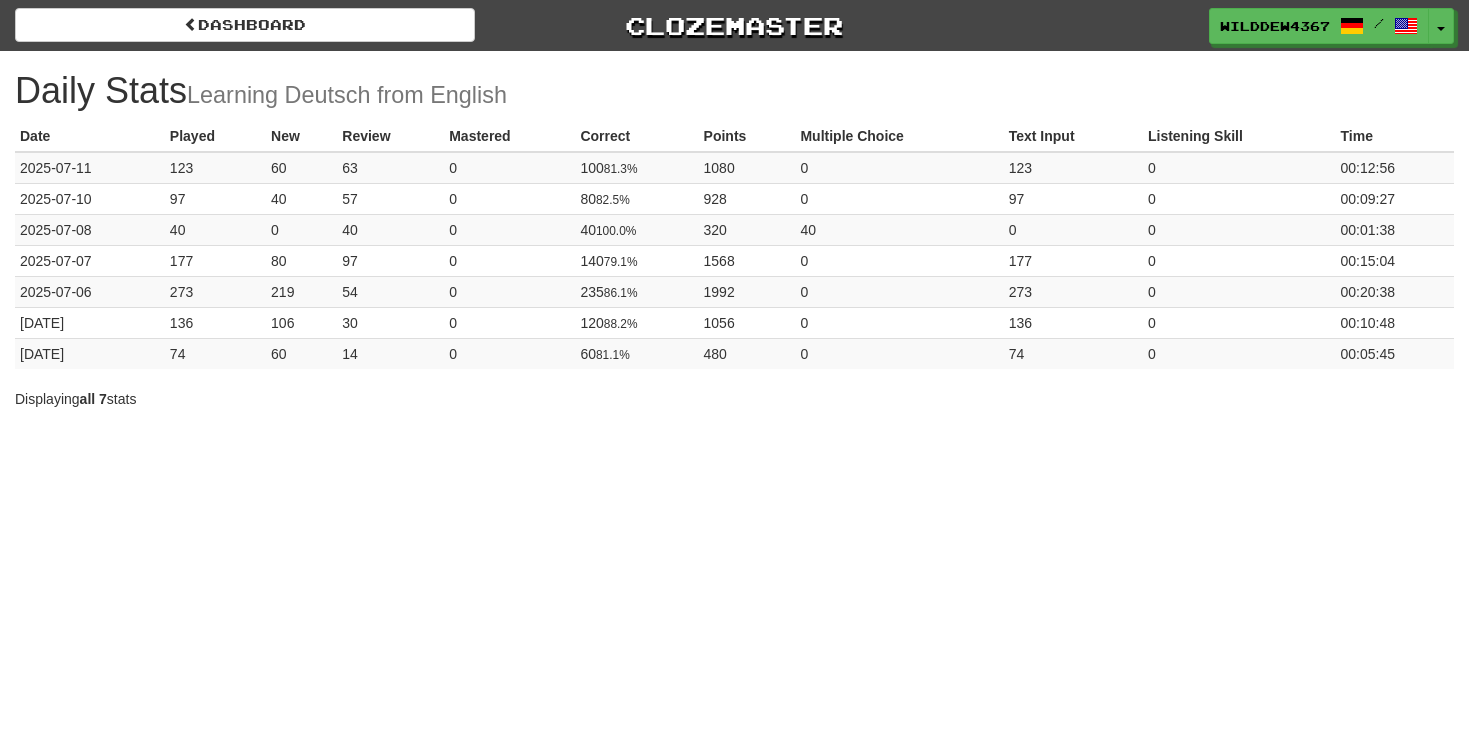 scroll, scrollTop: 0, scrollLeft: 0, axis: both 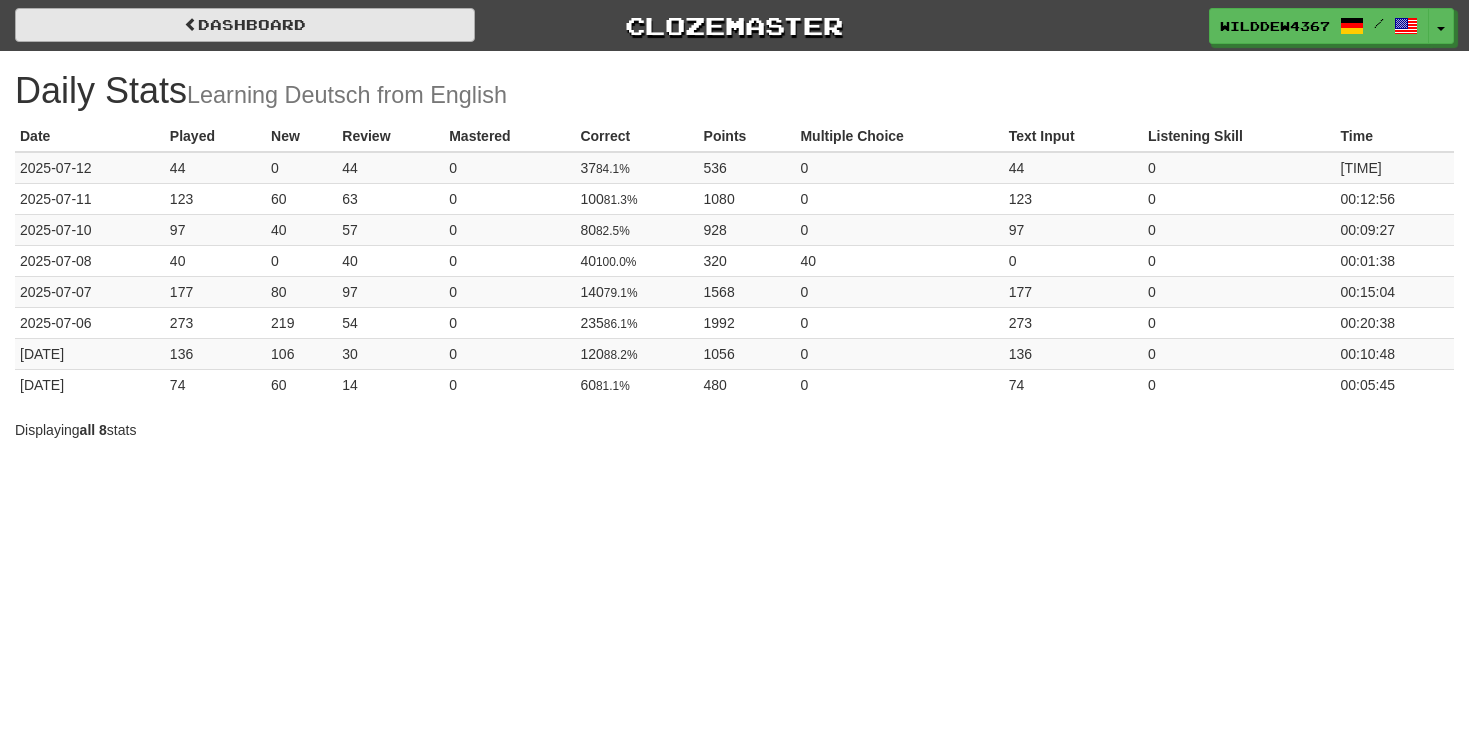 click on "Dashboard" at bounding box center (245, 25) 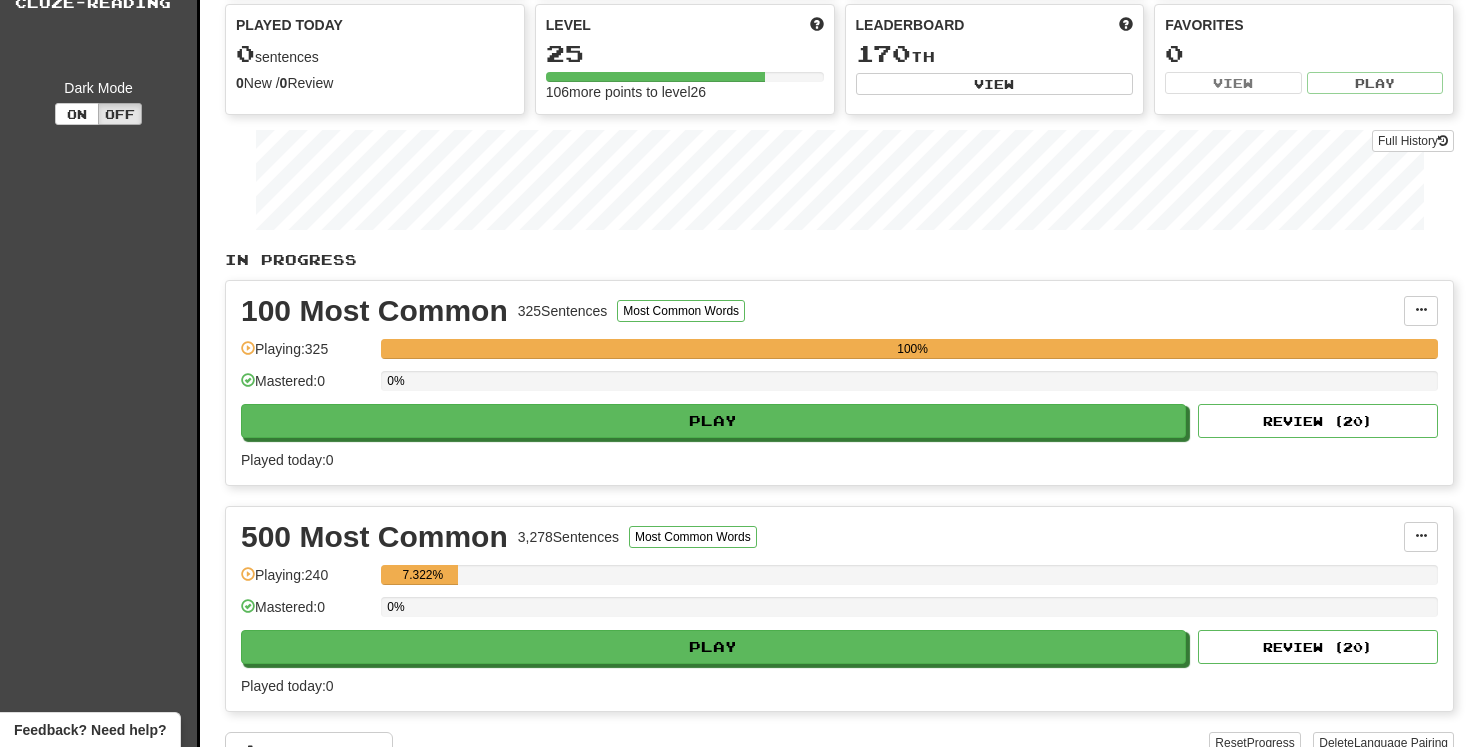 scroll, scrollTop: 77, scrollLeft: 0, axis: vertical 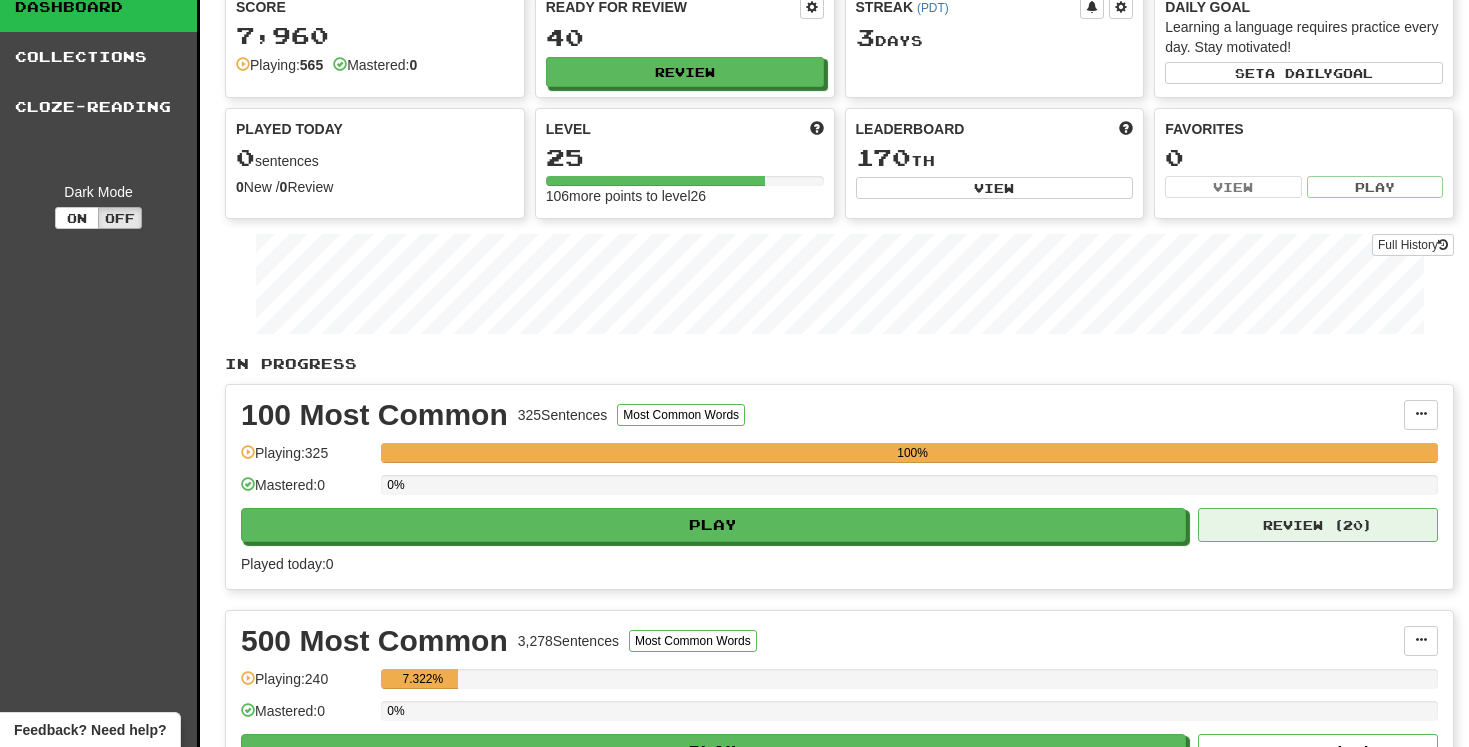 click on "Review ( 20 )" at bounding box center (1318, 525) 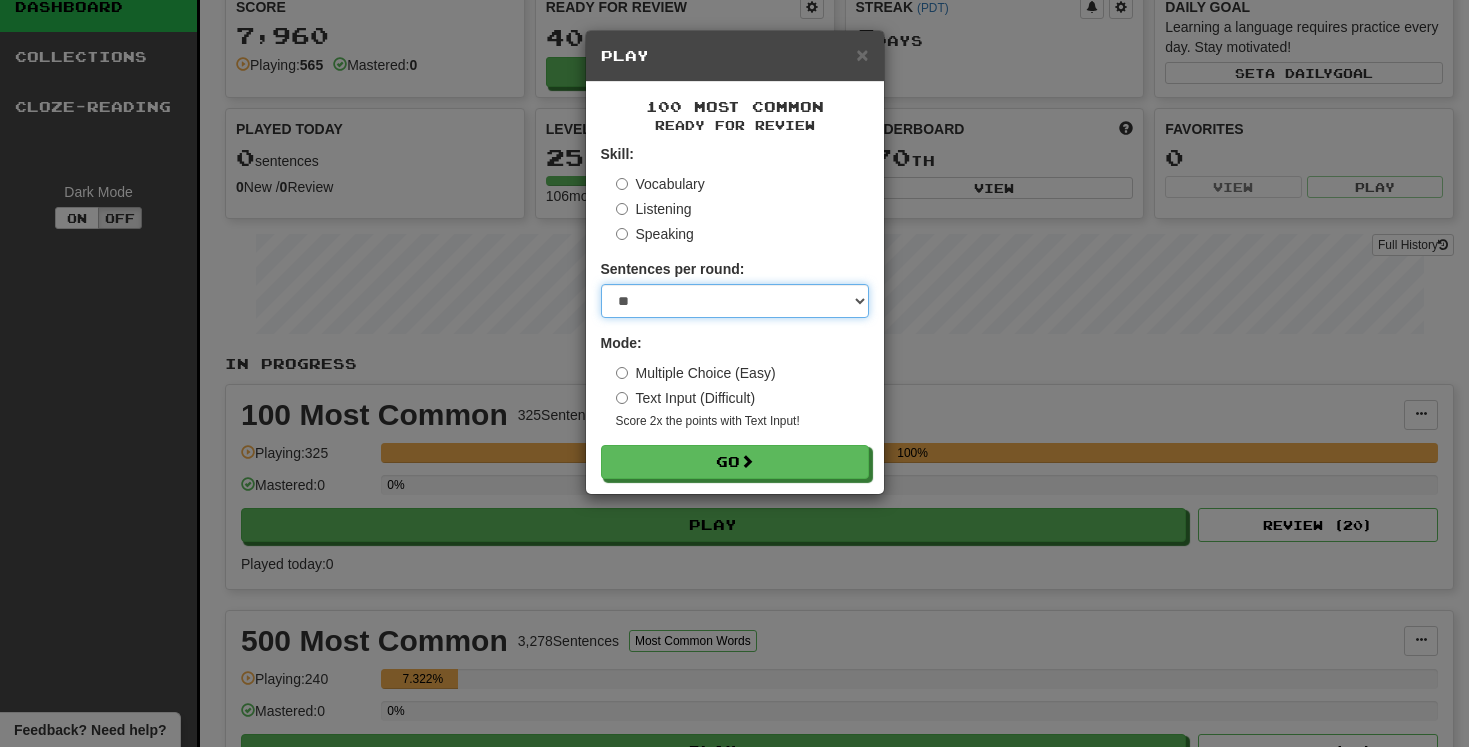 select on "**" 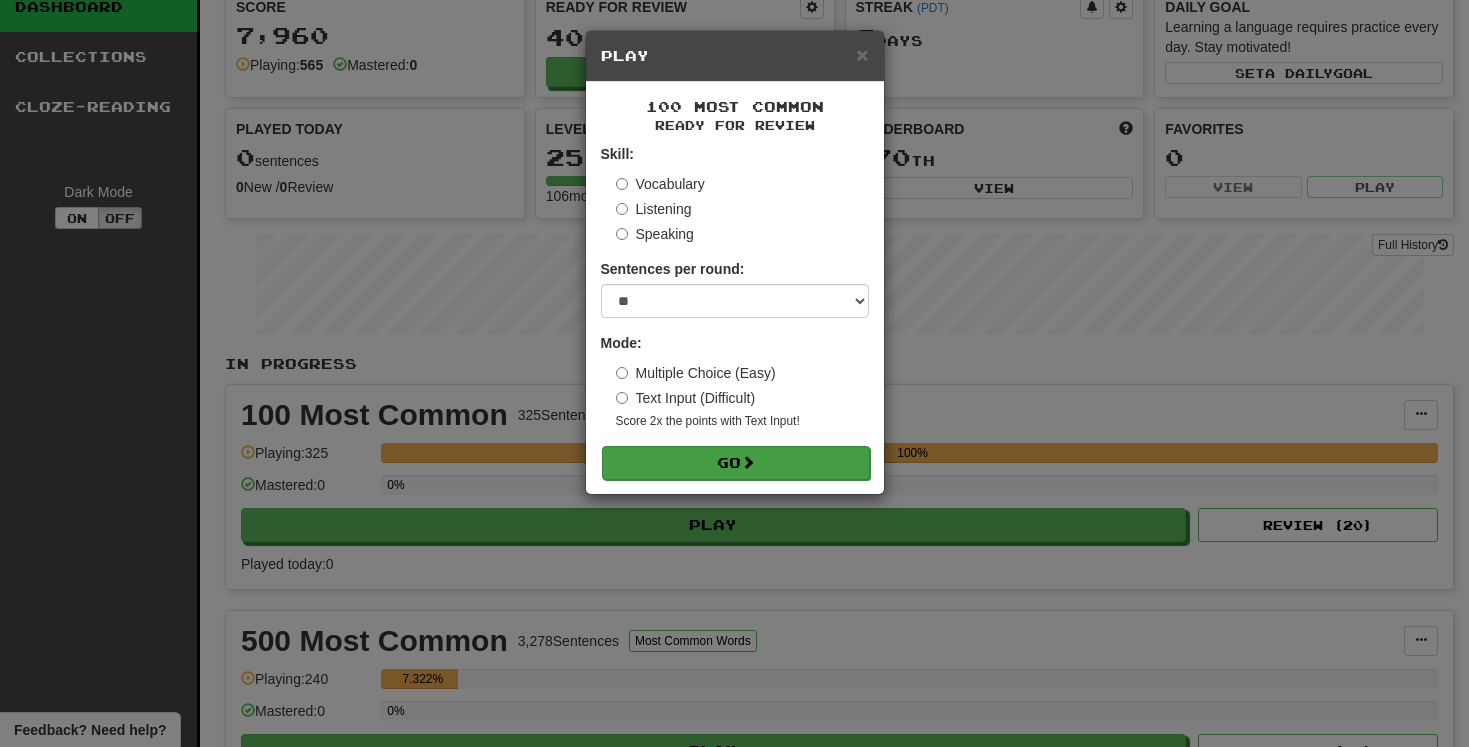 click on "Go" at bounding box center (736, 463) 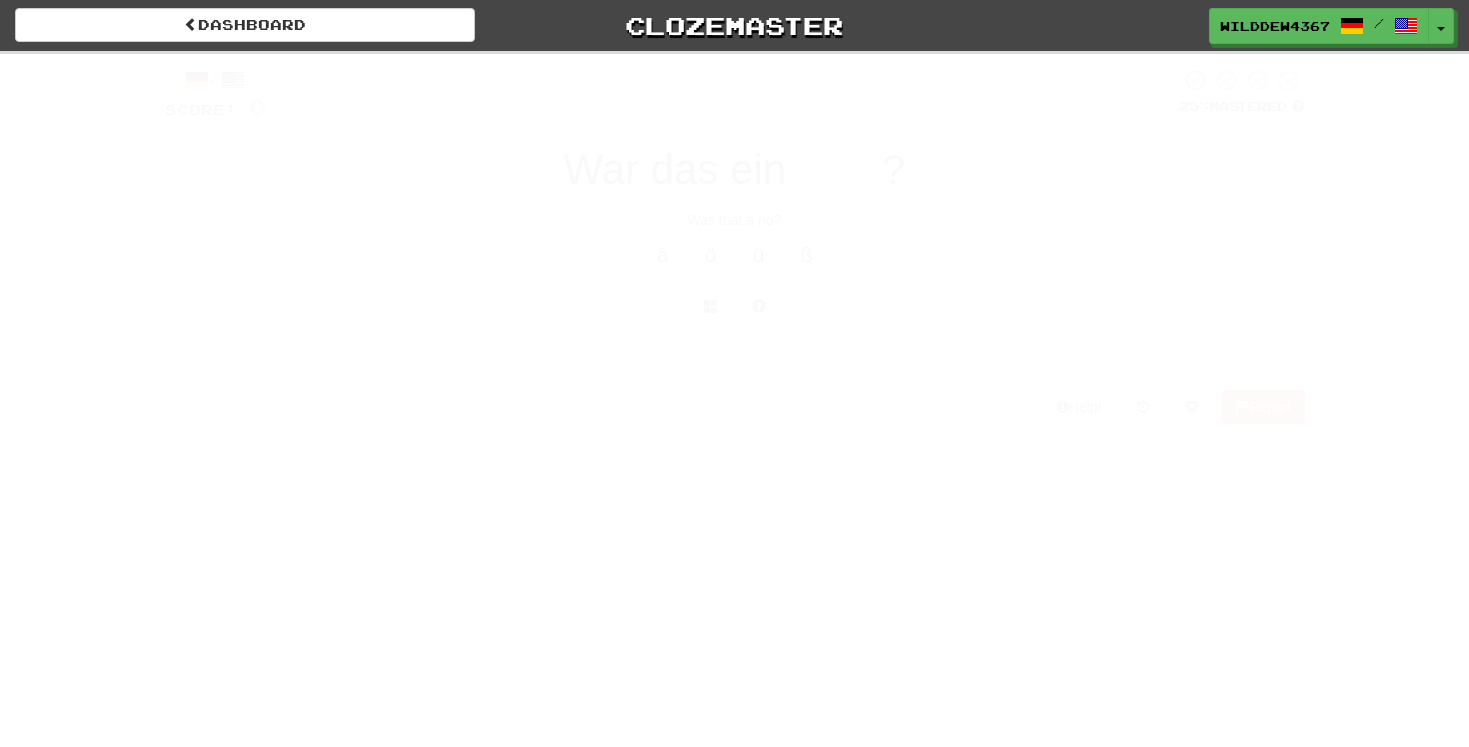 scroll, scrollTop: 0, scrollLeft: 0, axis: both 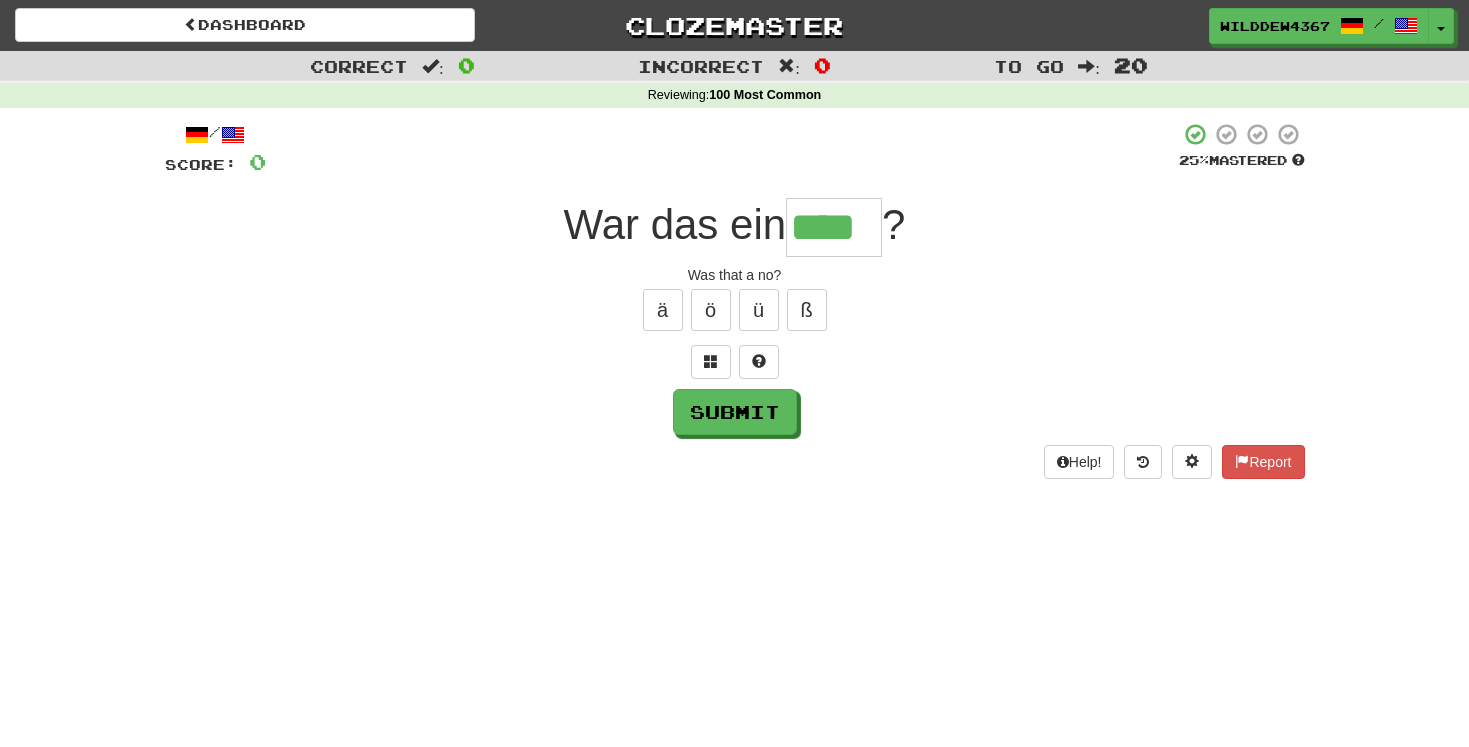 type on "****" 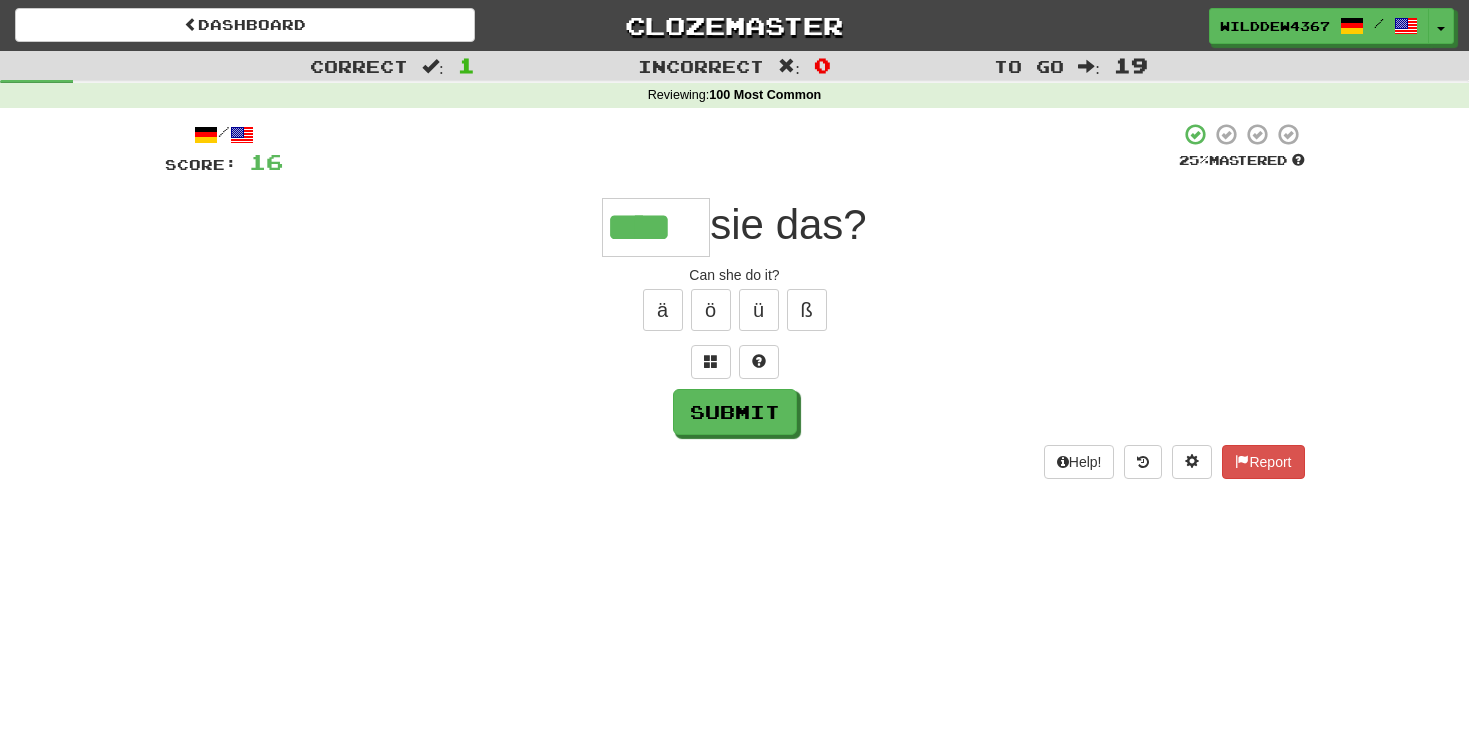 type on "****" 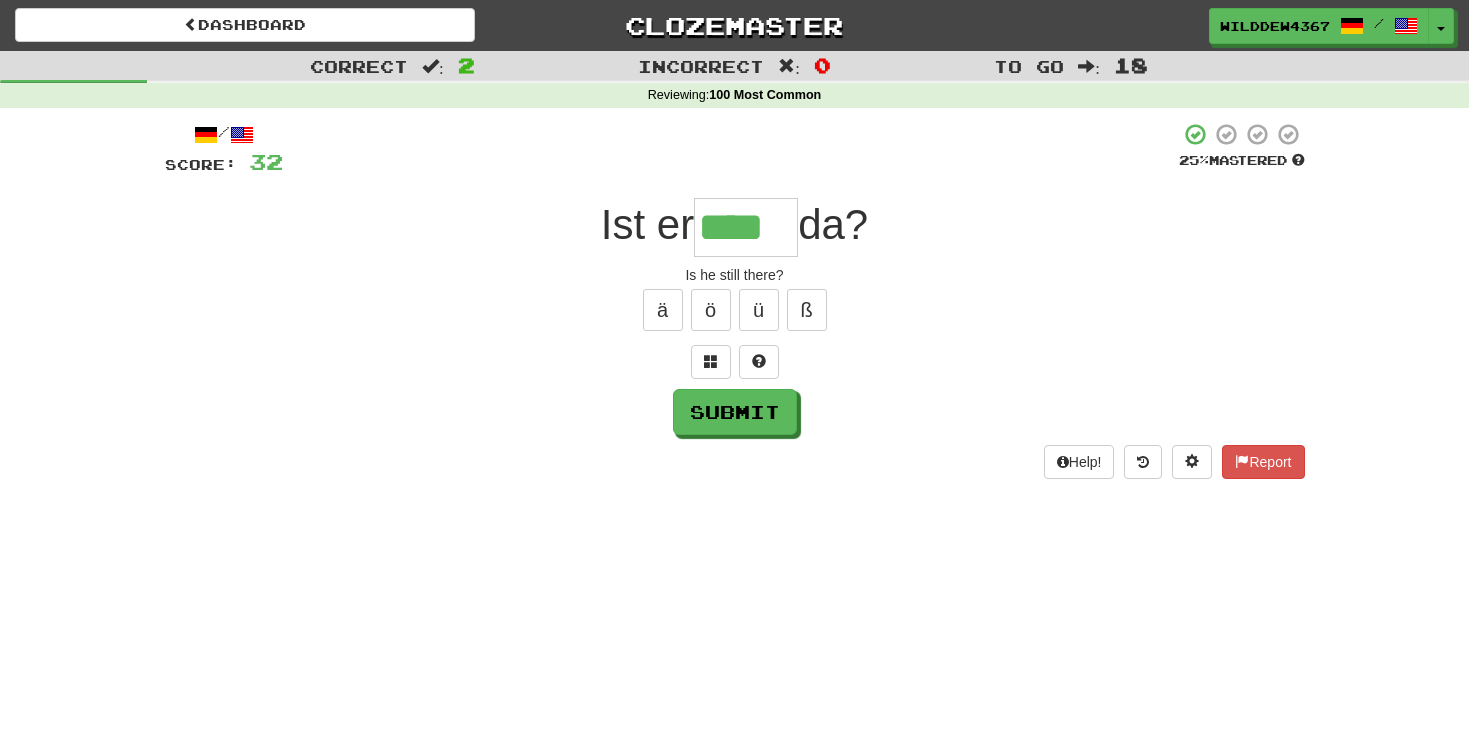 type on "****" 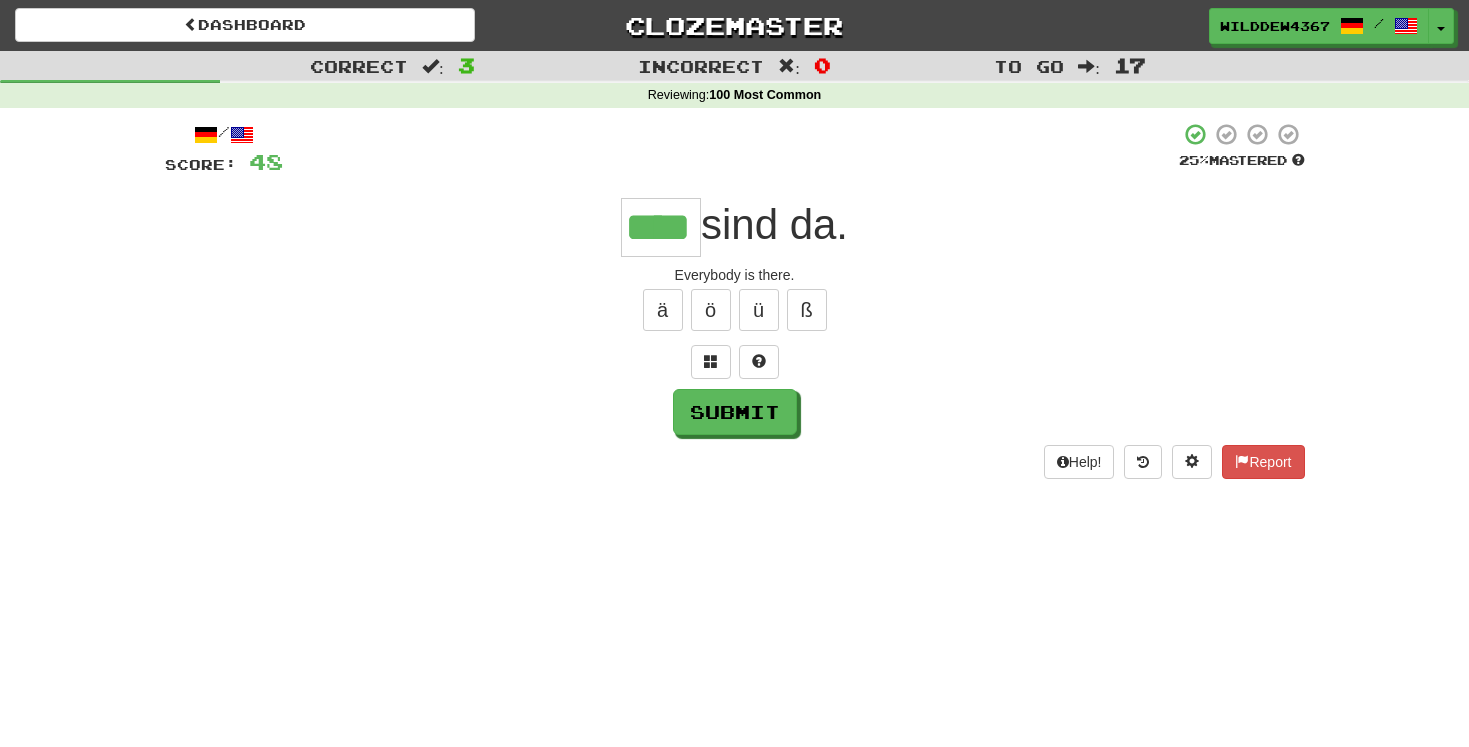 type on "****" 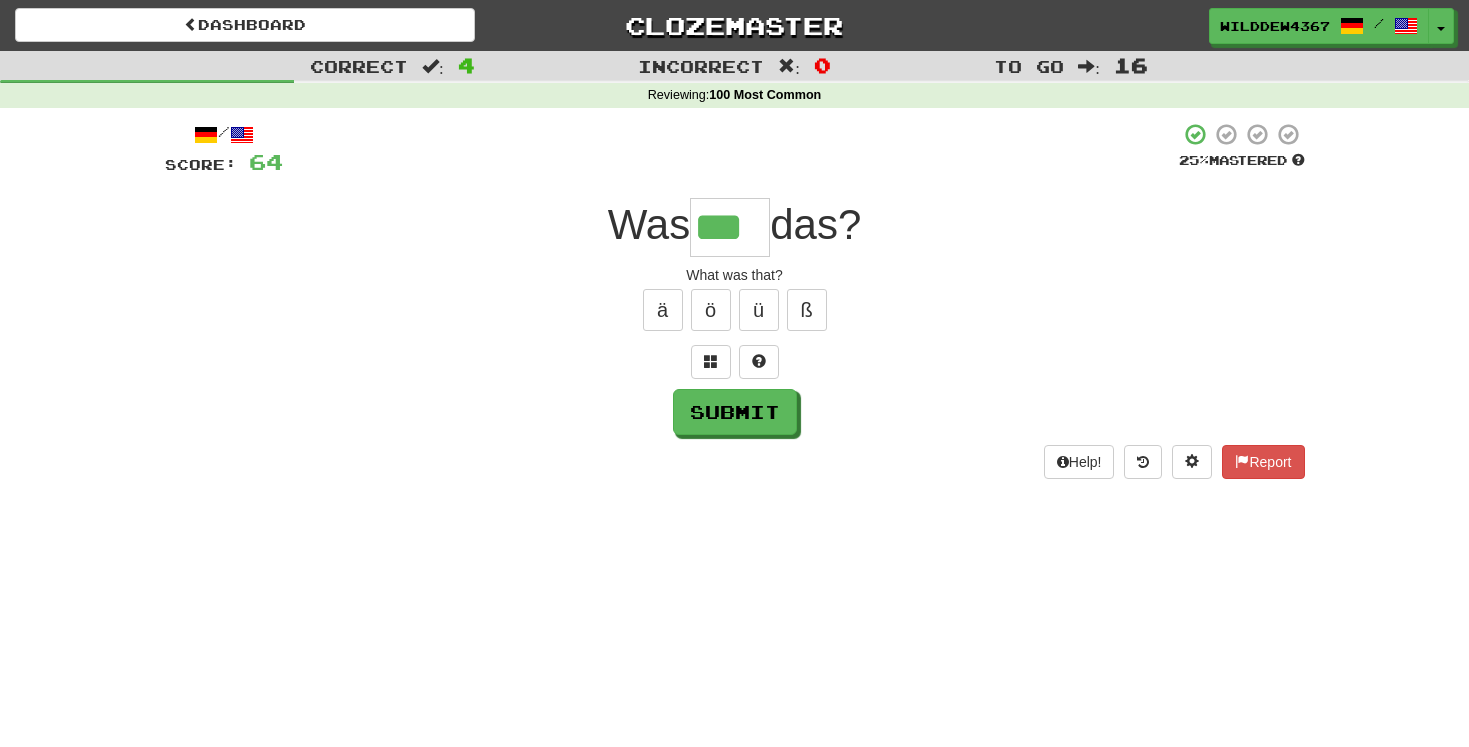 type on "***" 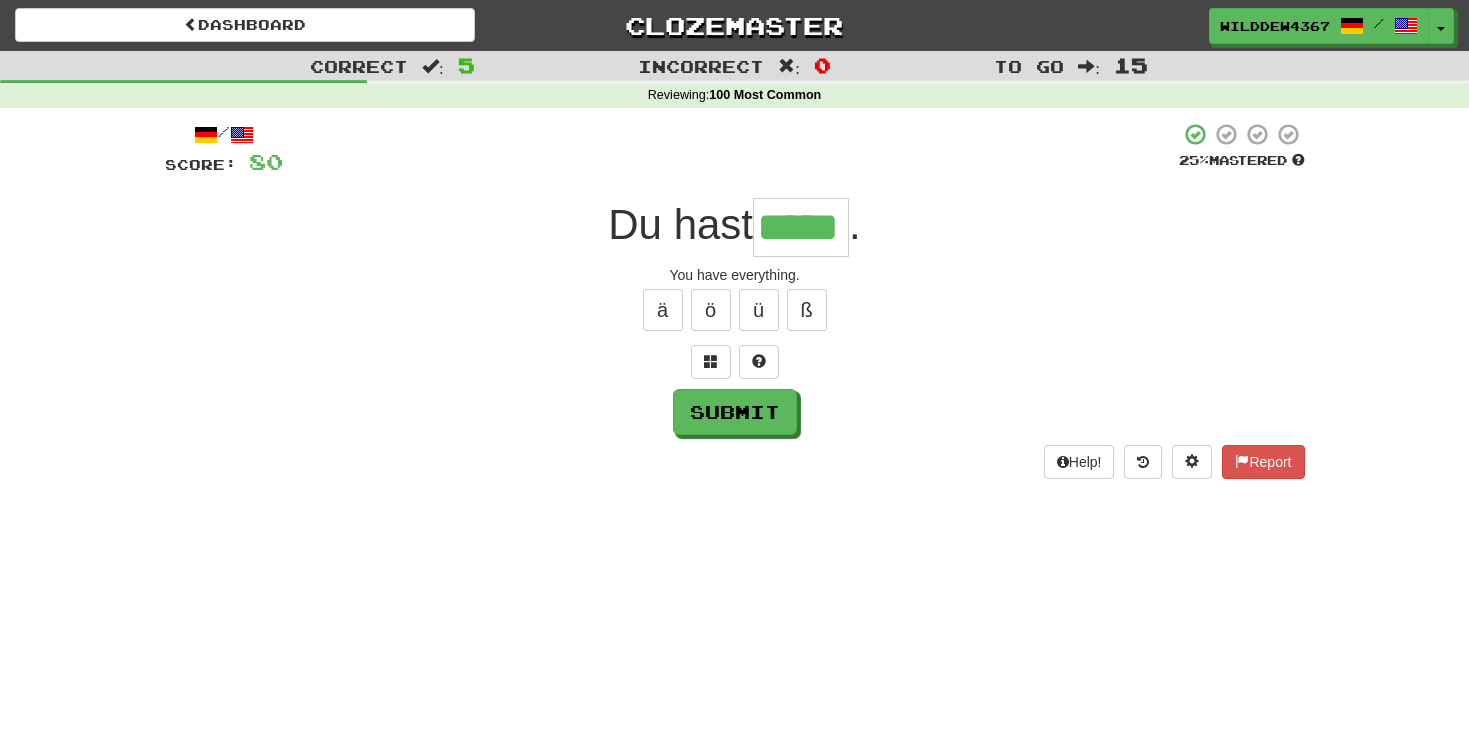 type on "*****" 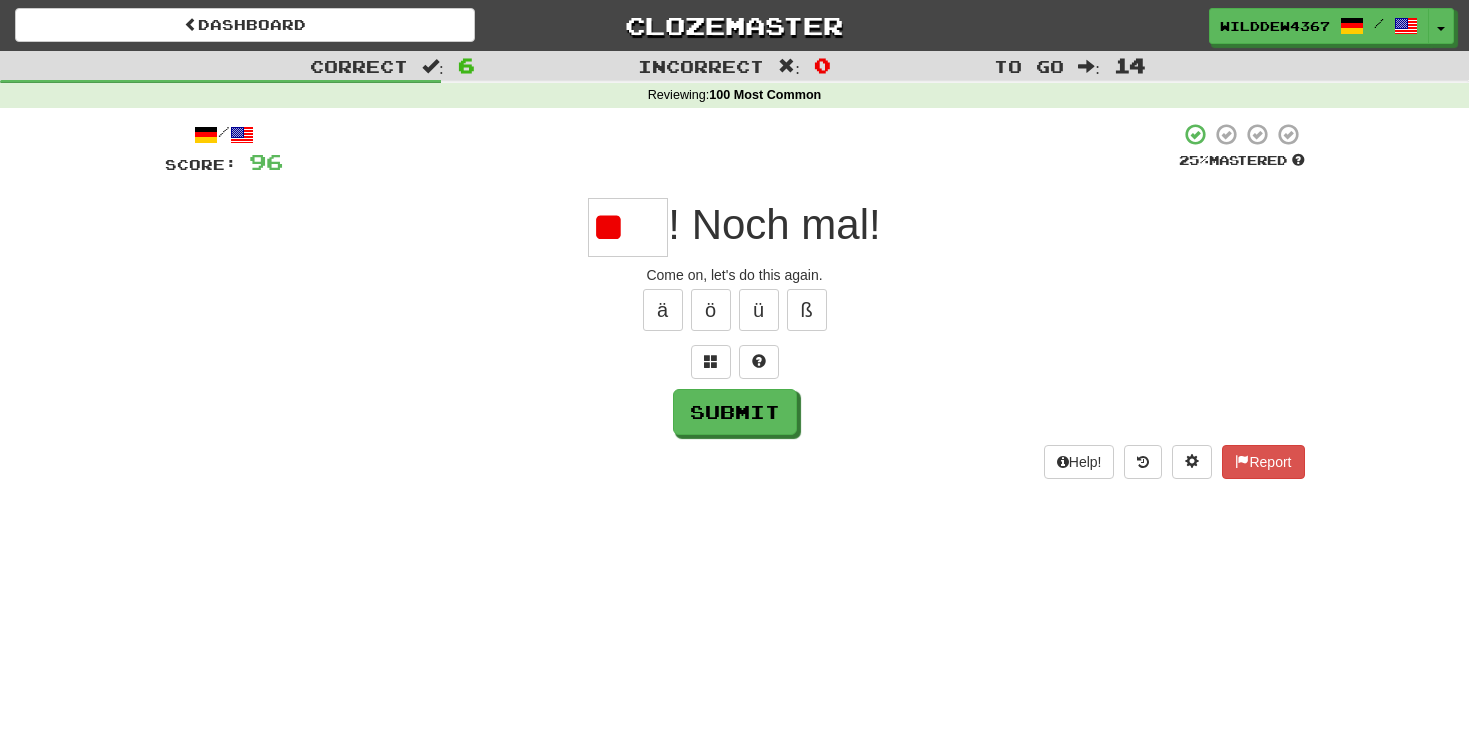 type on "*" 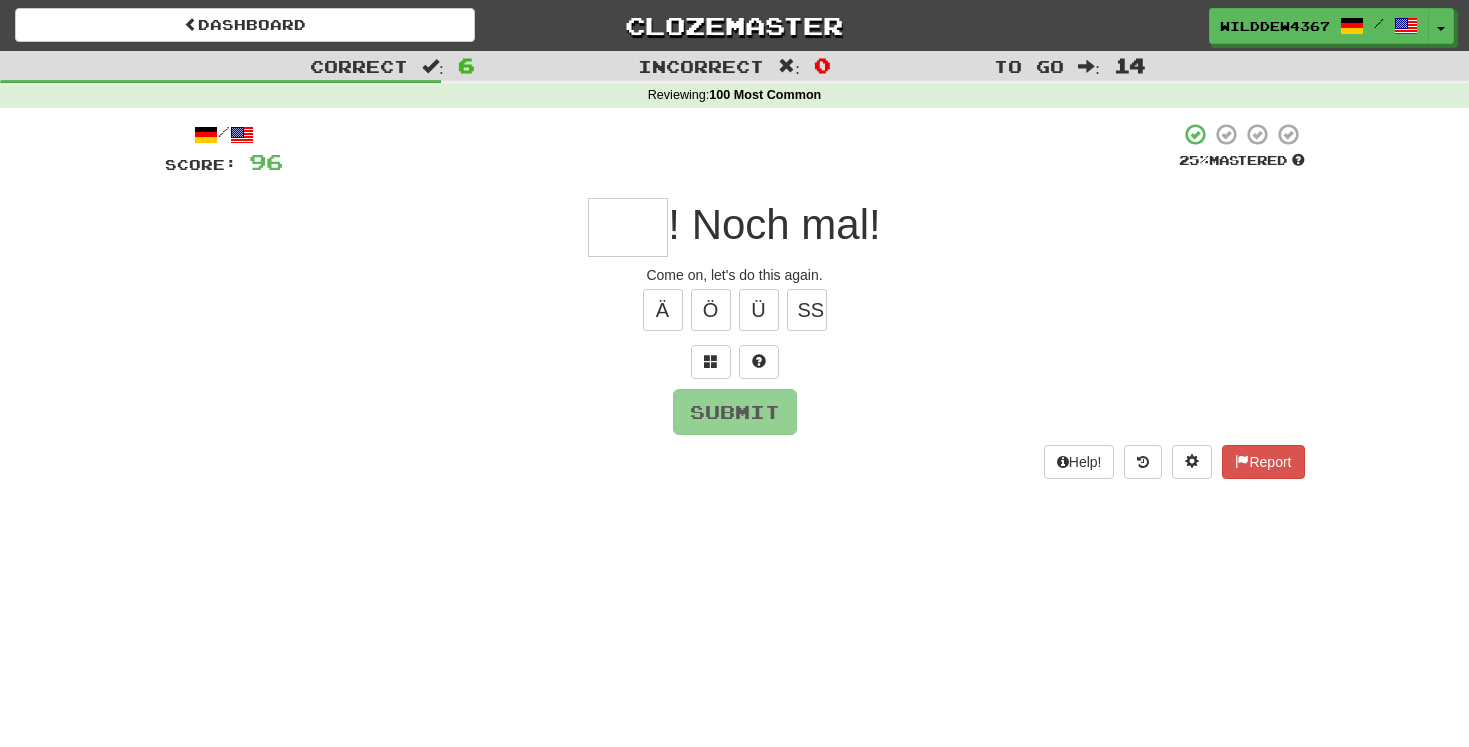 type on "*" 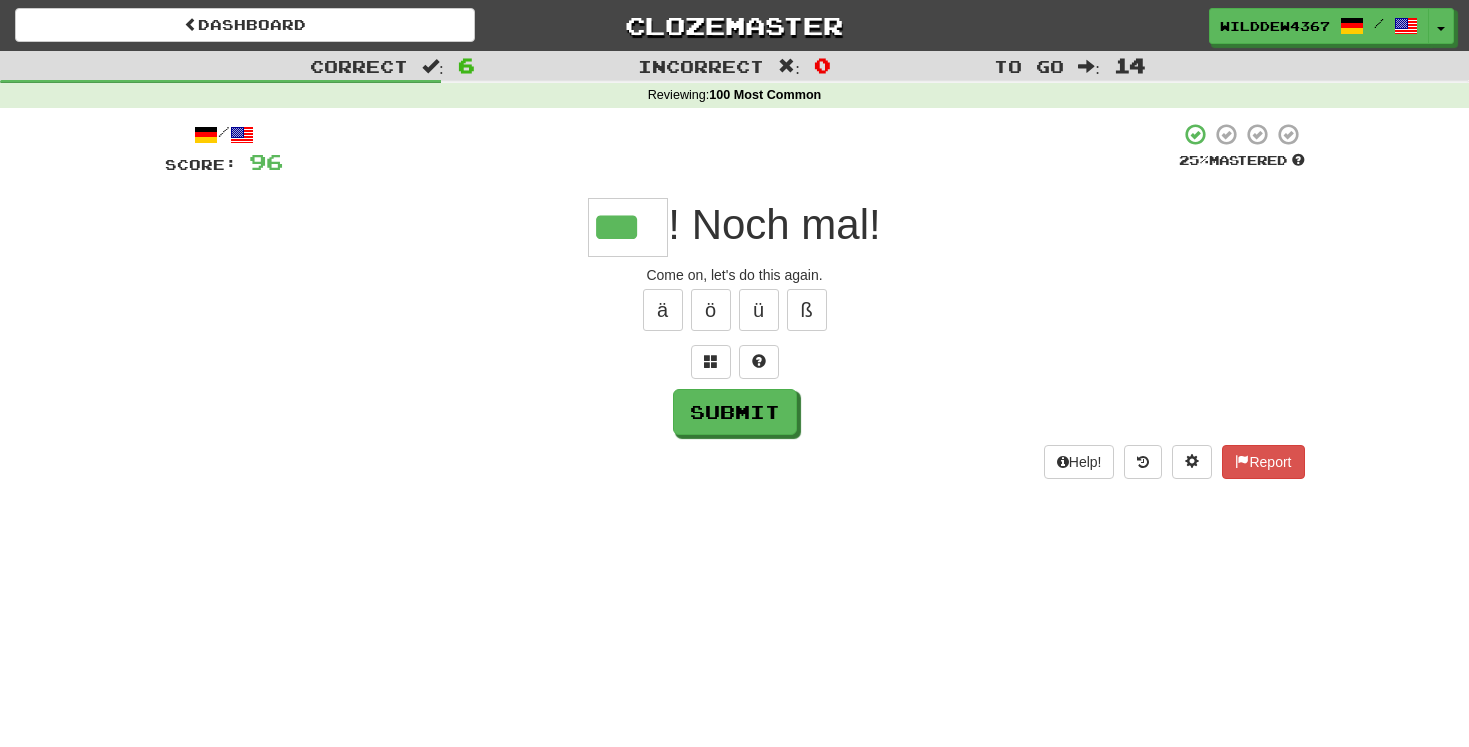 type on "***" 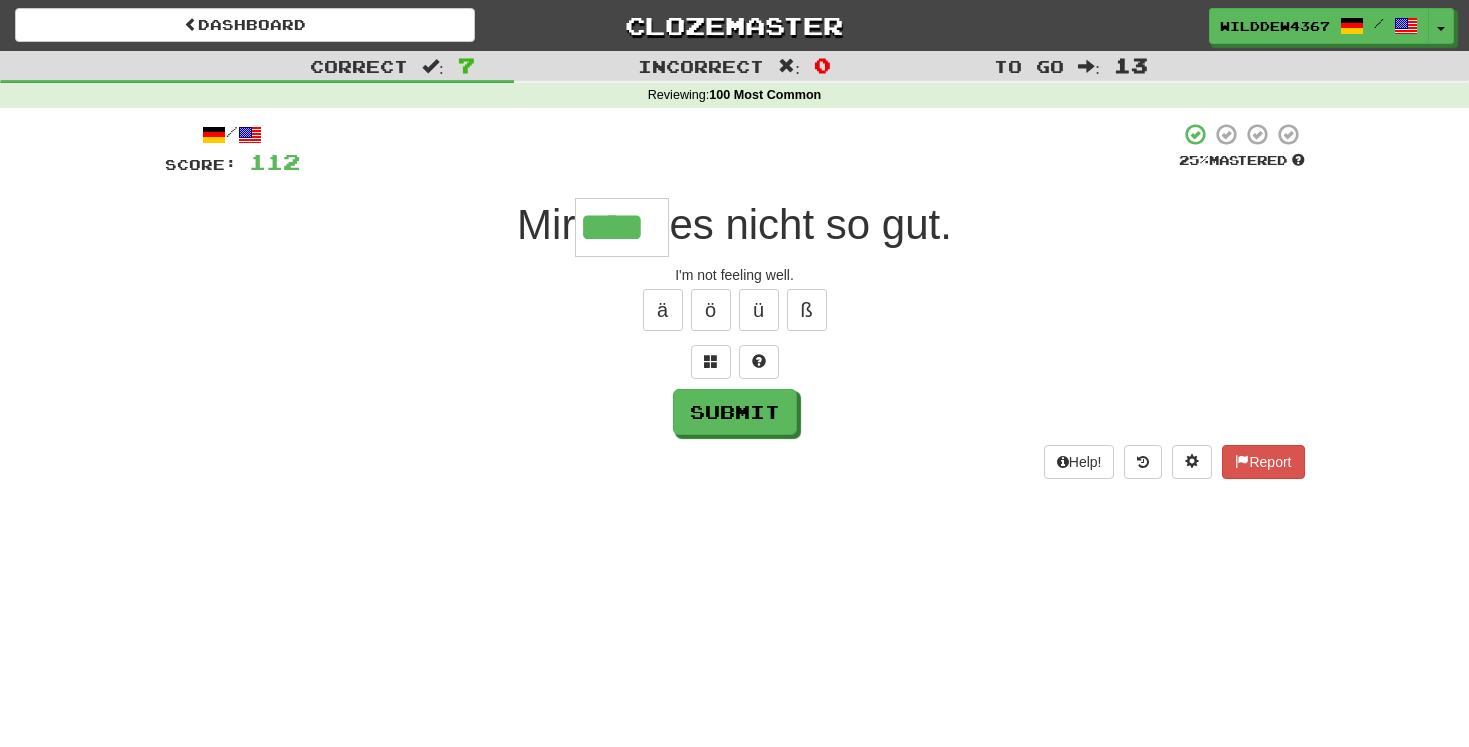 type on "****" 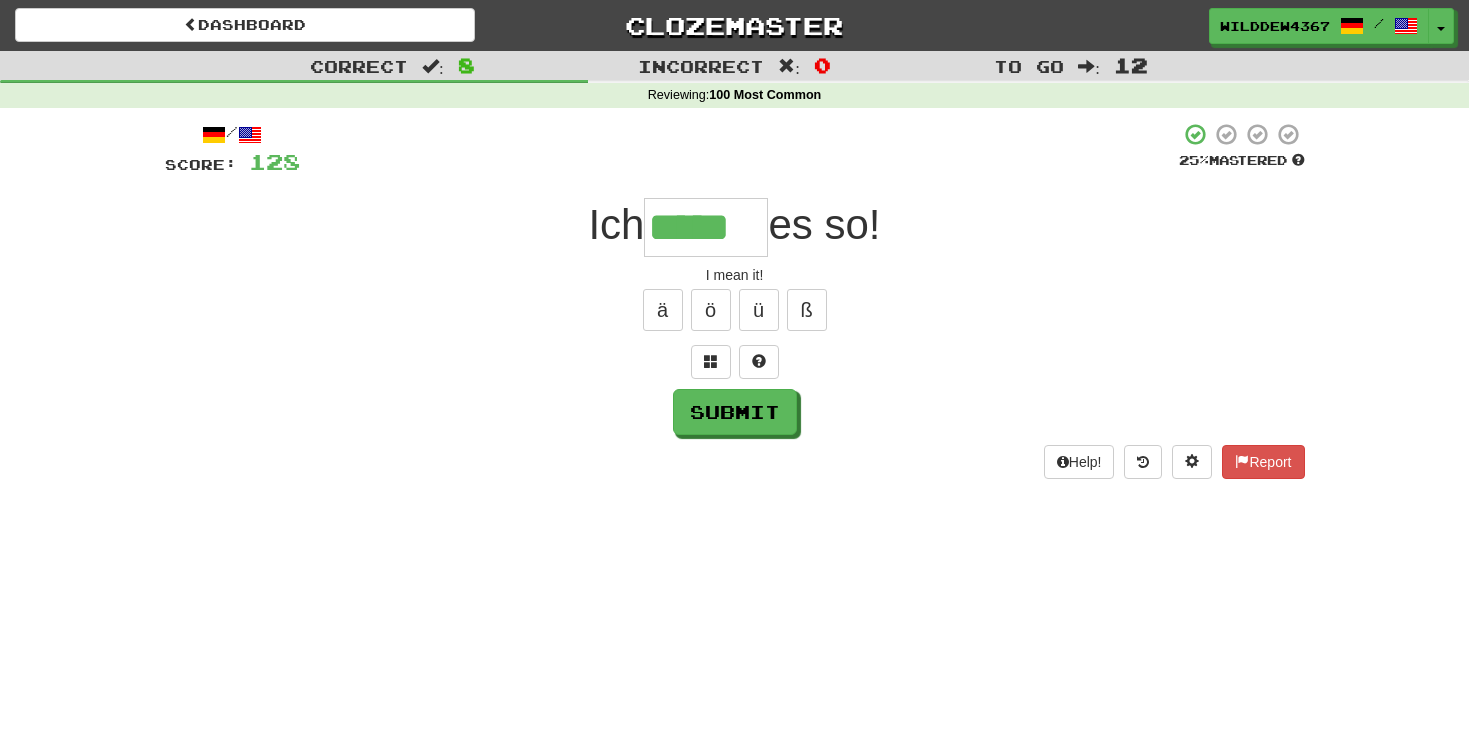 type on "*****" 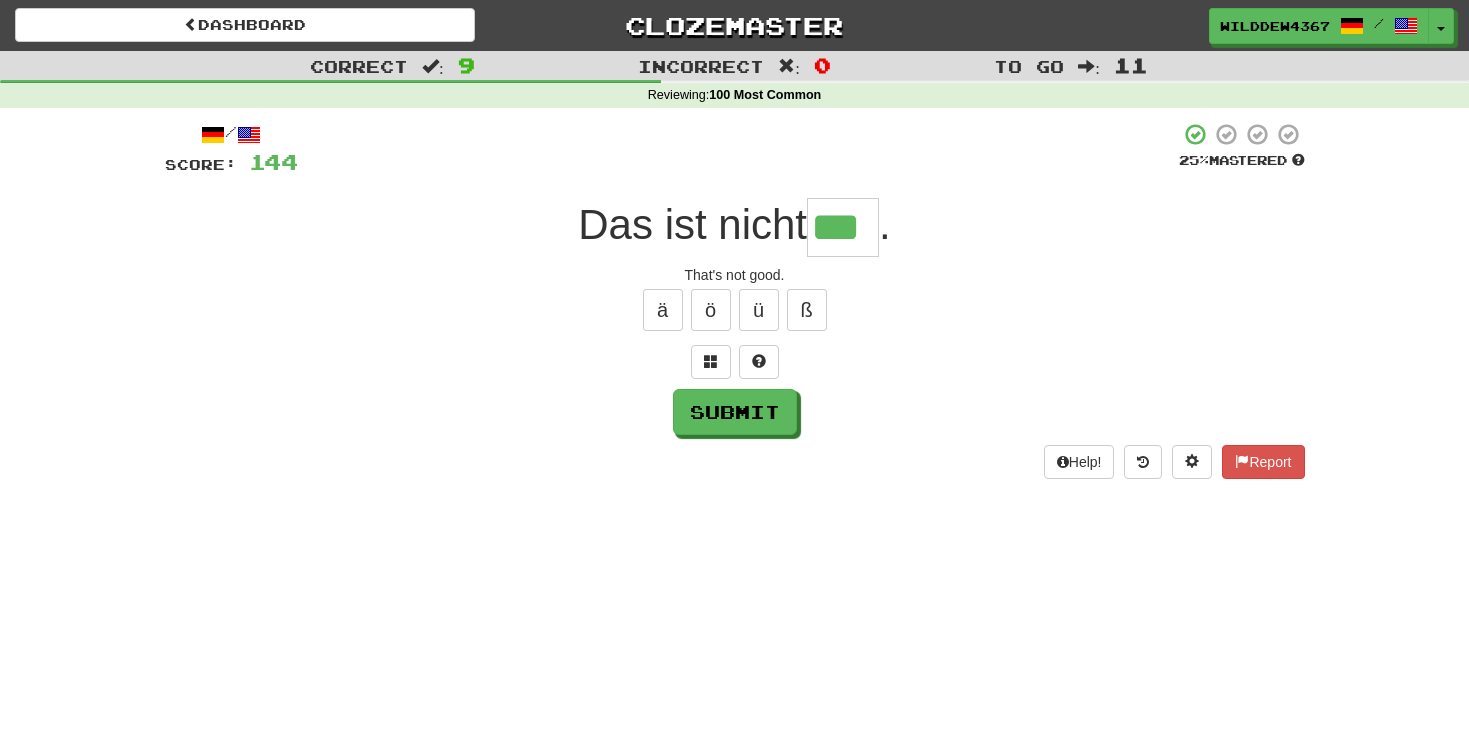 type on "***" 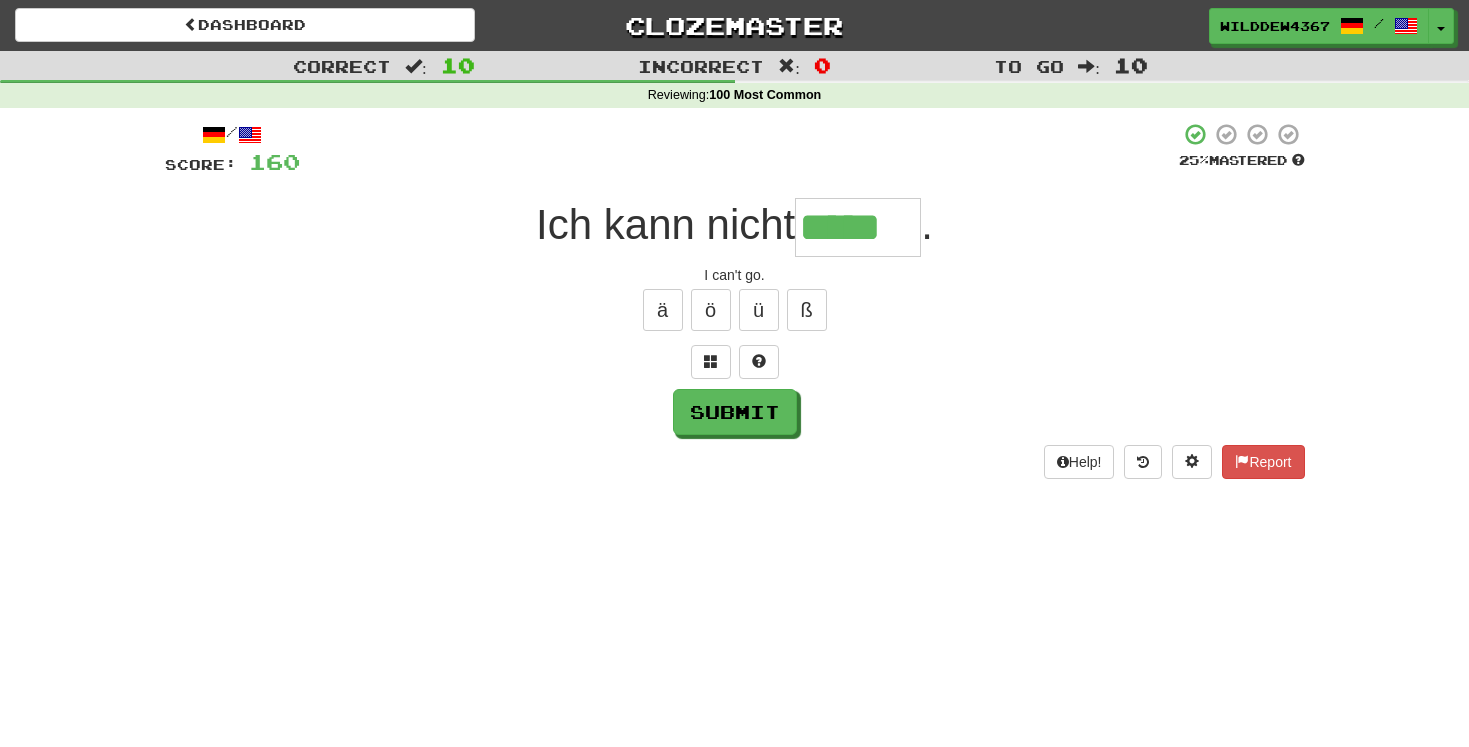 type on "*****" 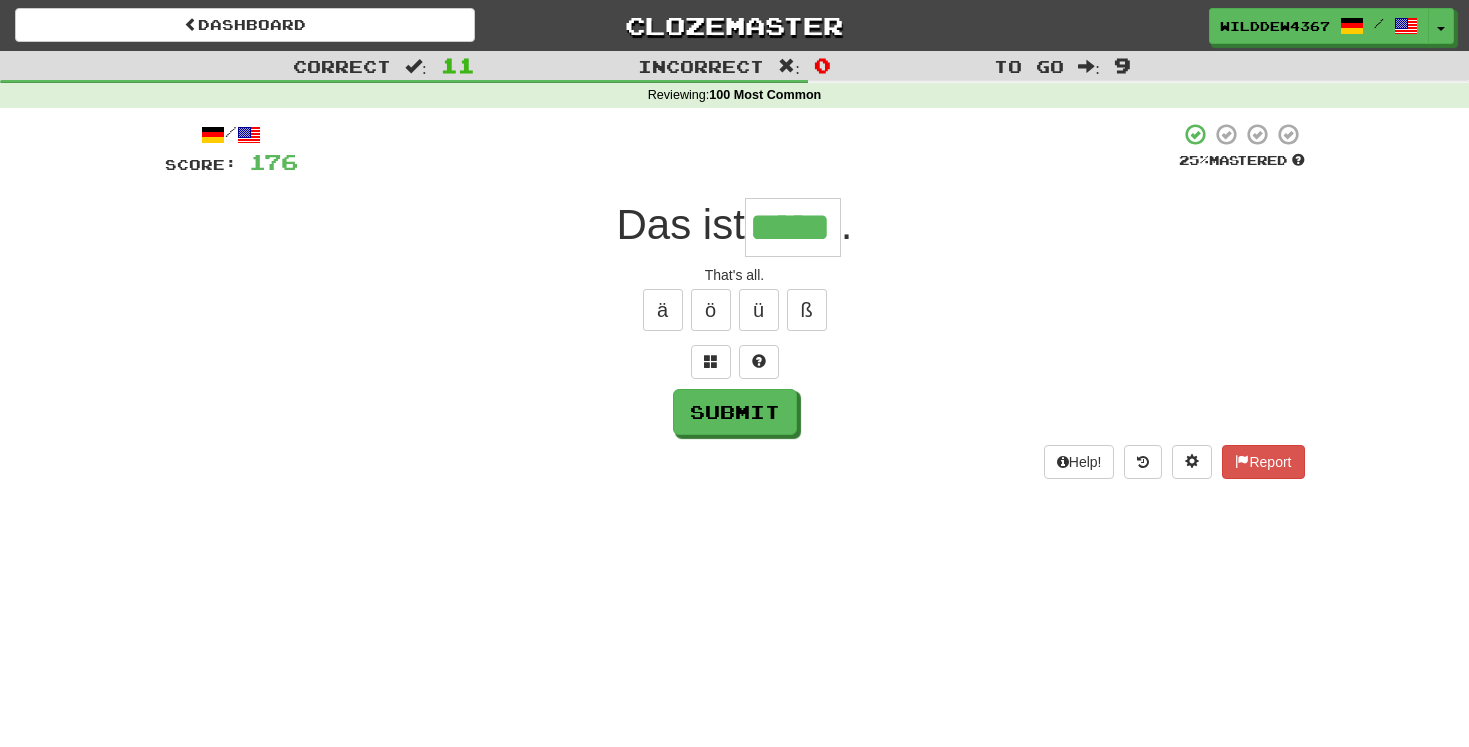 type on "*****" 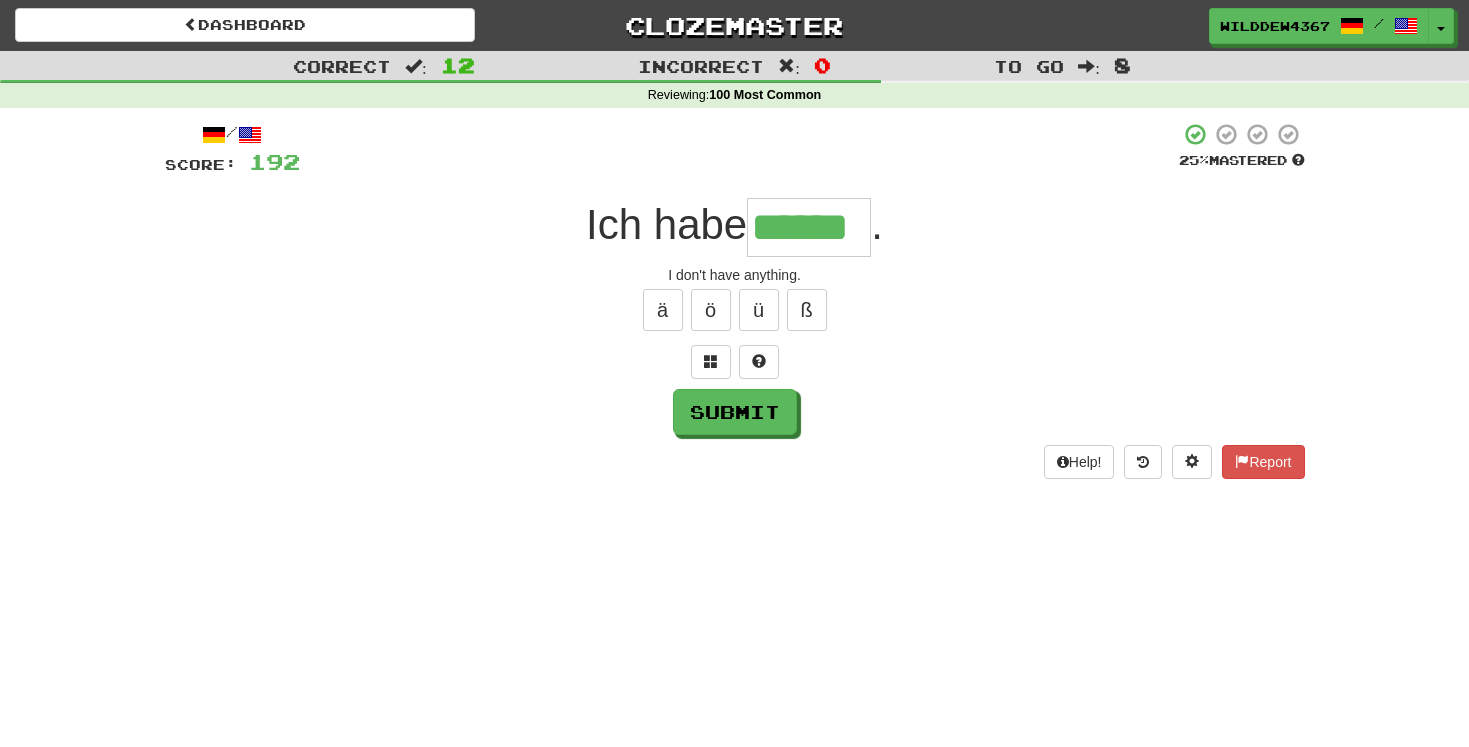 type on "******" 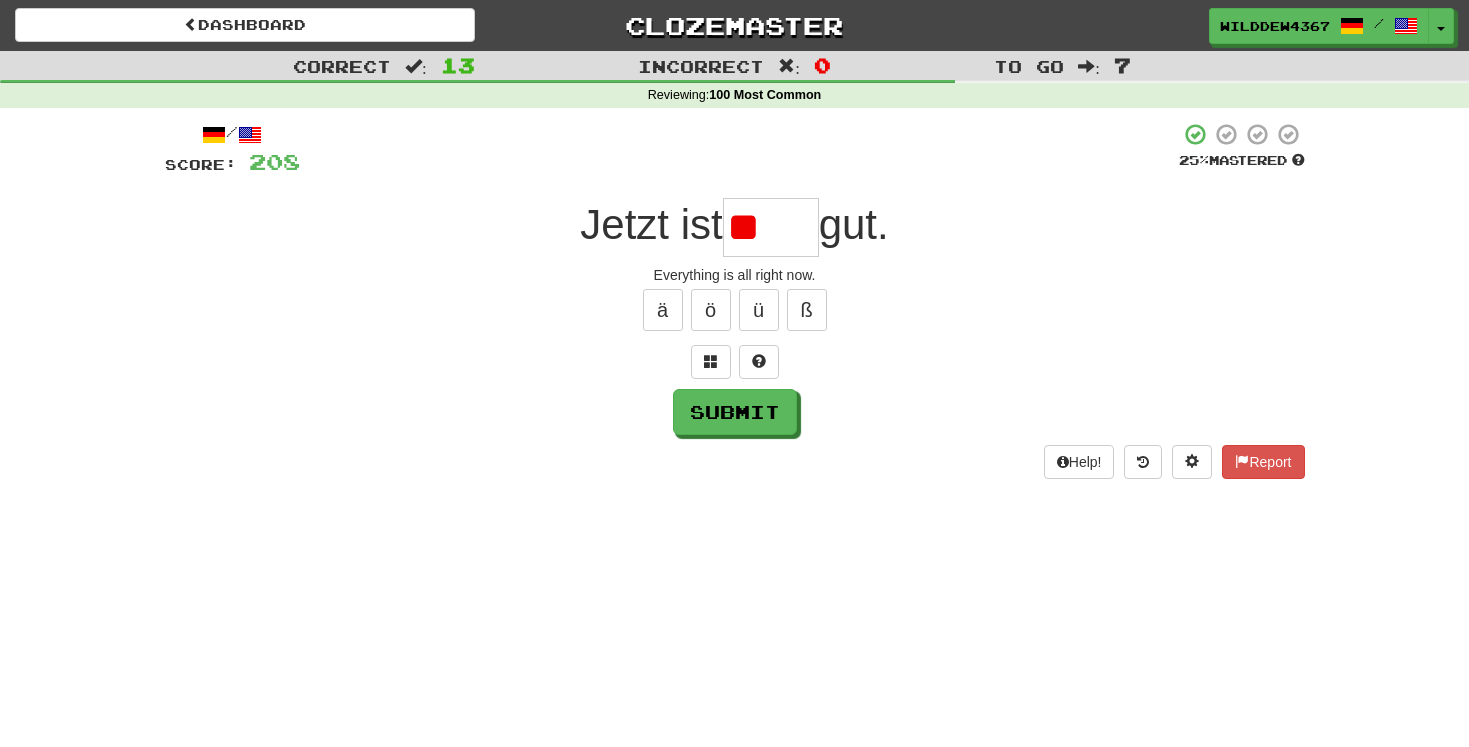 type on "*" 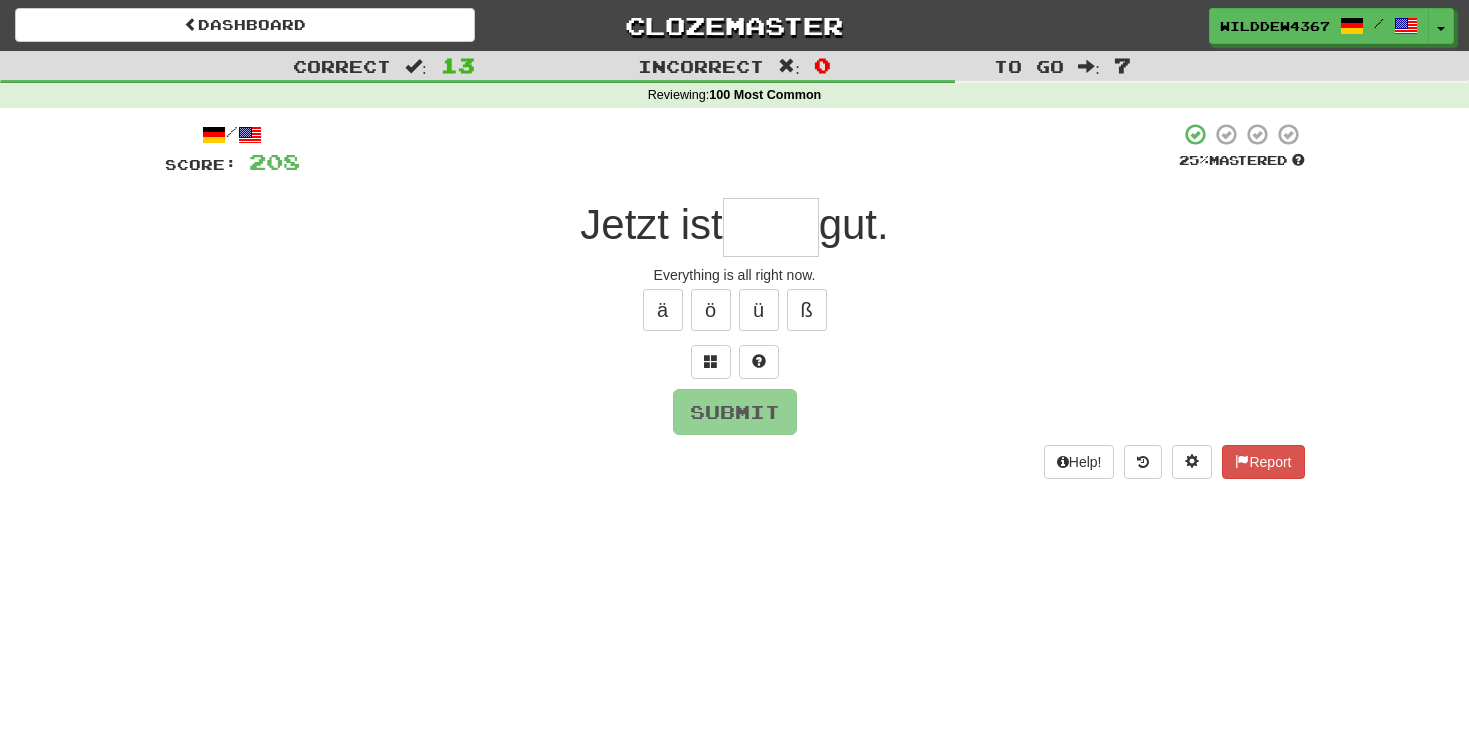 type on "*" 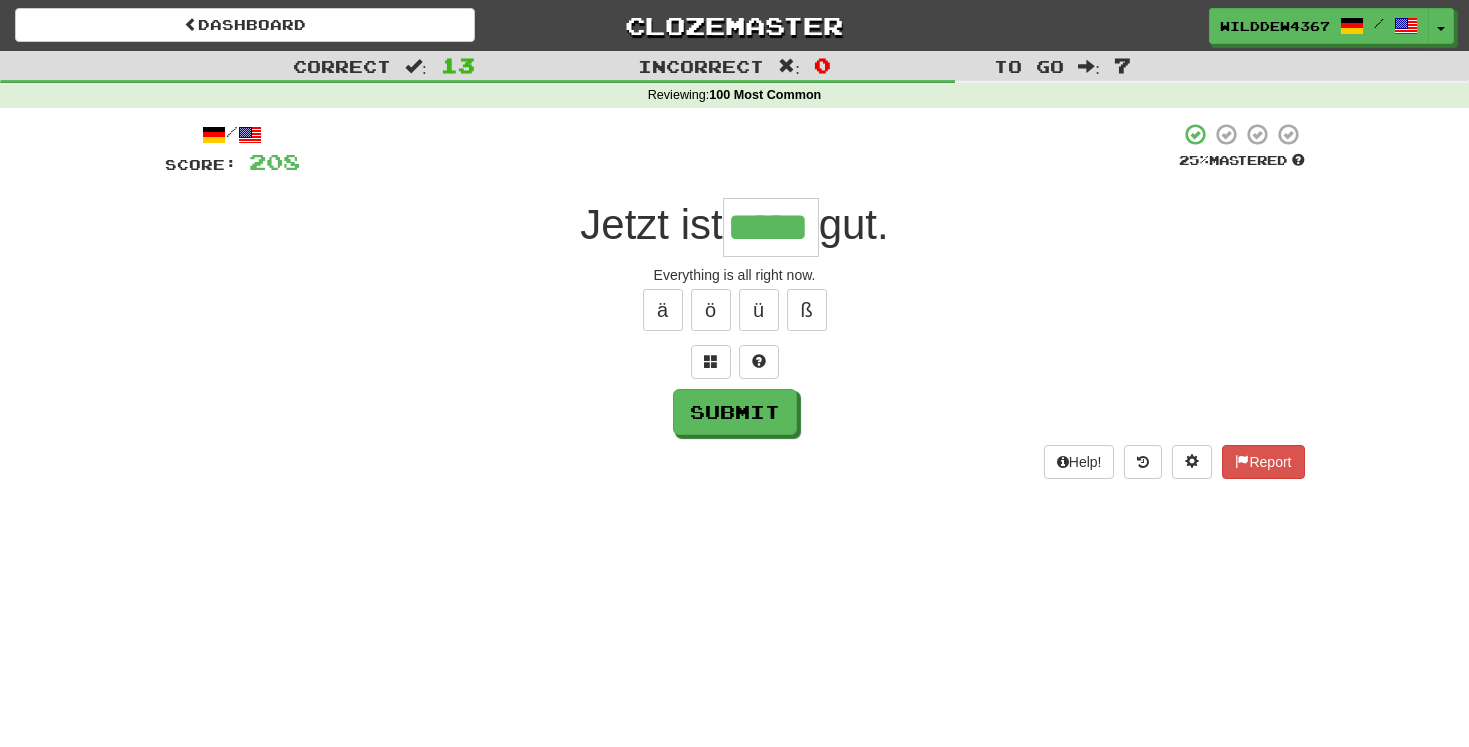 type on "*****" 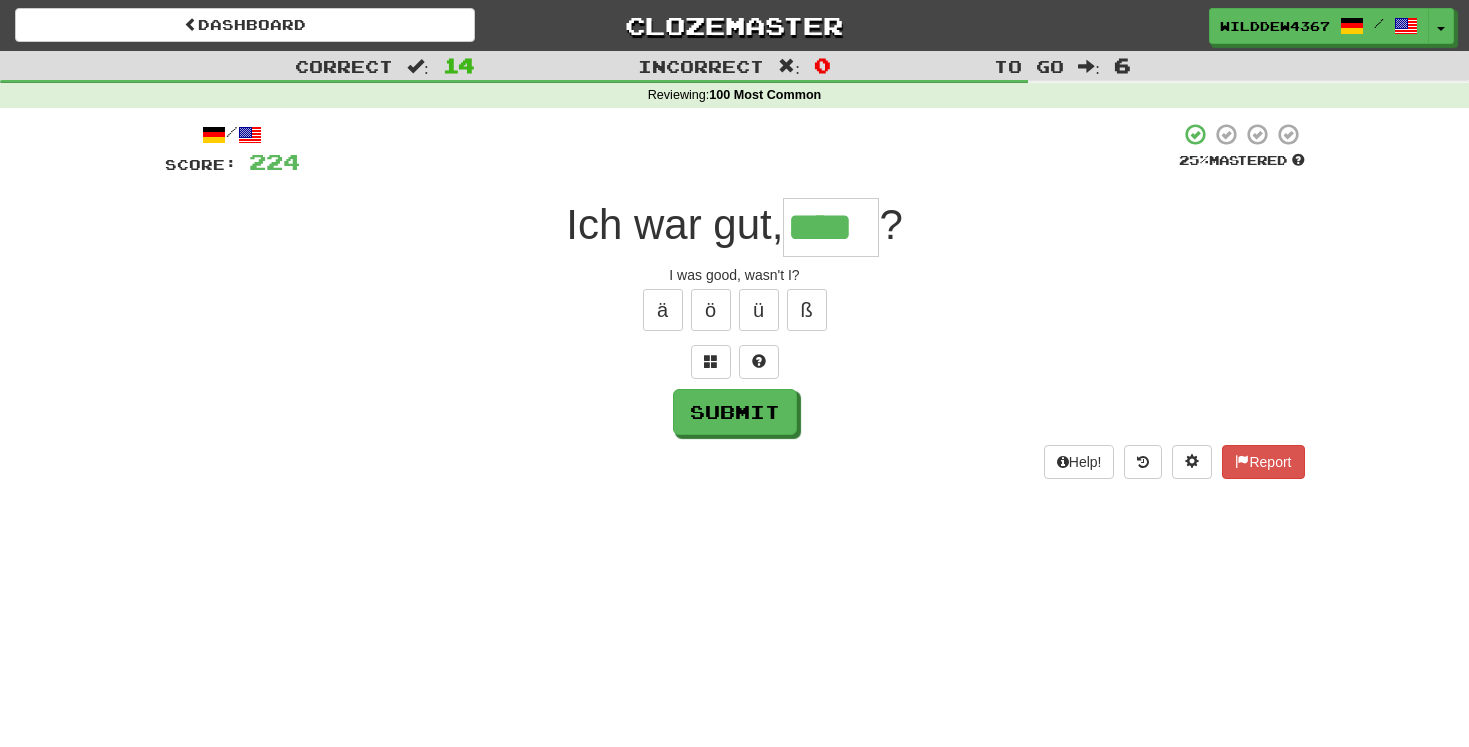 type on "****" 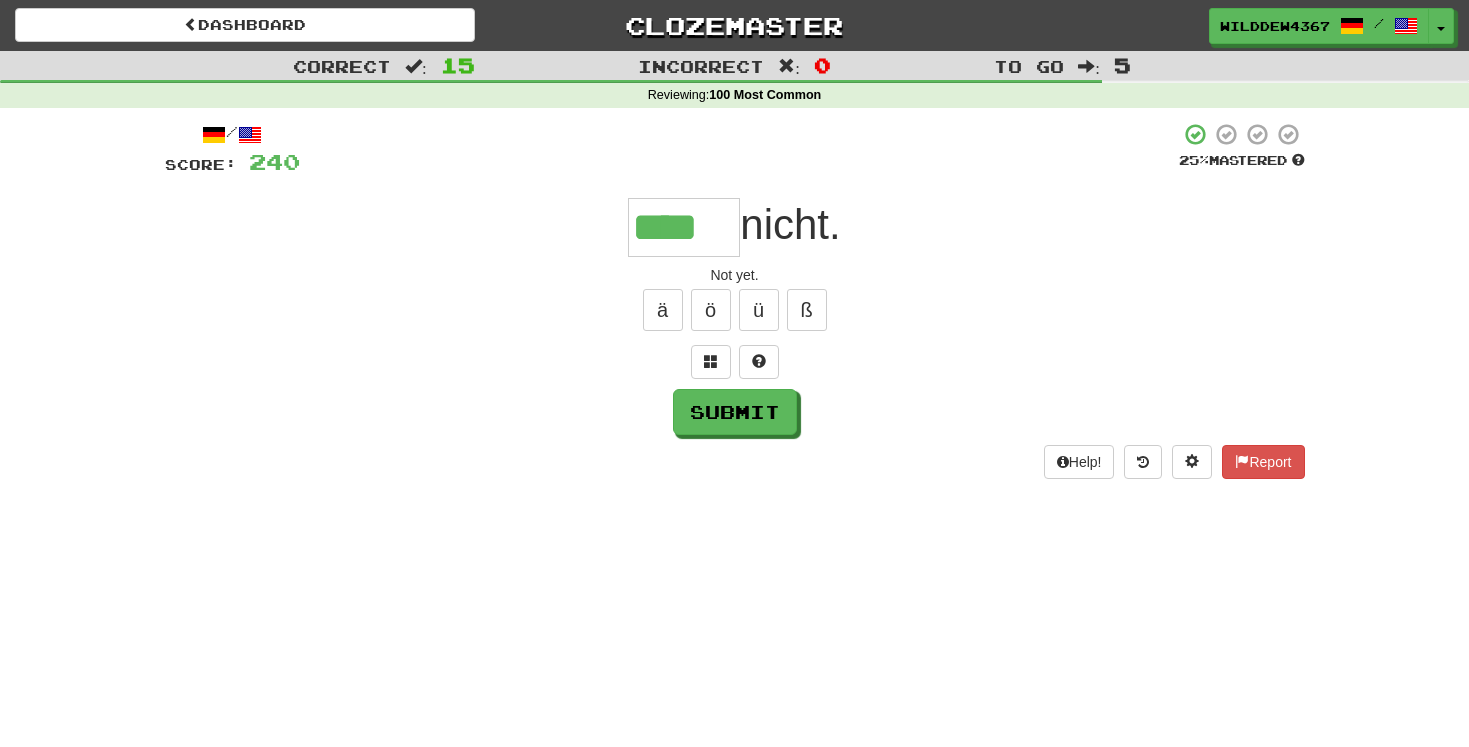 type on "****" 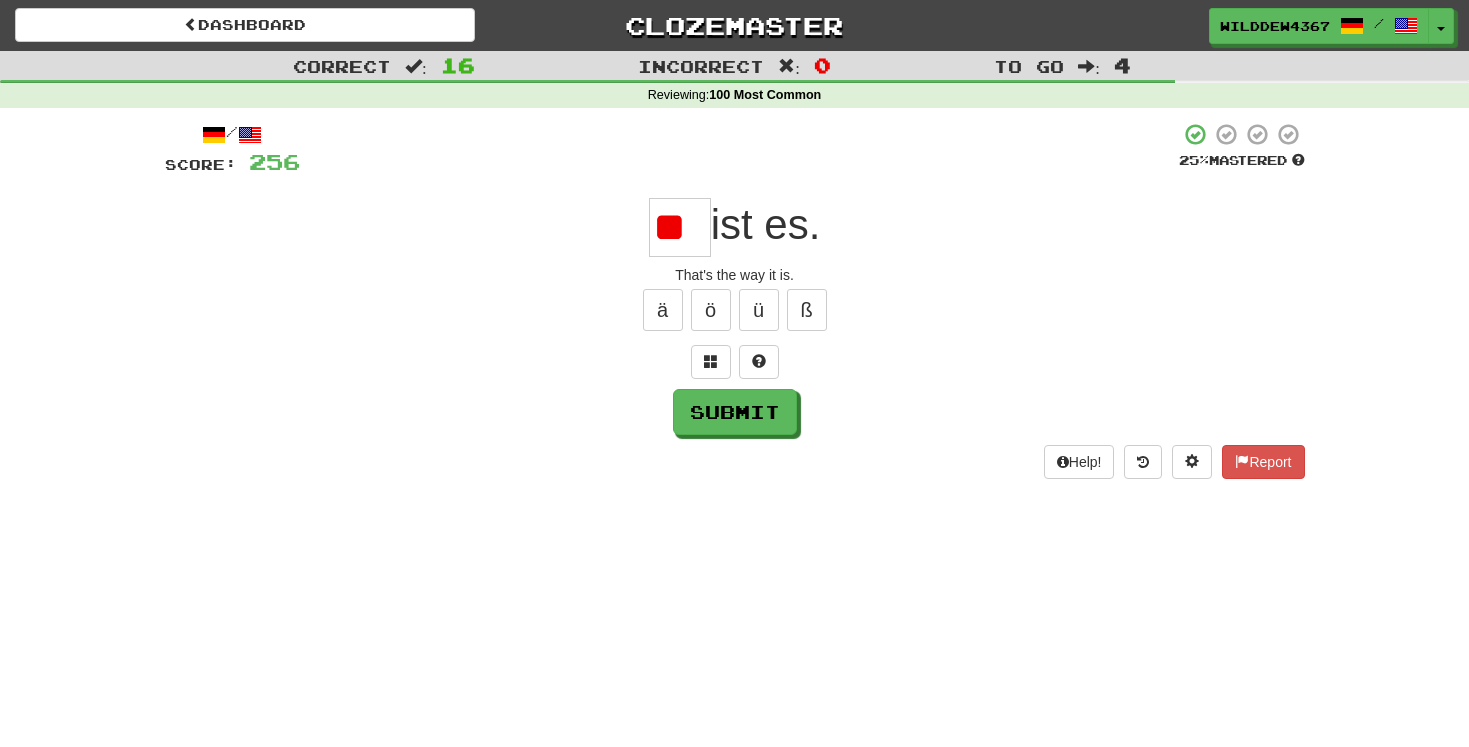 type on "*" 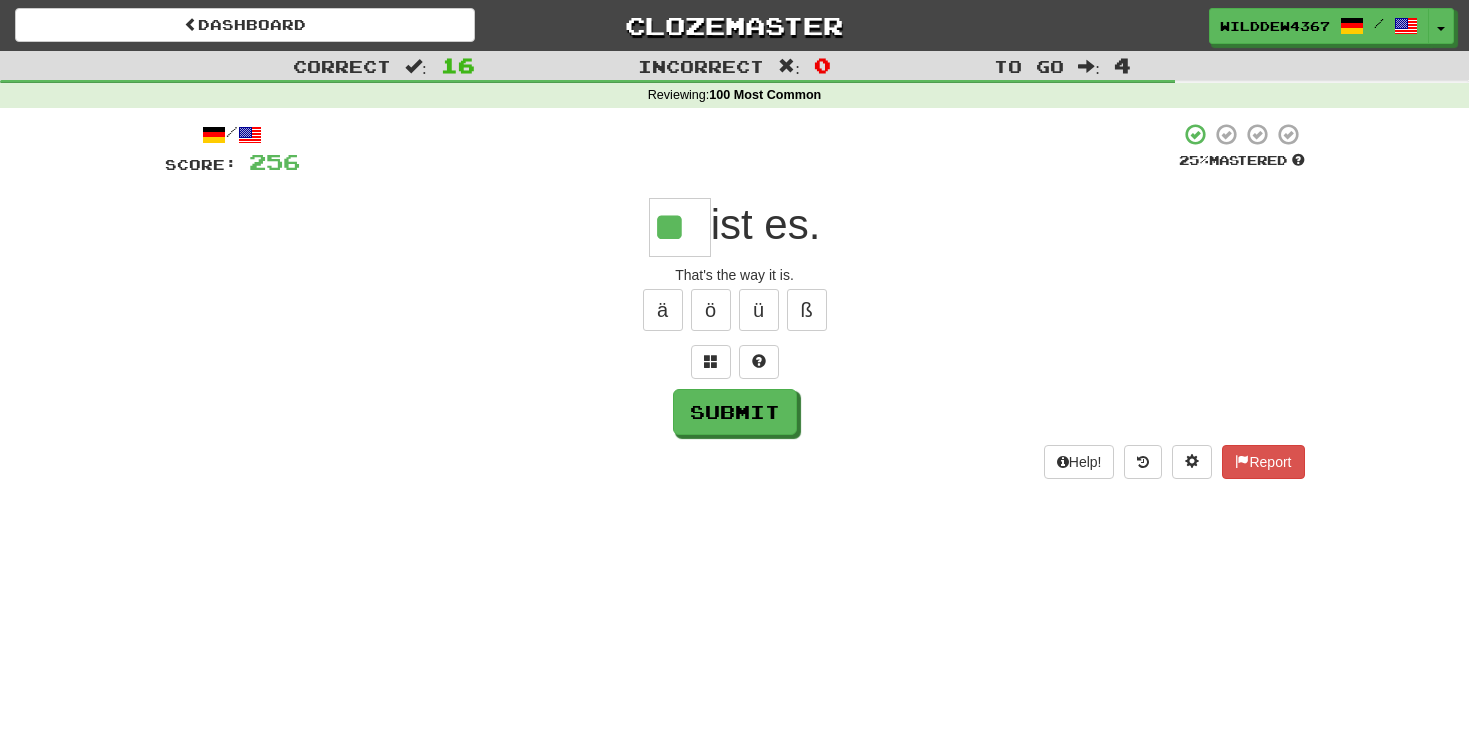 type on "**" 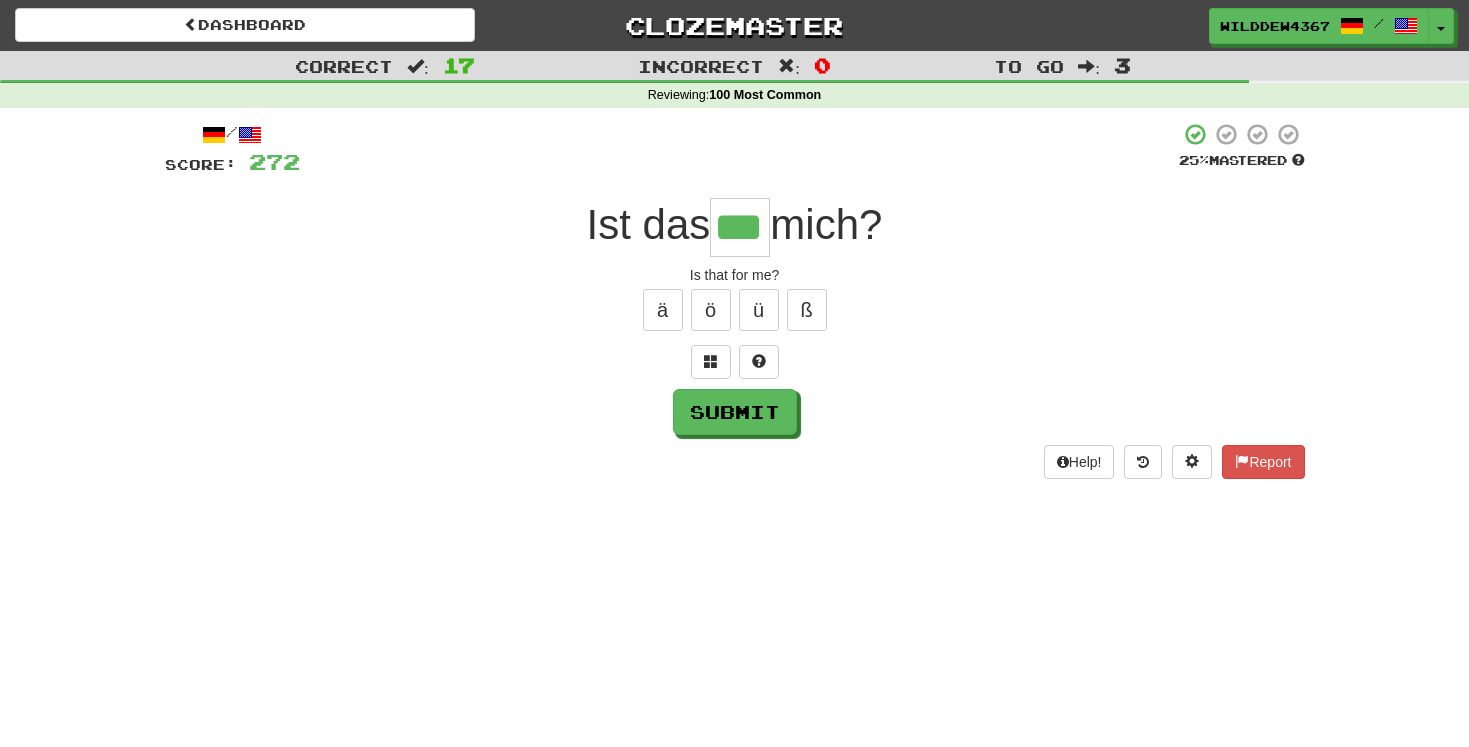 type on "***" 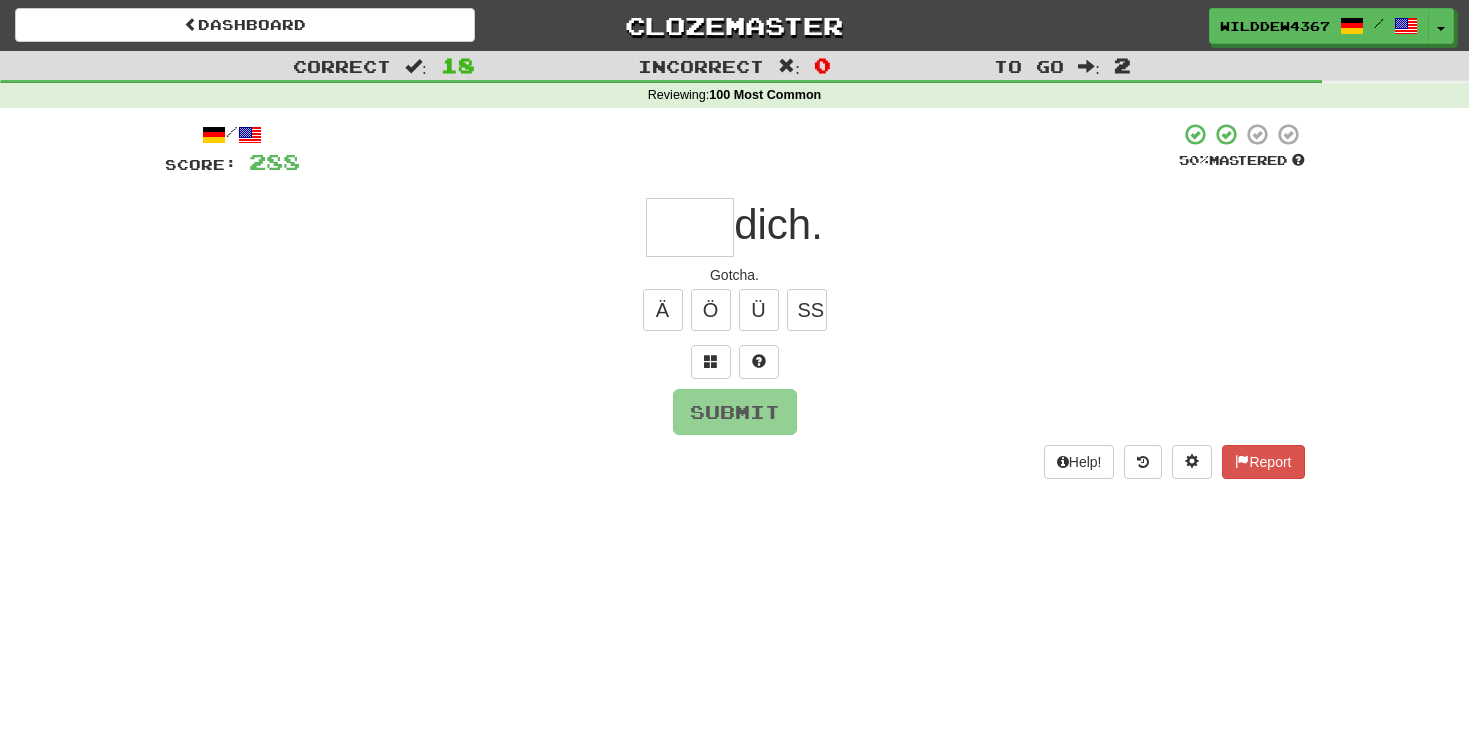 type on "*" 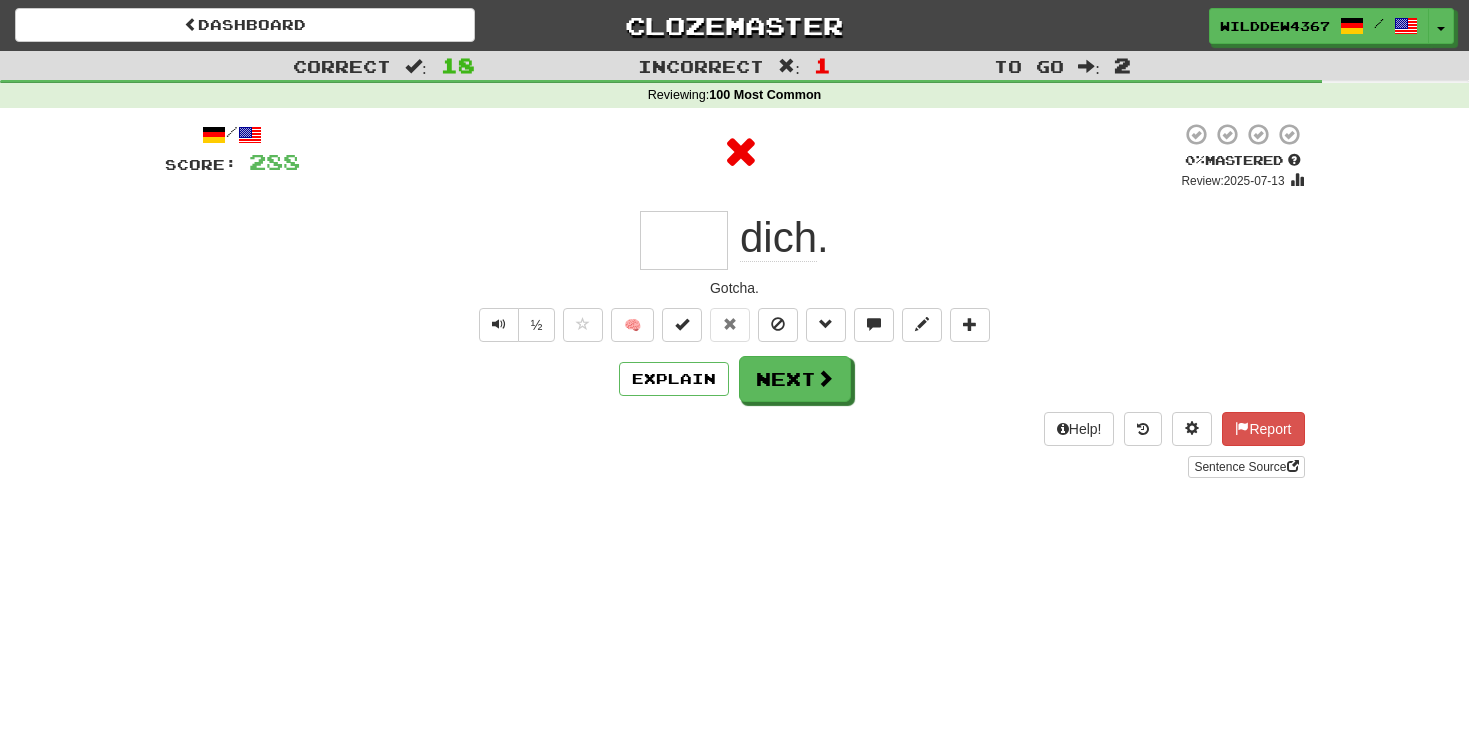 type on "***" 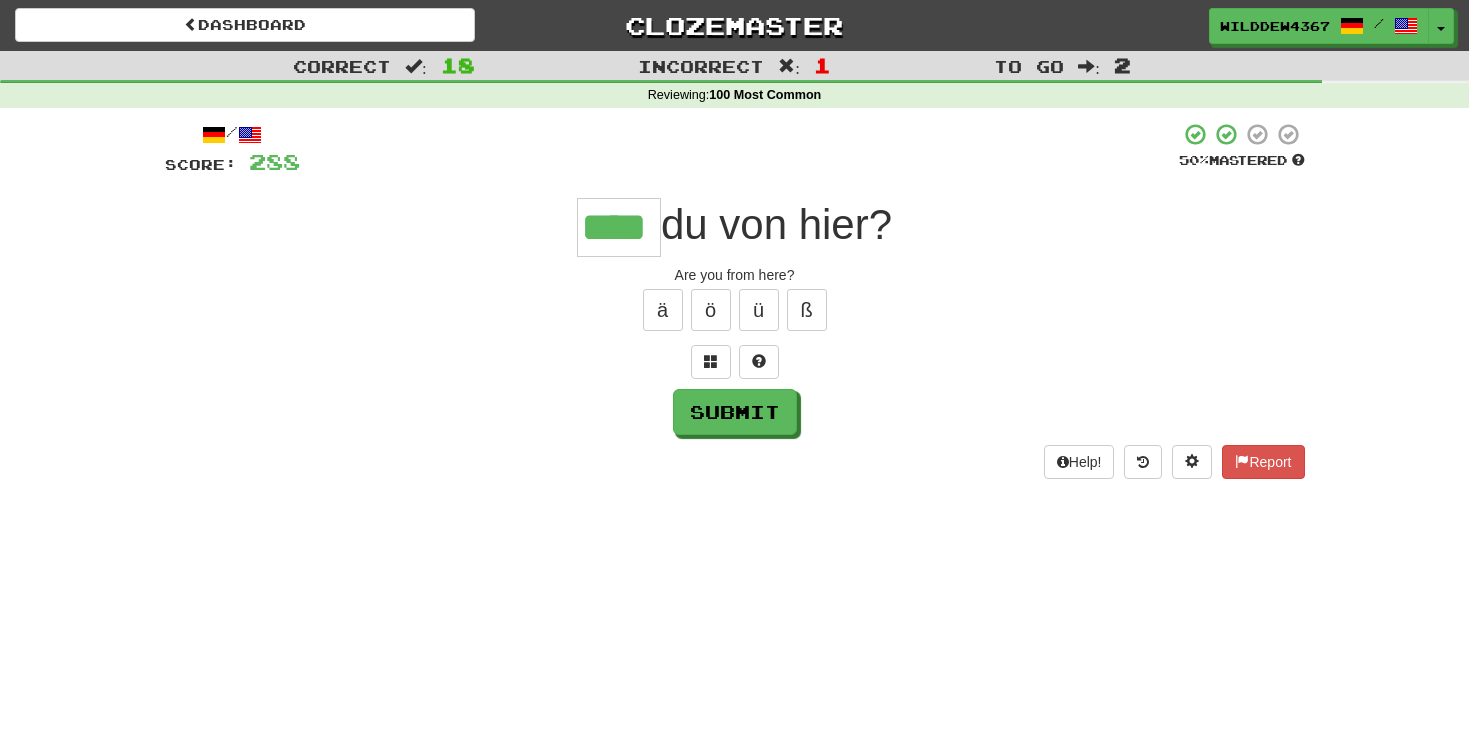 type on "****" 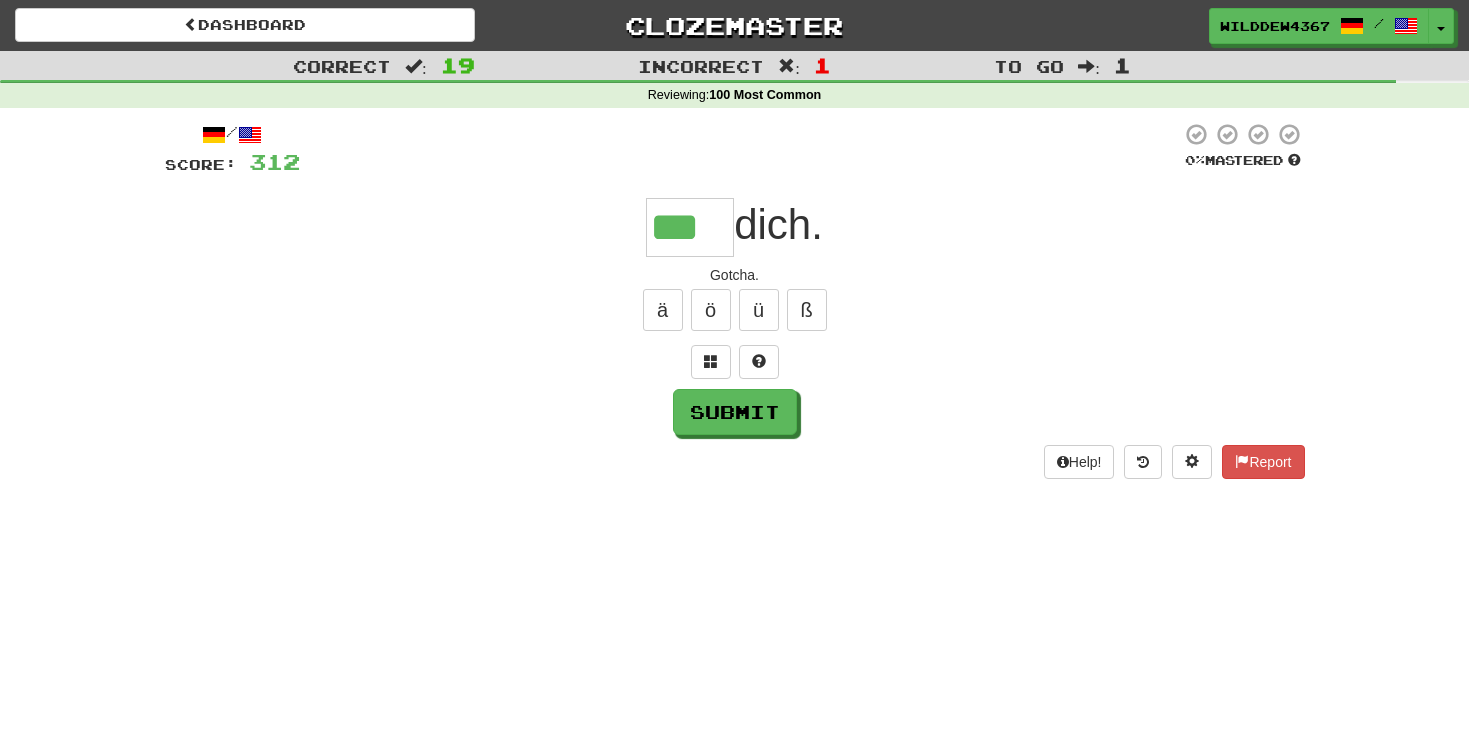 type on "***" 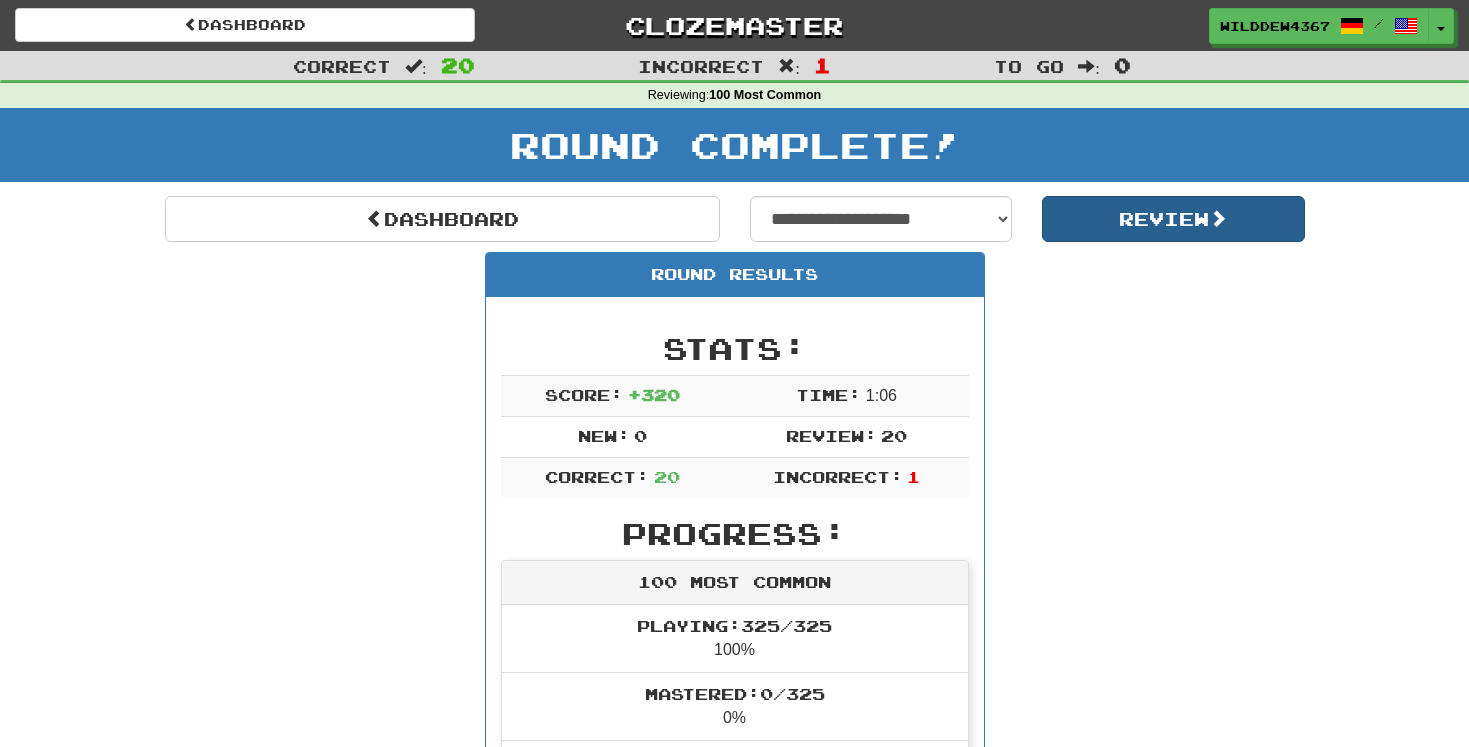 scroll, scrollTop: 0, scrollLeft: 0, axis: both 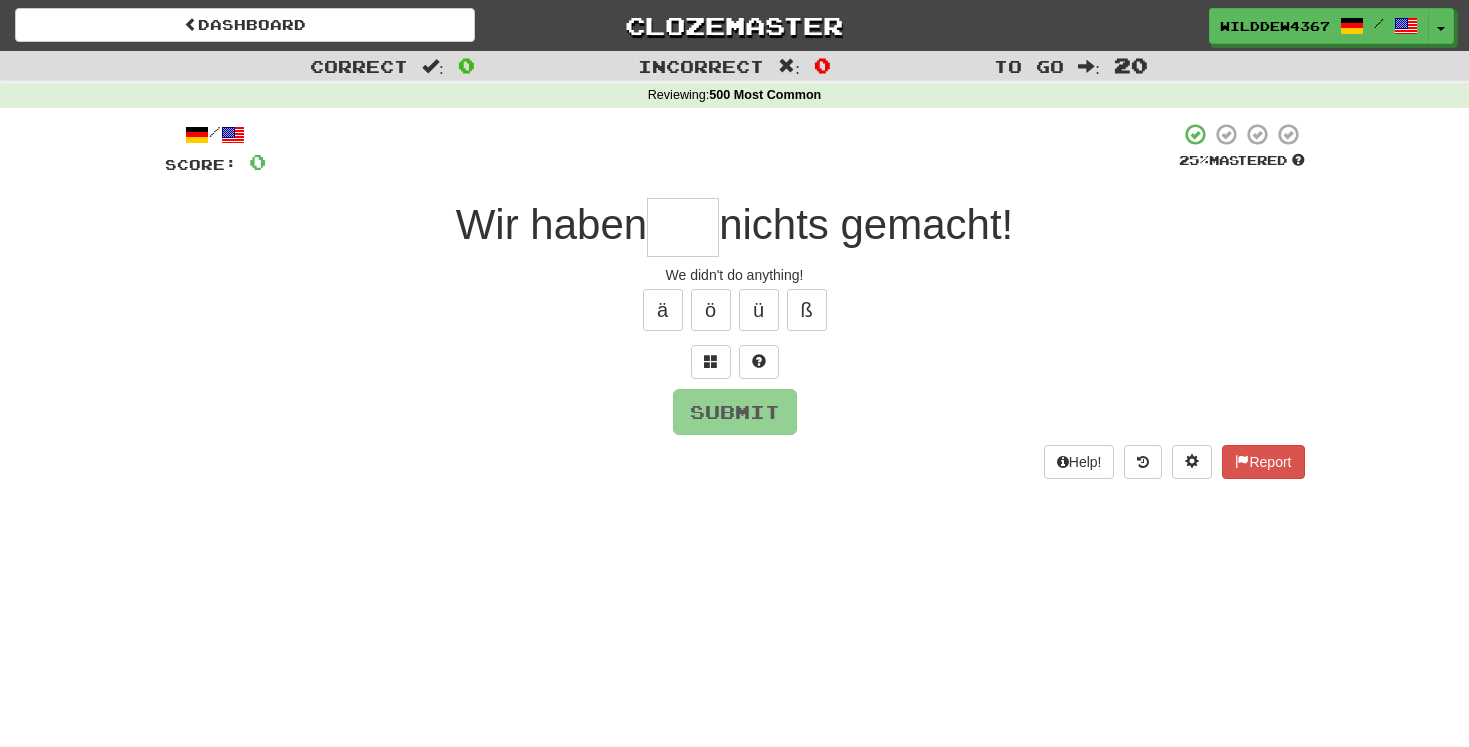 type on "*" 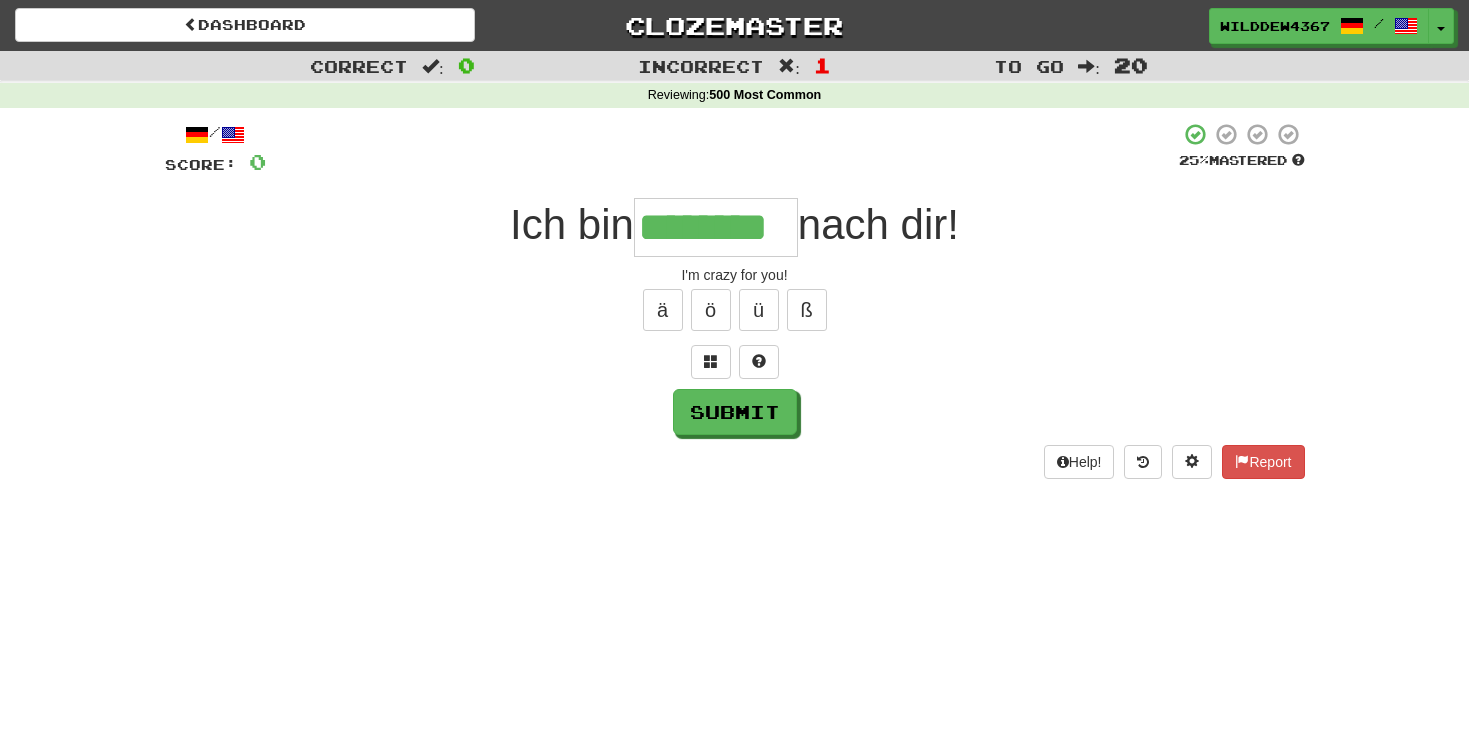 type on "********" 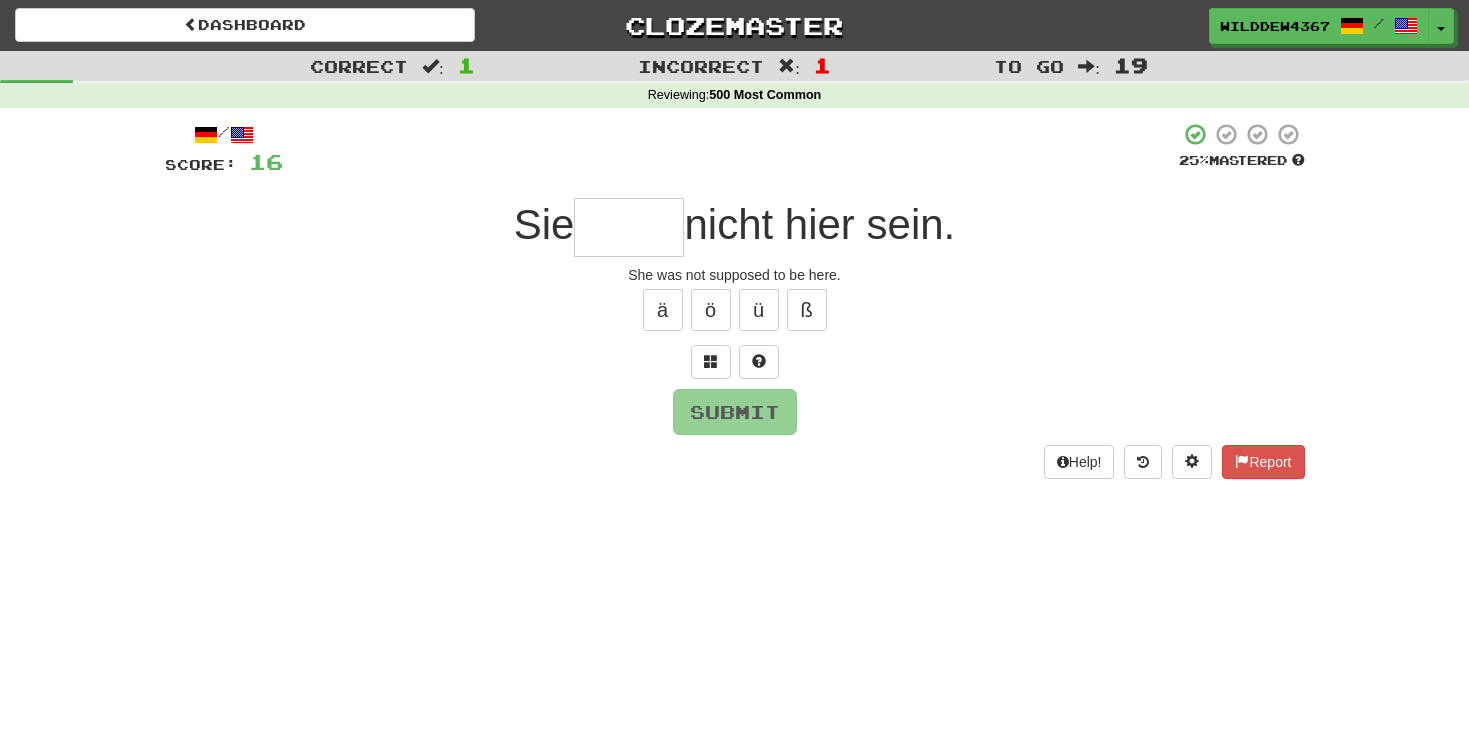 type on "*" 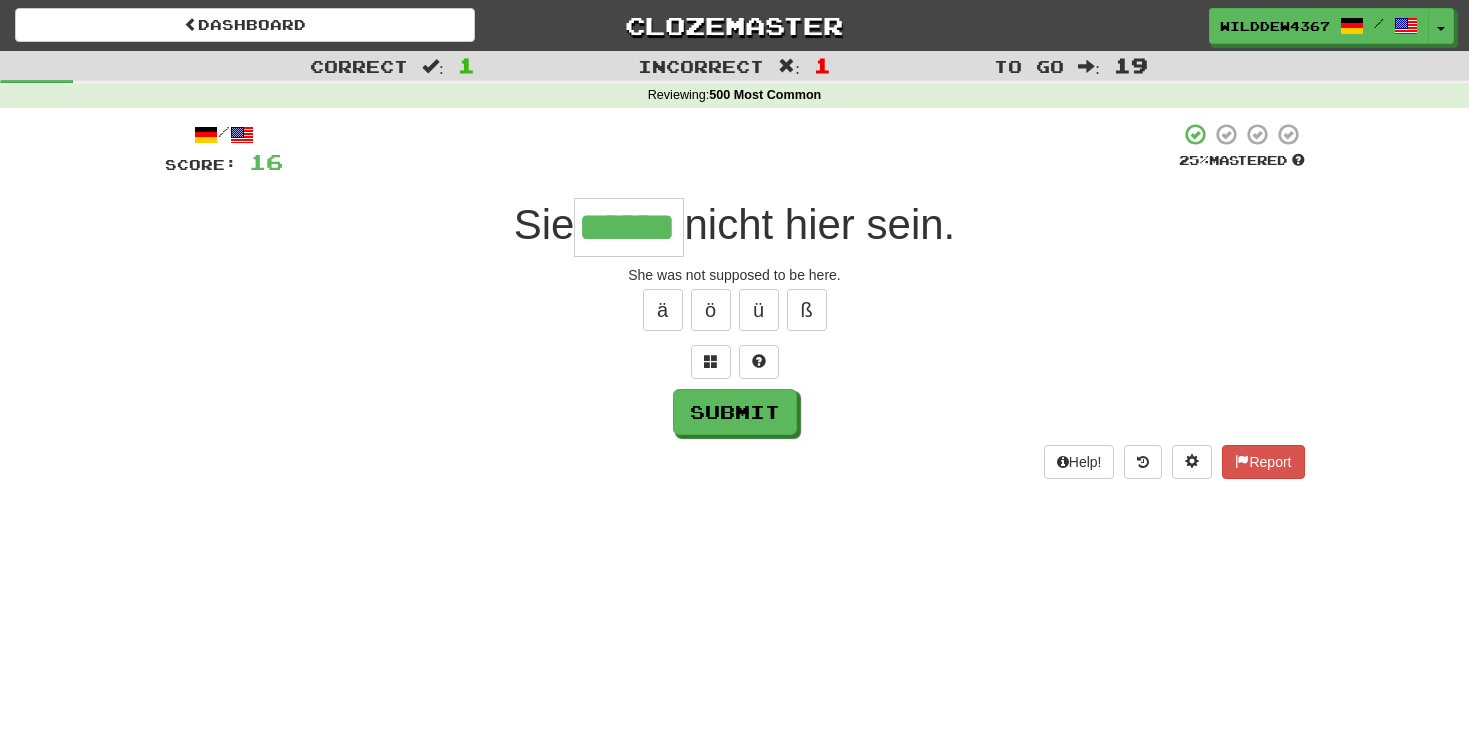 type on "******" 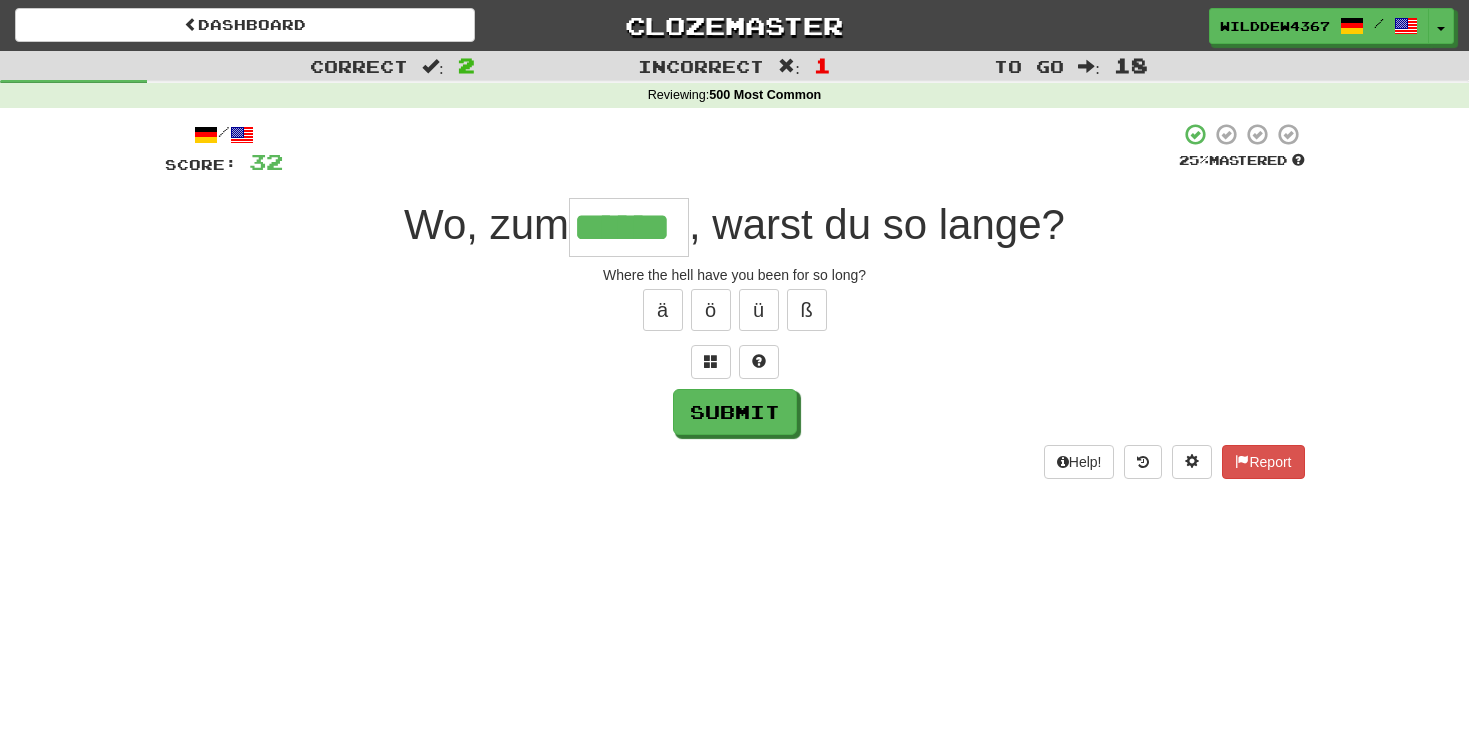 type on "******" 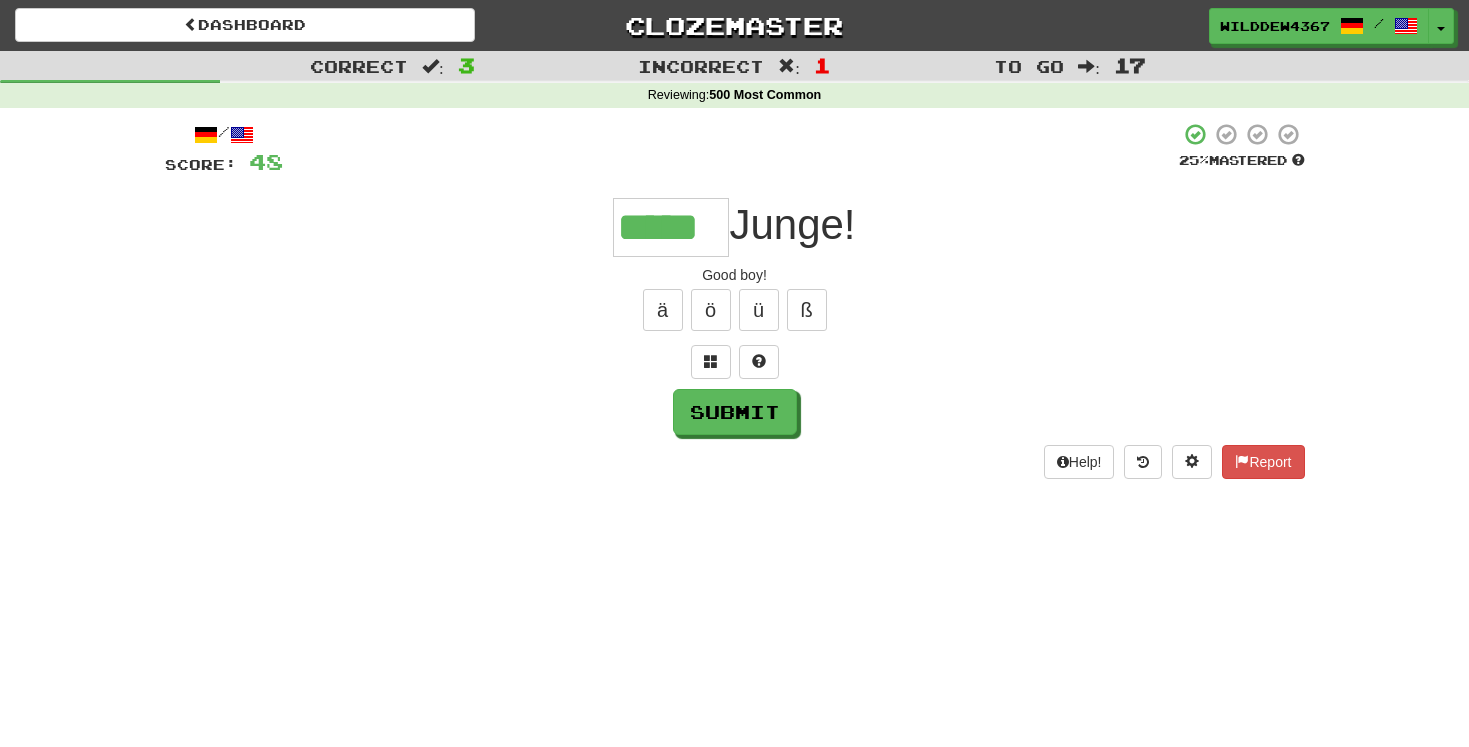 type on "*****" 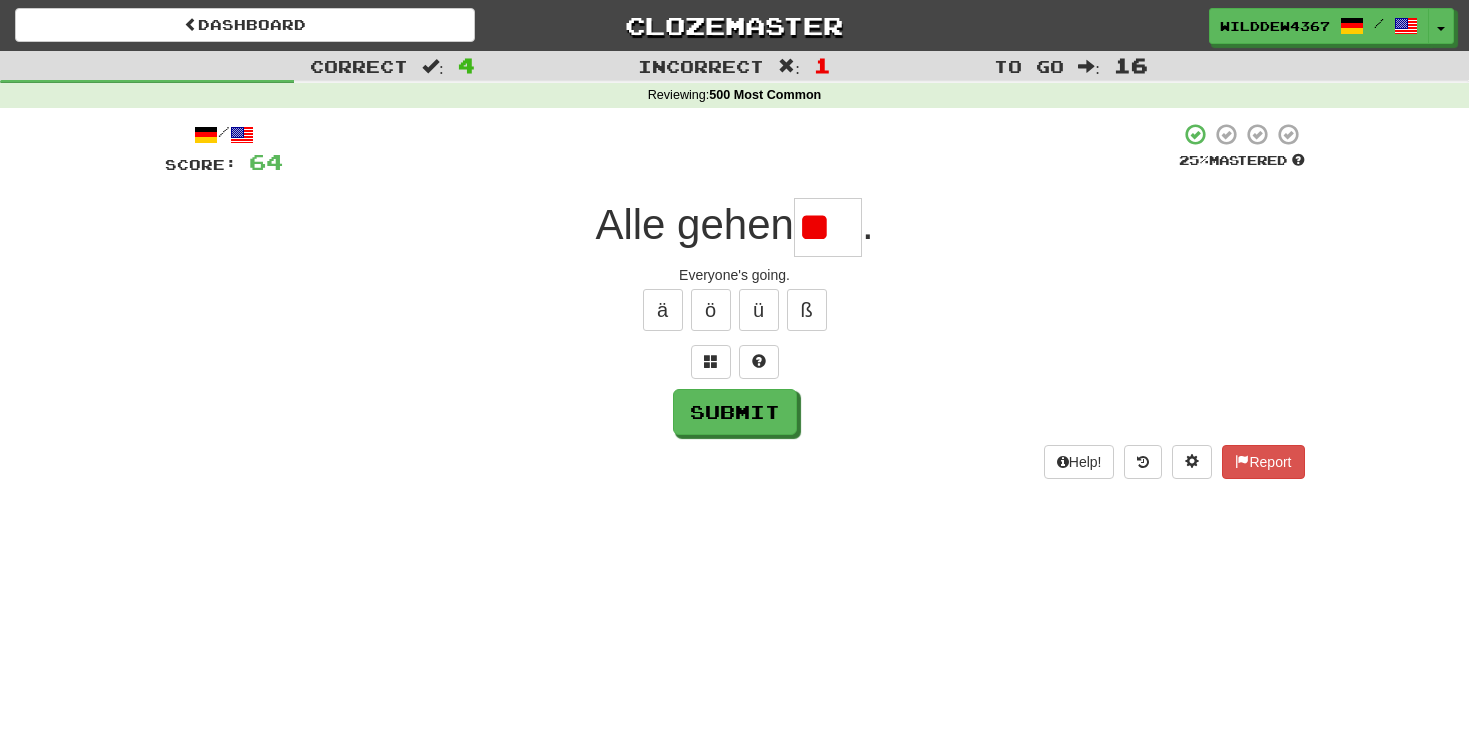 type on "*" 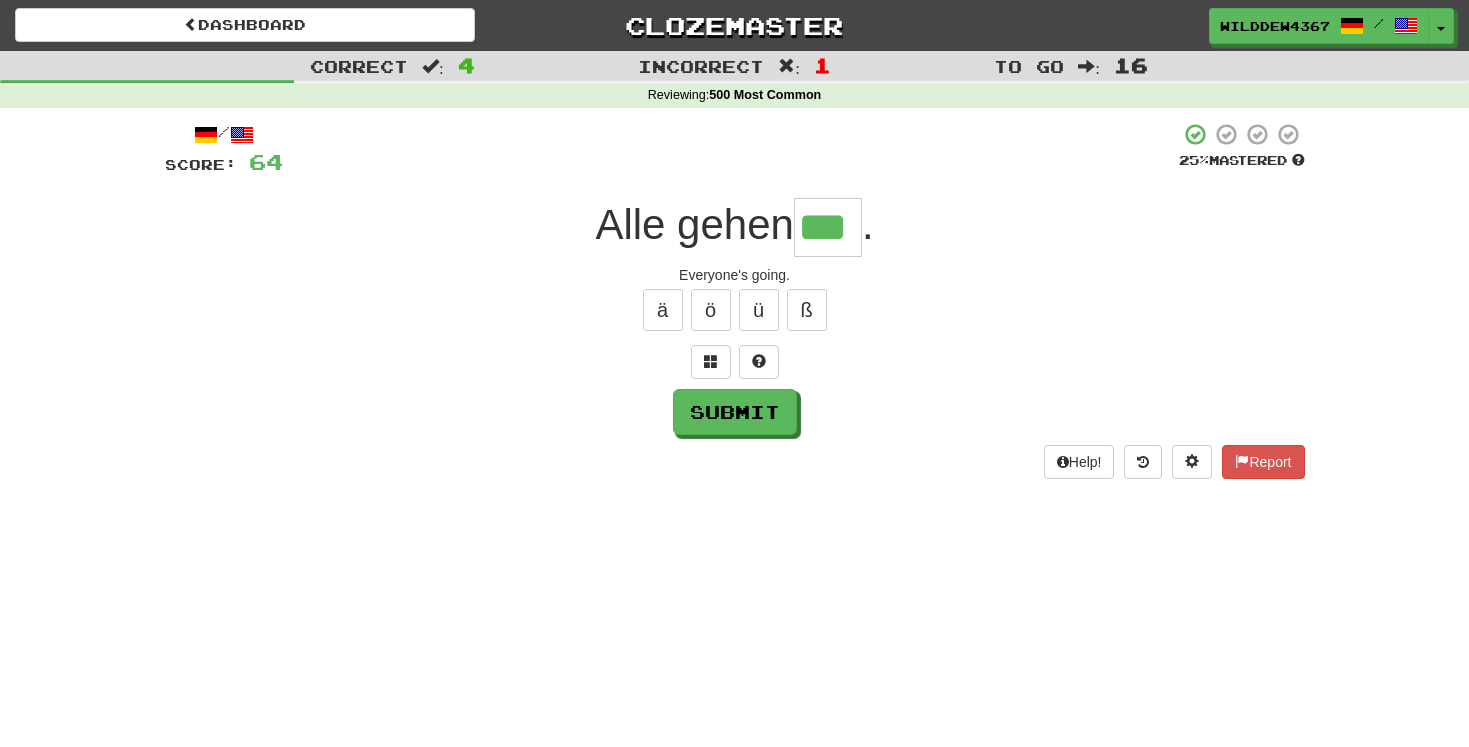 type on "***" 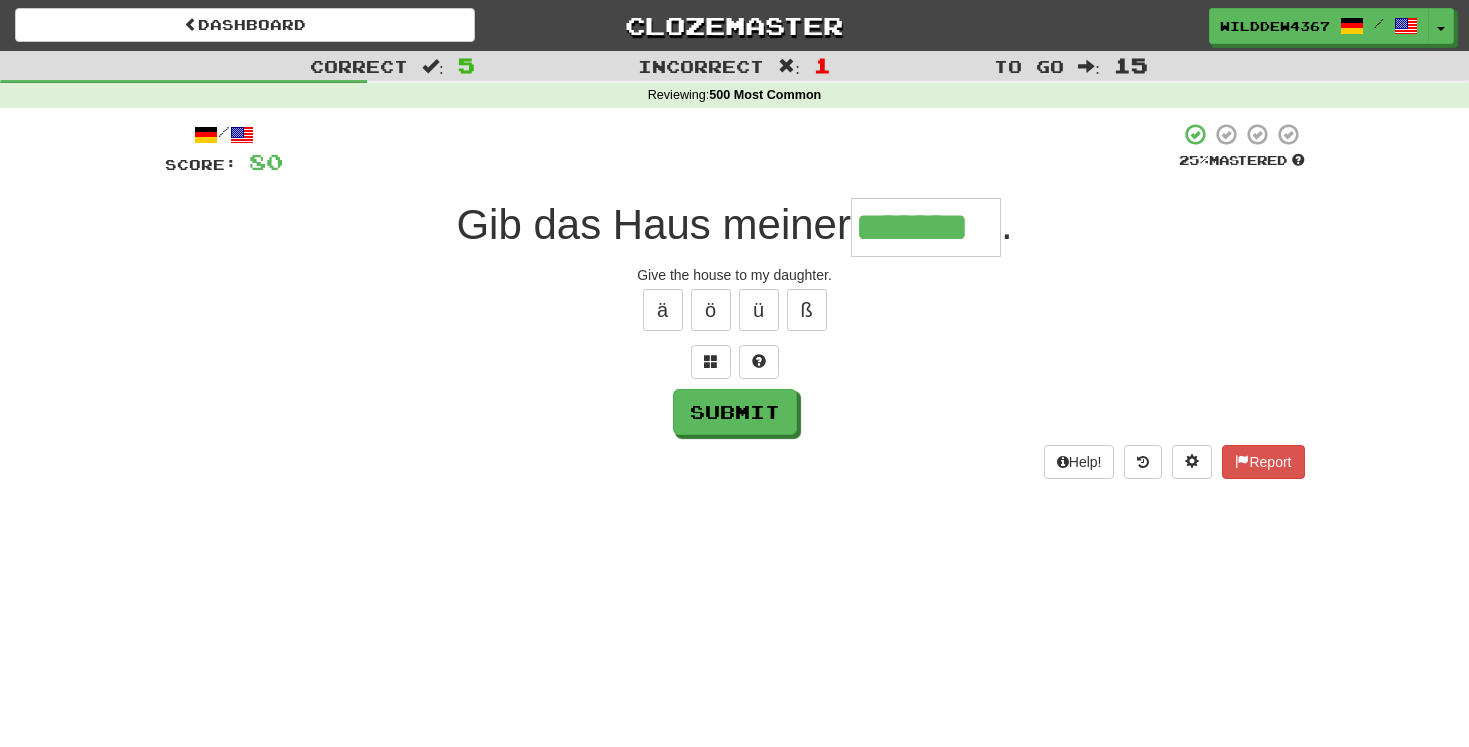 type on "*******" 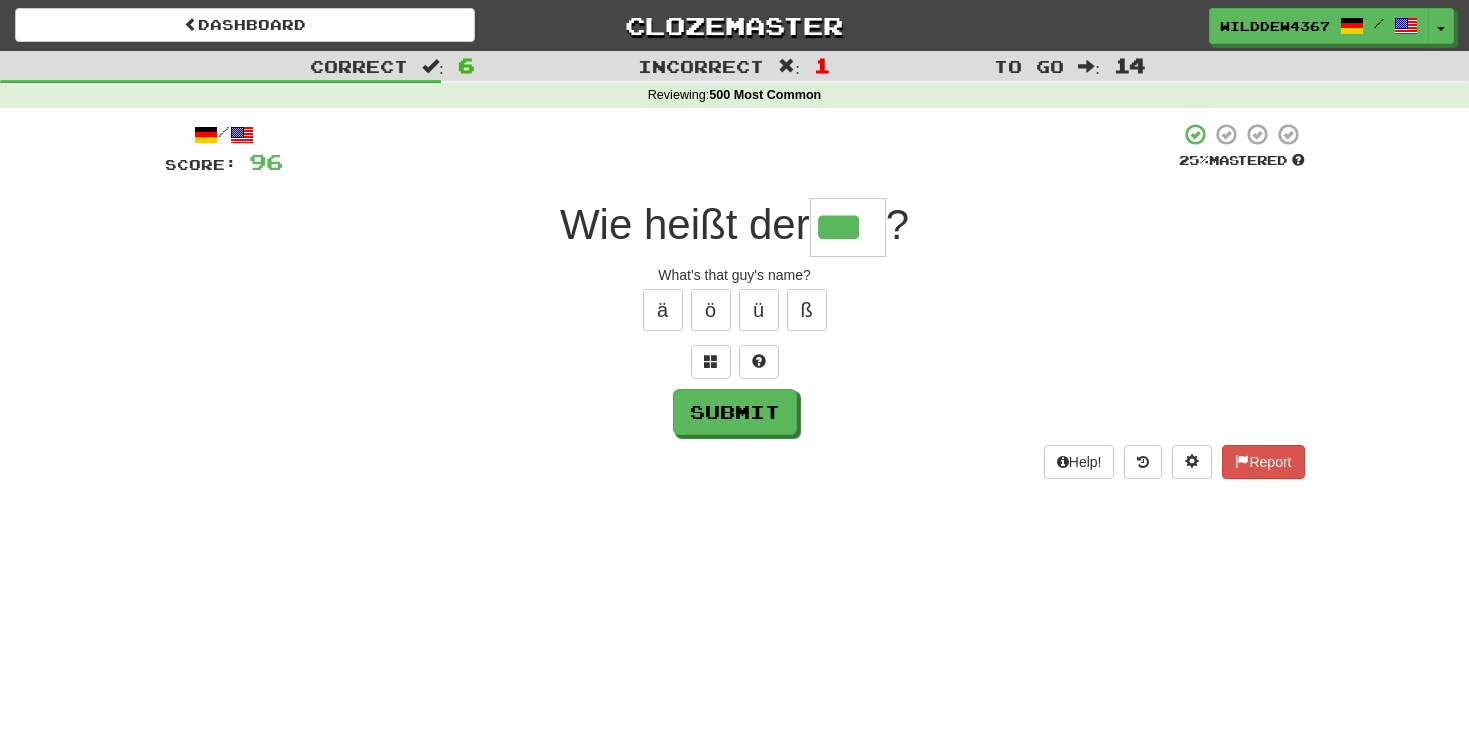 type on "***" 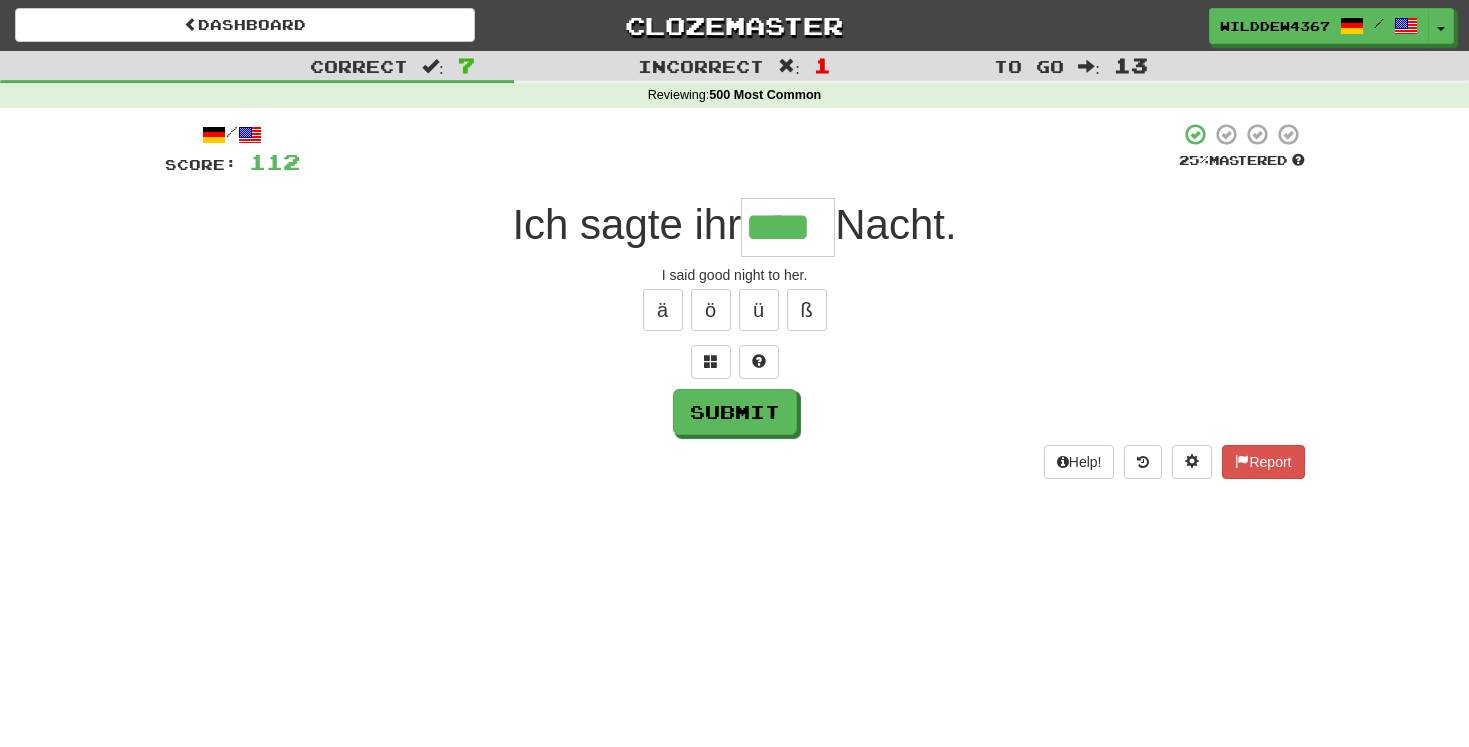 type on "****" 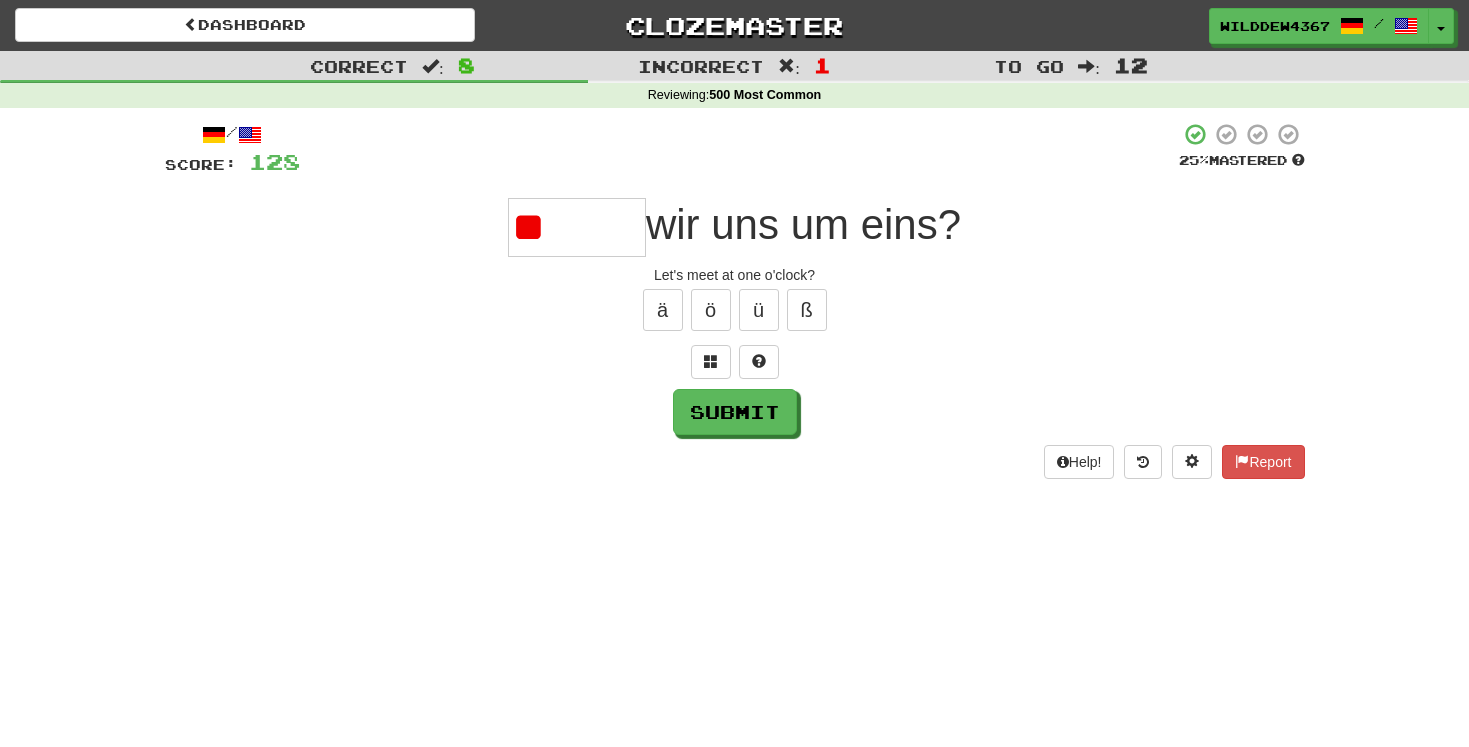 type on "*" 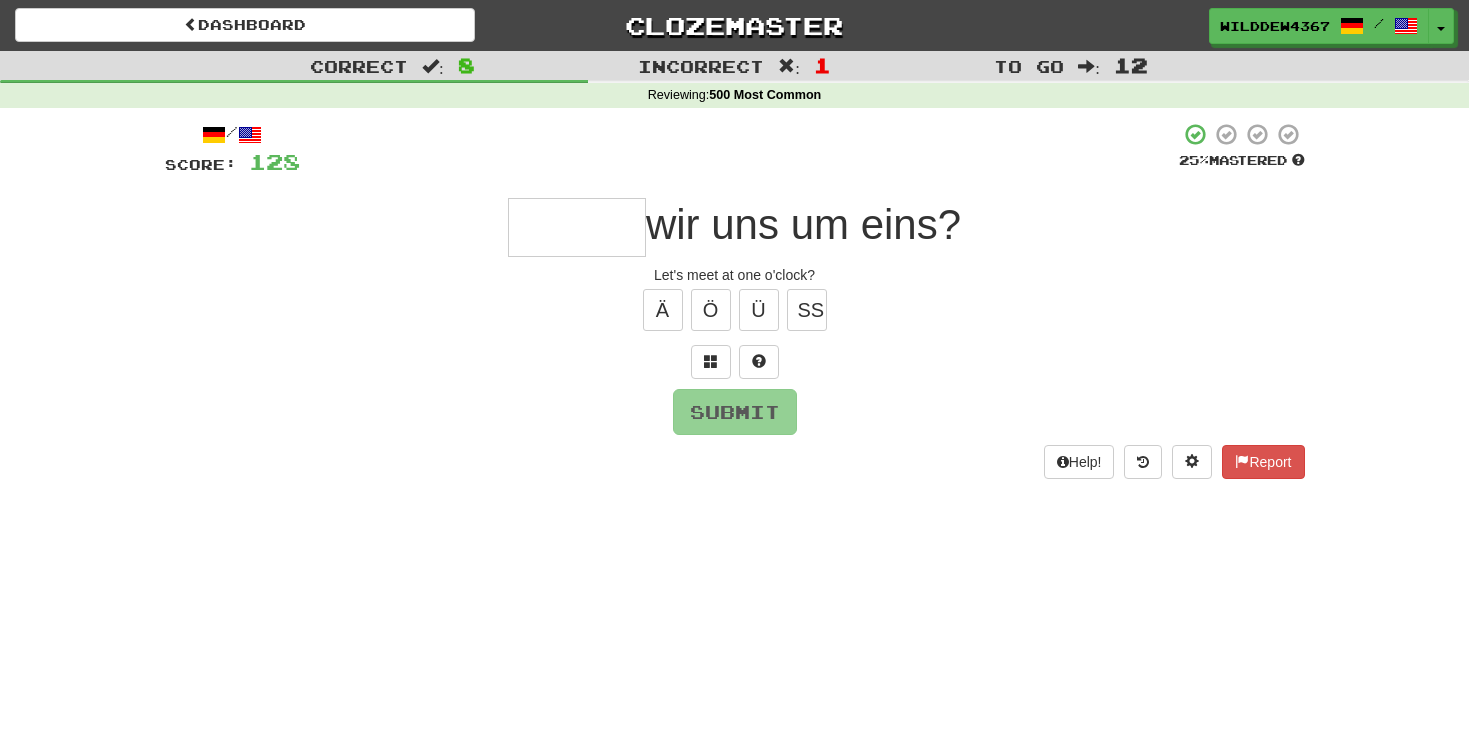 type on "*" 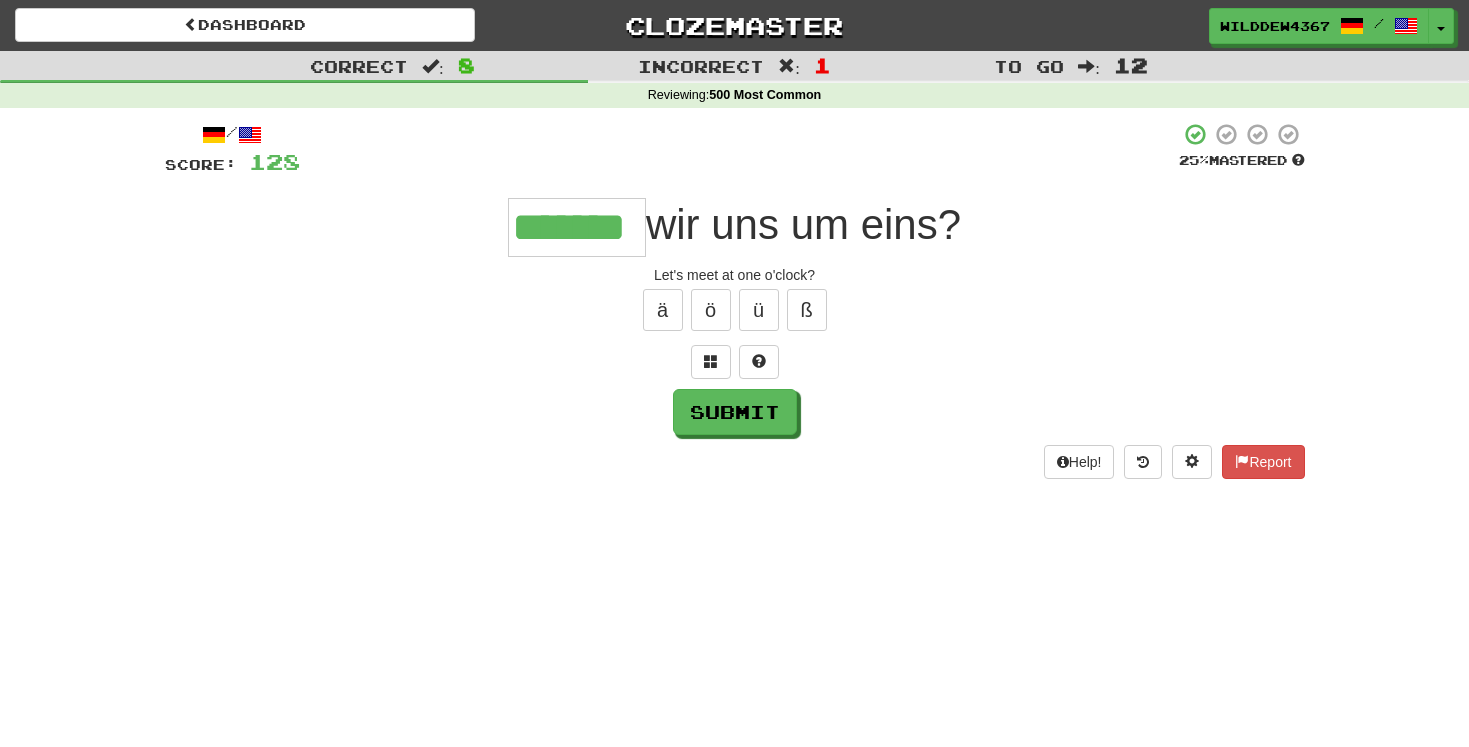 type on "*******" 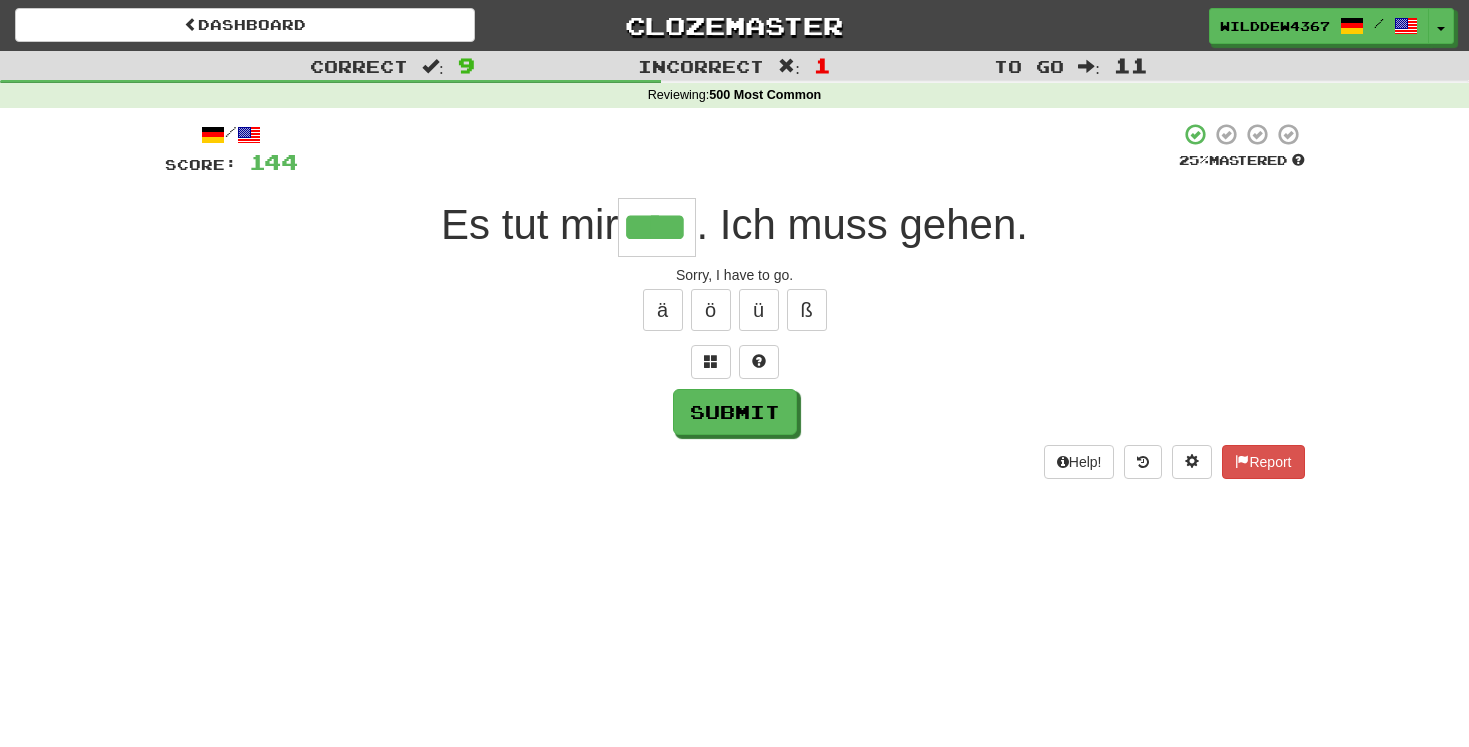 type on "****" 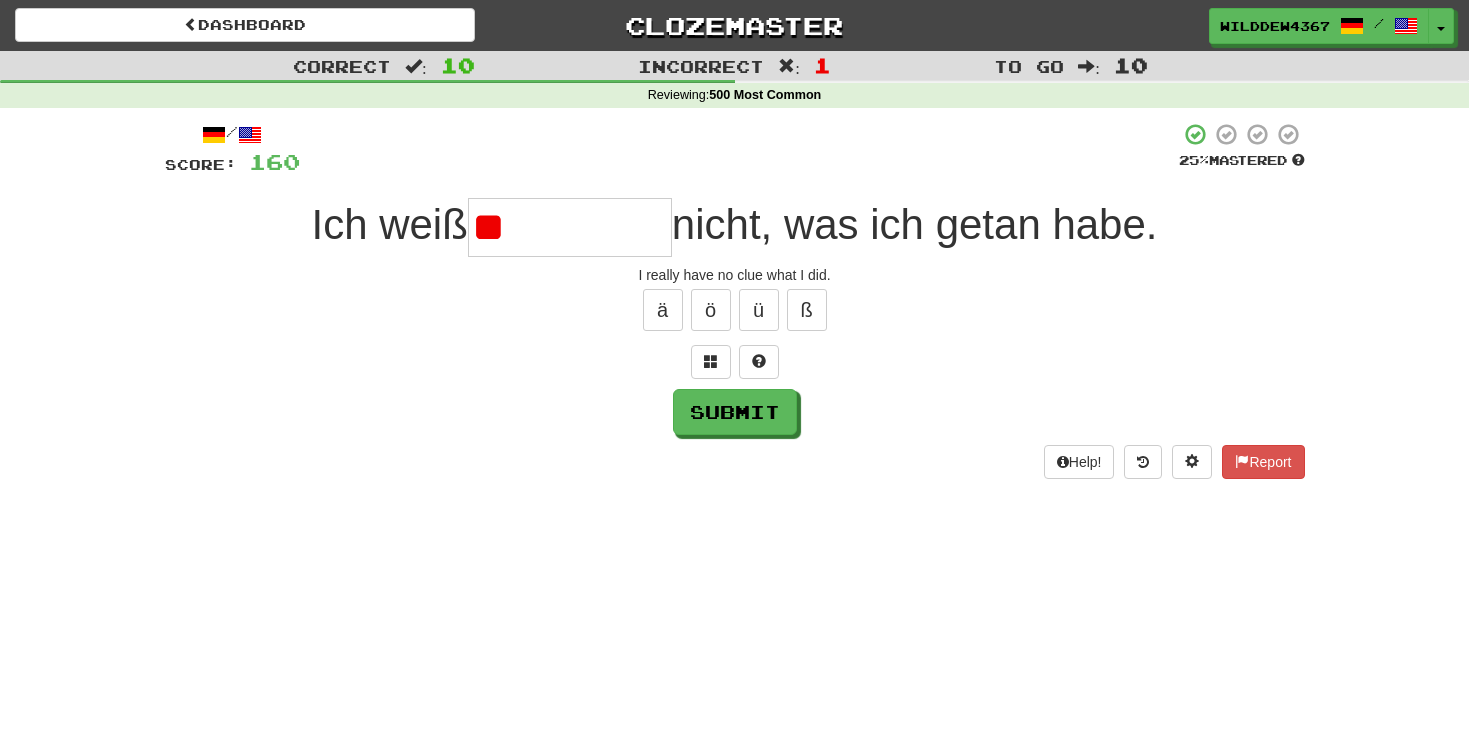 type on "*" 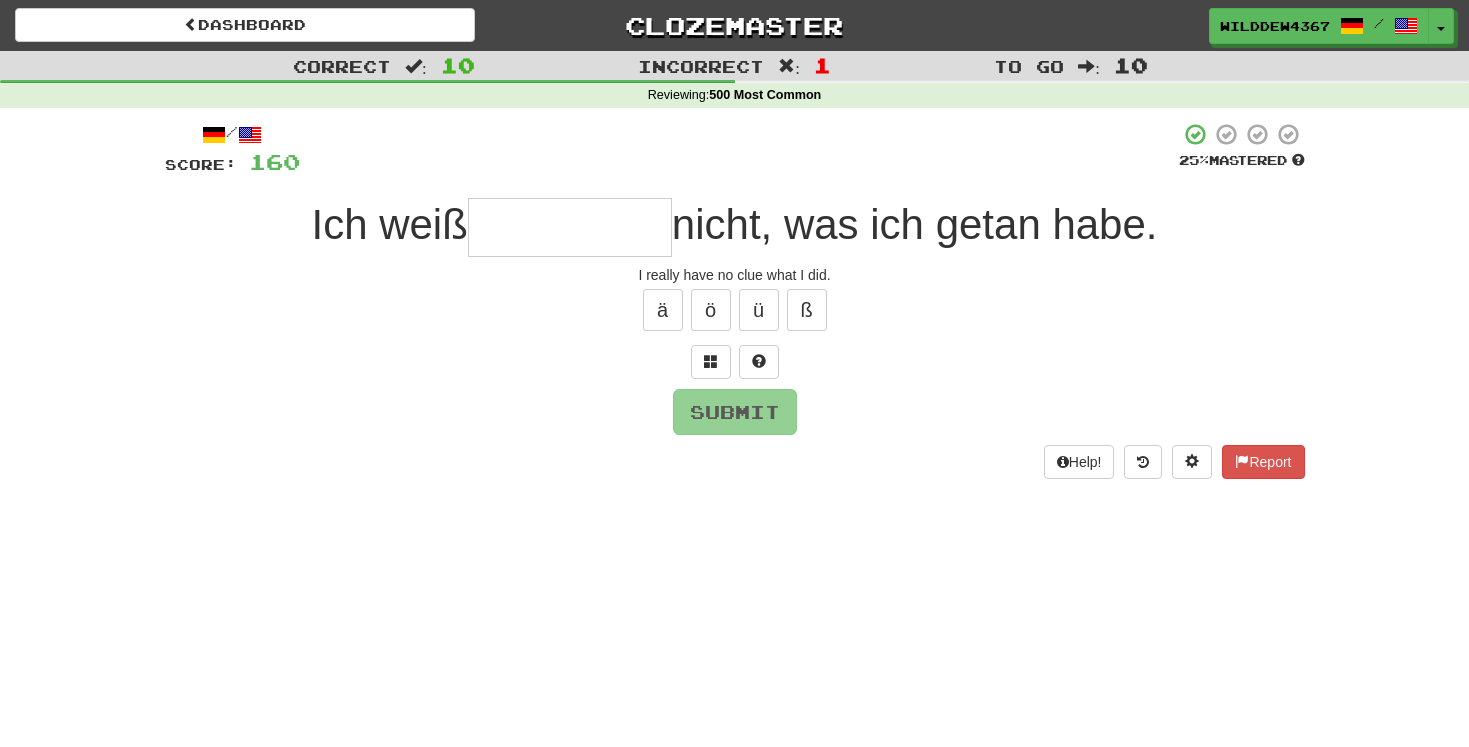 type on "*" 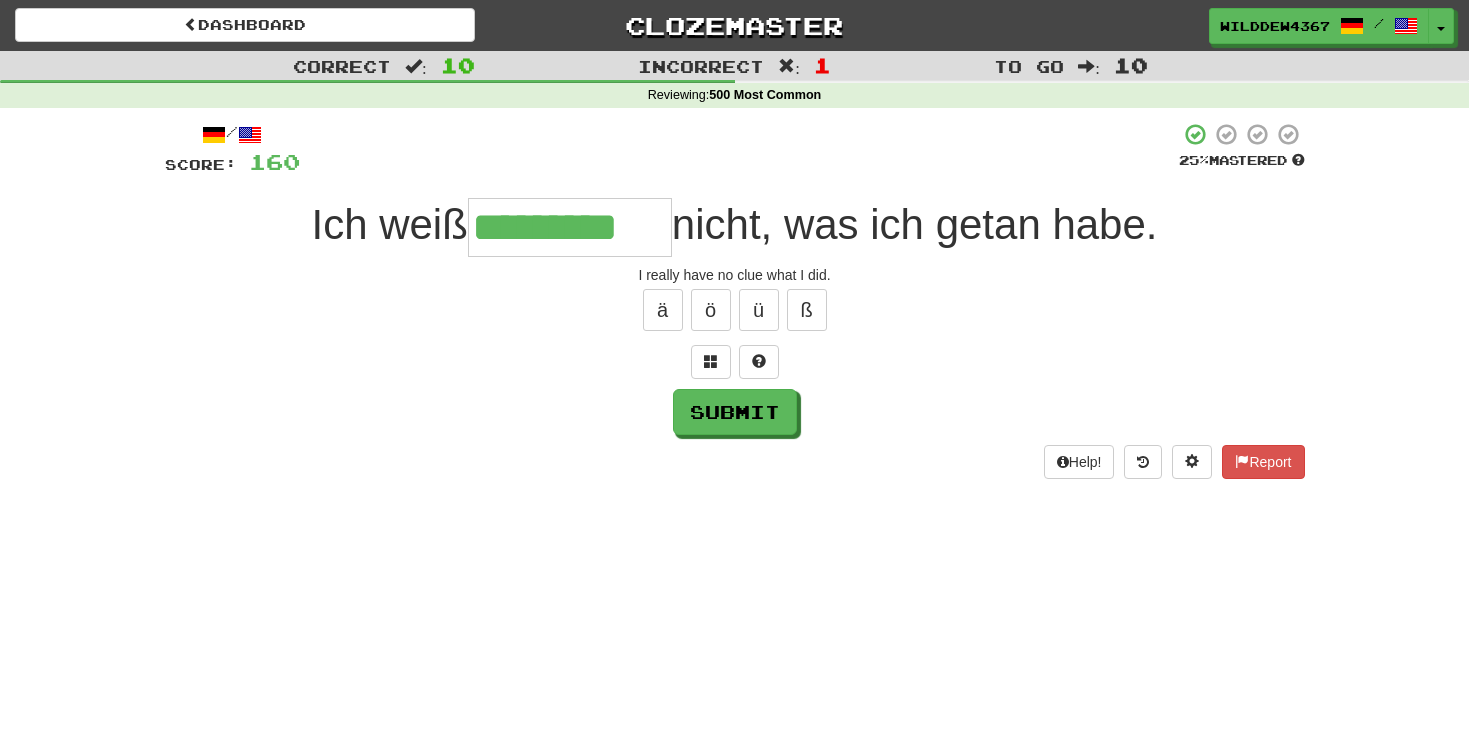 type on "*********" 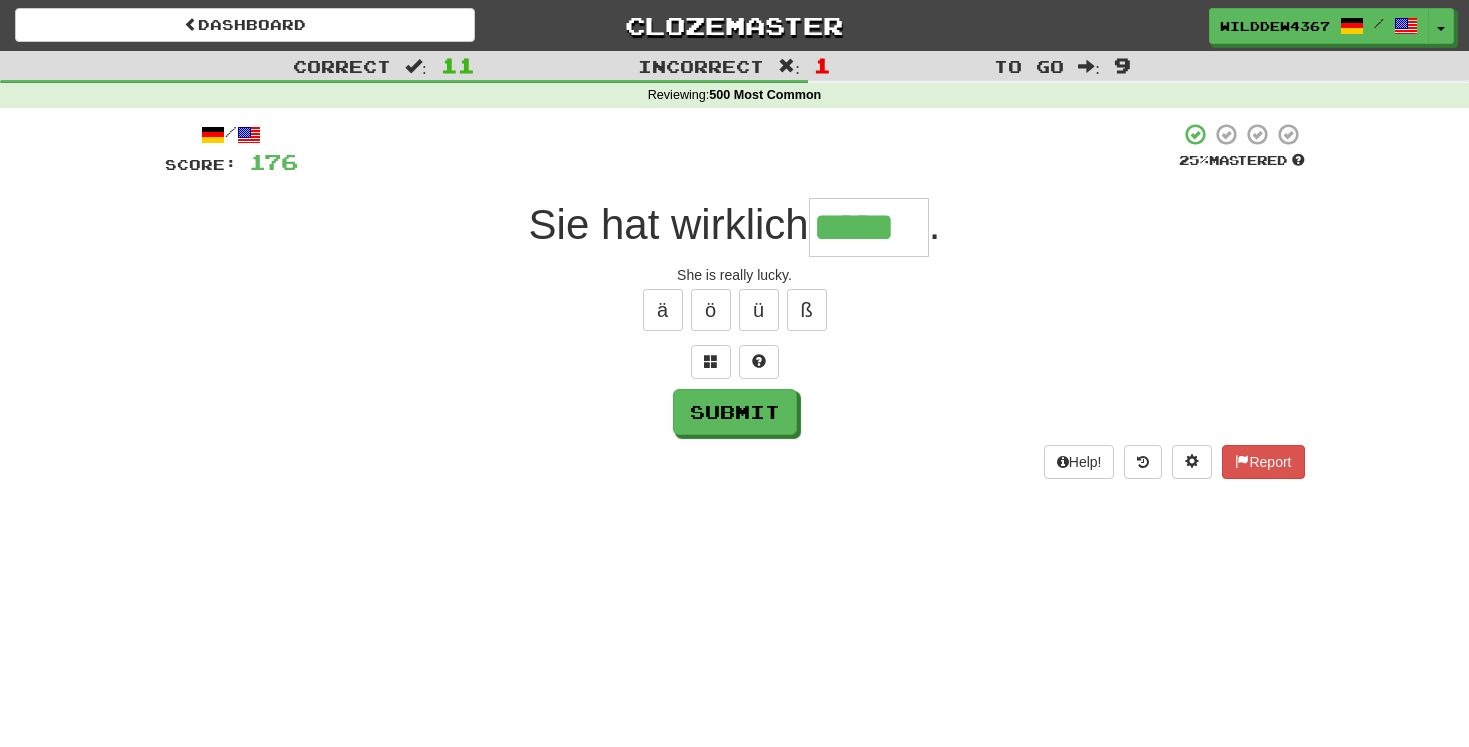 type on "*****" 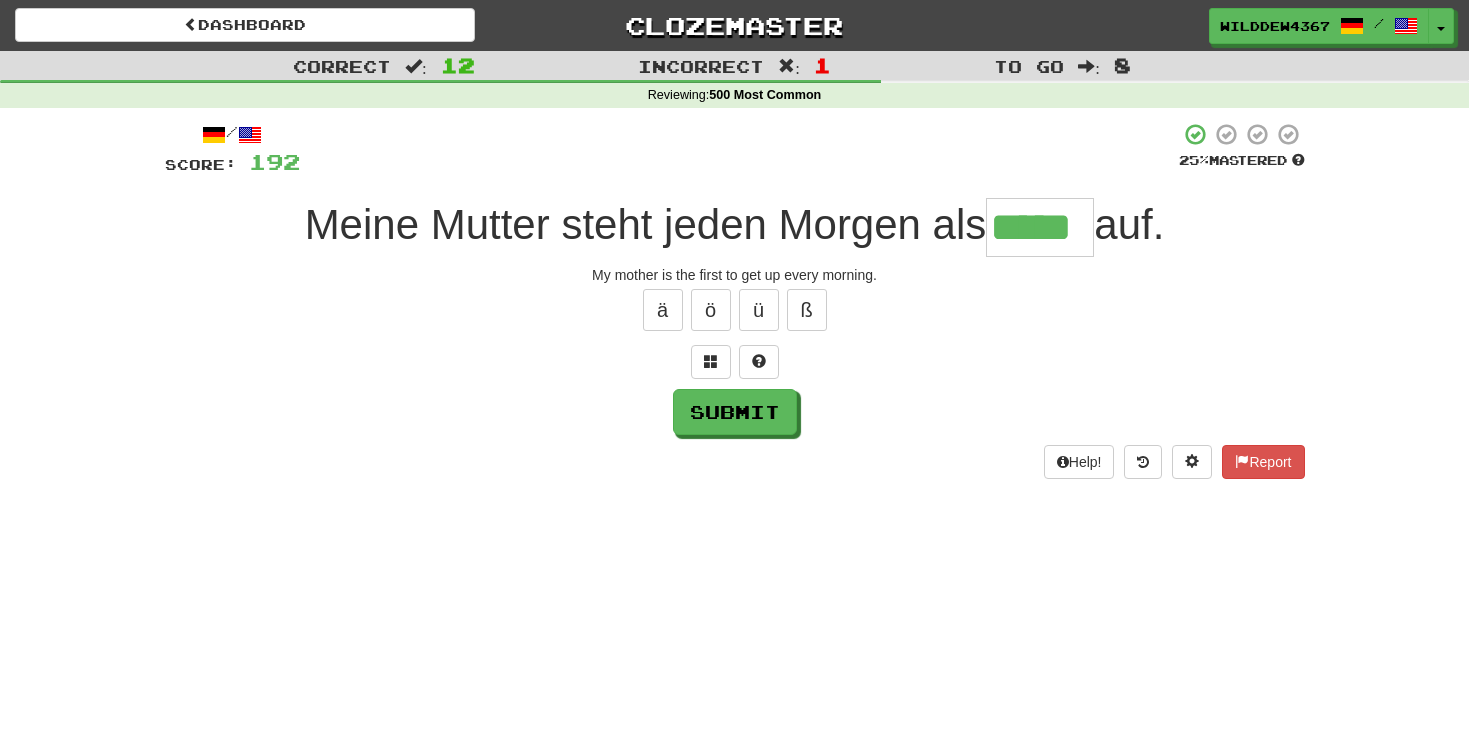 type on "*****" 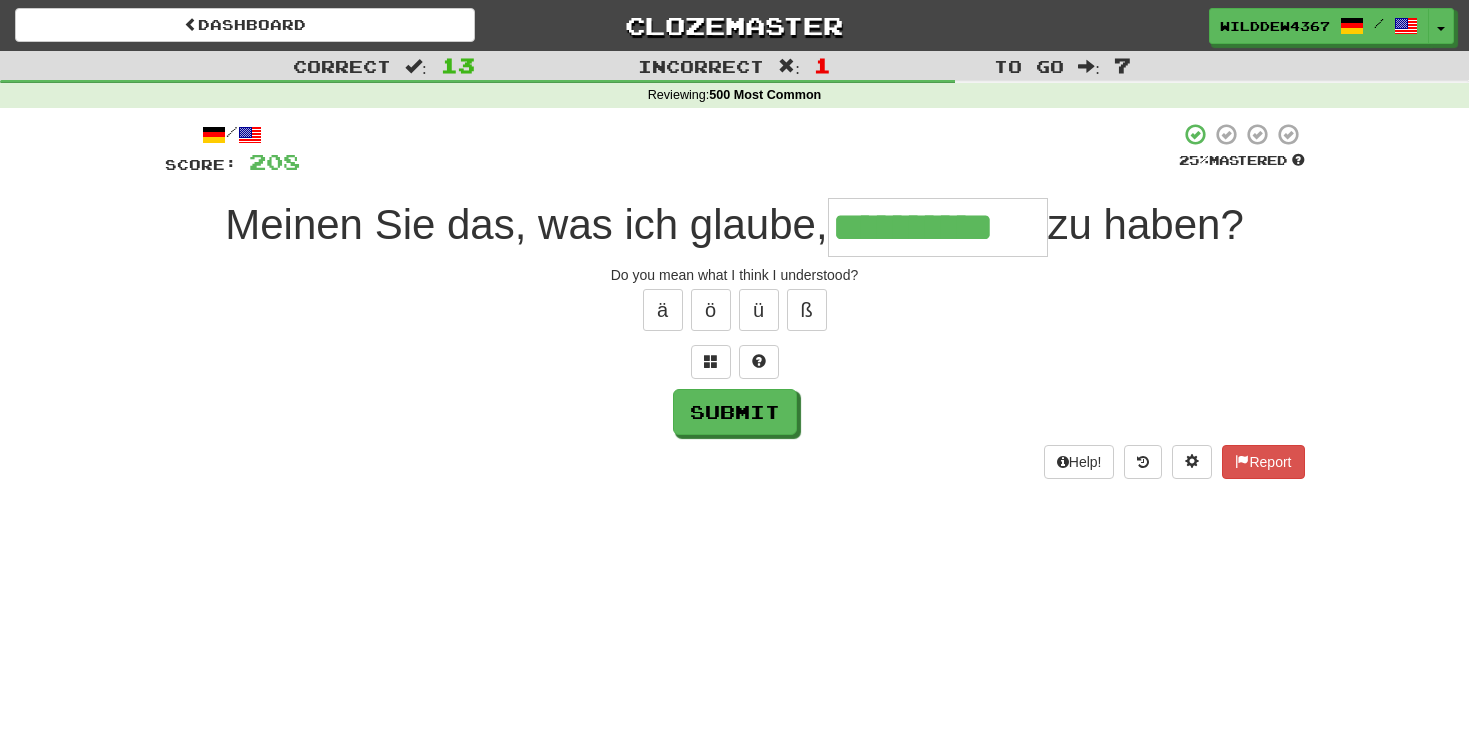 type on "**********" 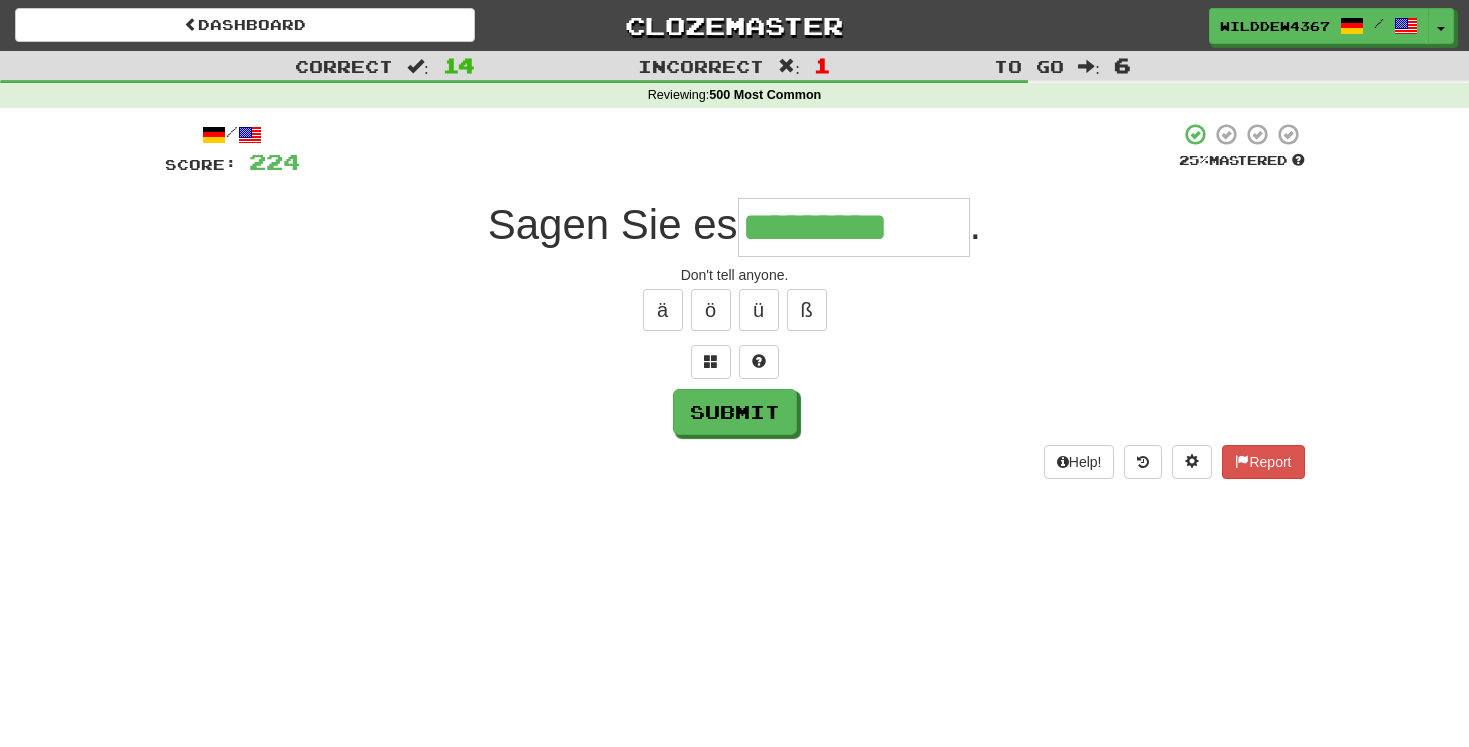 type on "*********" 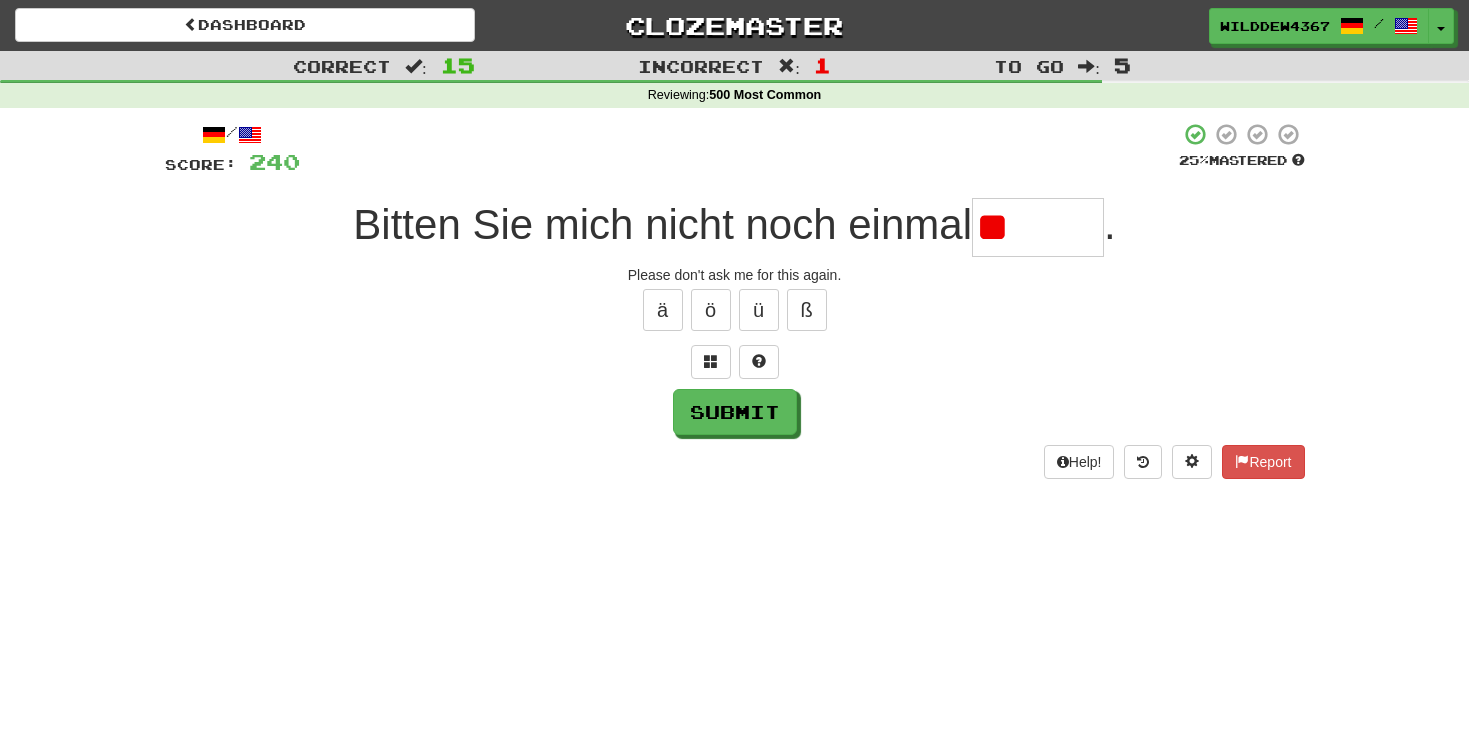 type on "*" 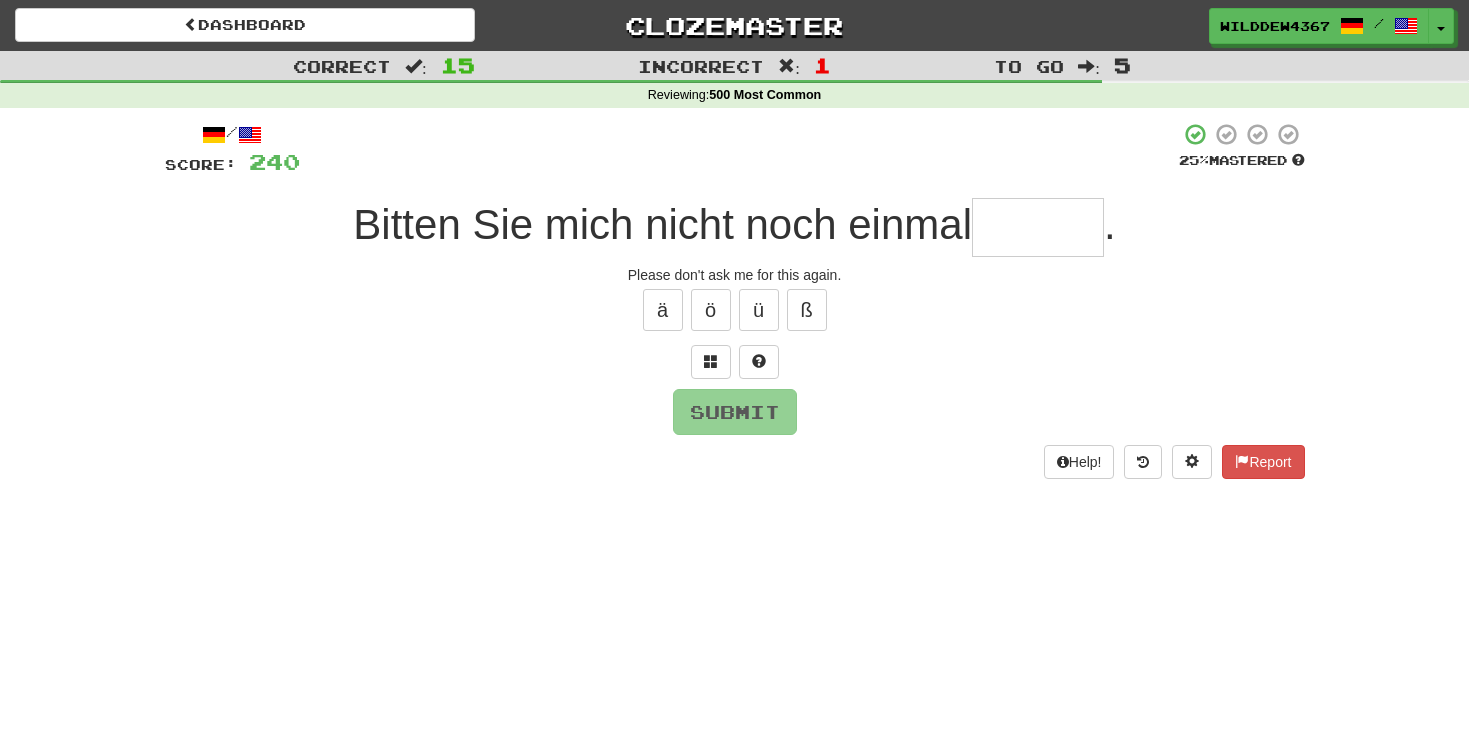 type on "*" 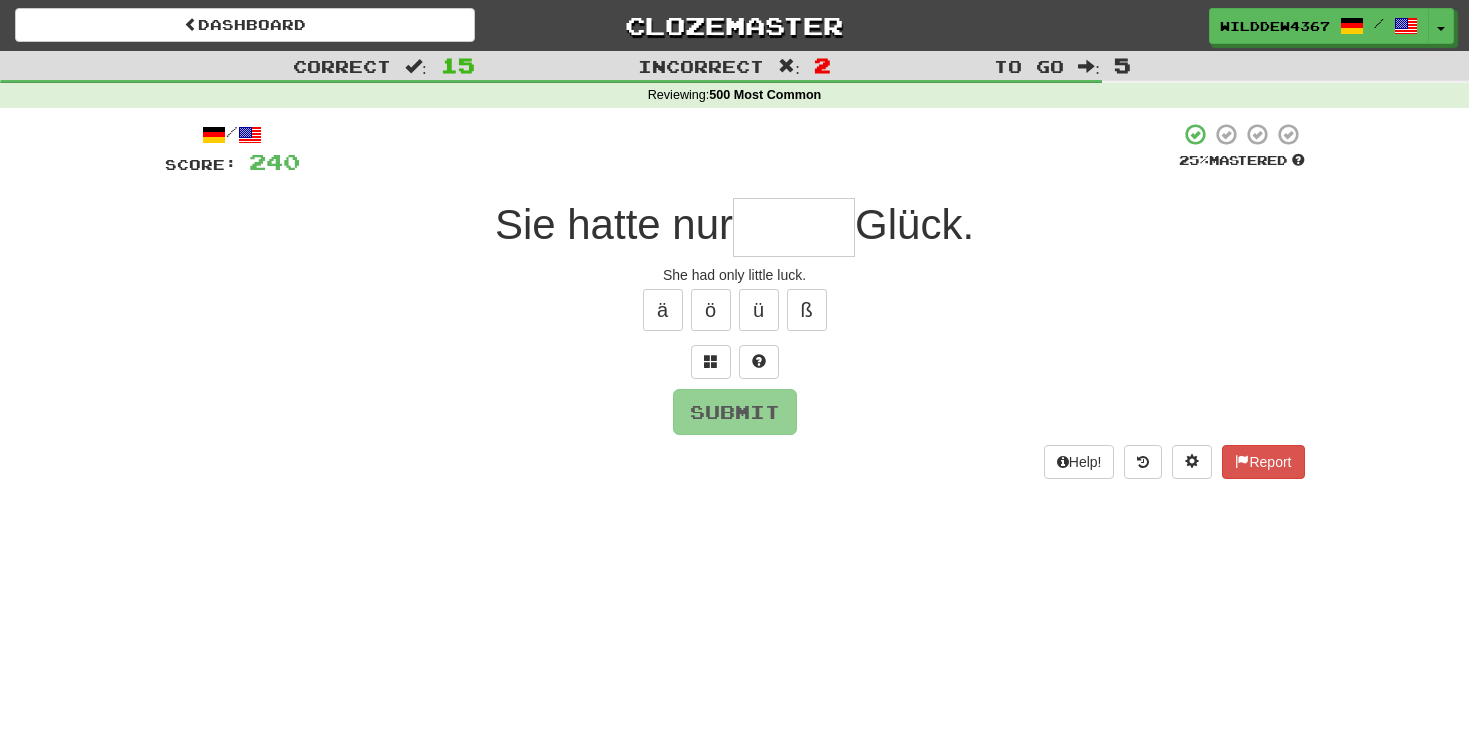 type on "*" 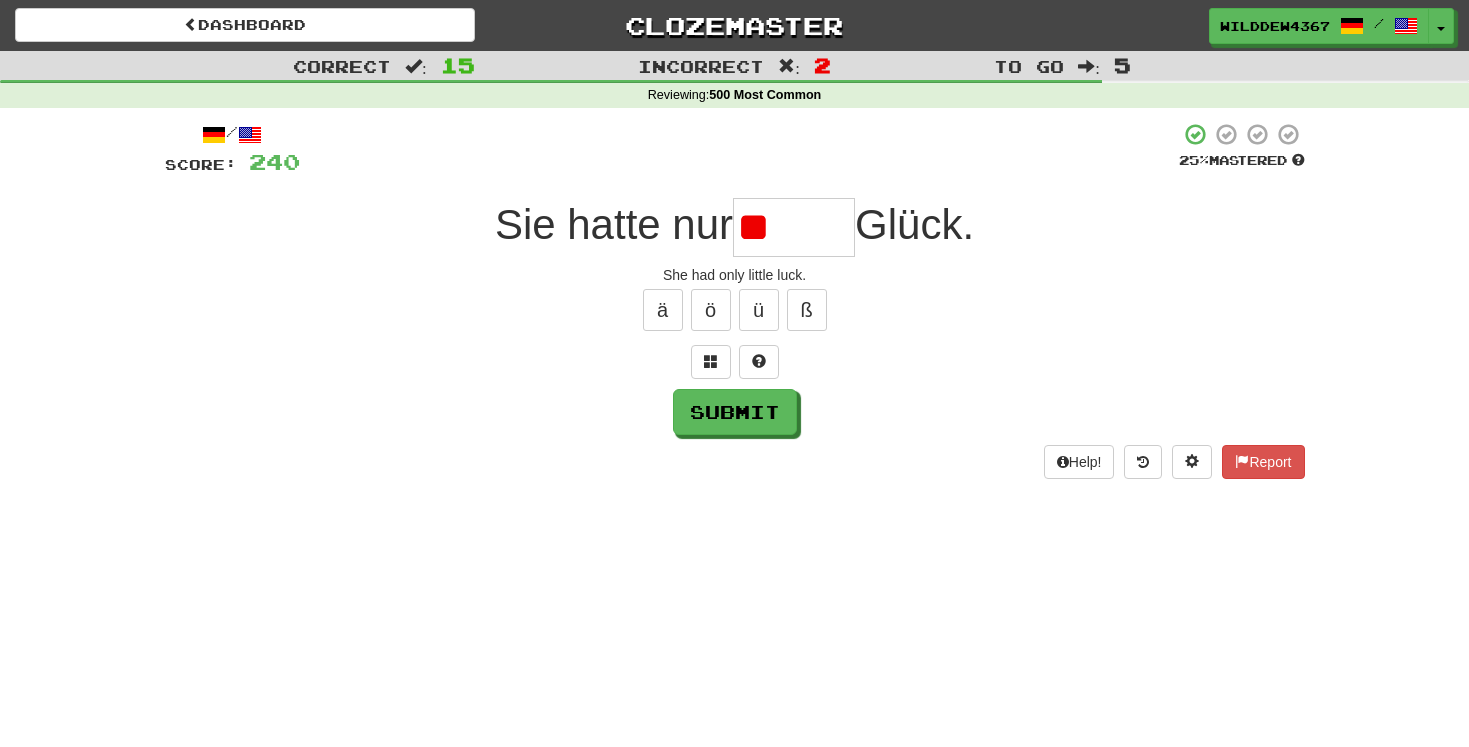 type on "*" 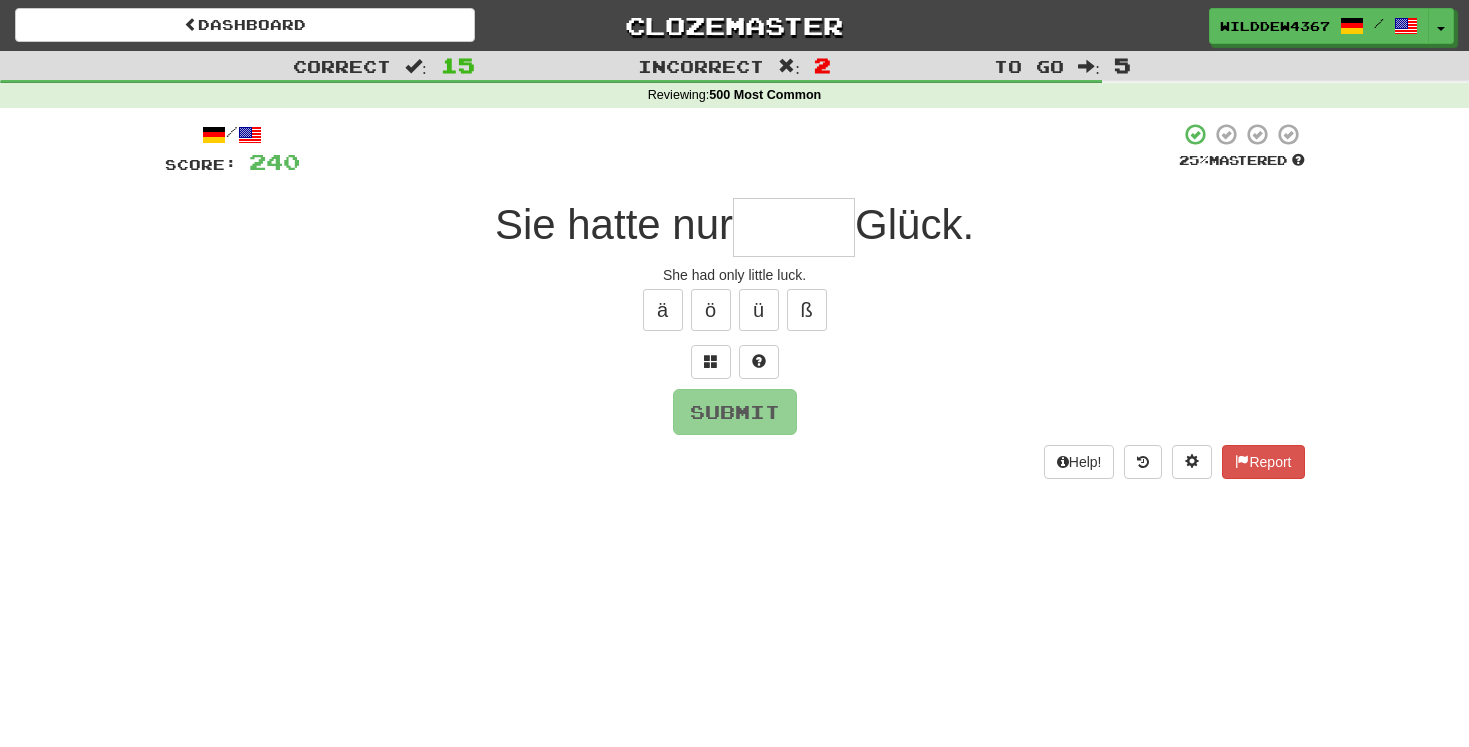 type on "*" 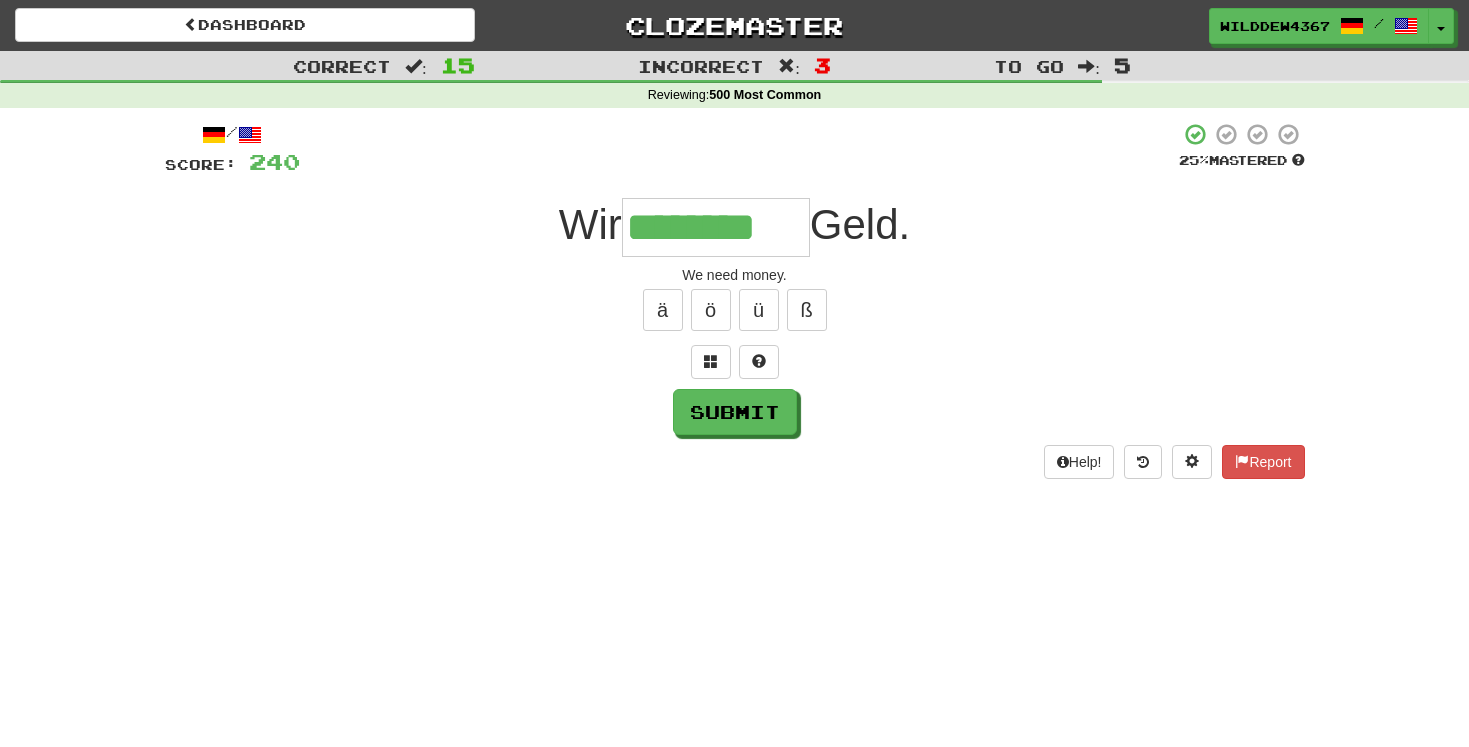 type on "********" 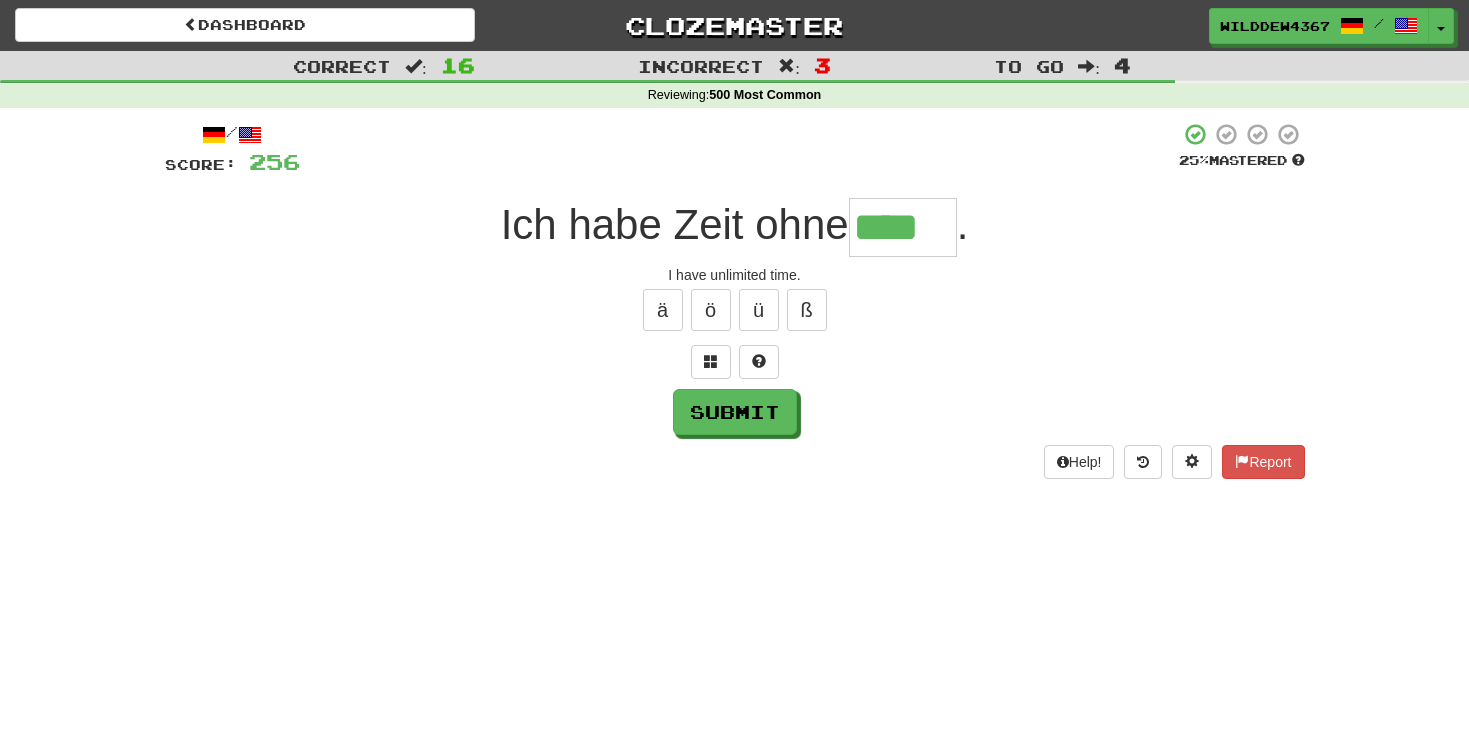 type on "****" 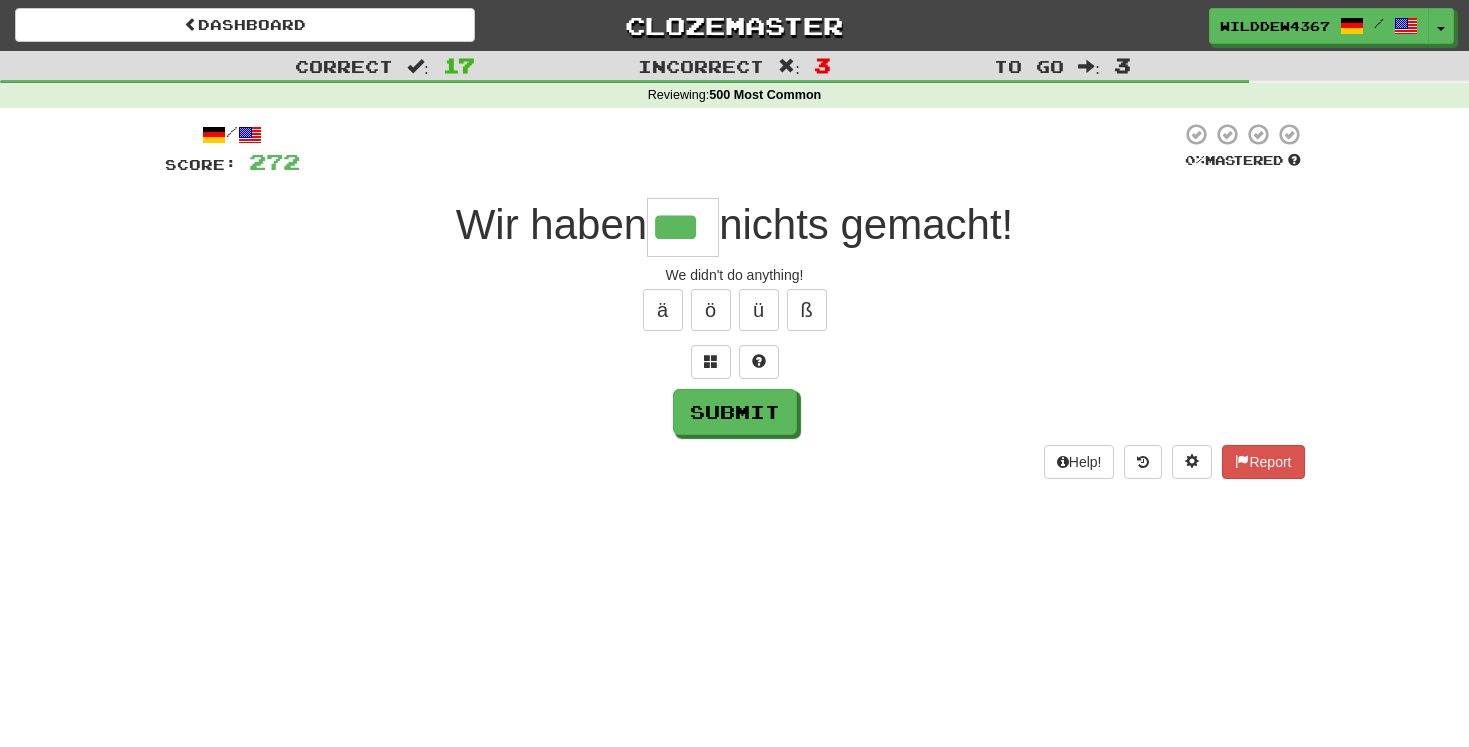 type on "***" 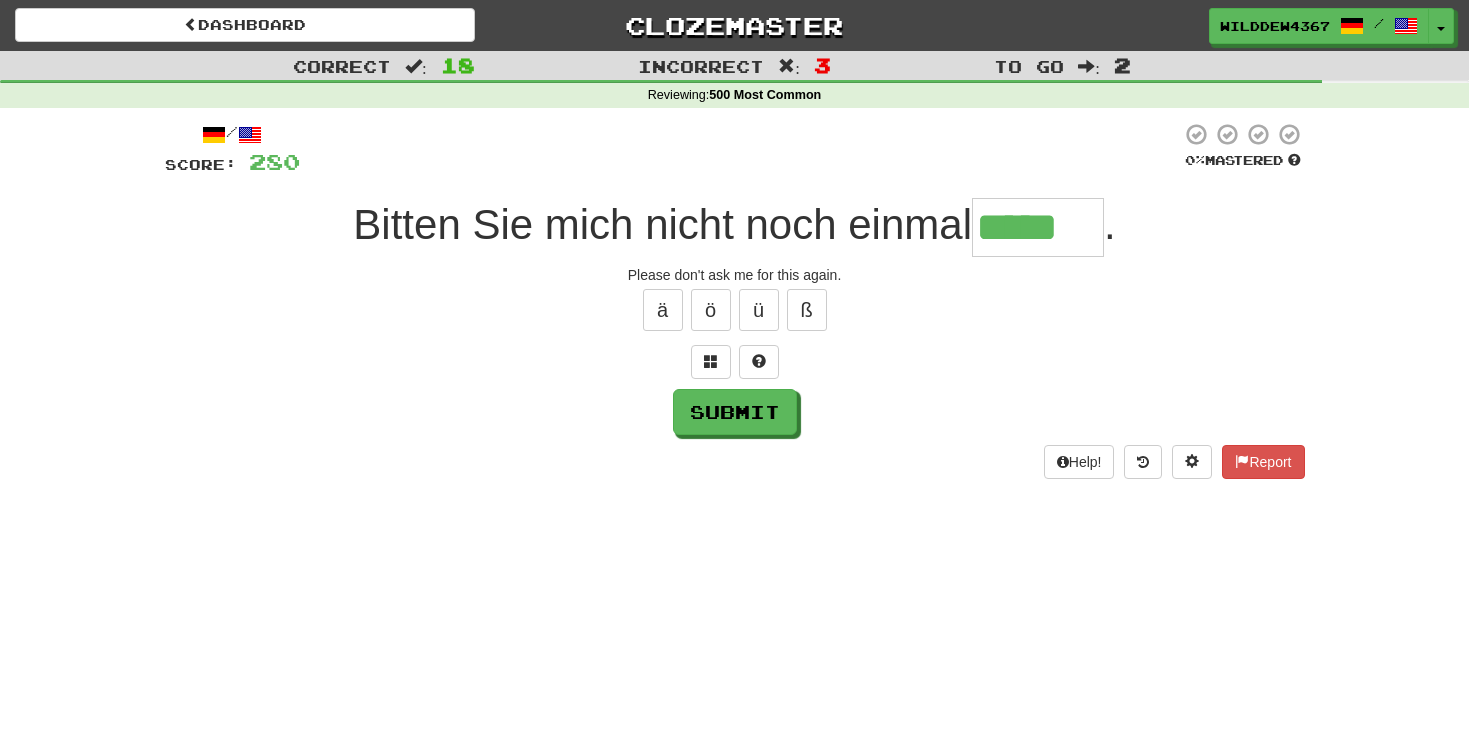 type on "*****" 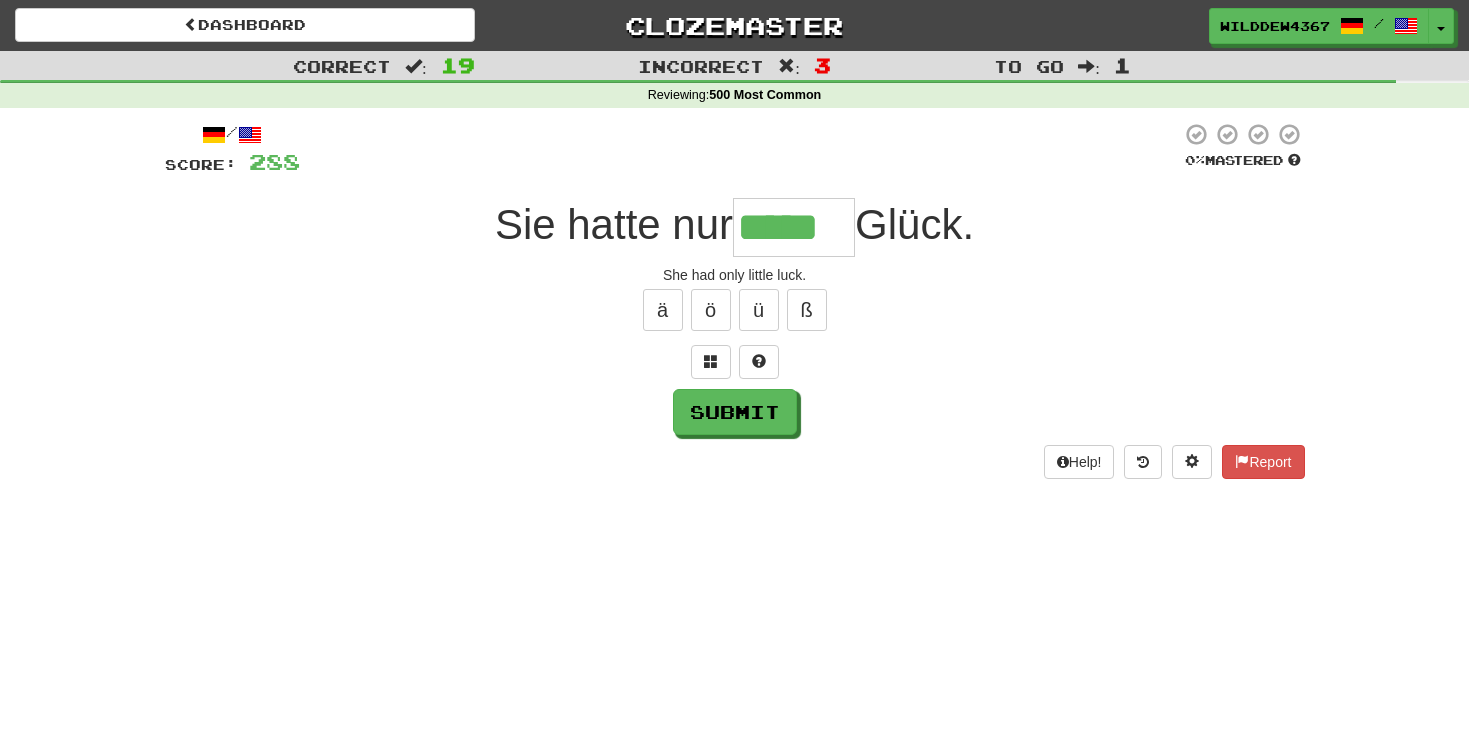 type on "*****" 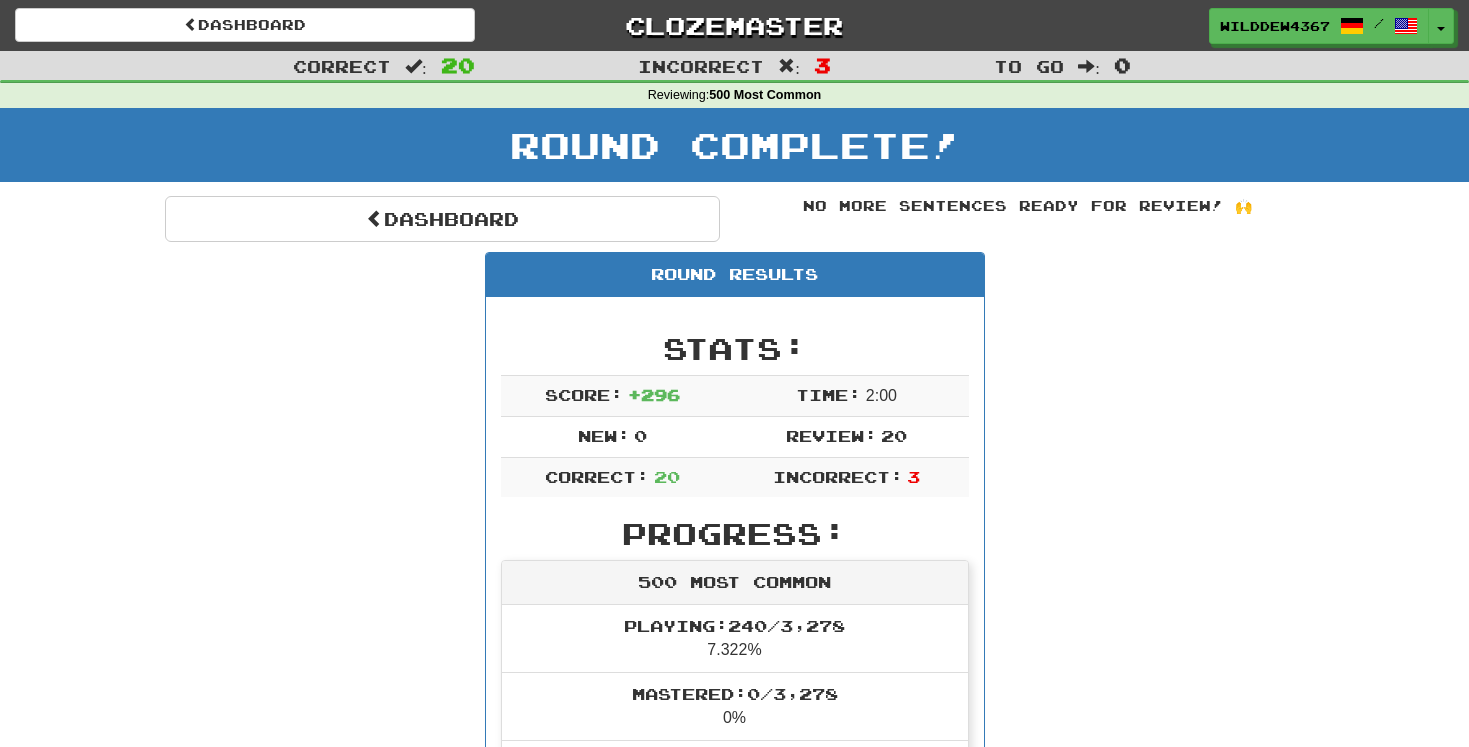 scroll, scrollTop: 0, scrollLeft: 0, axis: both 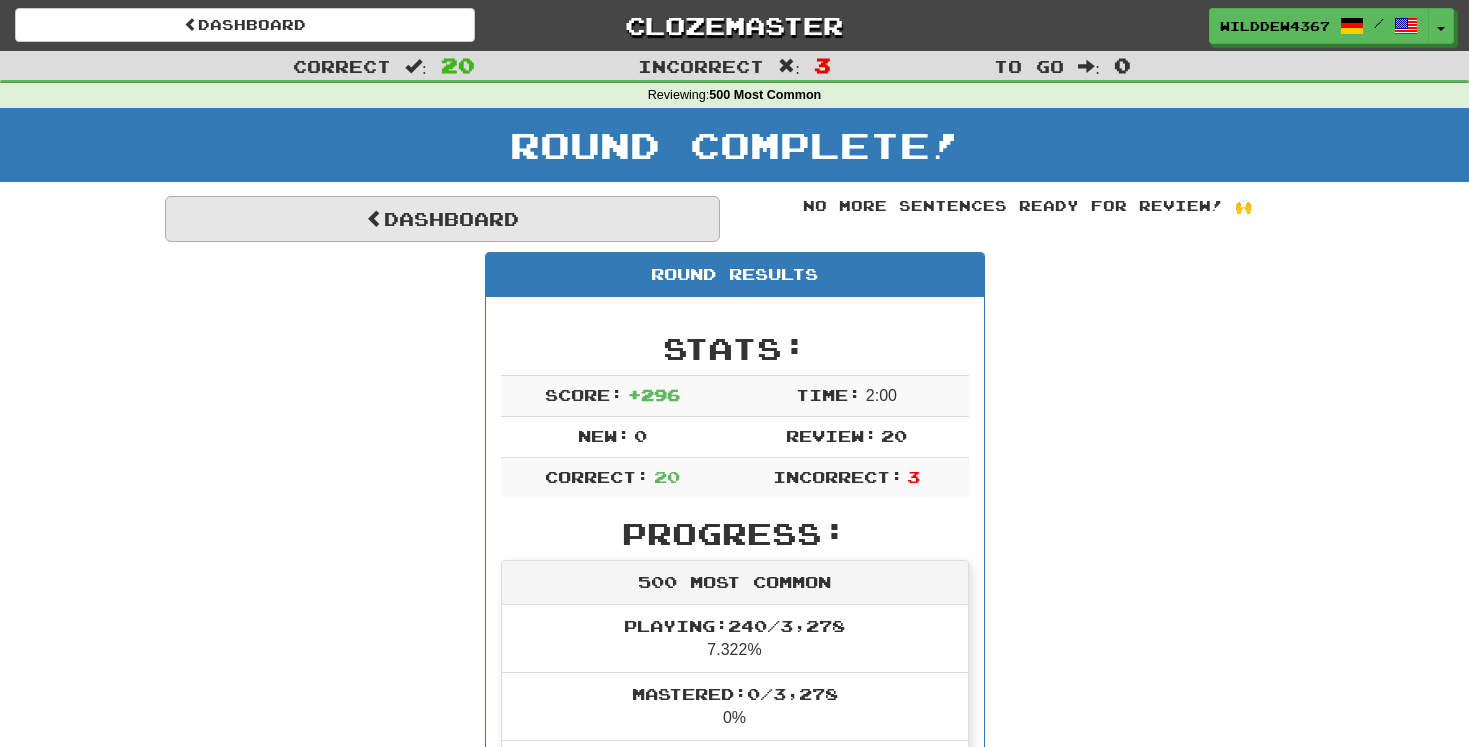 click on "Dashboard" at bounding box center (442, 219) 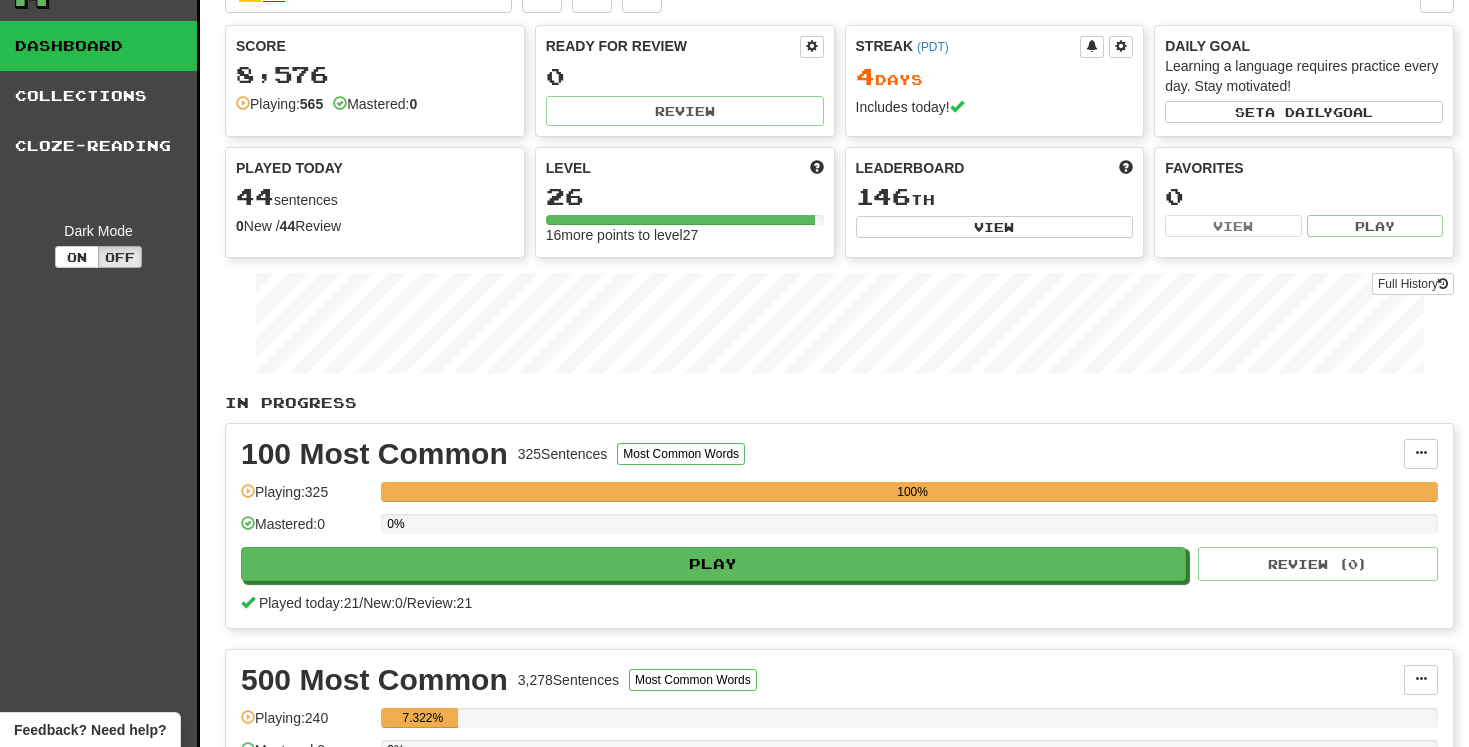 scroll, scrollTop: 37, scrollLeft: 0, axis: vertical 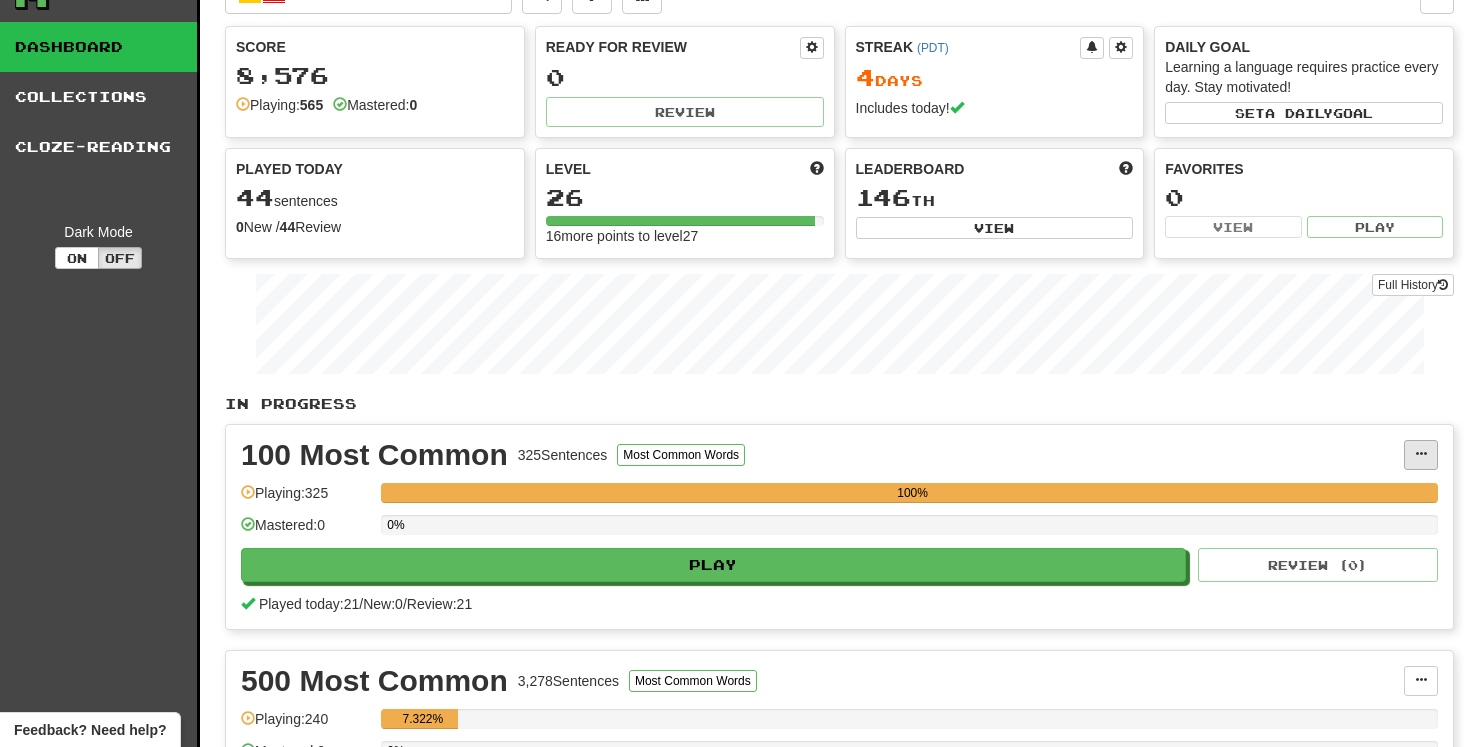 click at bounding box center (1421, 455) 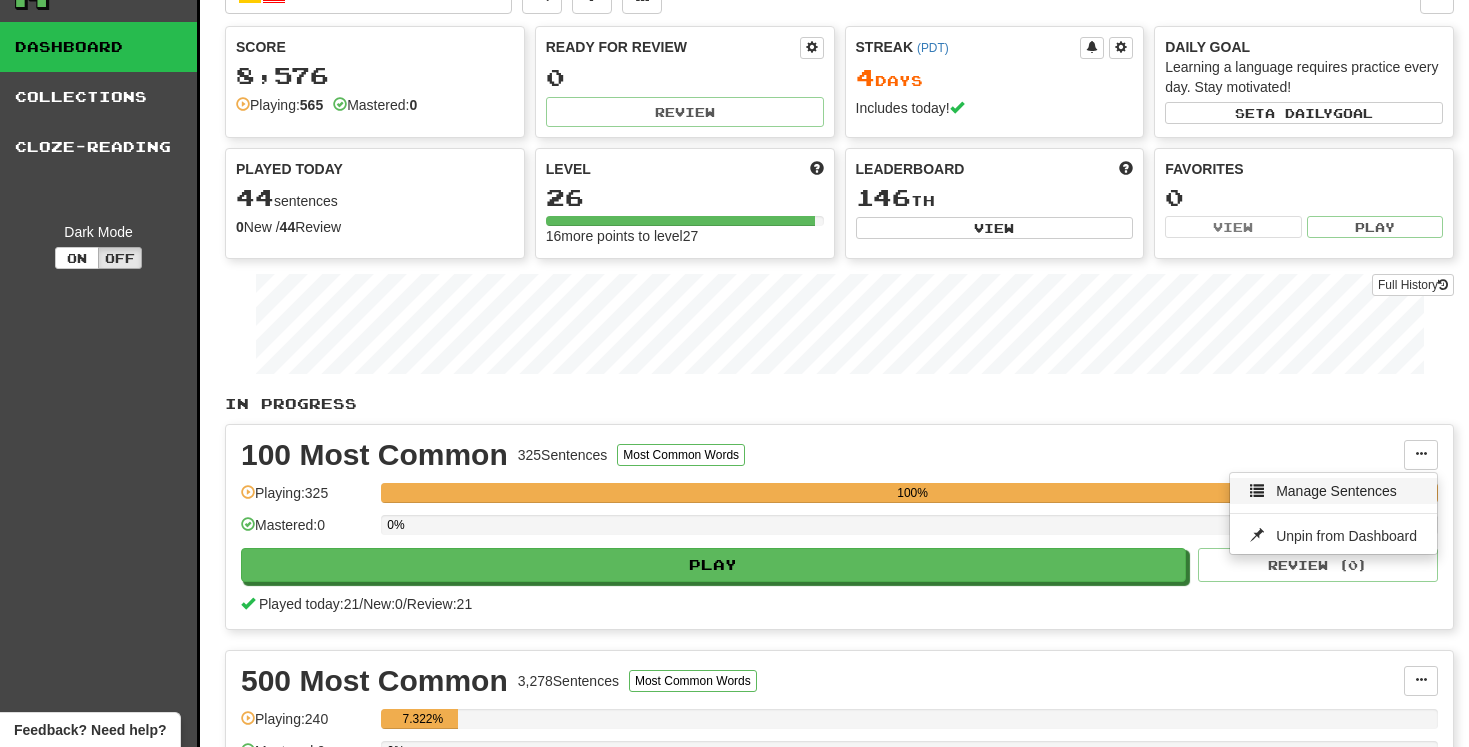 click on "Manage Sentences" at bounding box center [1336, 491] 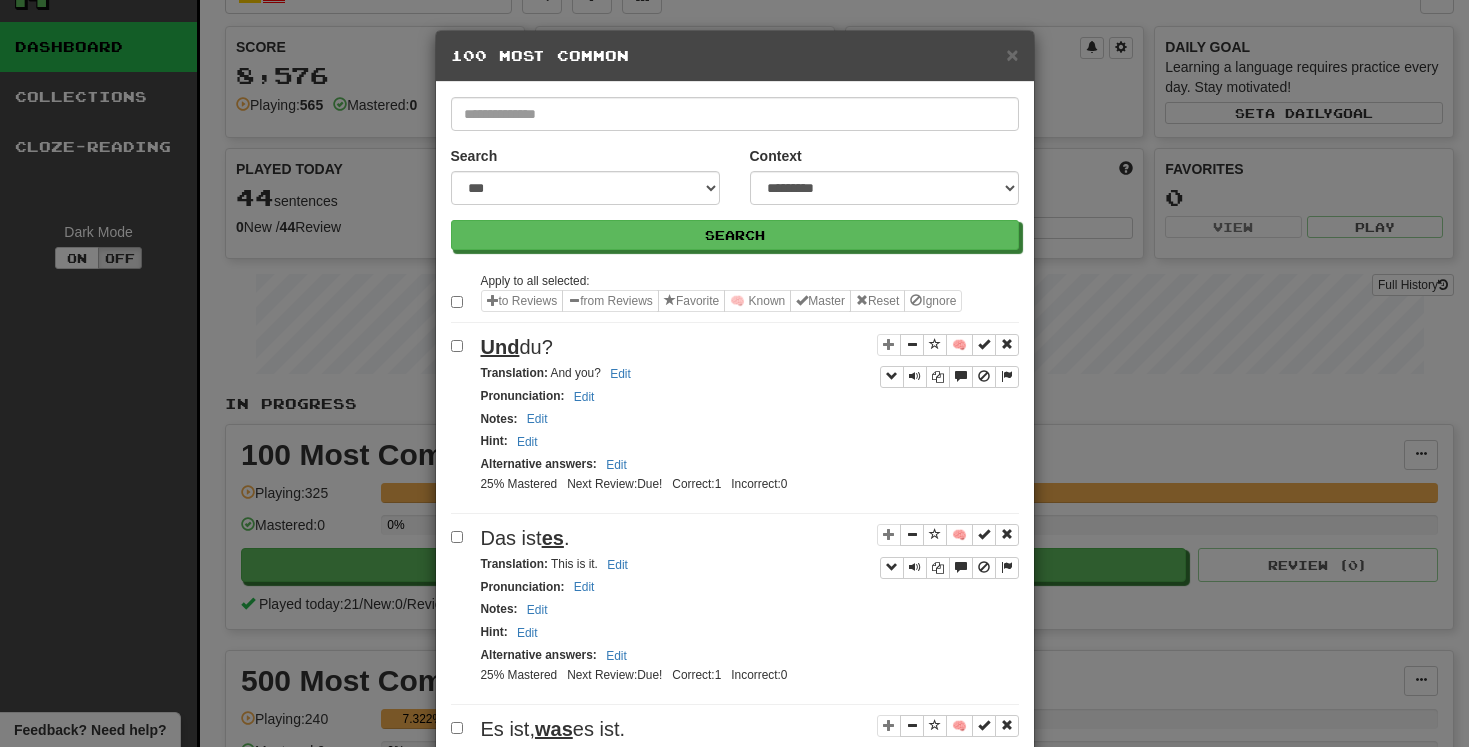 click on "100 Most Common" at bounding box center (735, 56) 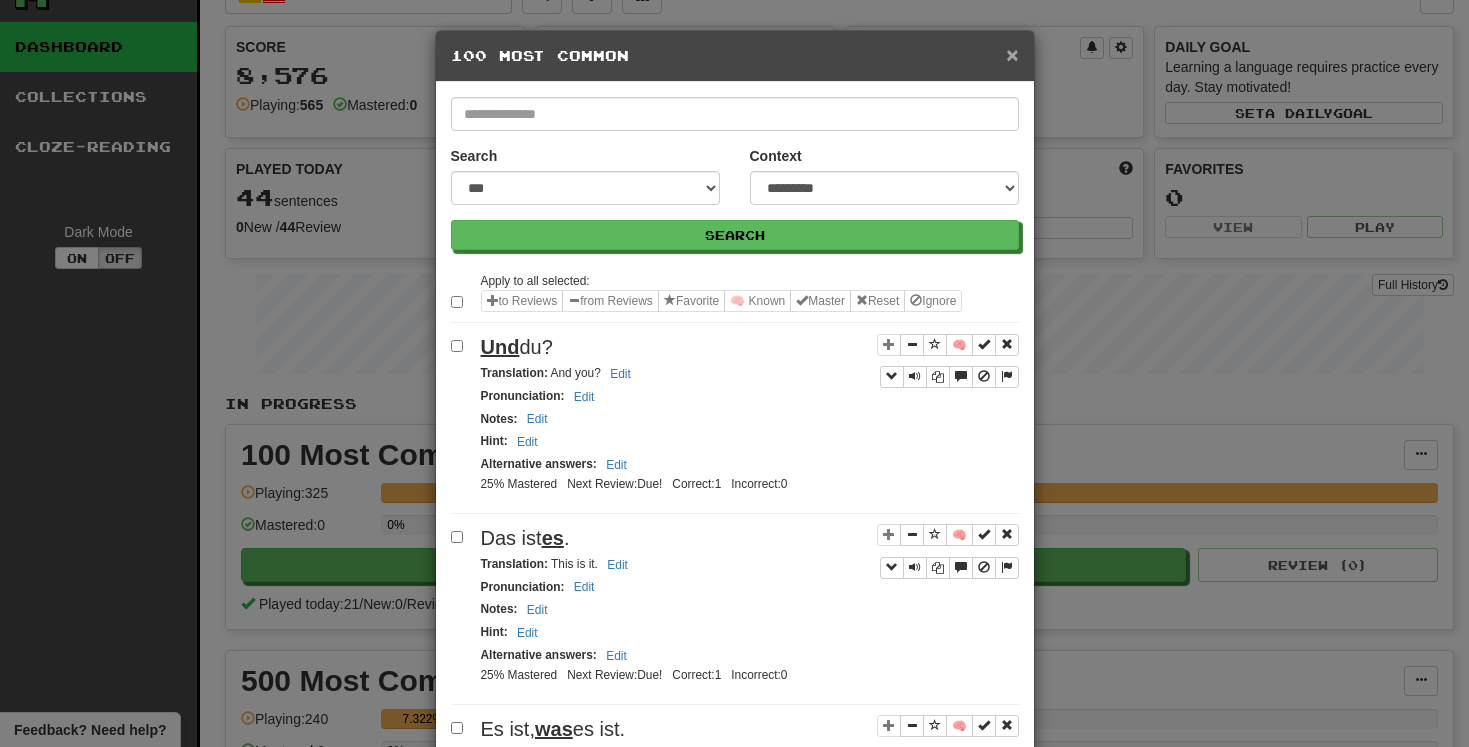 click on "×" at bounding box center (1012, 54) 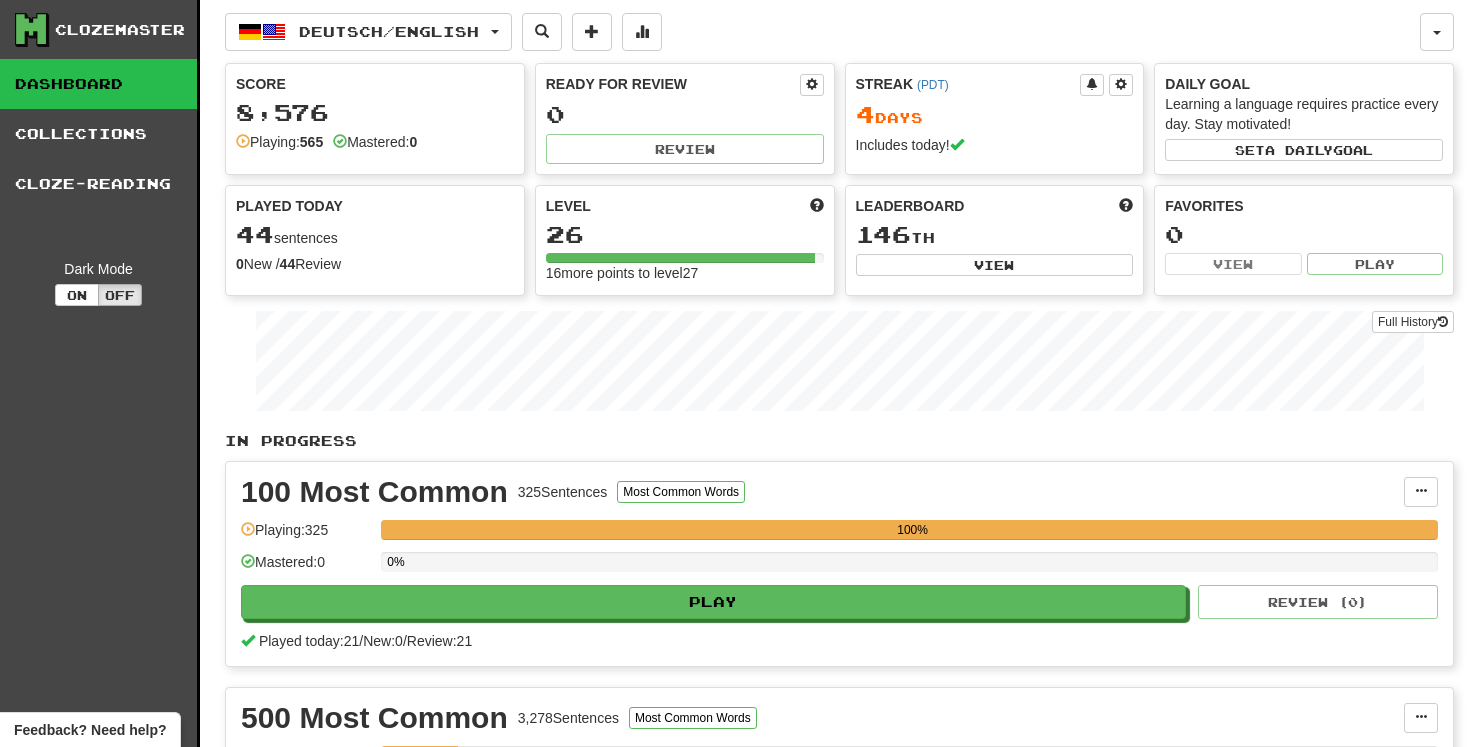 scroll, scrollTop: 0, scrollLeft: 0, axis: both 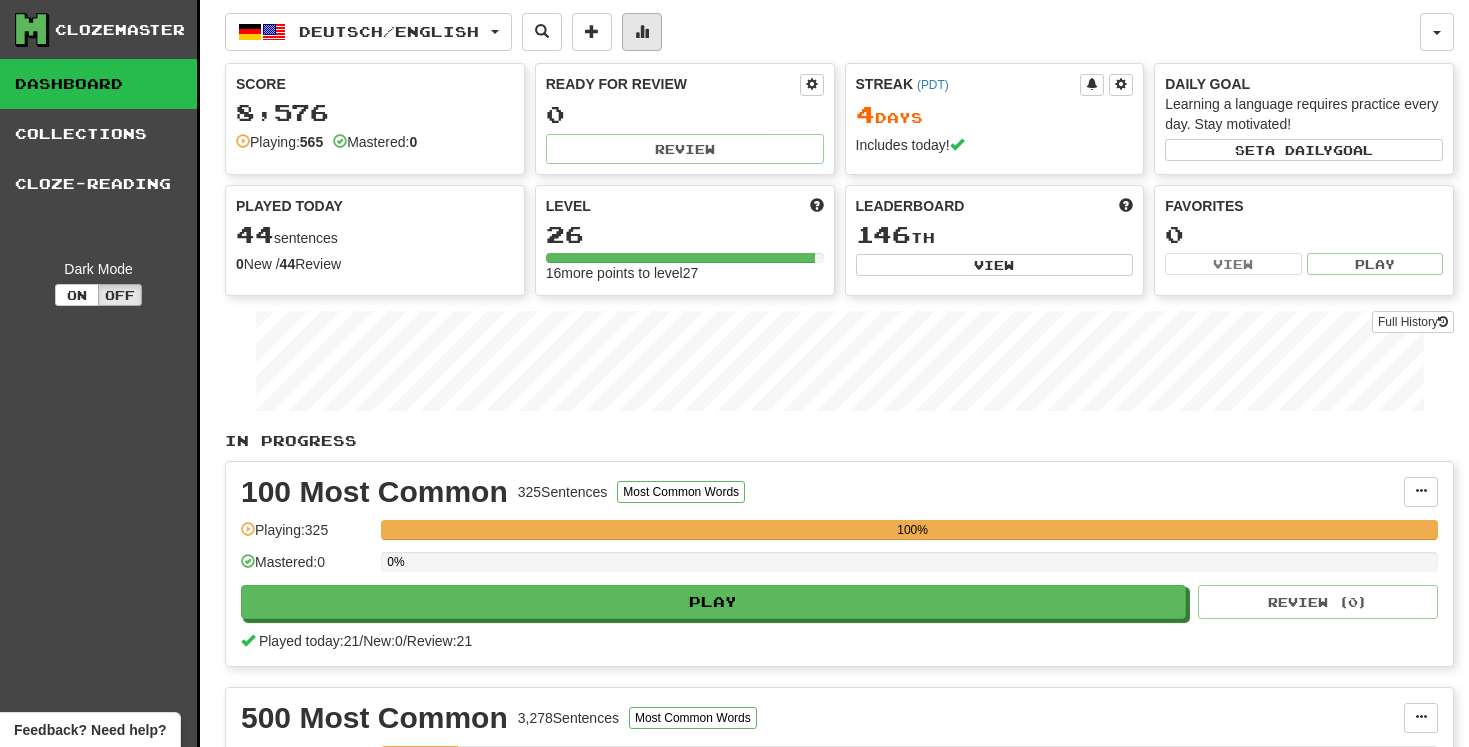 click at bounding box center (642, 32) 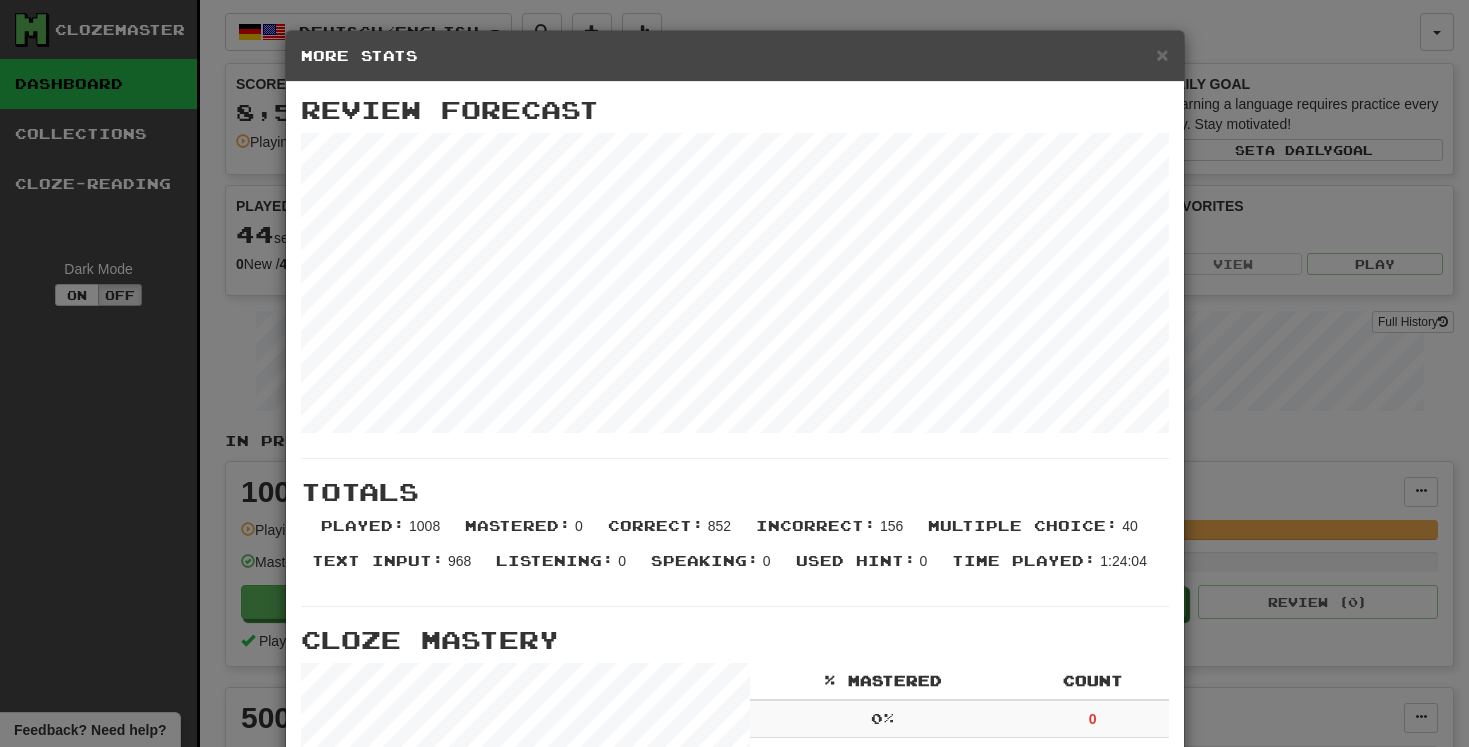 scroll, scrollTop: 0, scrollLeft: 0, axis: both 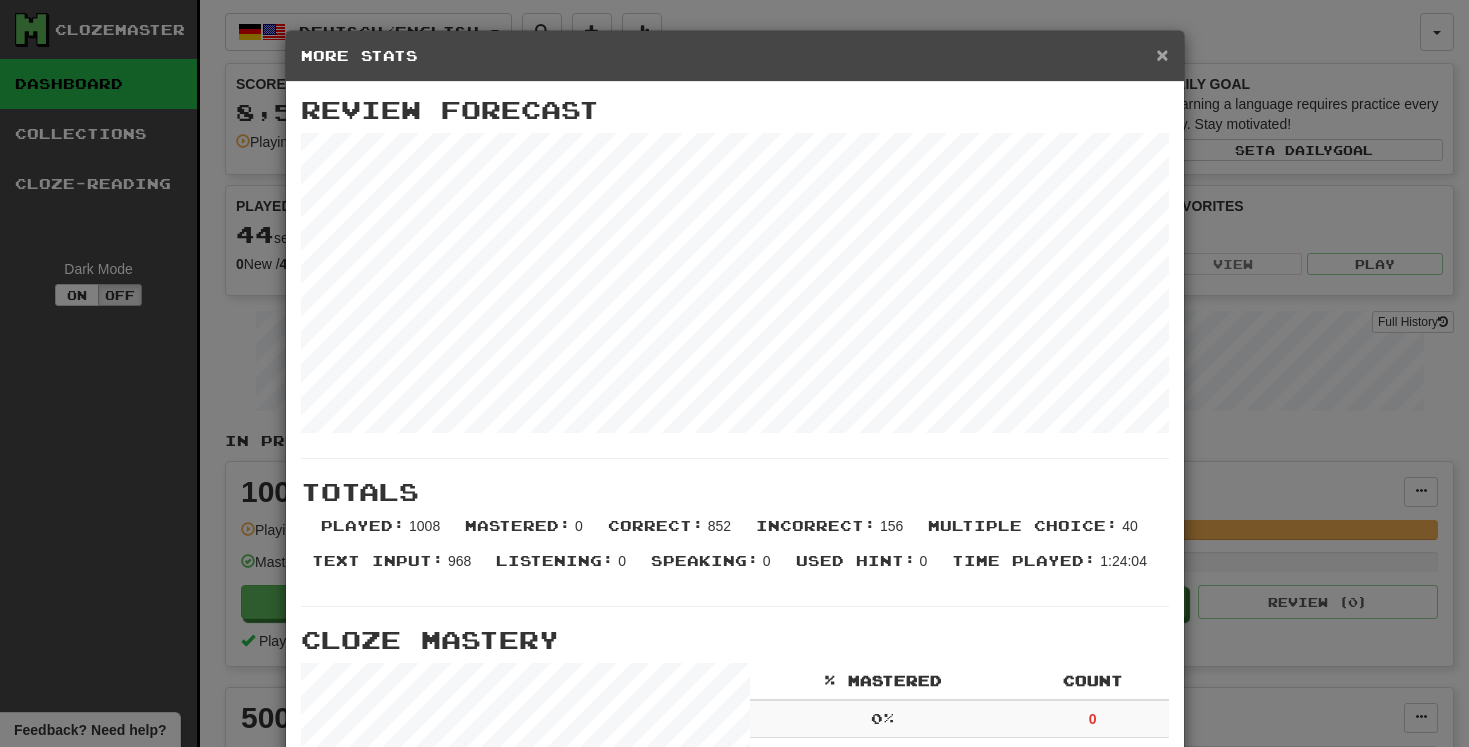 click on "×" at bounding box center [1162, 54] 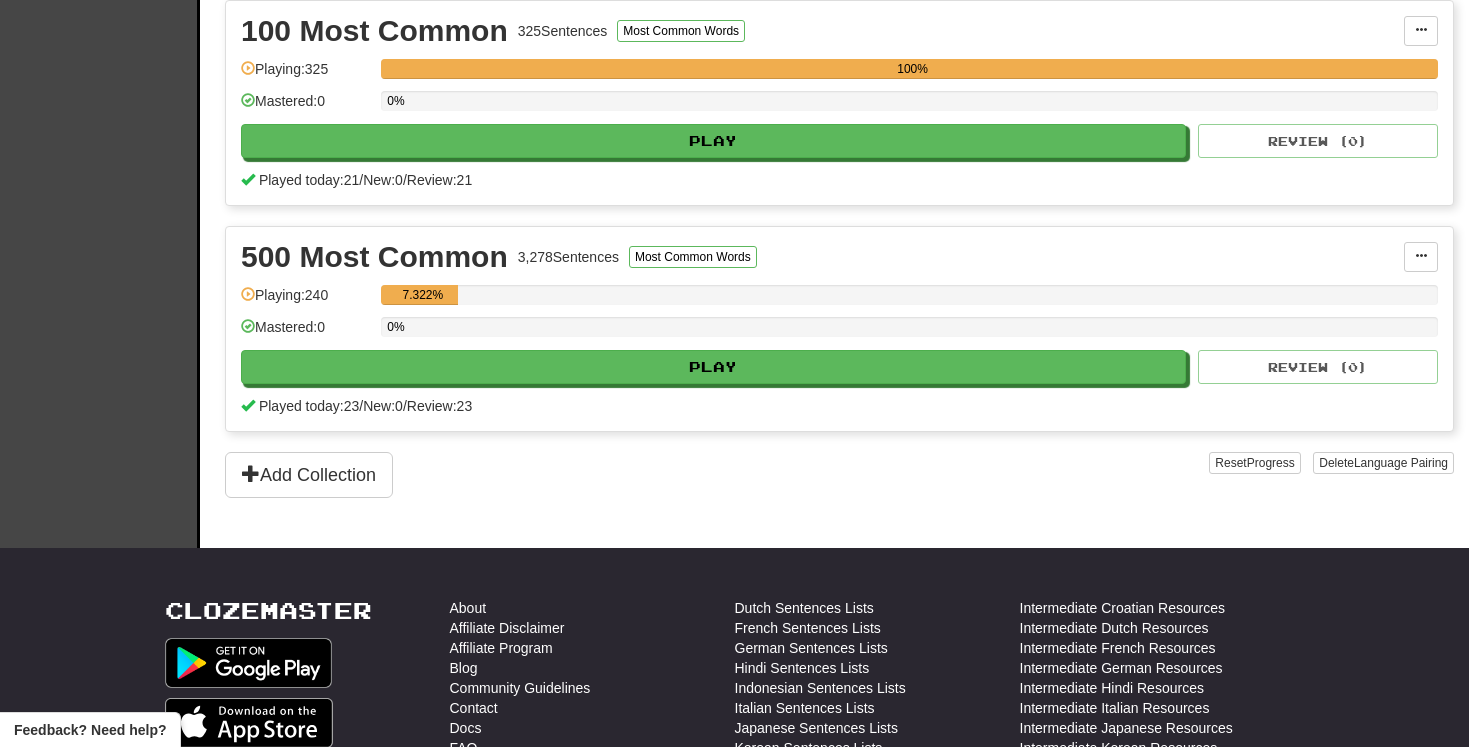 scroll, scrollTop: 346, scrollLeft: 0, axis: vertical 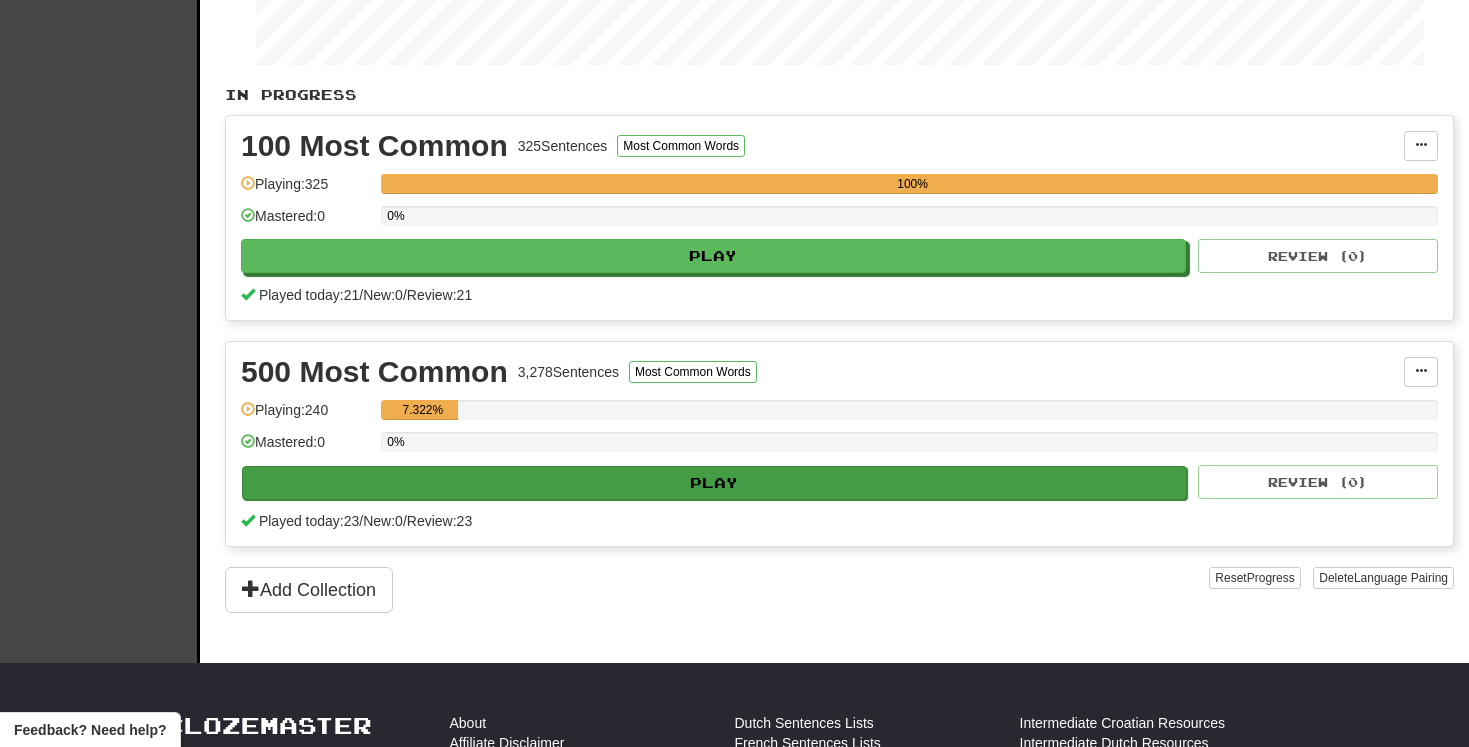 click on "Play" at bounding box center [714, 483] 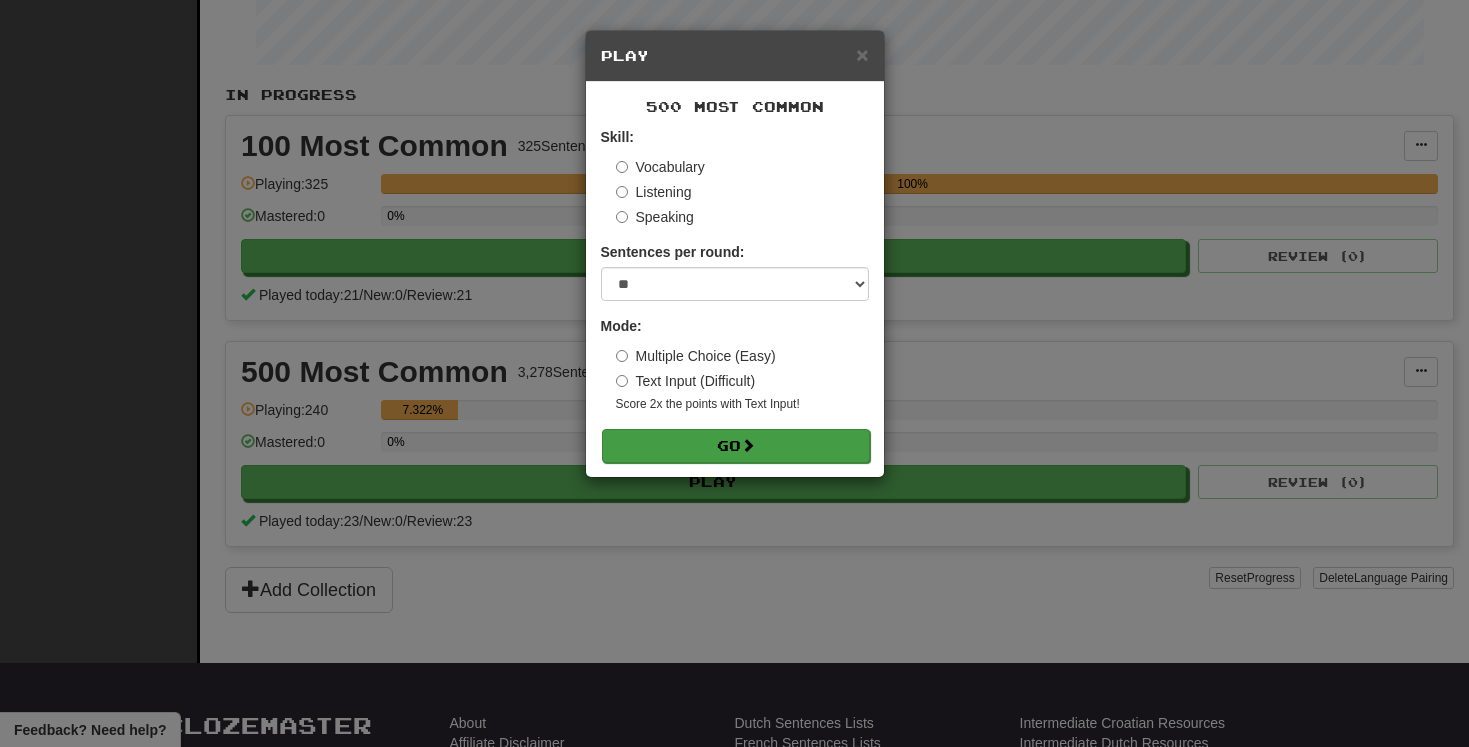 click on "Go" at bounding box center [736, 446] 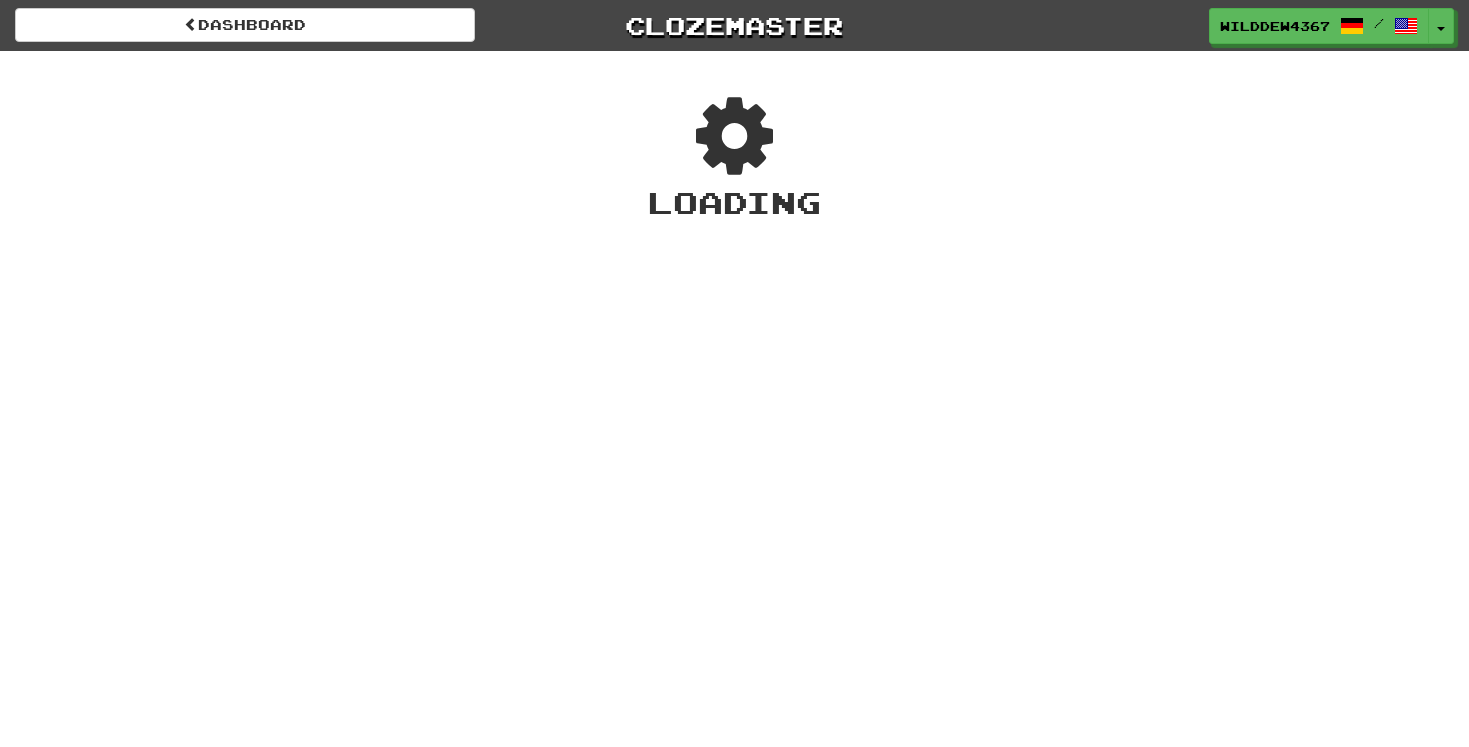 scroll, scrollTop: 0, scrollLeft: 0, axis: both 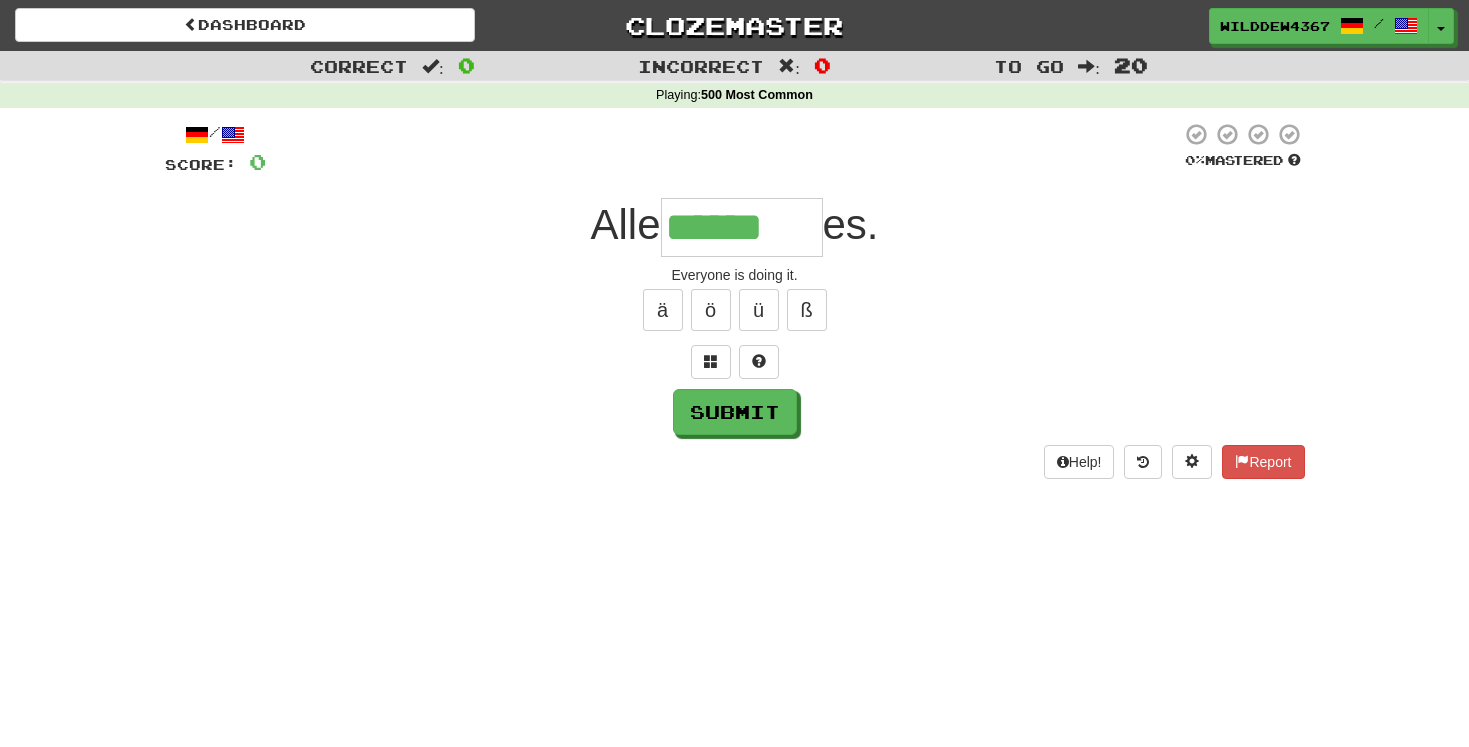 type on "******" 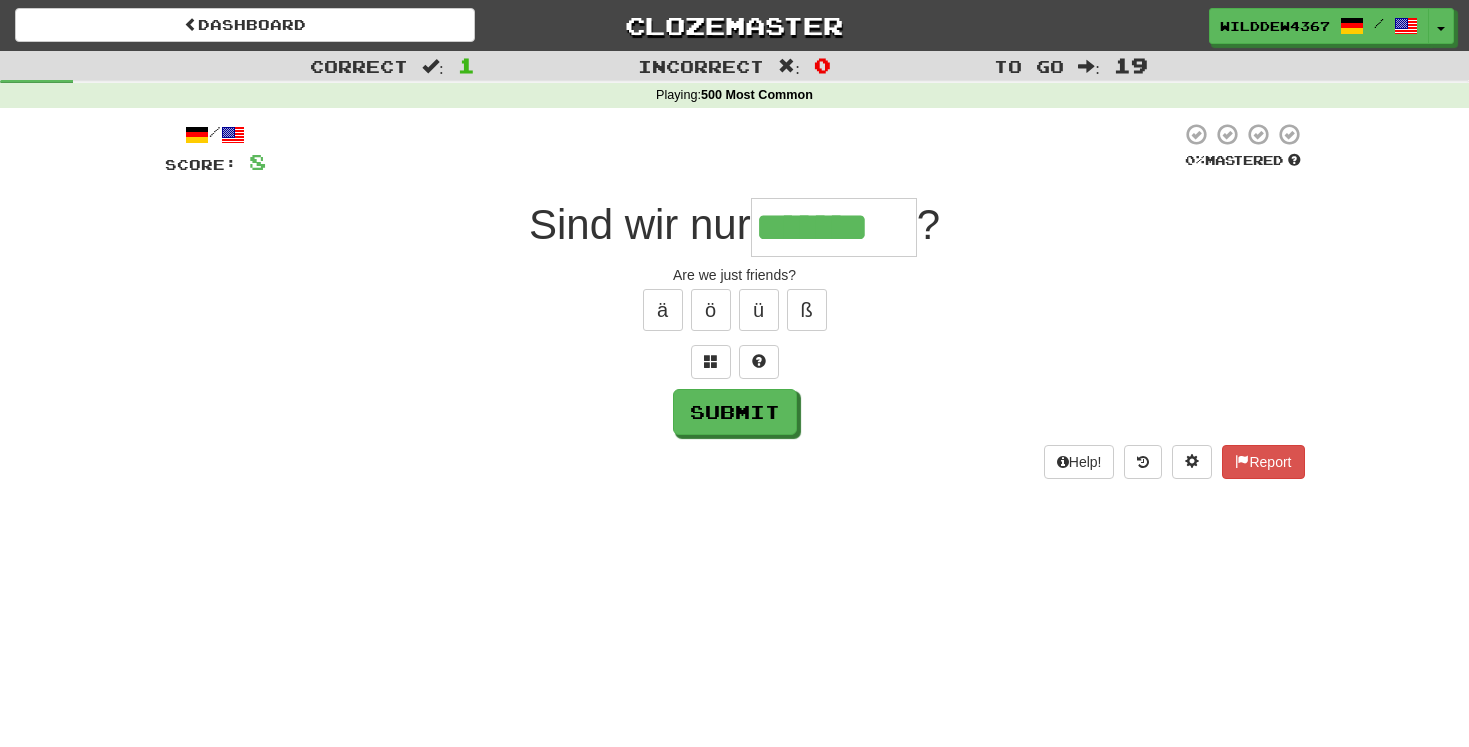 type on "*******" 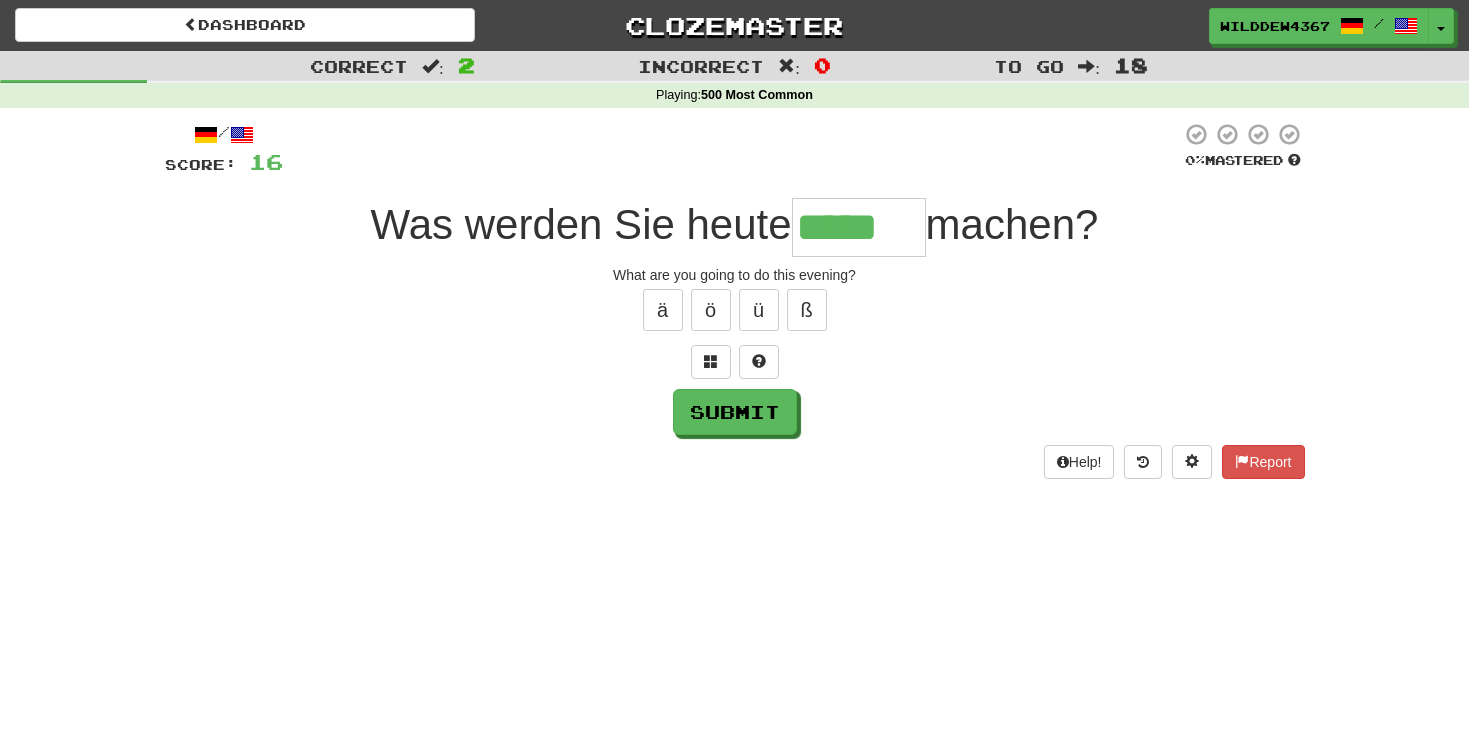 type on "*****" 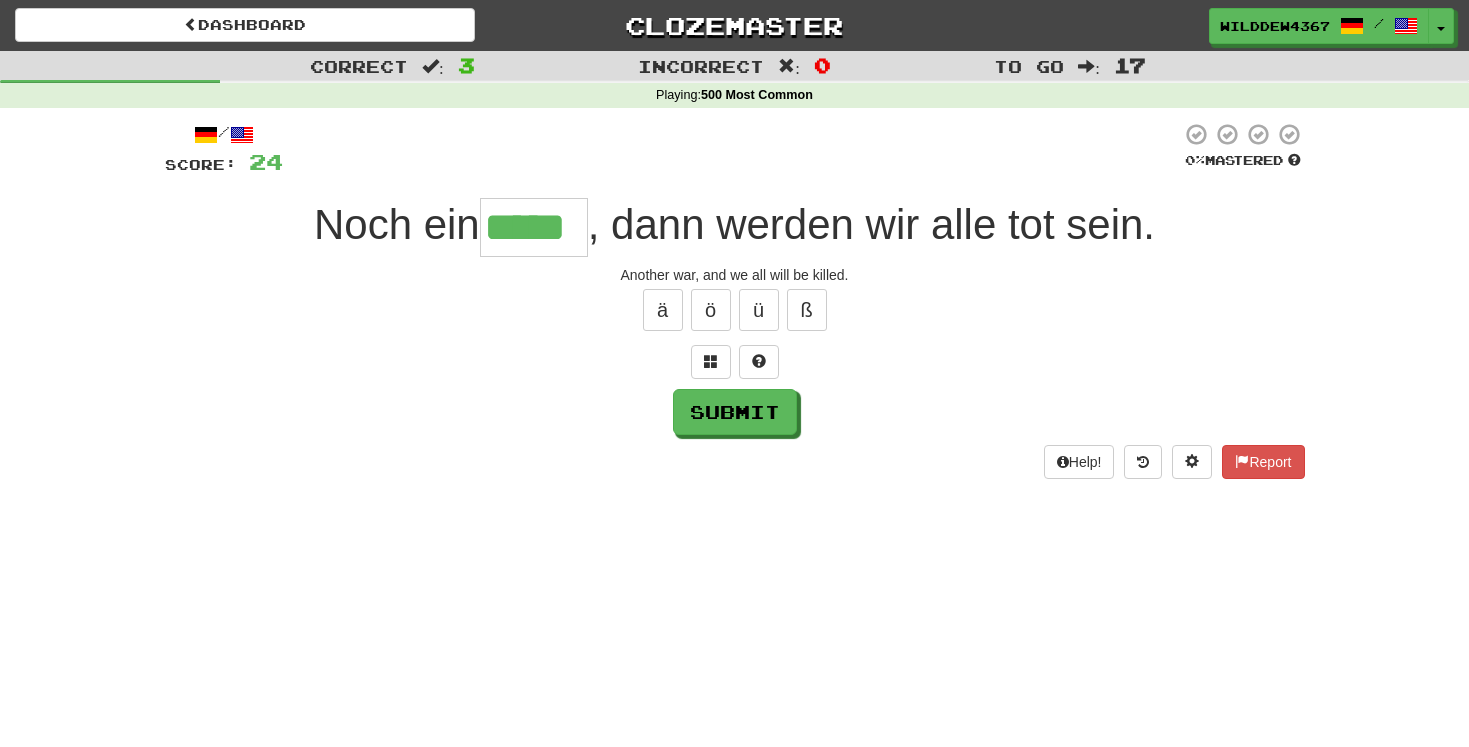 type on "*****" 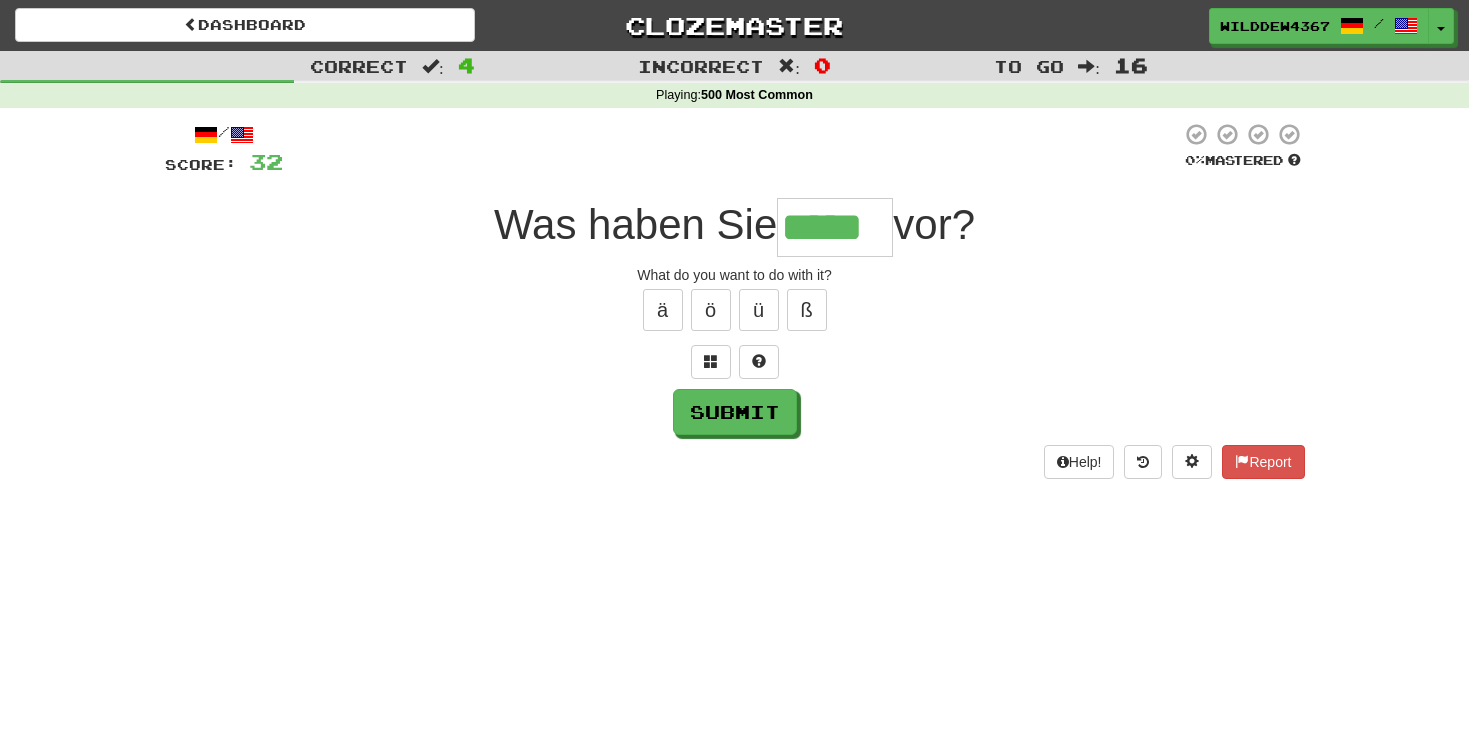 type on "*****" 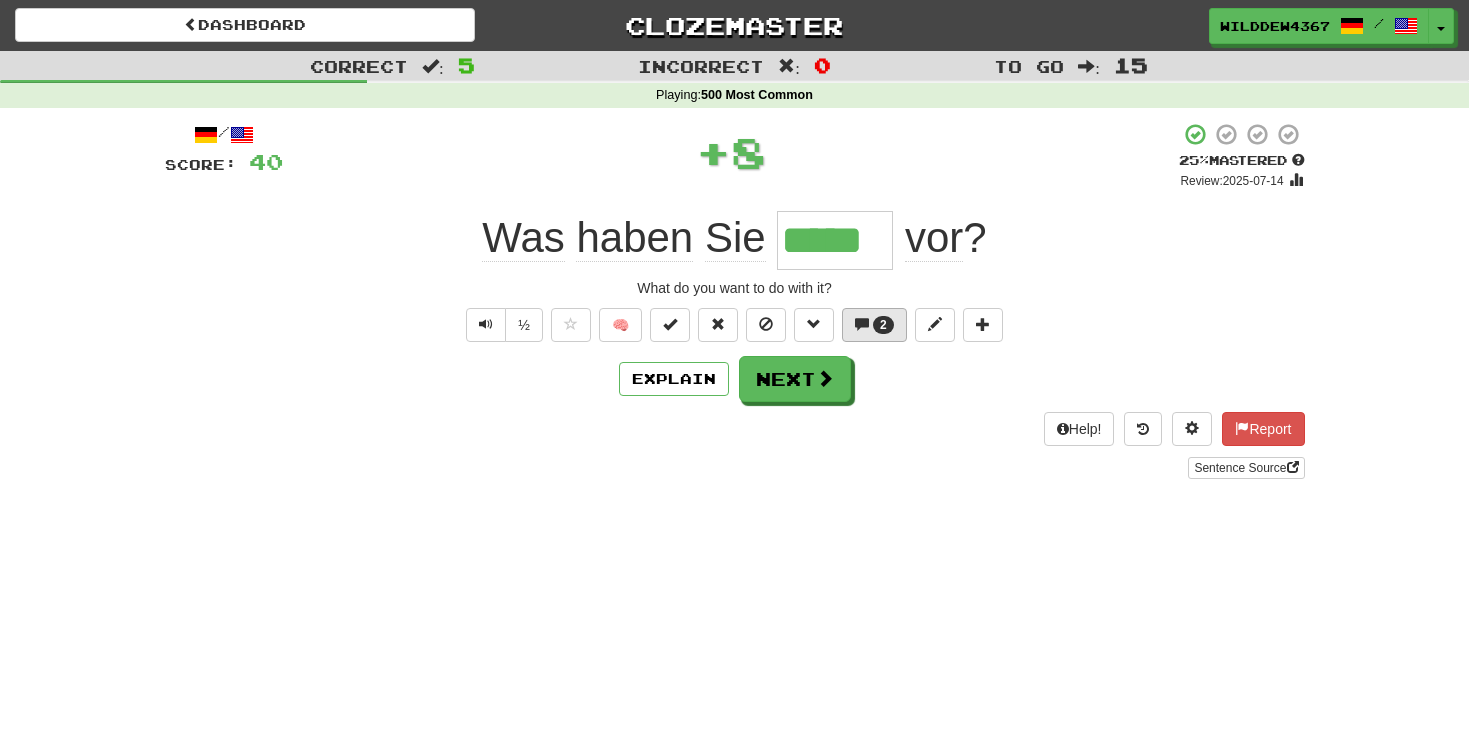 click on "2" at bounding box center (874, 325) 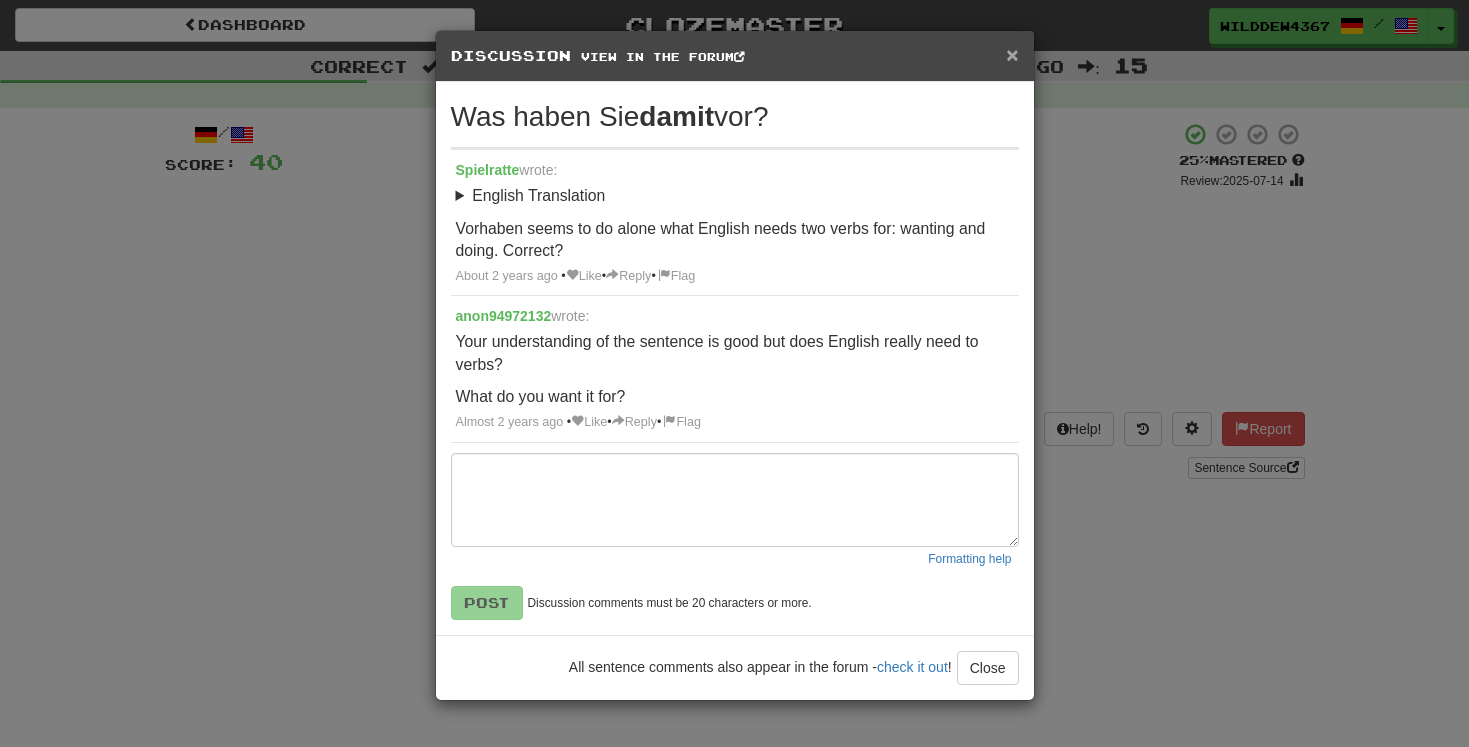 click on "×" at bounding box center (1012, 54) 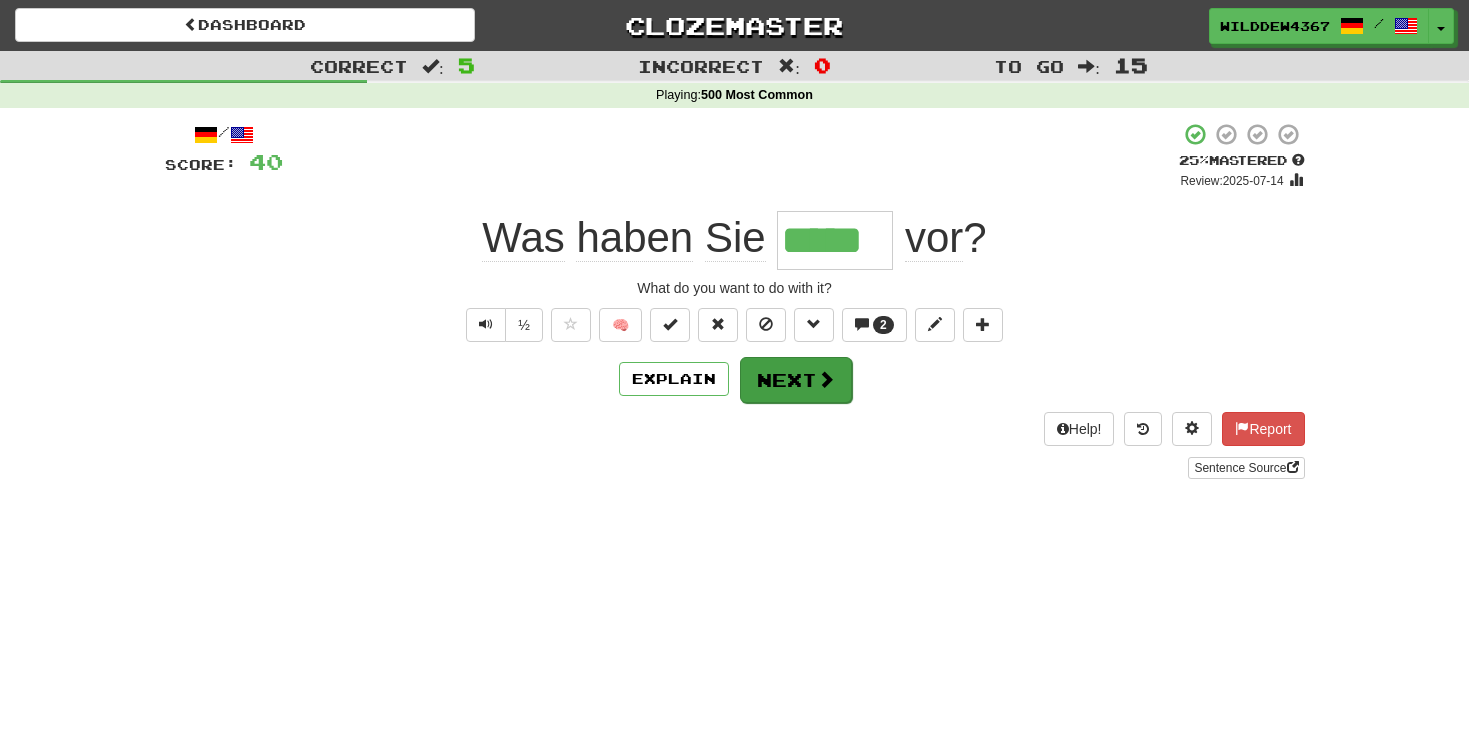 click on "Next" at bounding box center (796, 380) 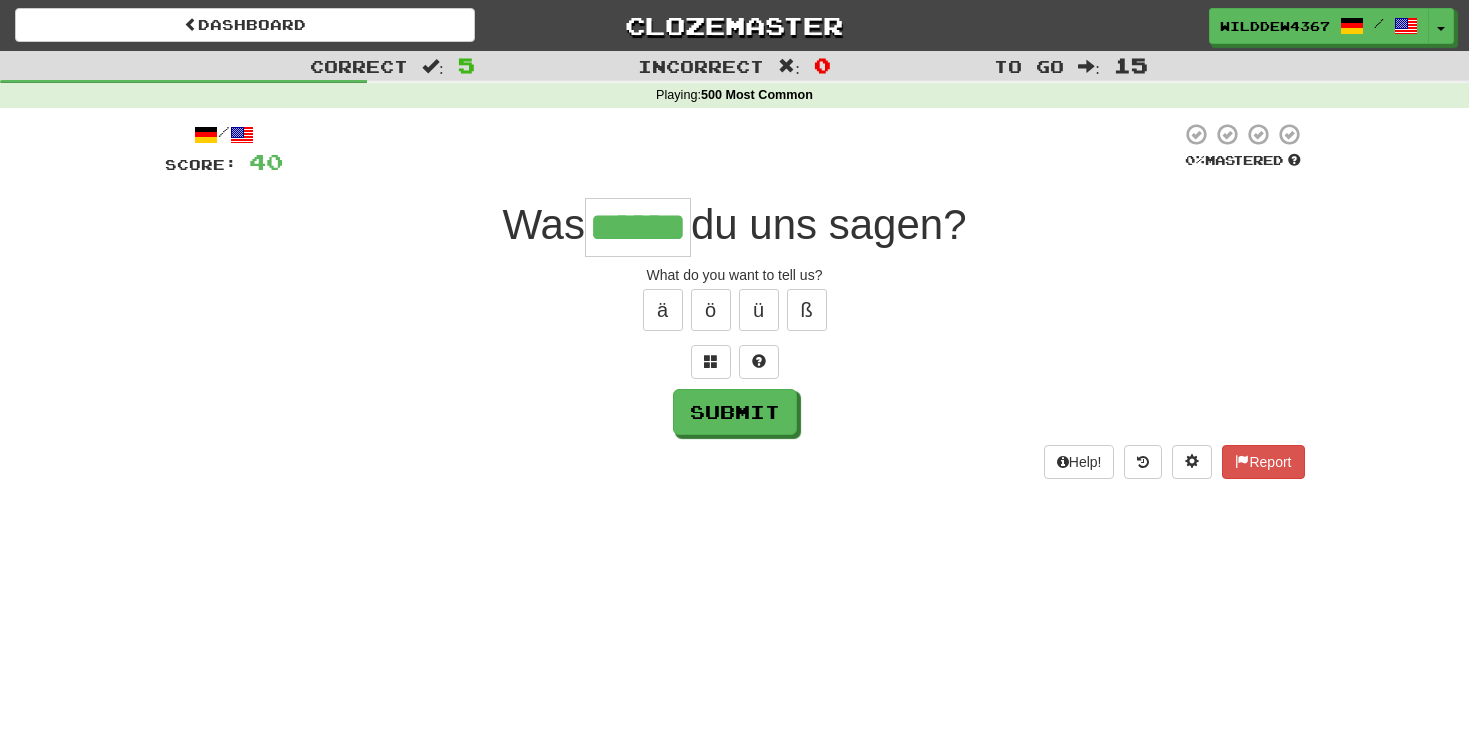 type on "******" 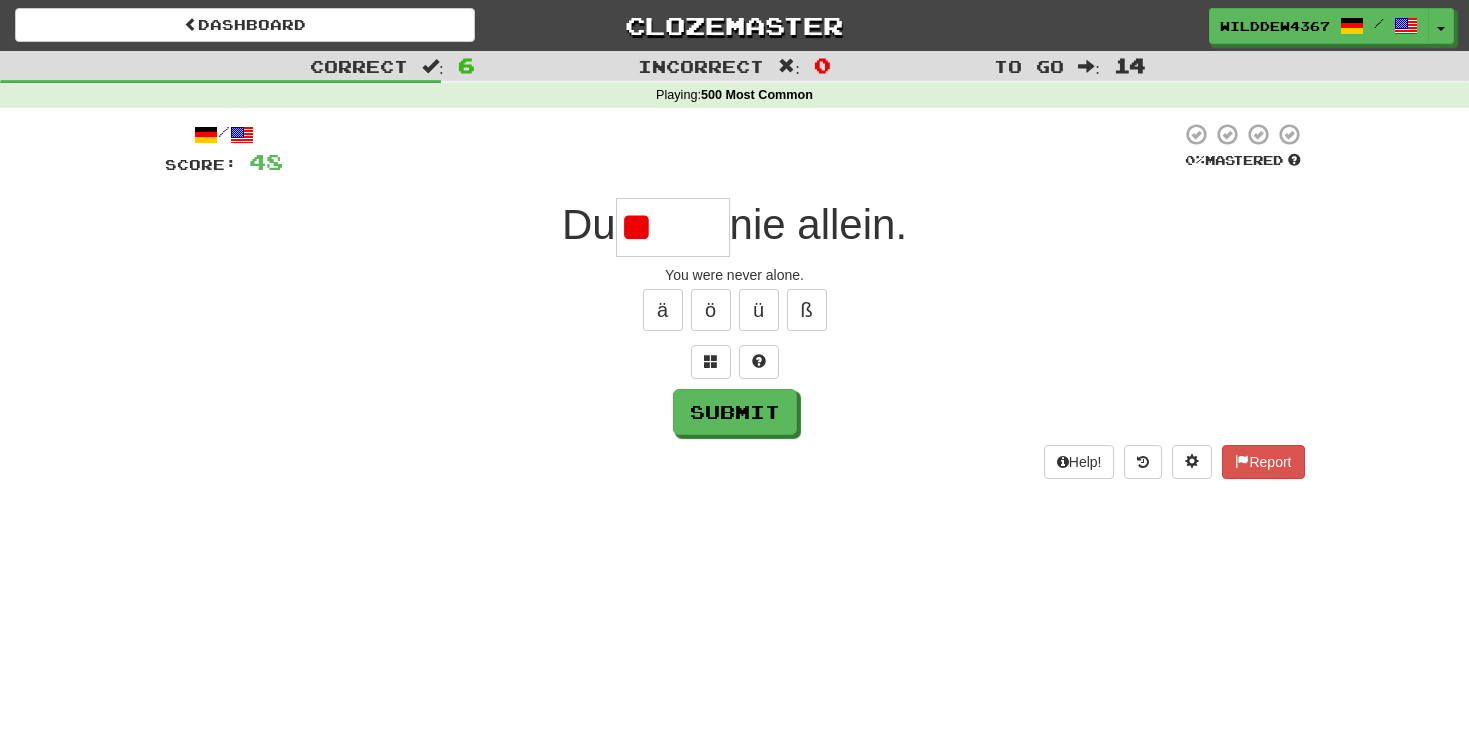 type on "*" 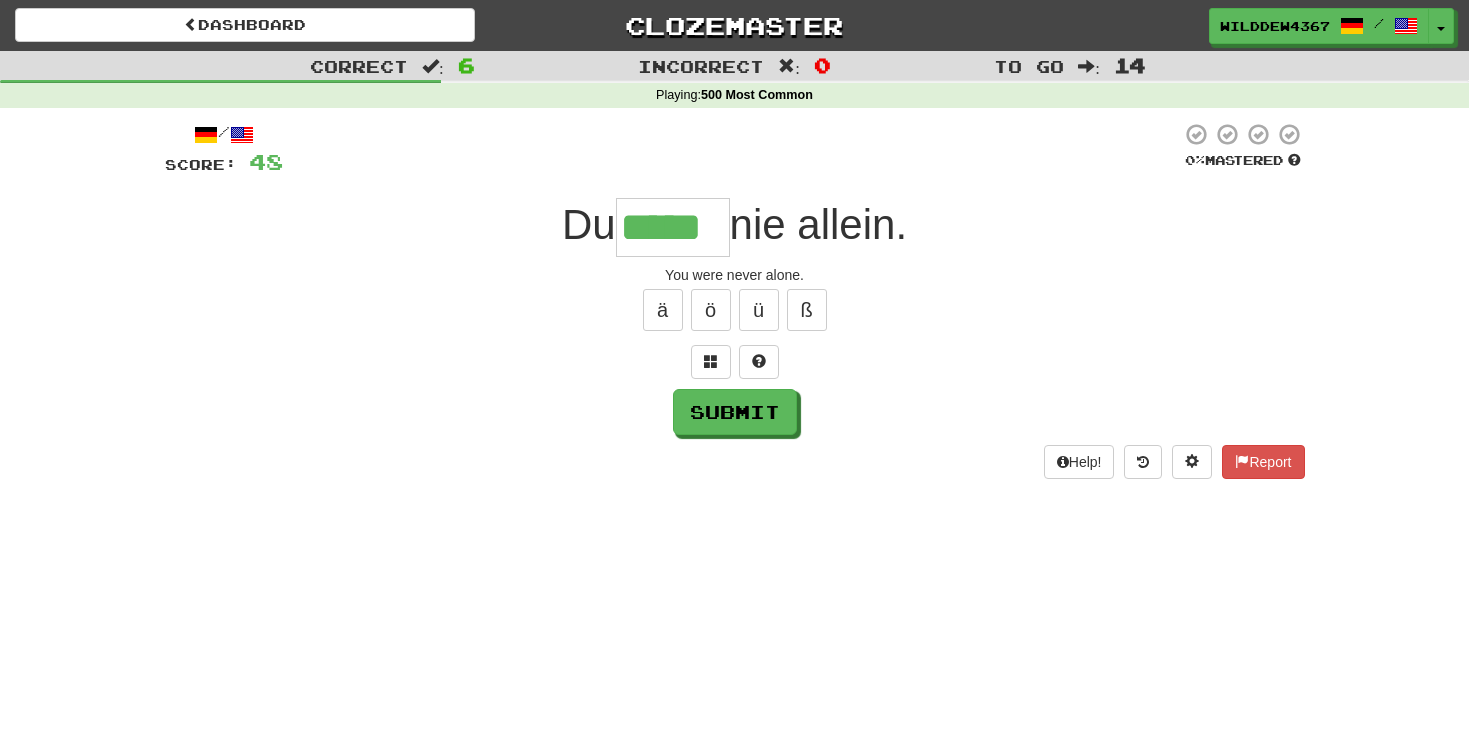 type on "*****" 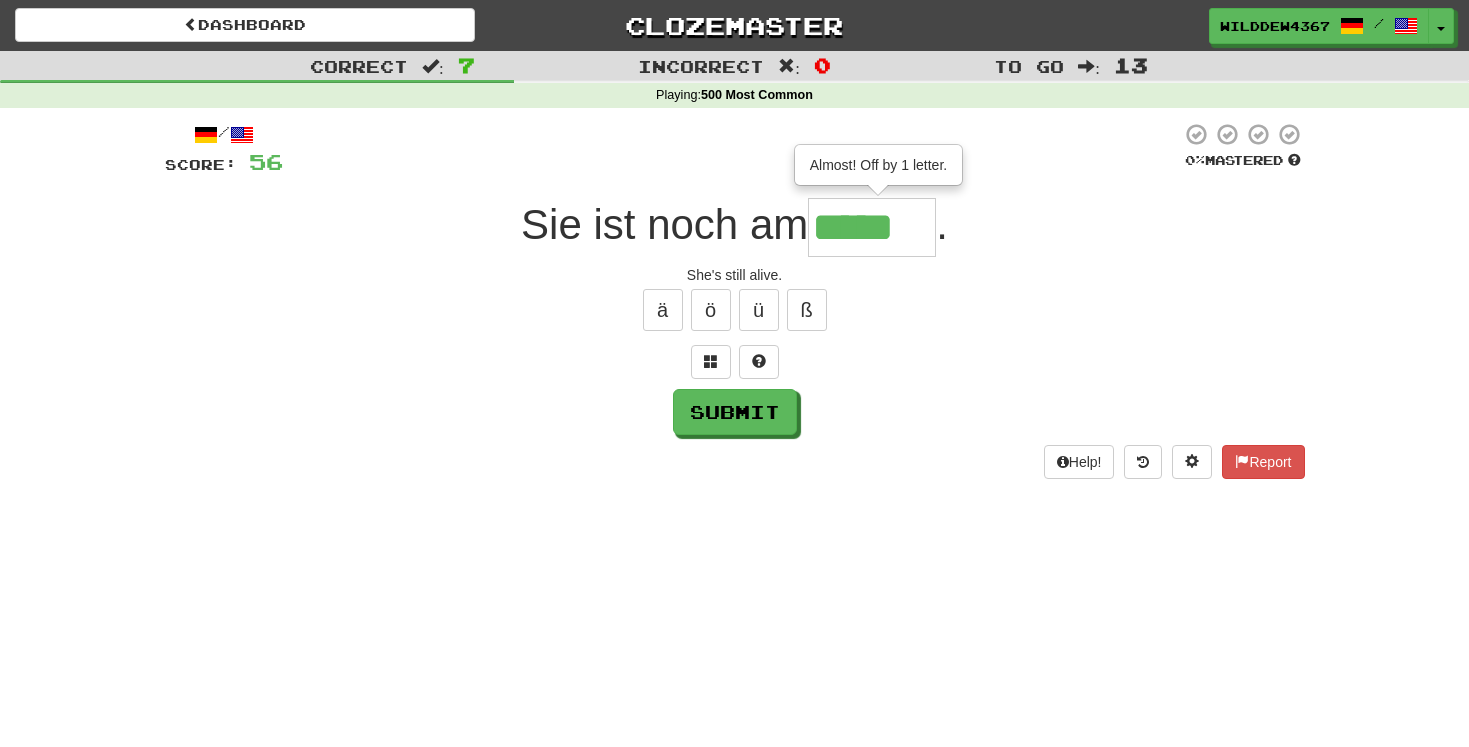 type on "*****" 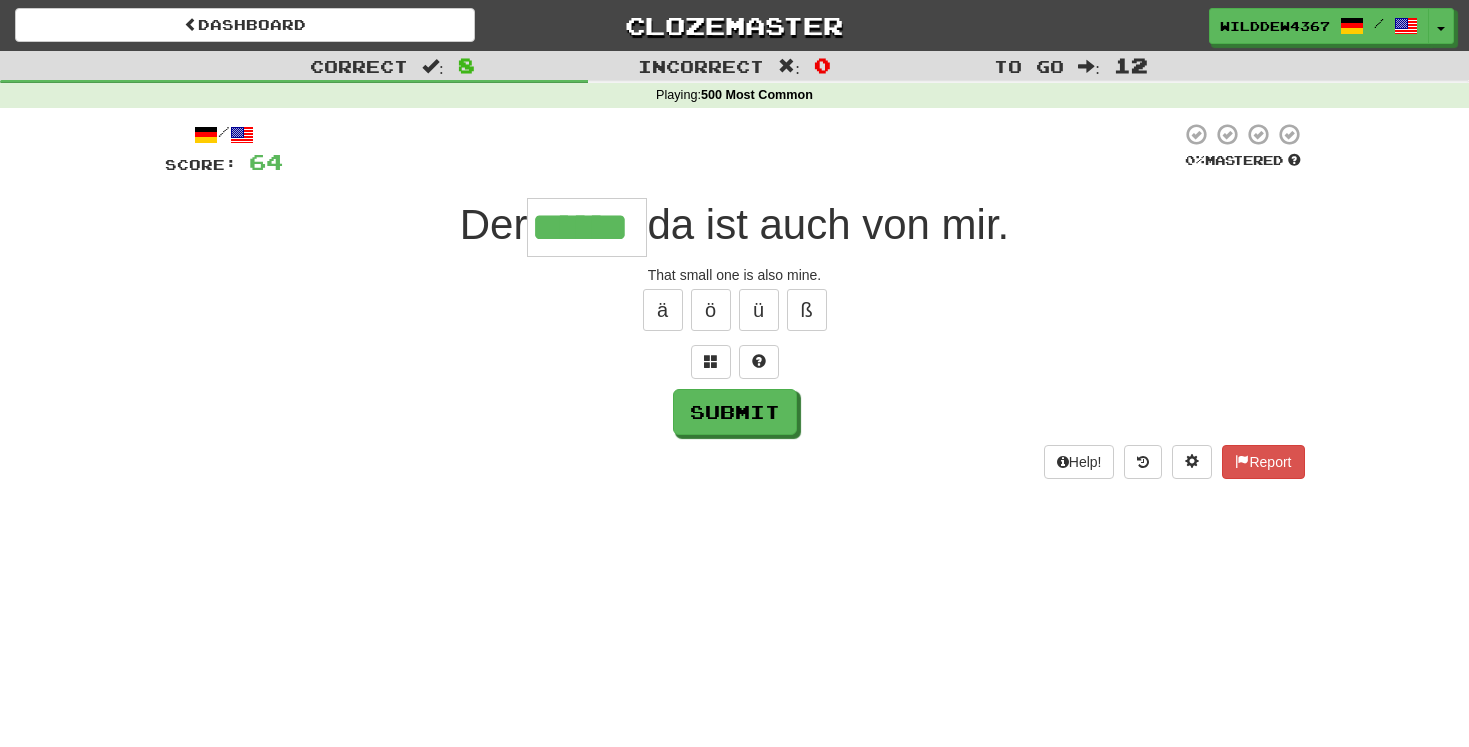 type on "******" 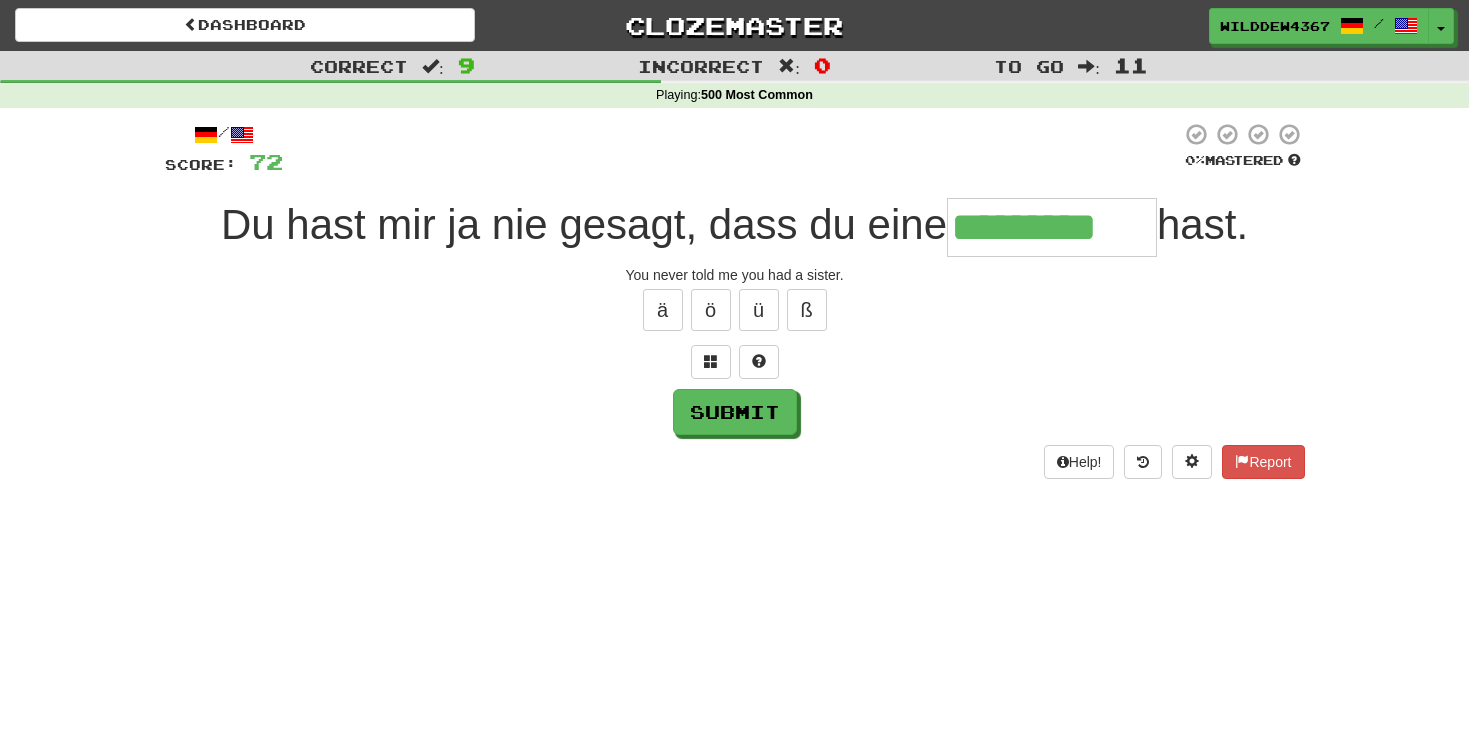type on "*********" 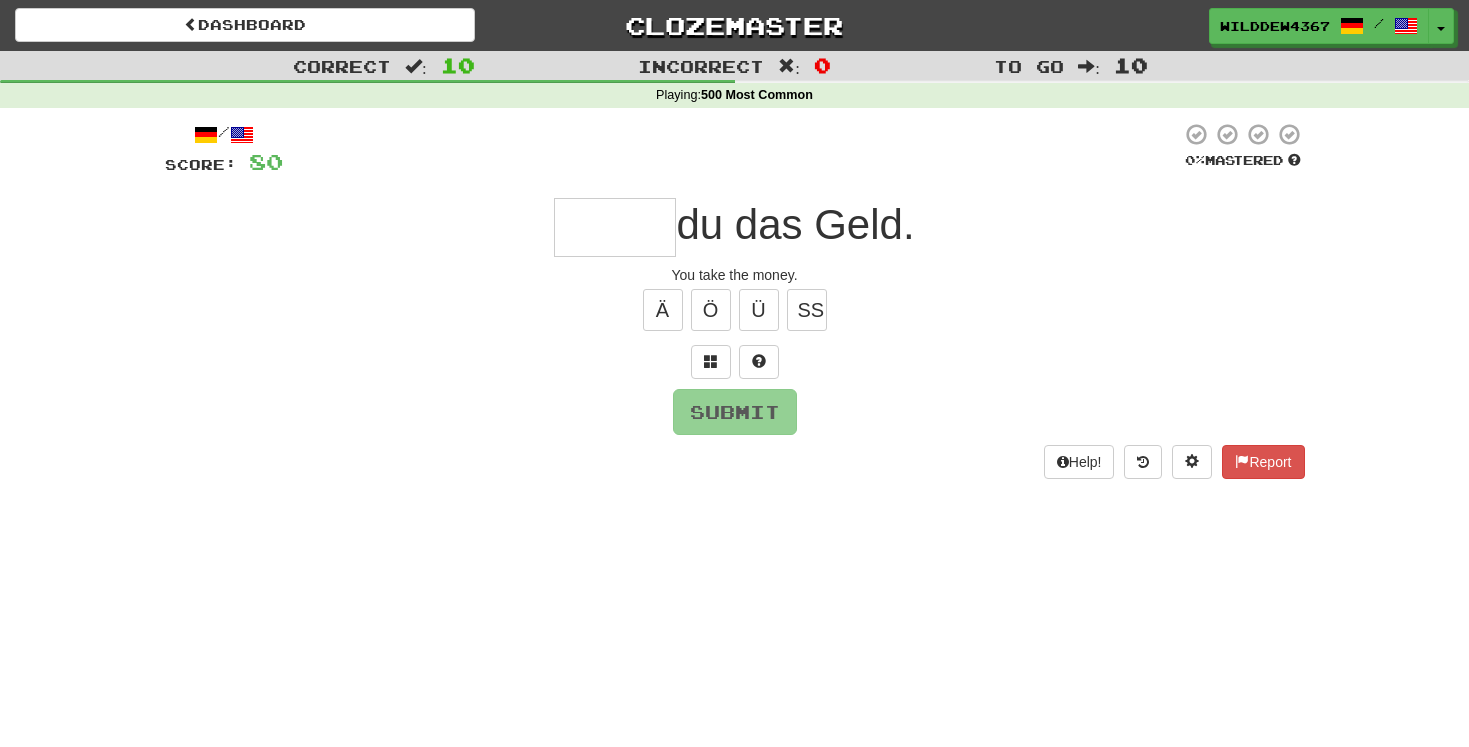 type on "*" 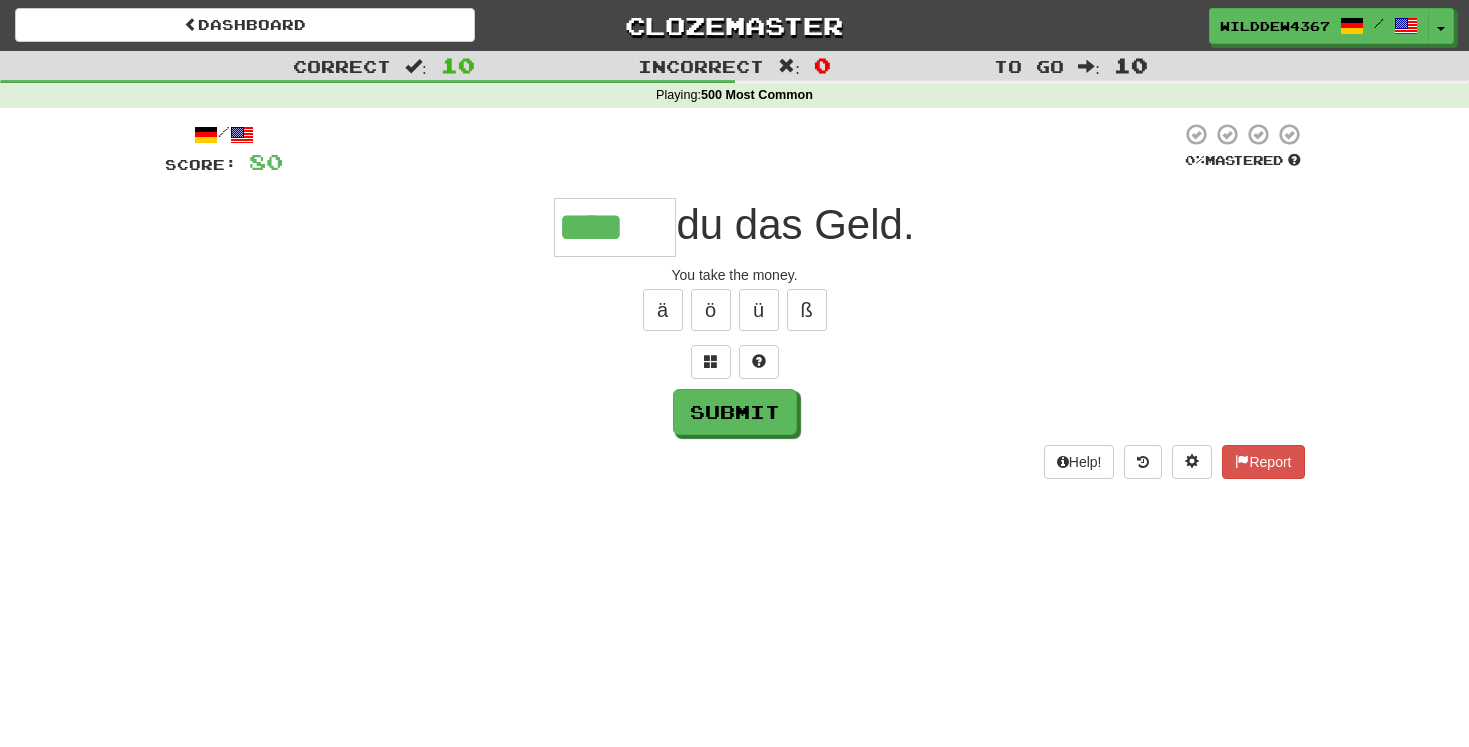 type on "****" 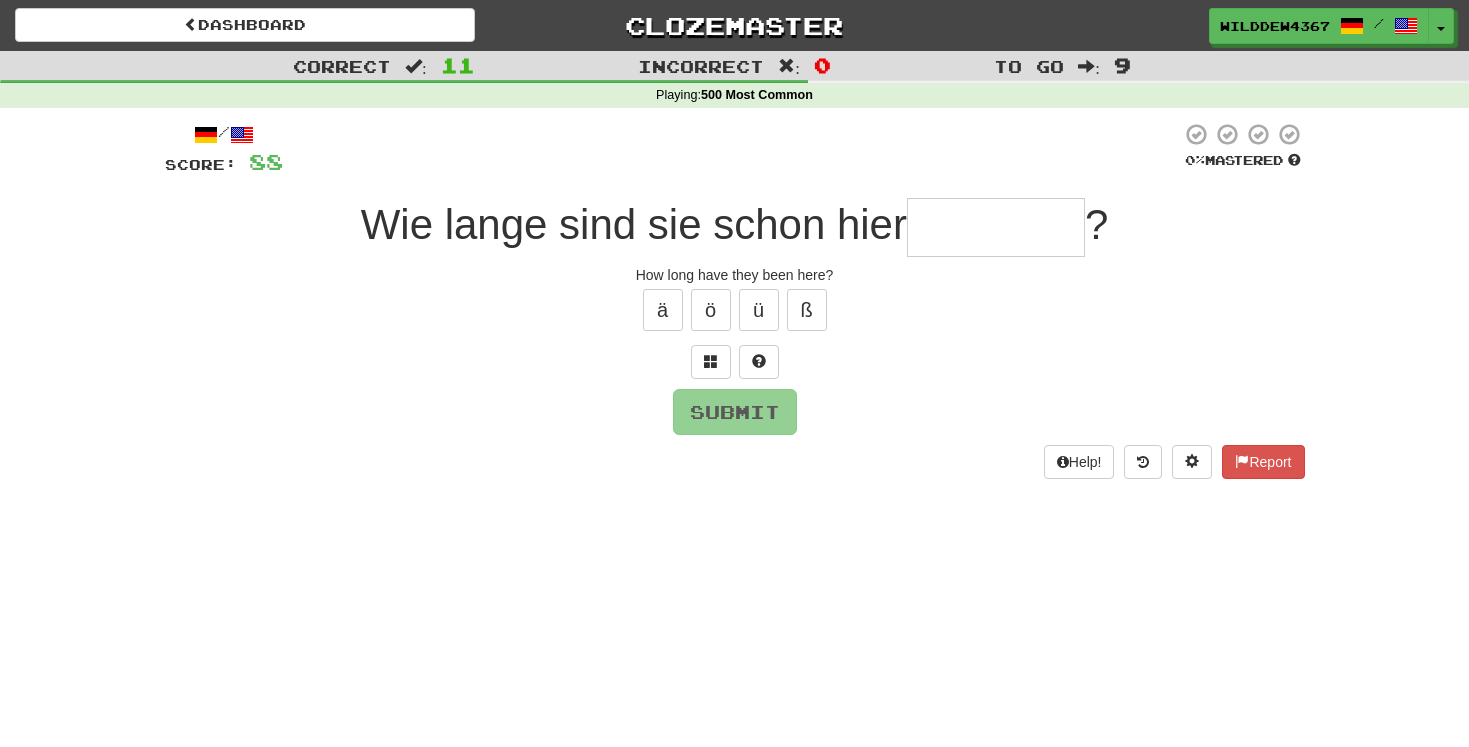 type on "*" 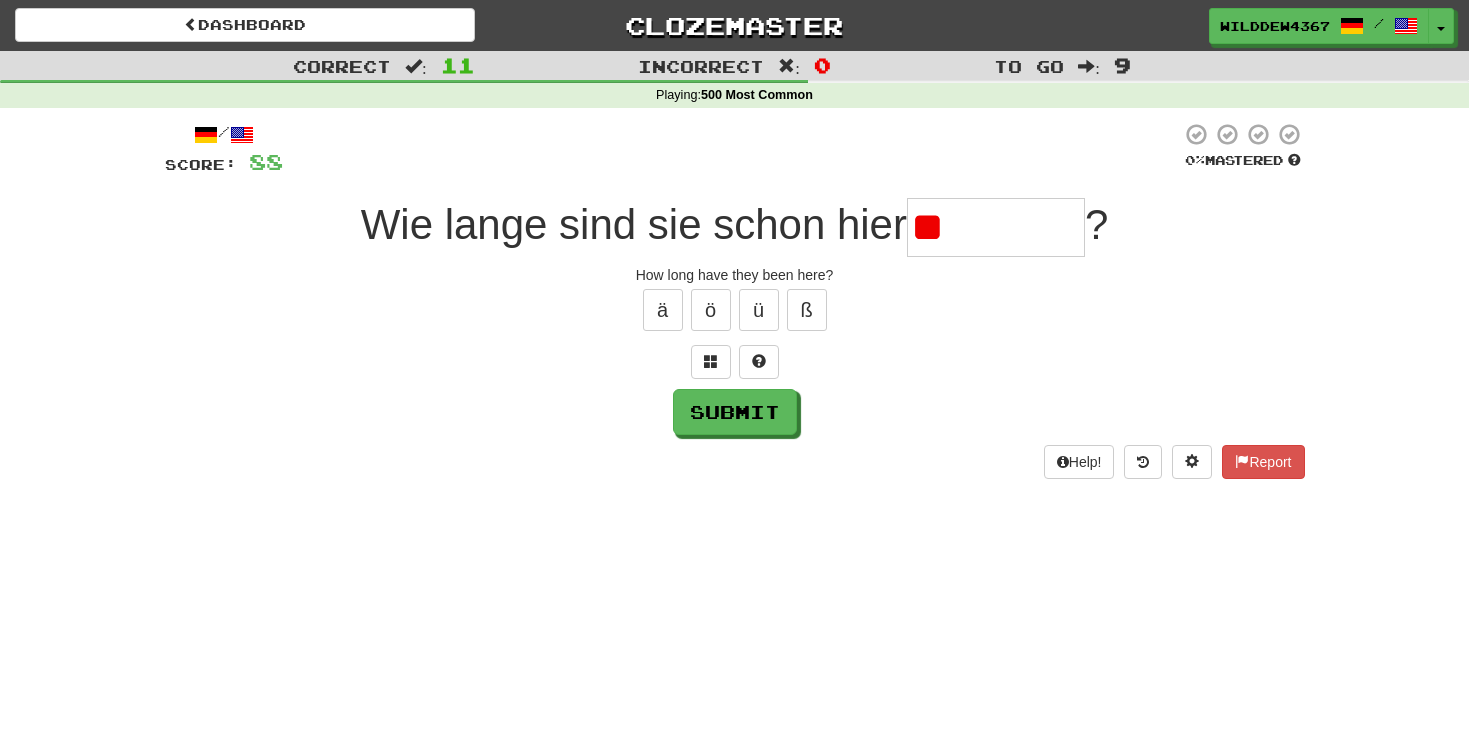 type on "*" 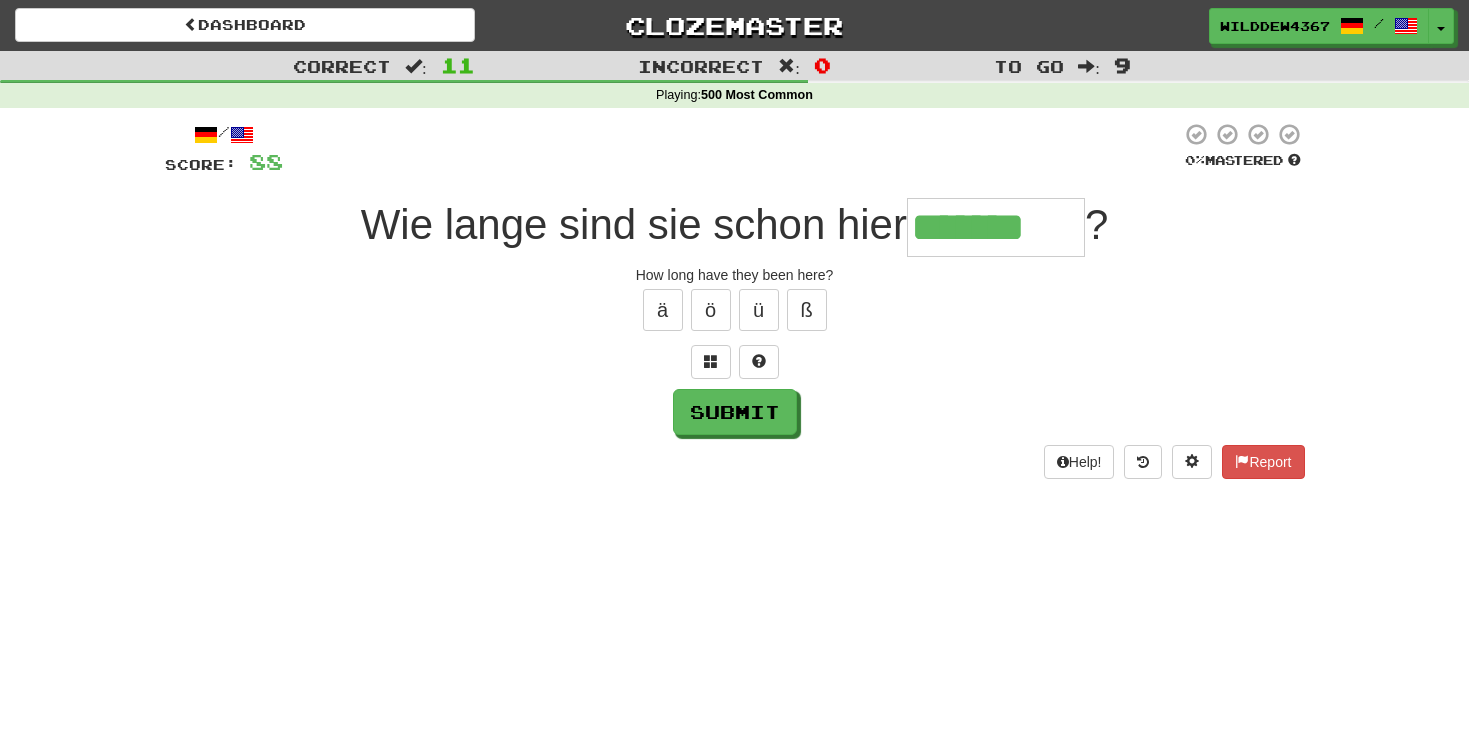 type on "*******" 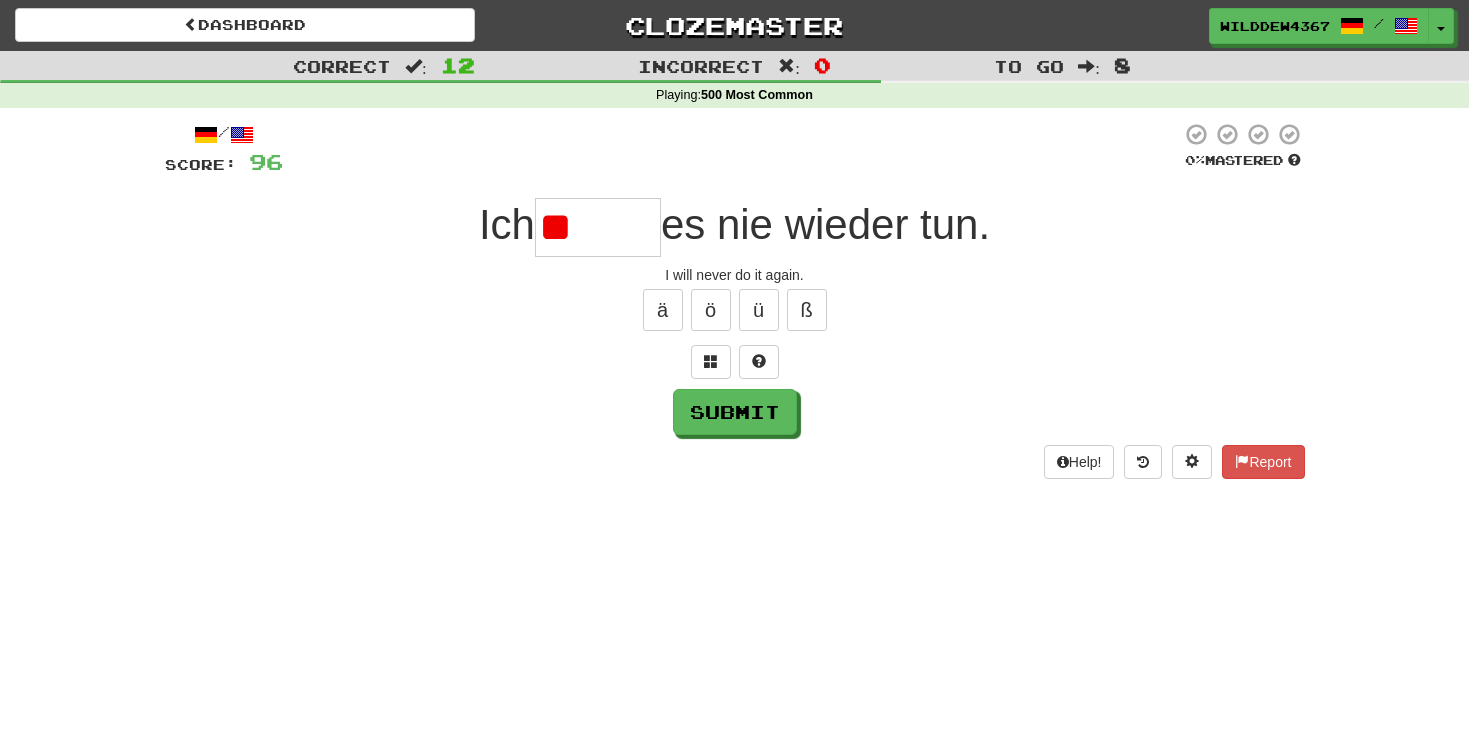 type on "*" 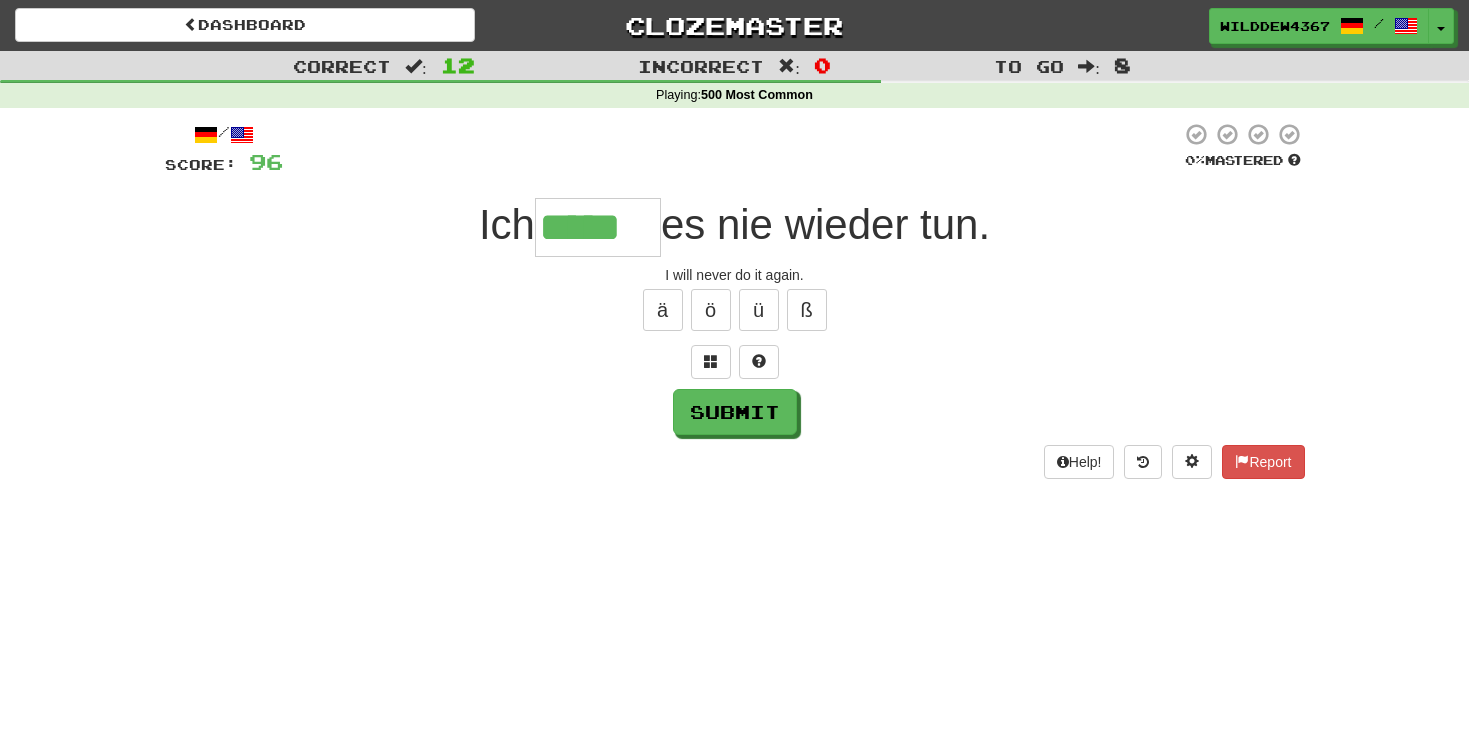 type on "*****" 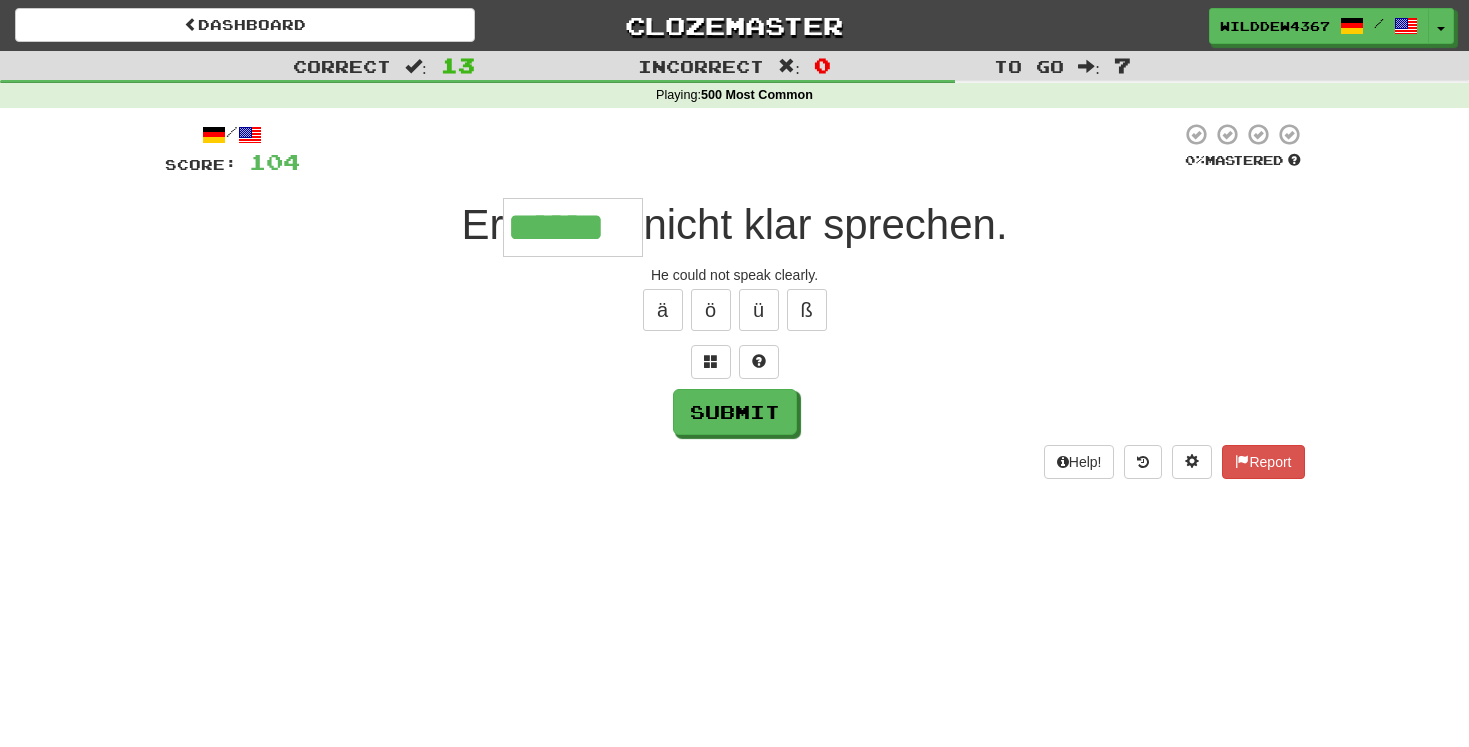 type on "******" 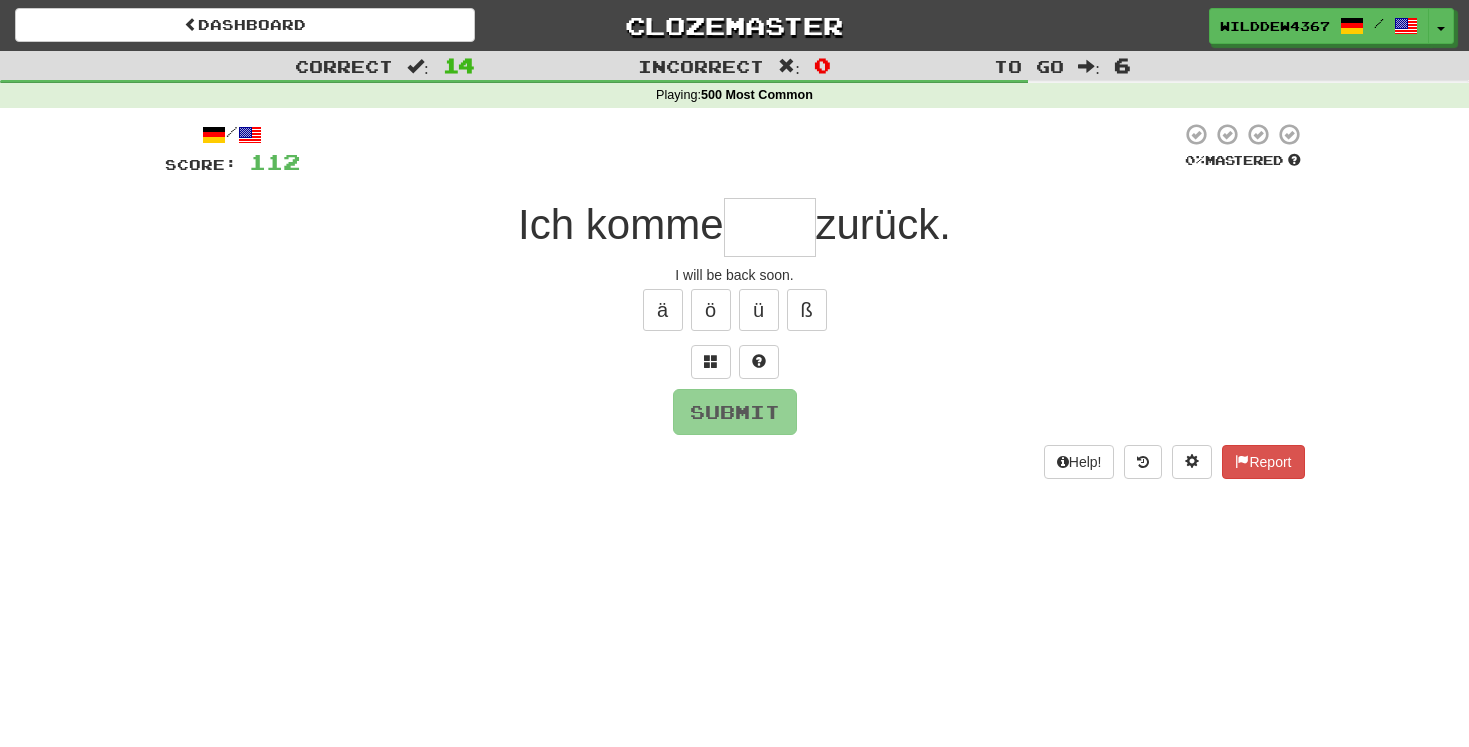 type on "*" 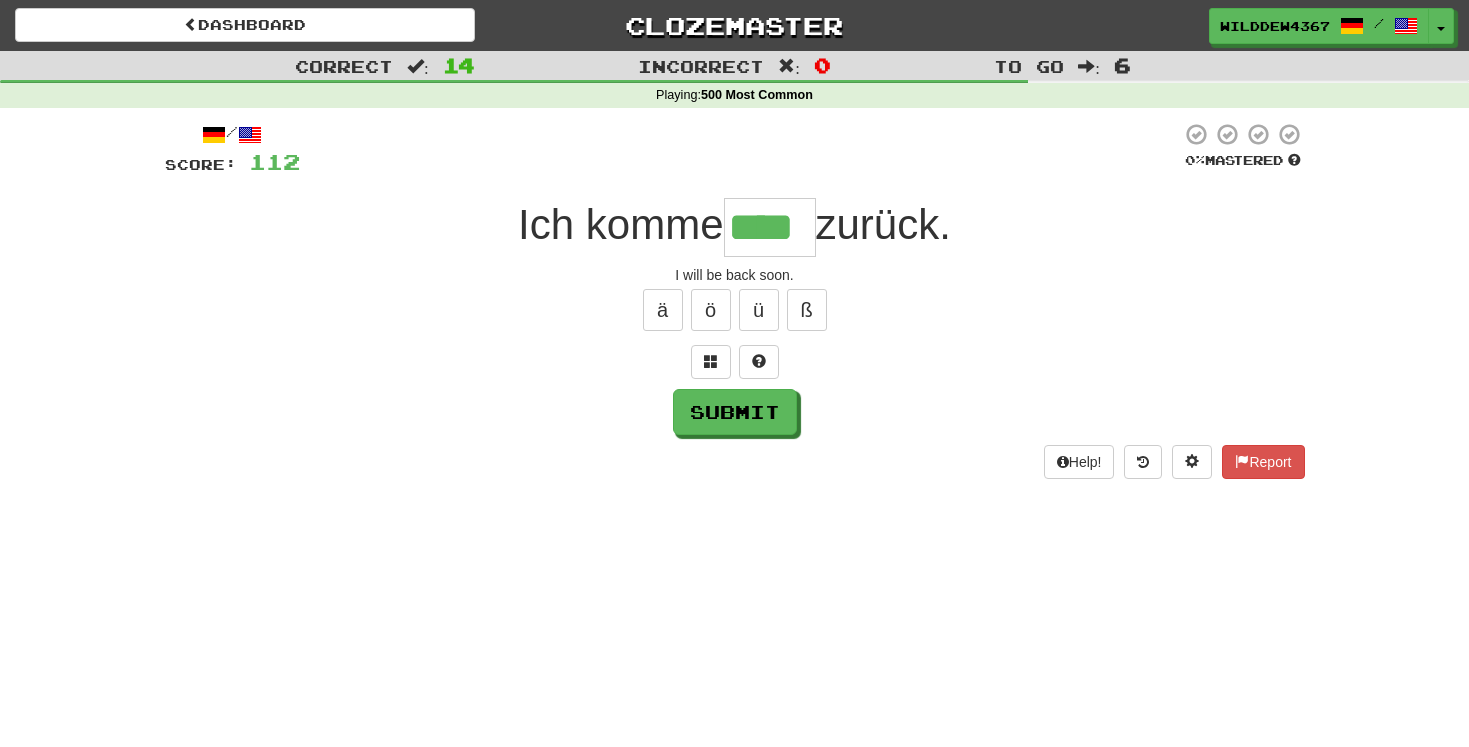 type on "****" 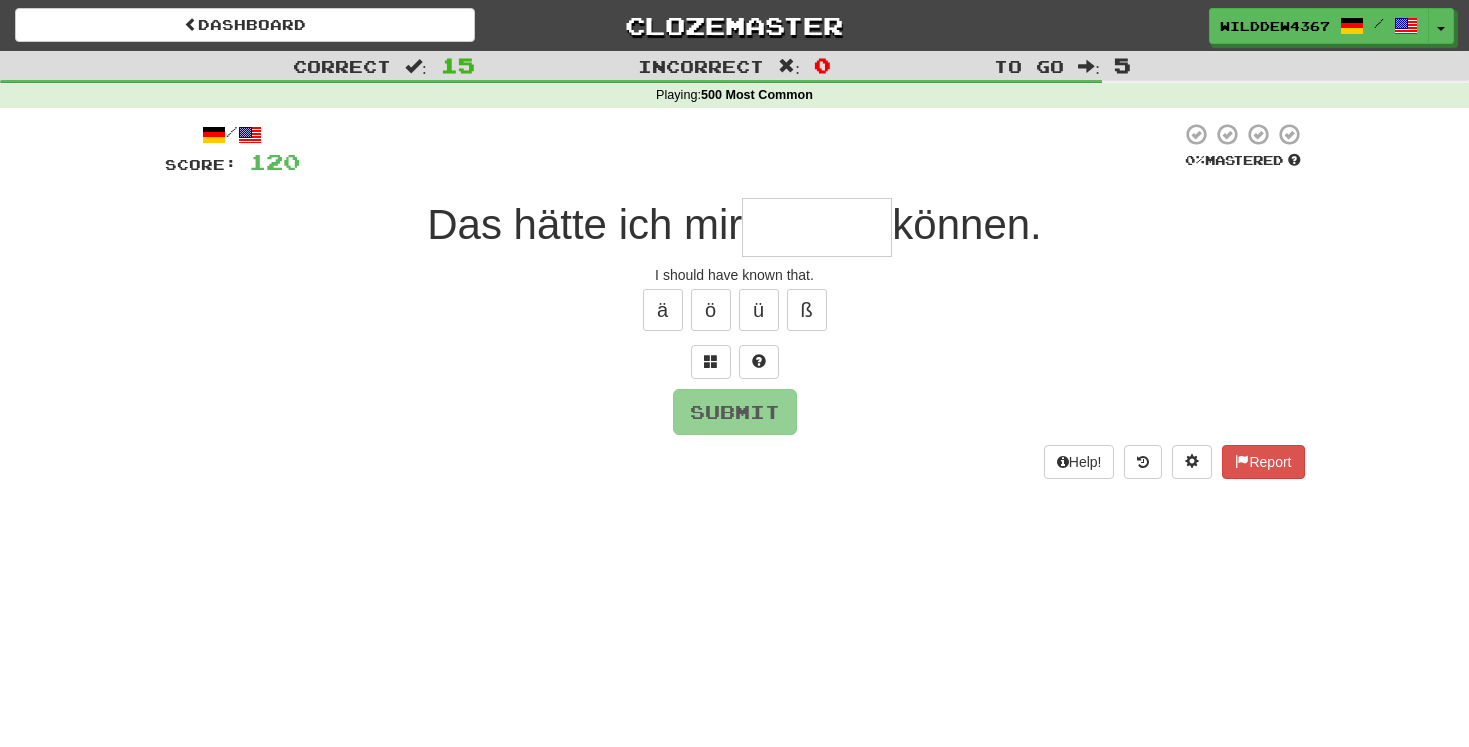 type on "*" 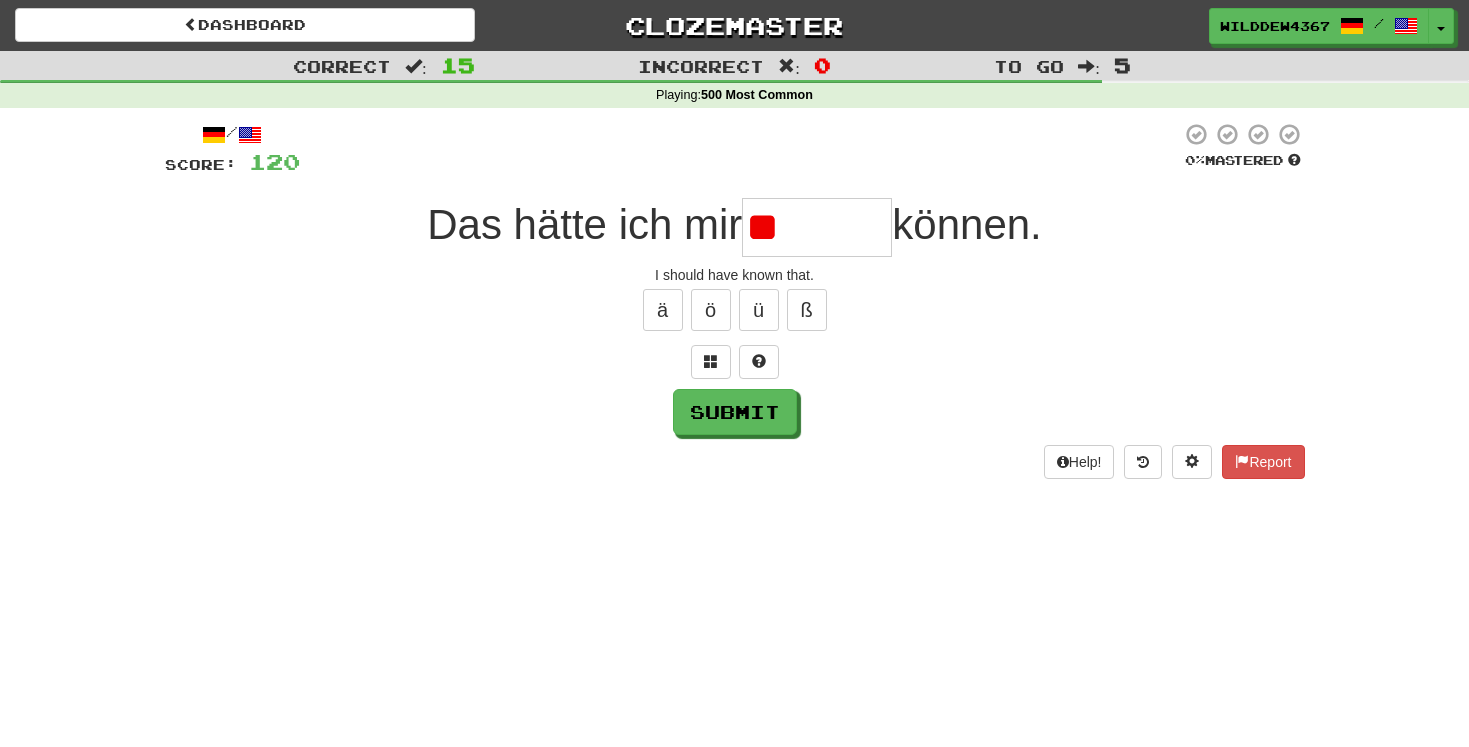 type on "*" 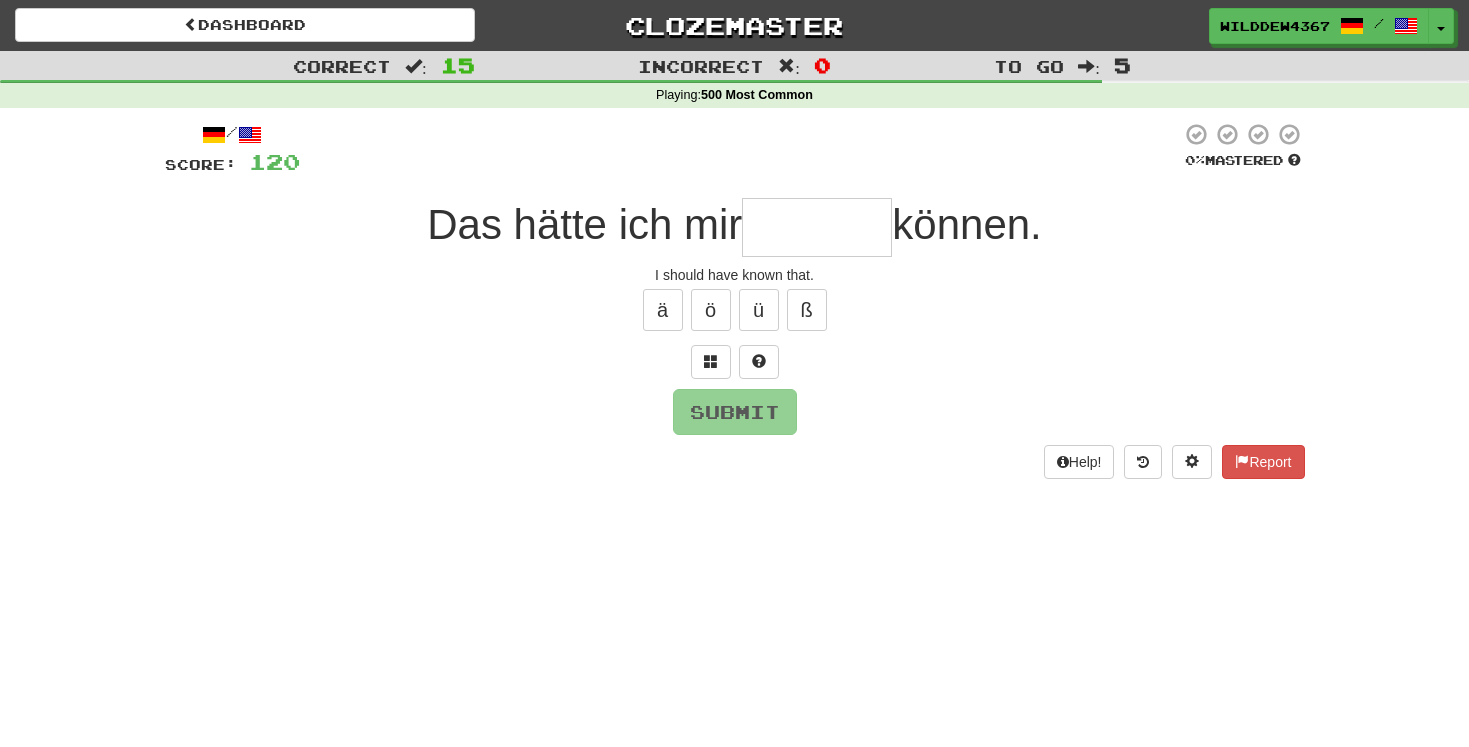 type on "******" 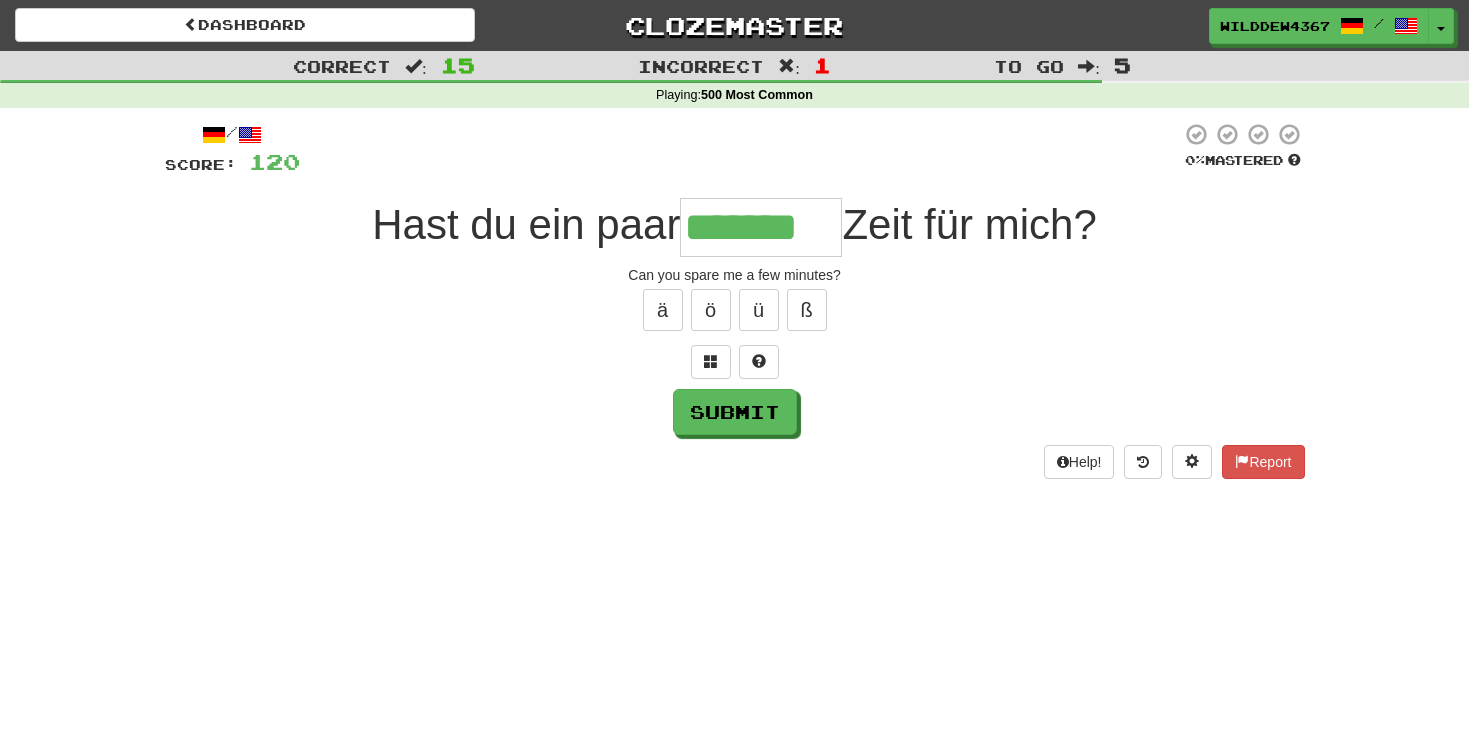 type on "*******" 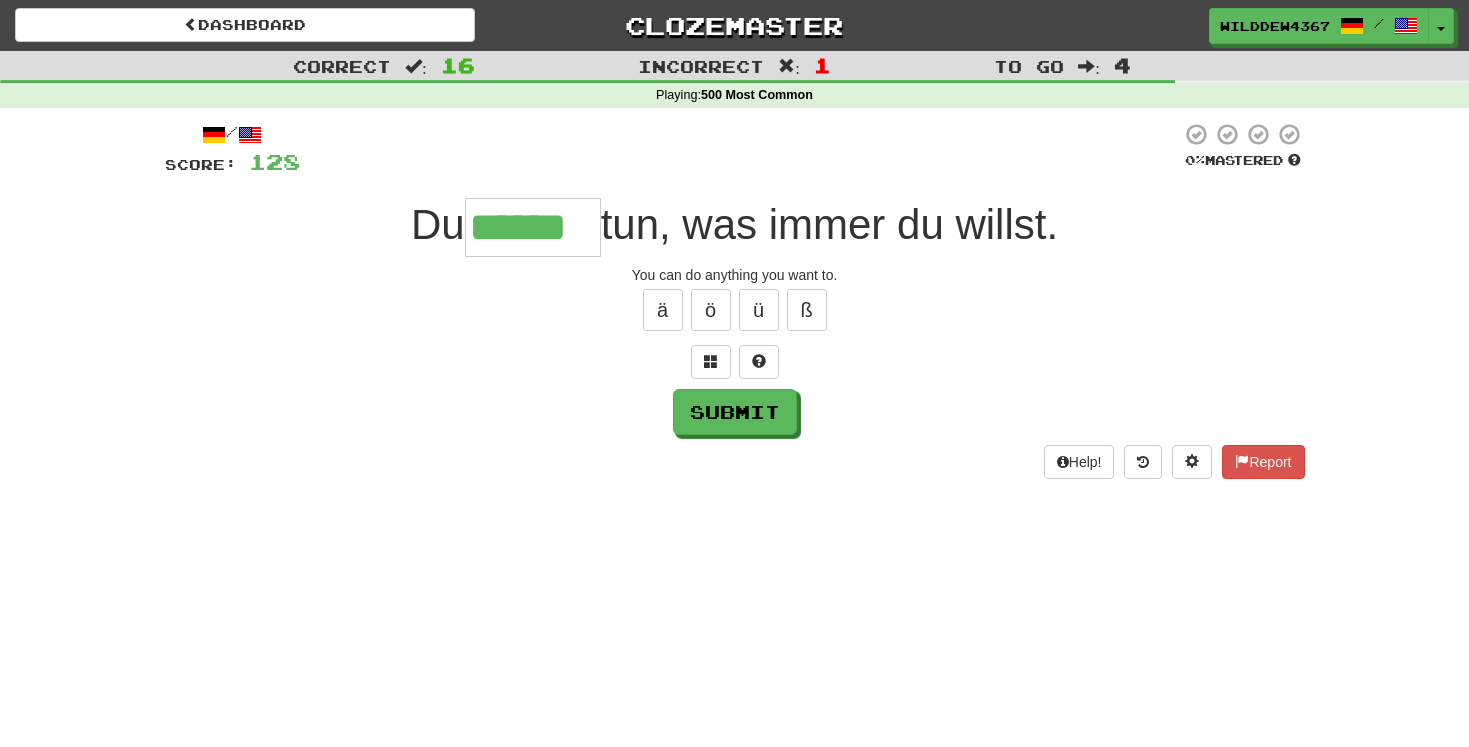 type on "******" 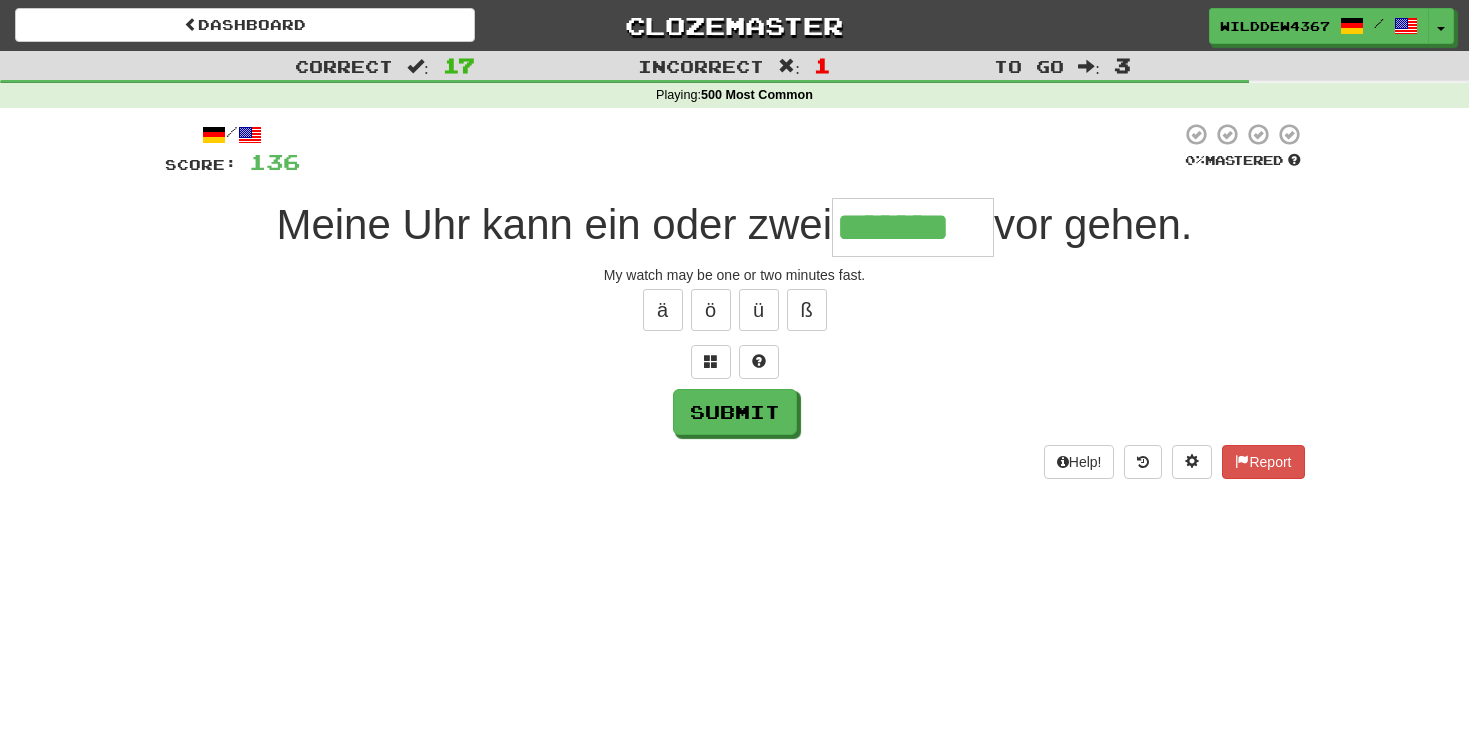 type on "*******" 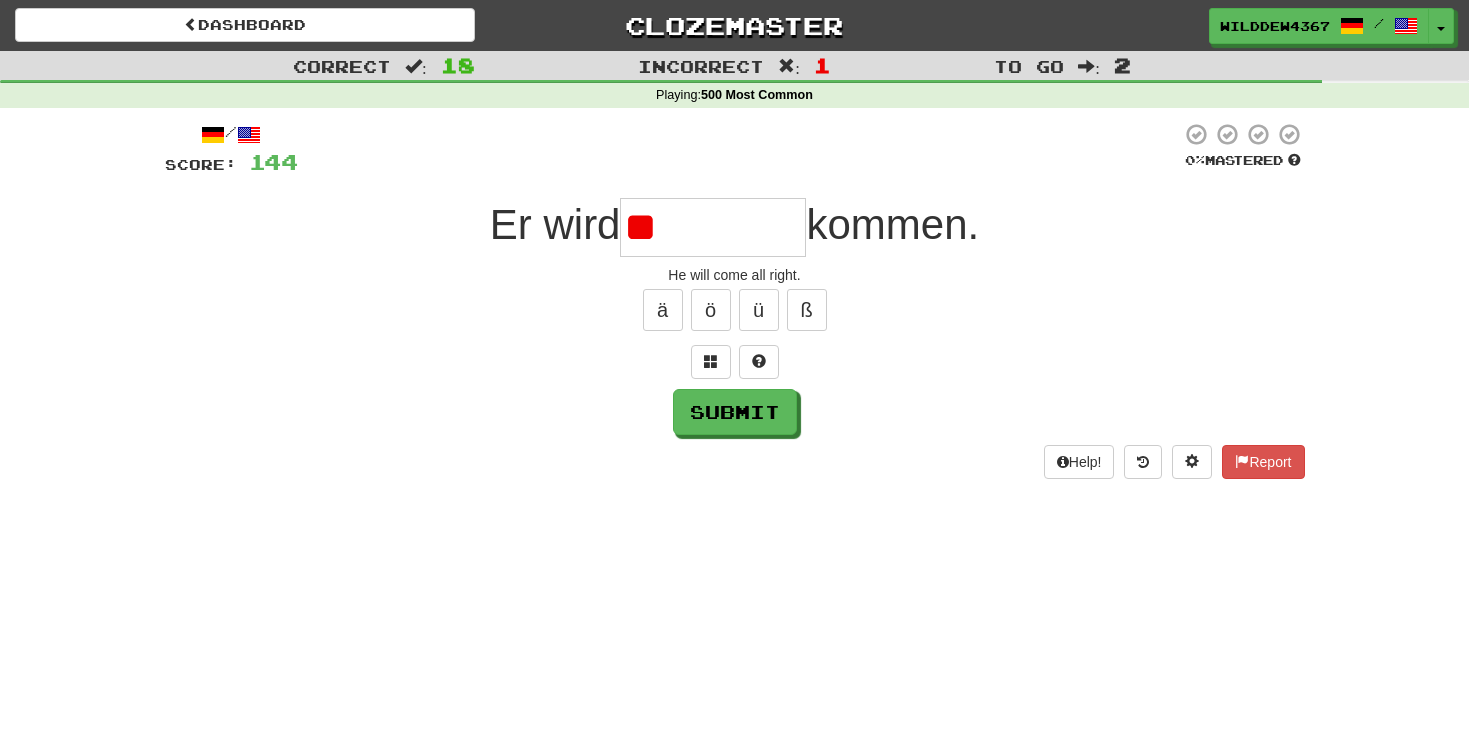 type on "*" 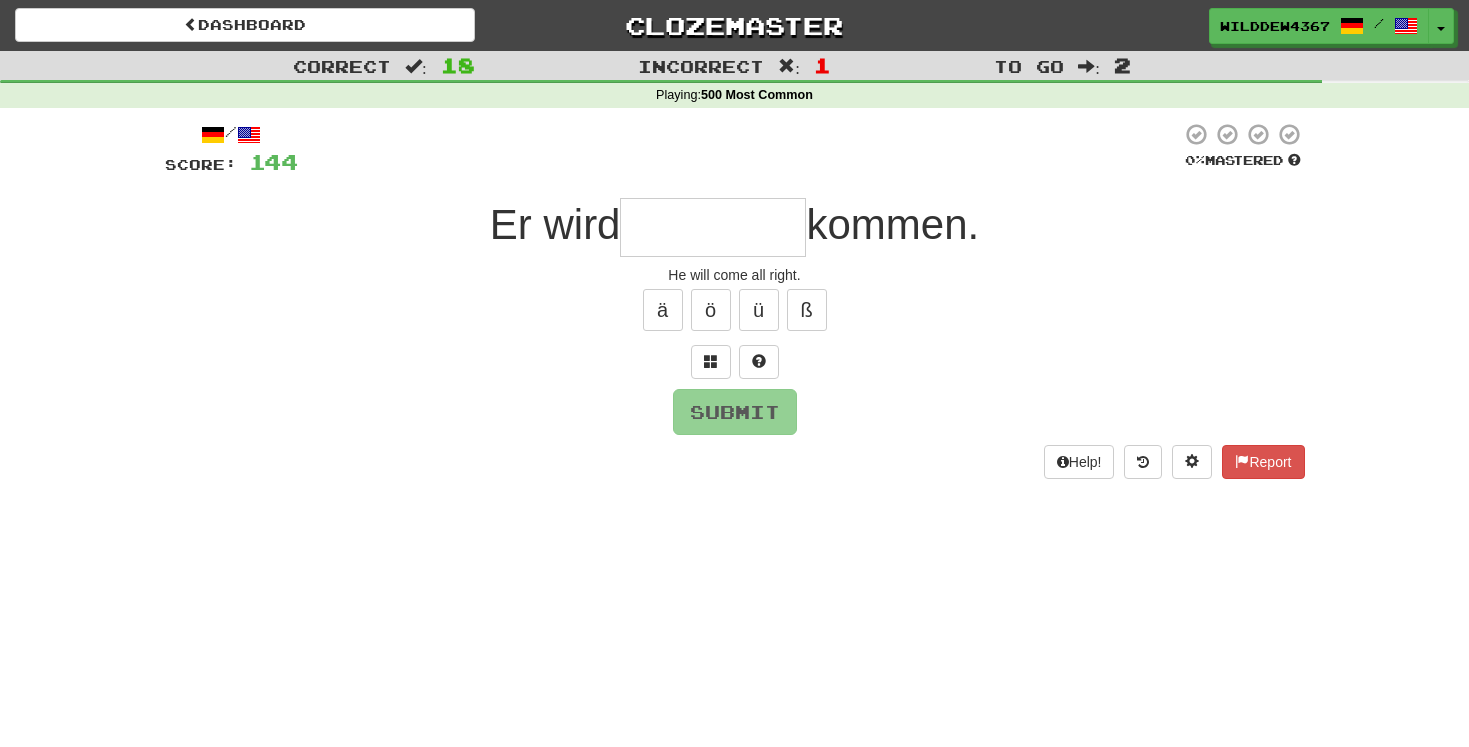 type on "*" 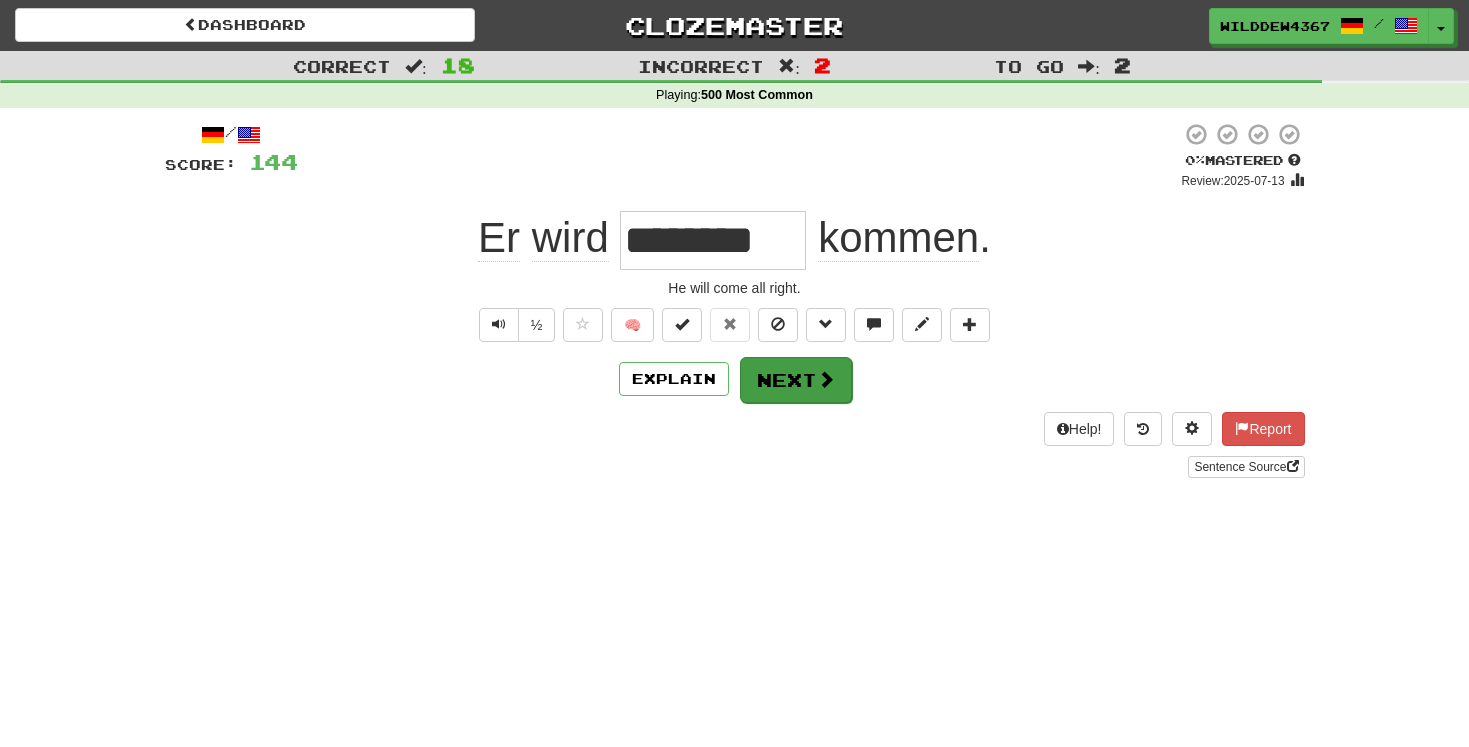 click on "Next" at bounding box center [796, 380] 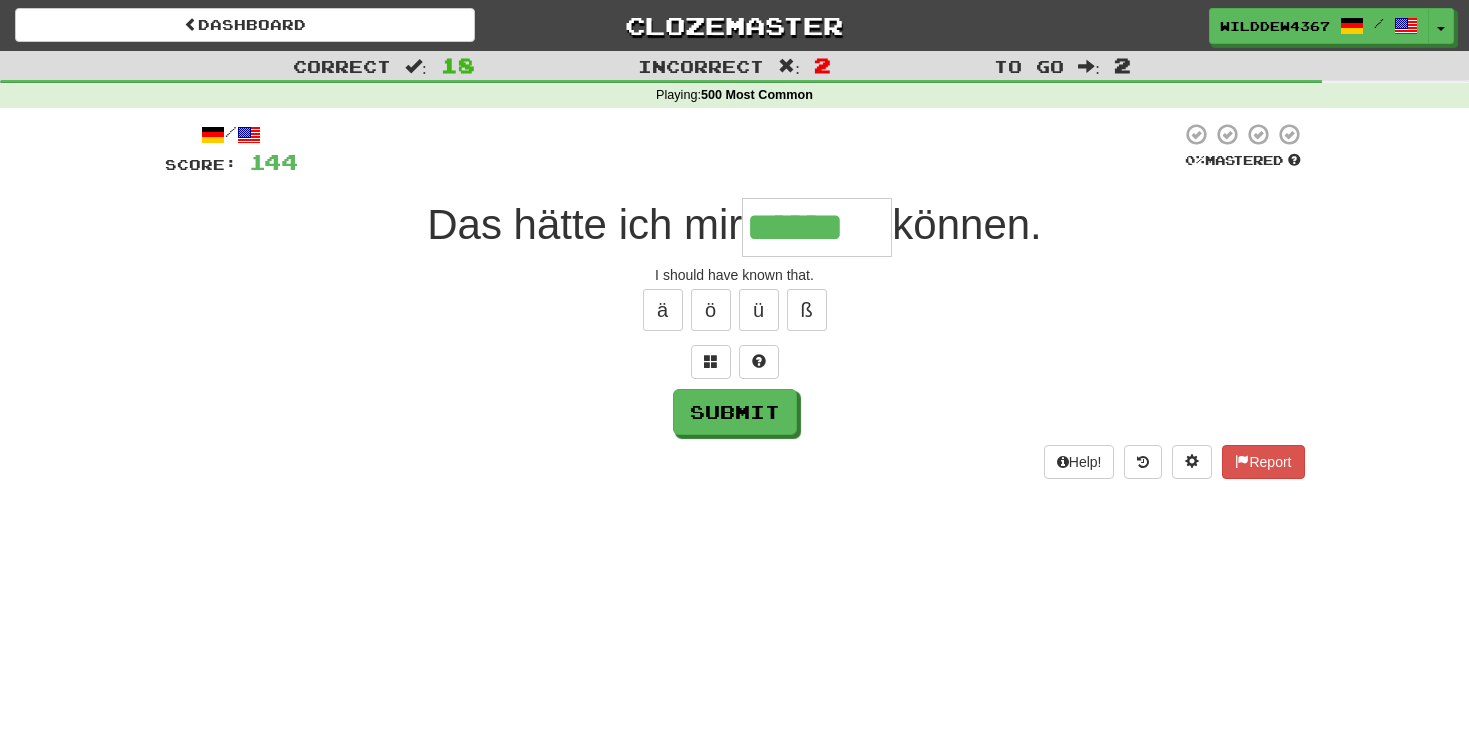 type on "******" 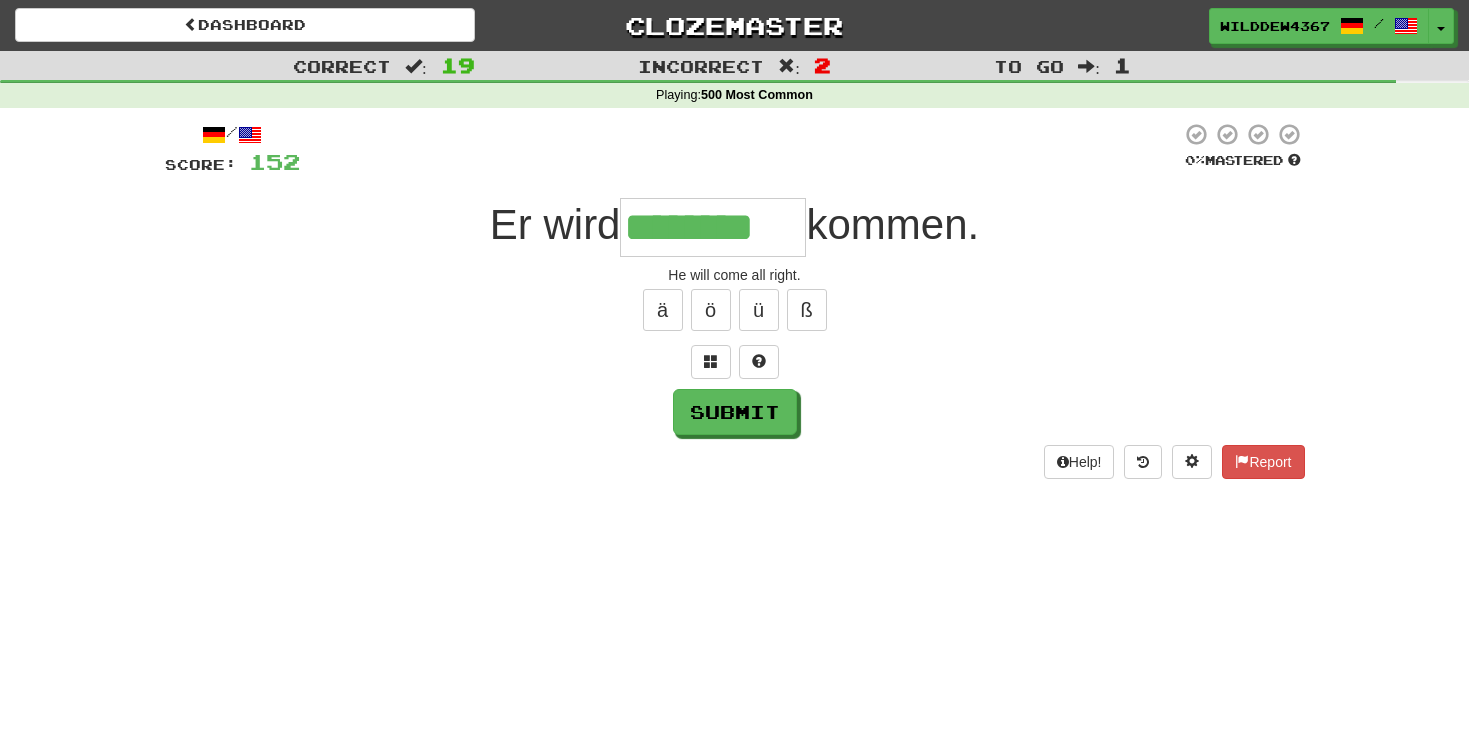 type on "********" 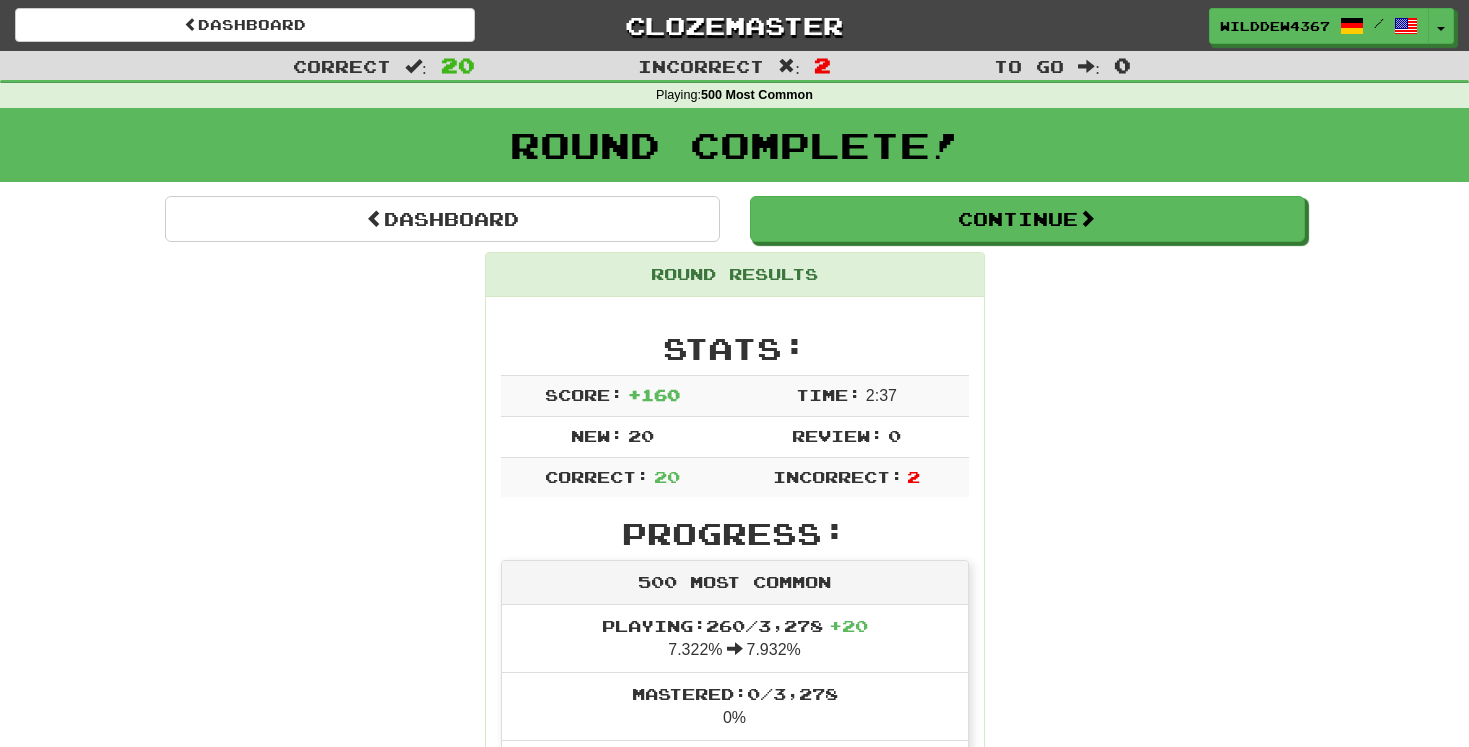 scroll, scrollTop: 0, scrollLeft: 0, axis: both 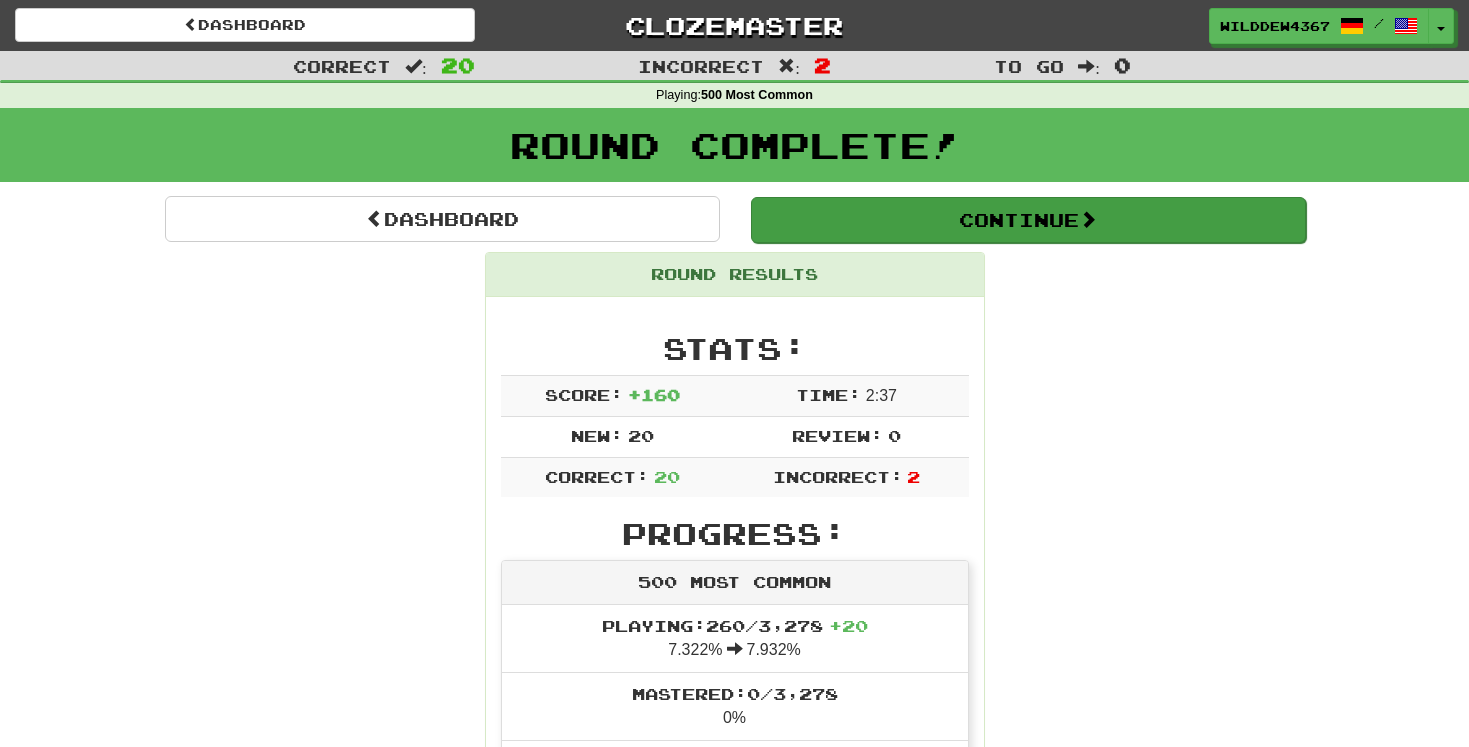 click on "Continue" at bounding box center [1028, 220] 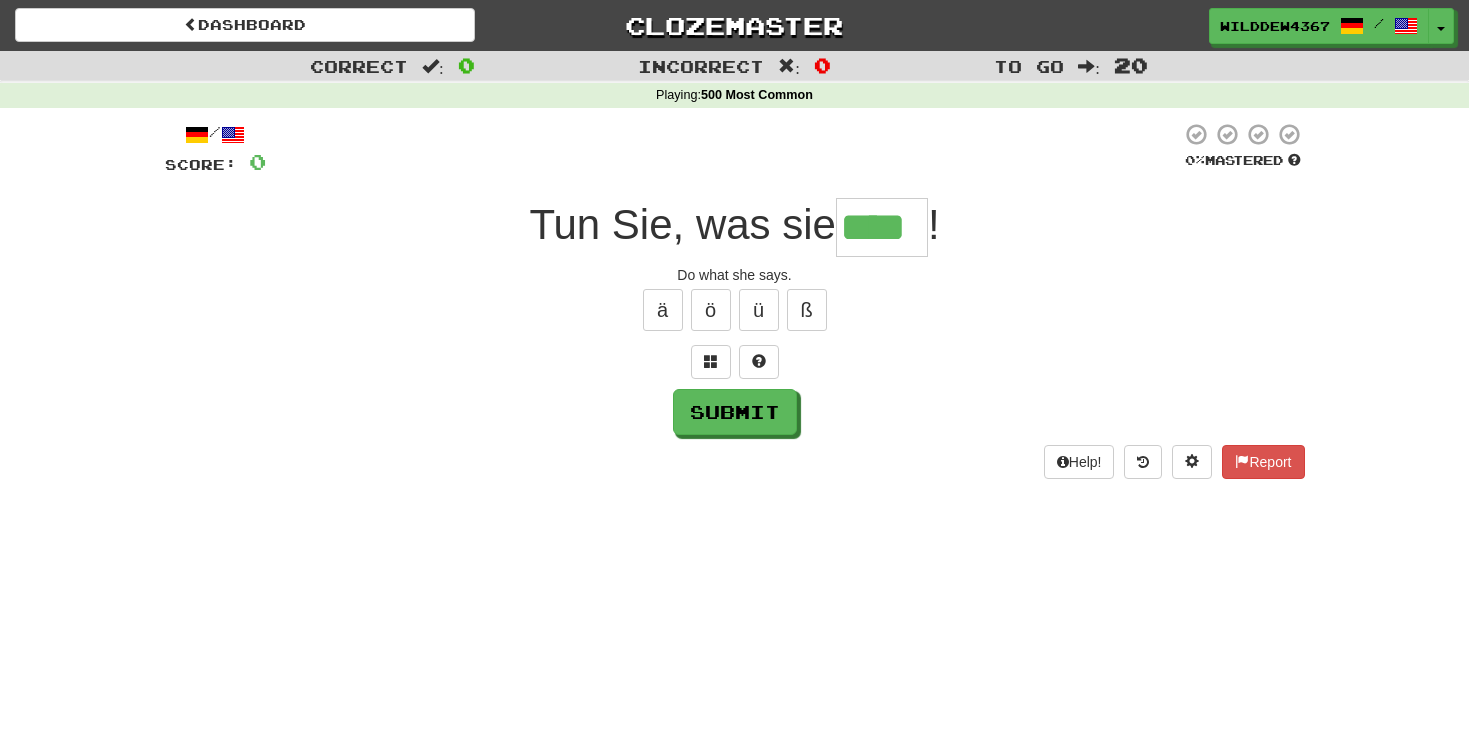 type on "****" 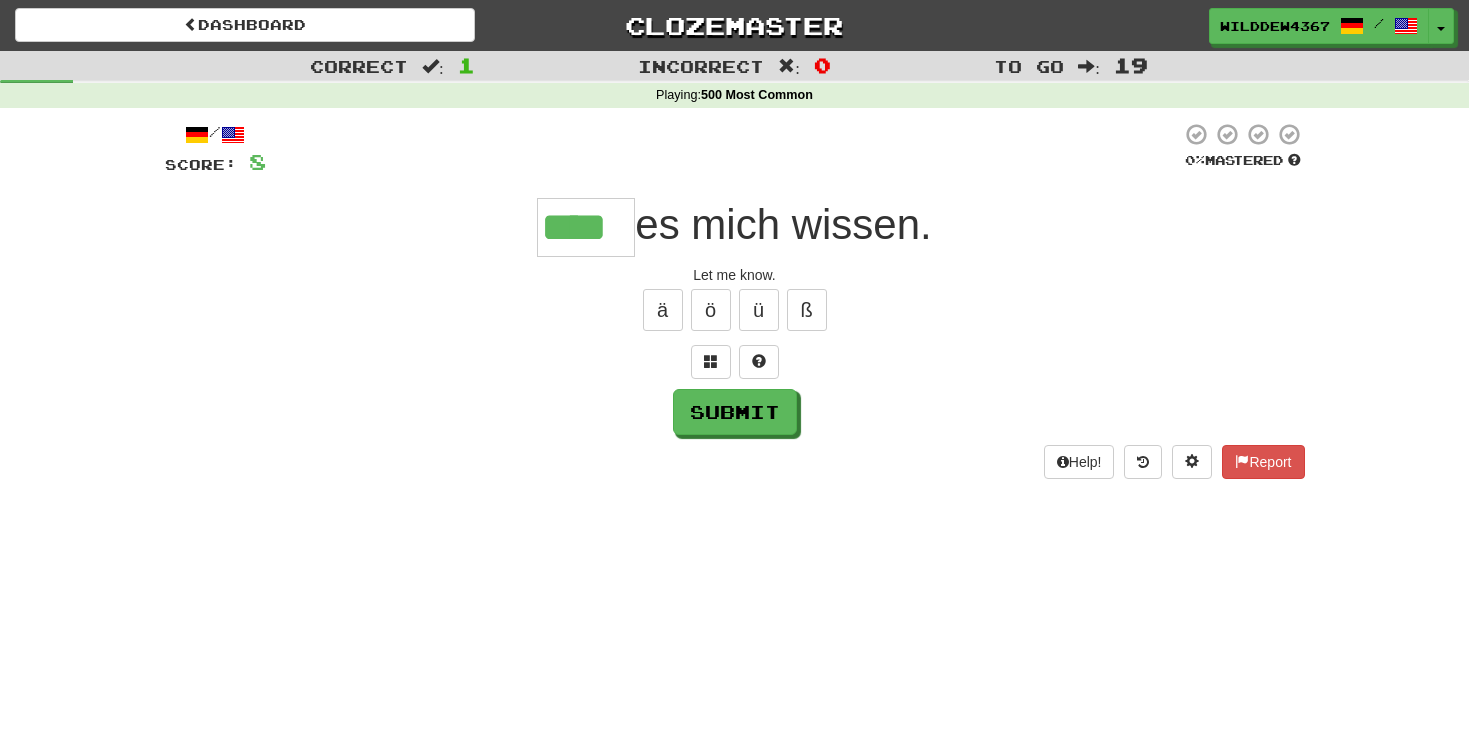 type on "****" 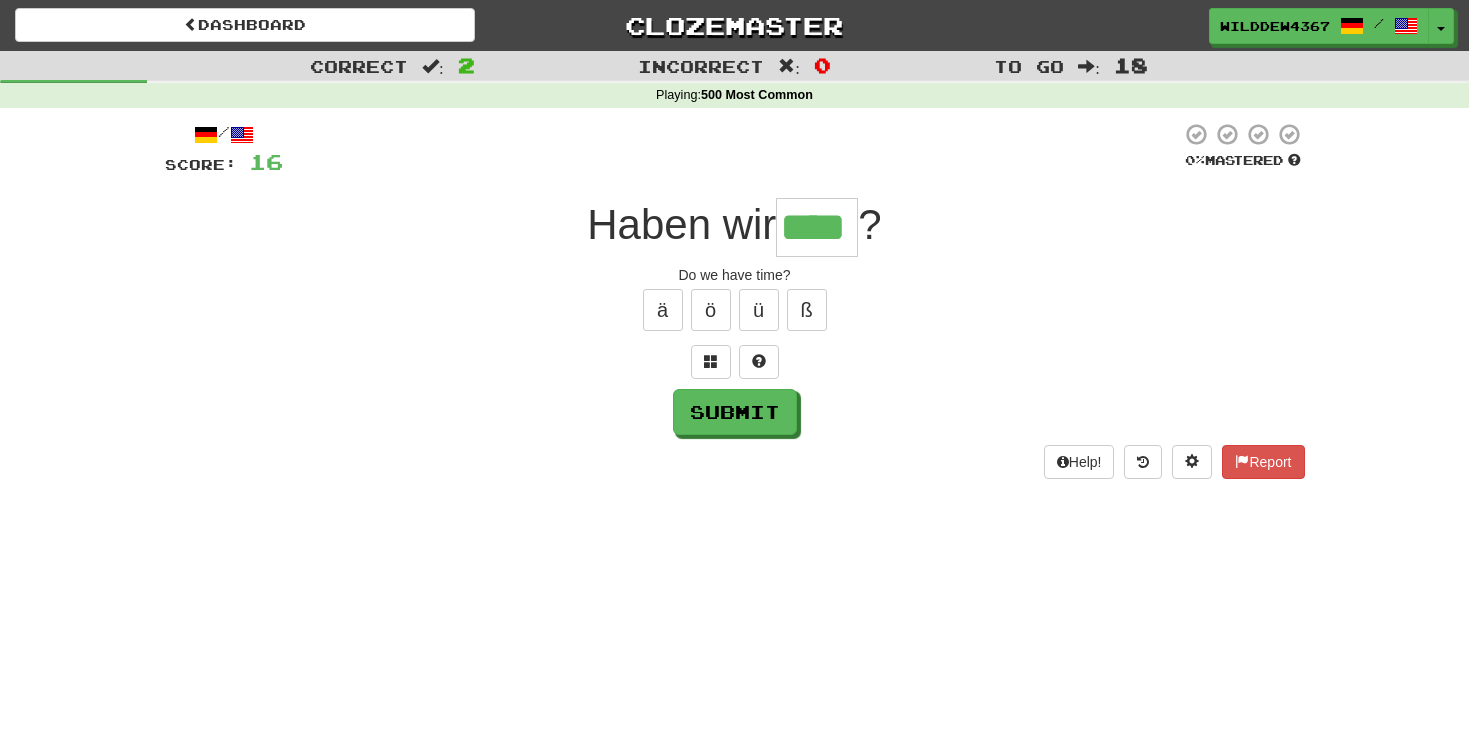type on "****" 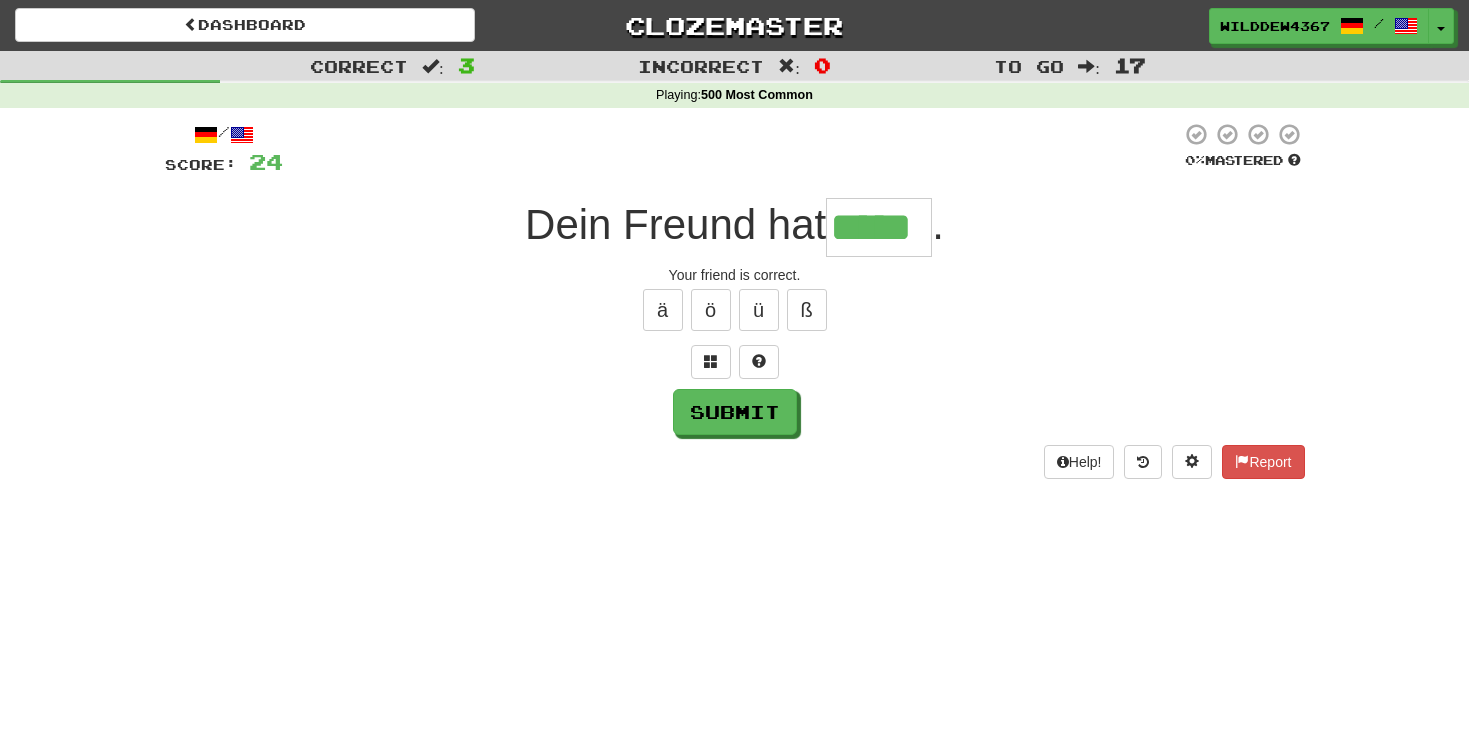 type on "*****" 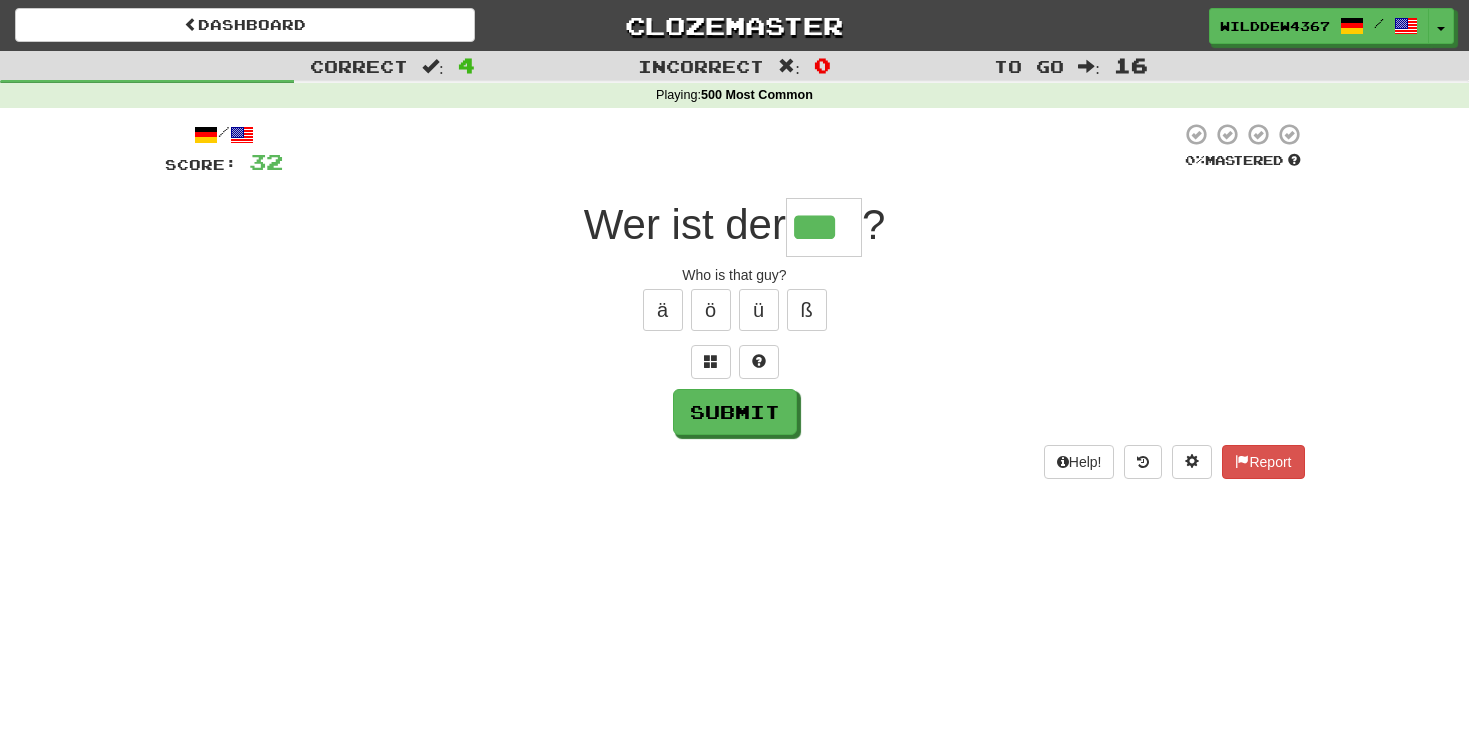 type on "***" 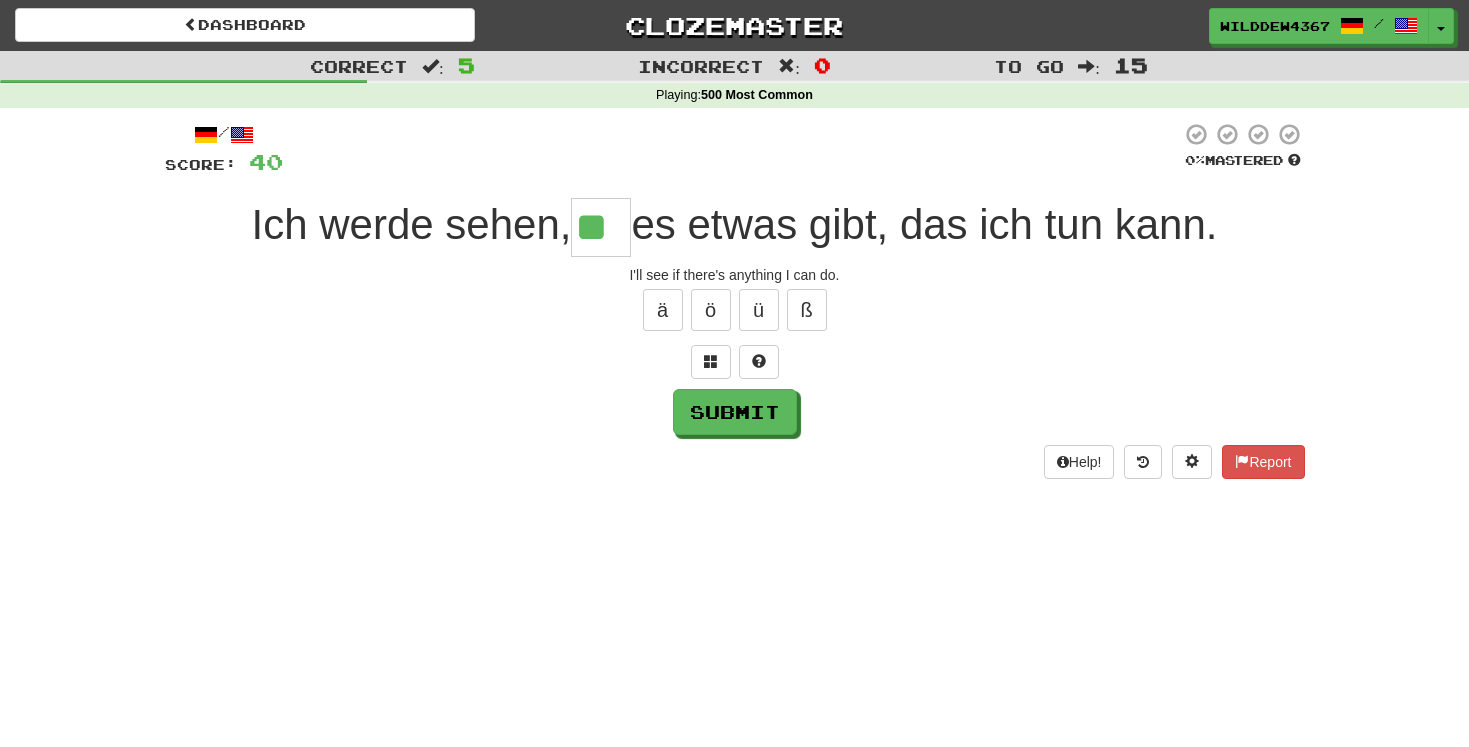 type on "**" 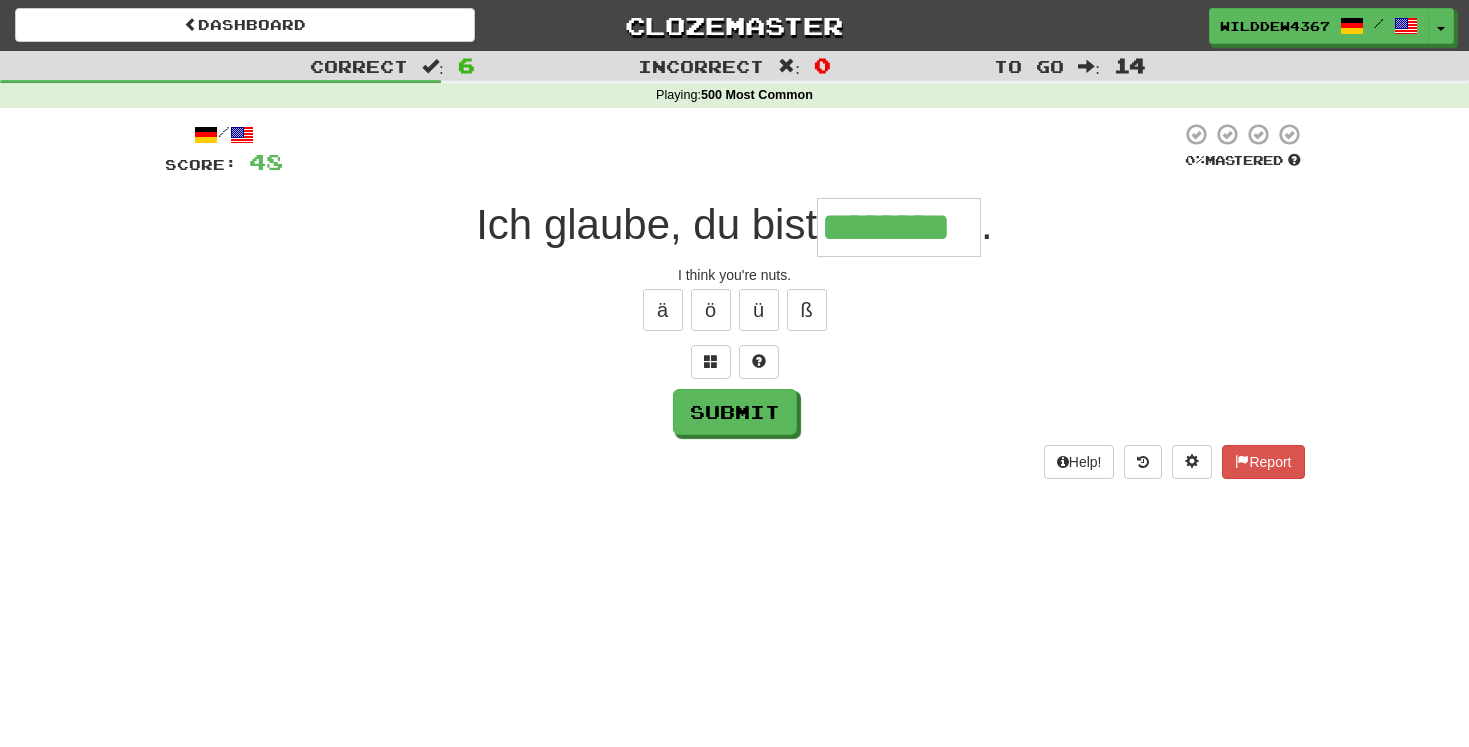 type on "********" 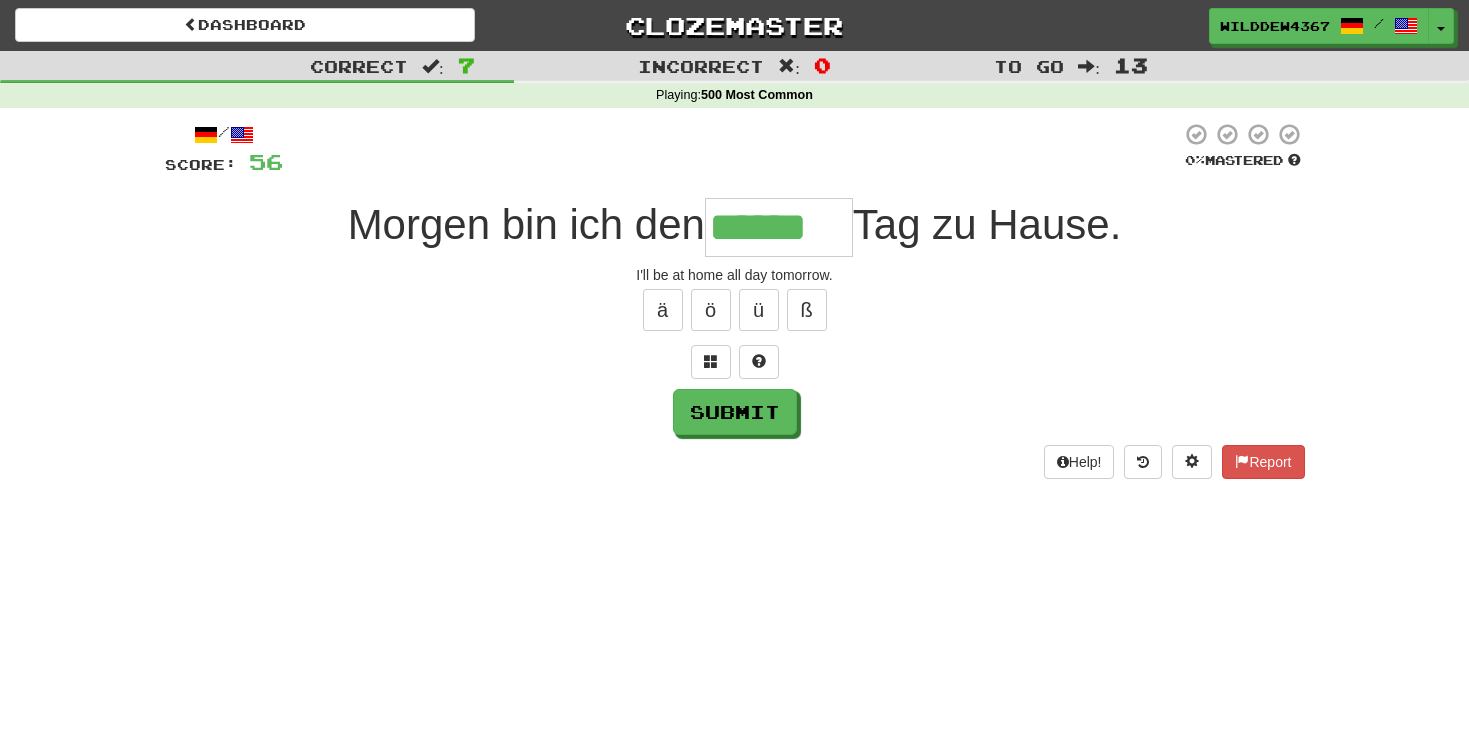 type on "******" 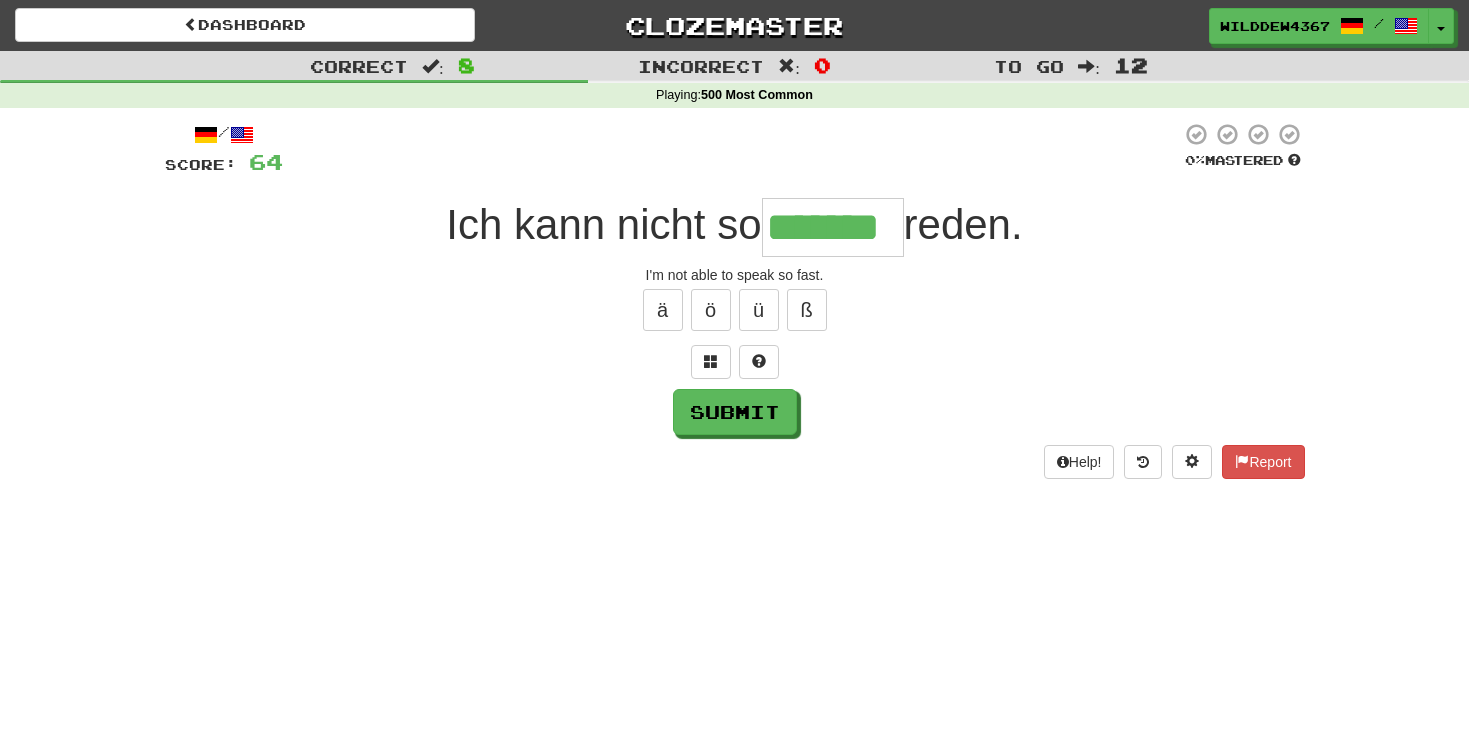 type on "*******" 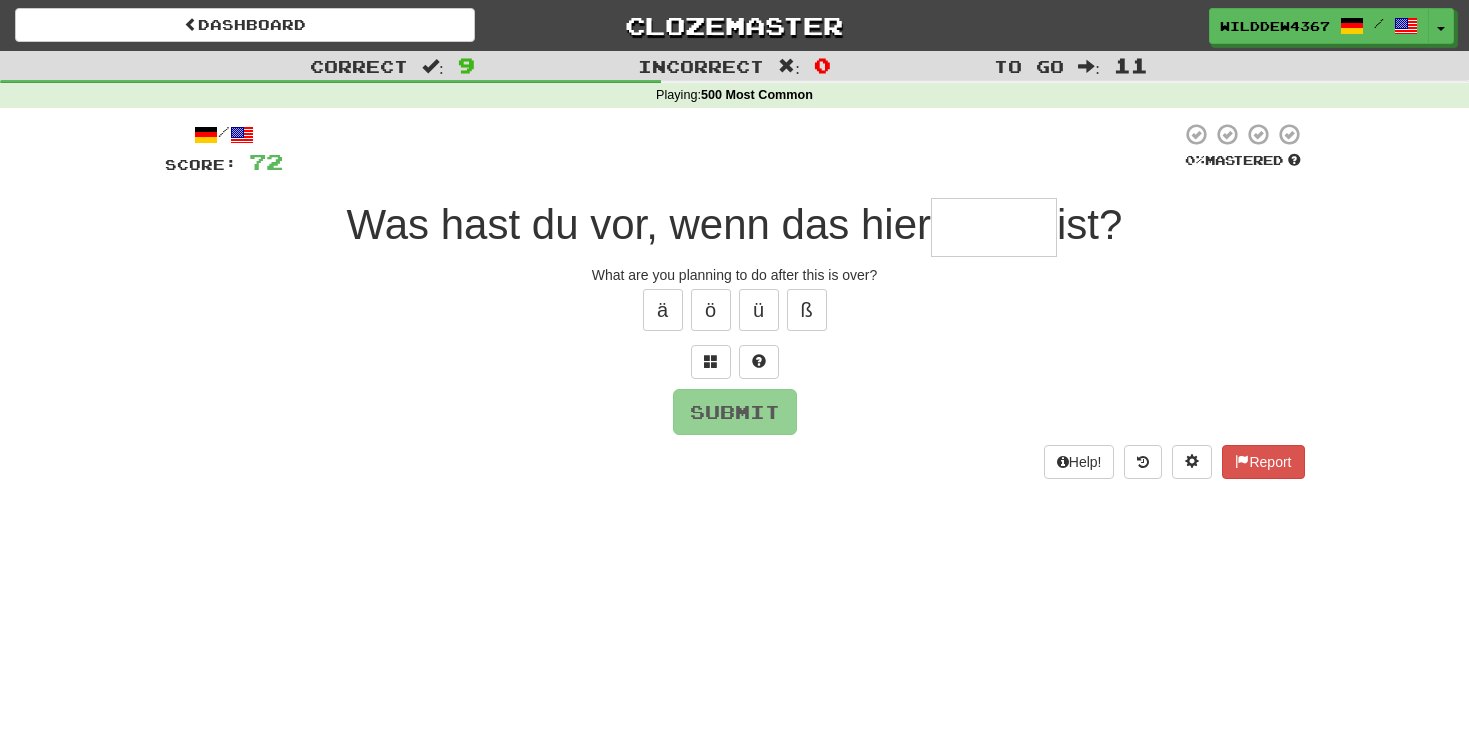 type on "*" 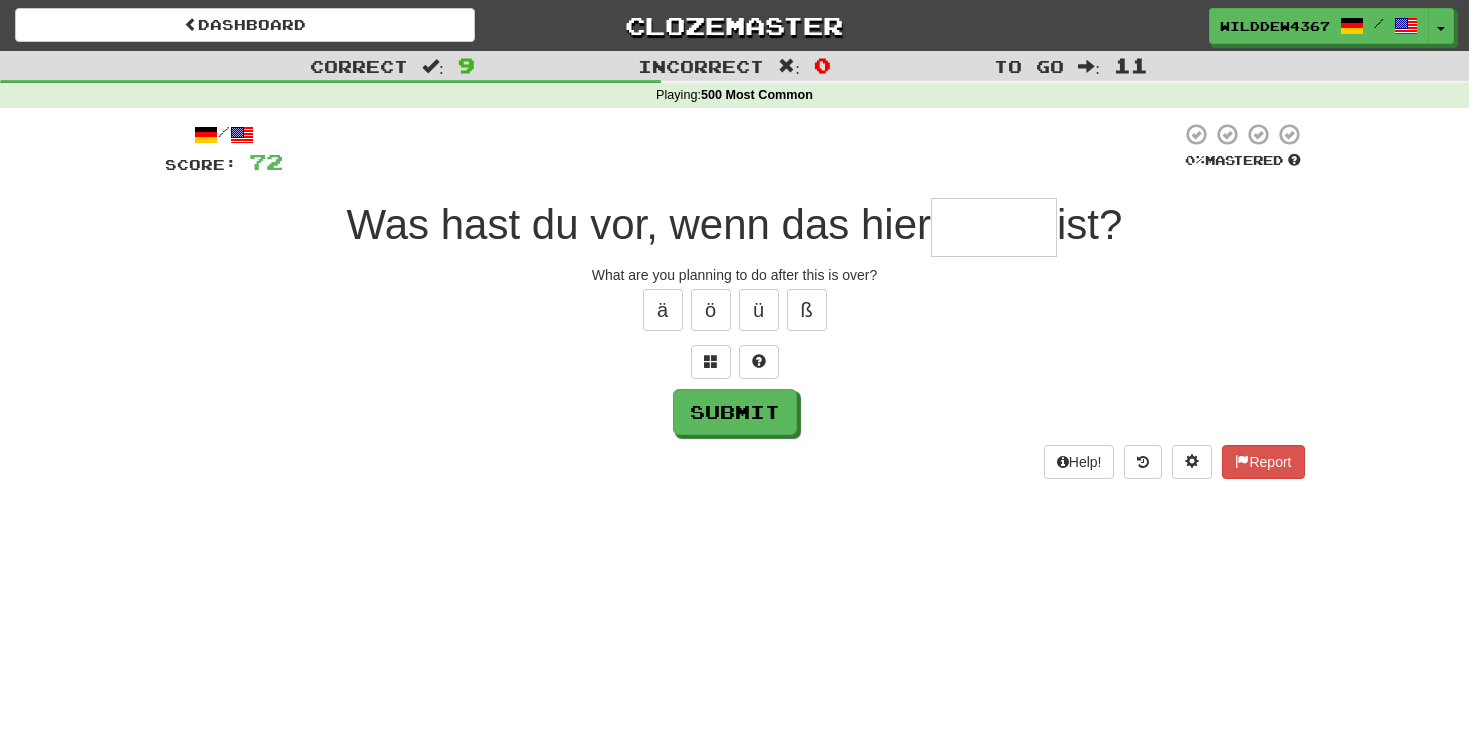 type on "*" 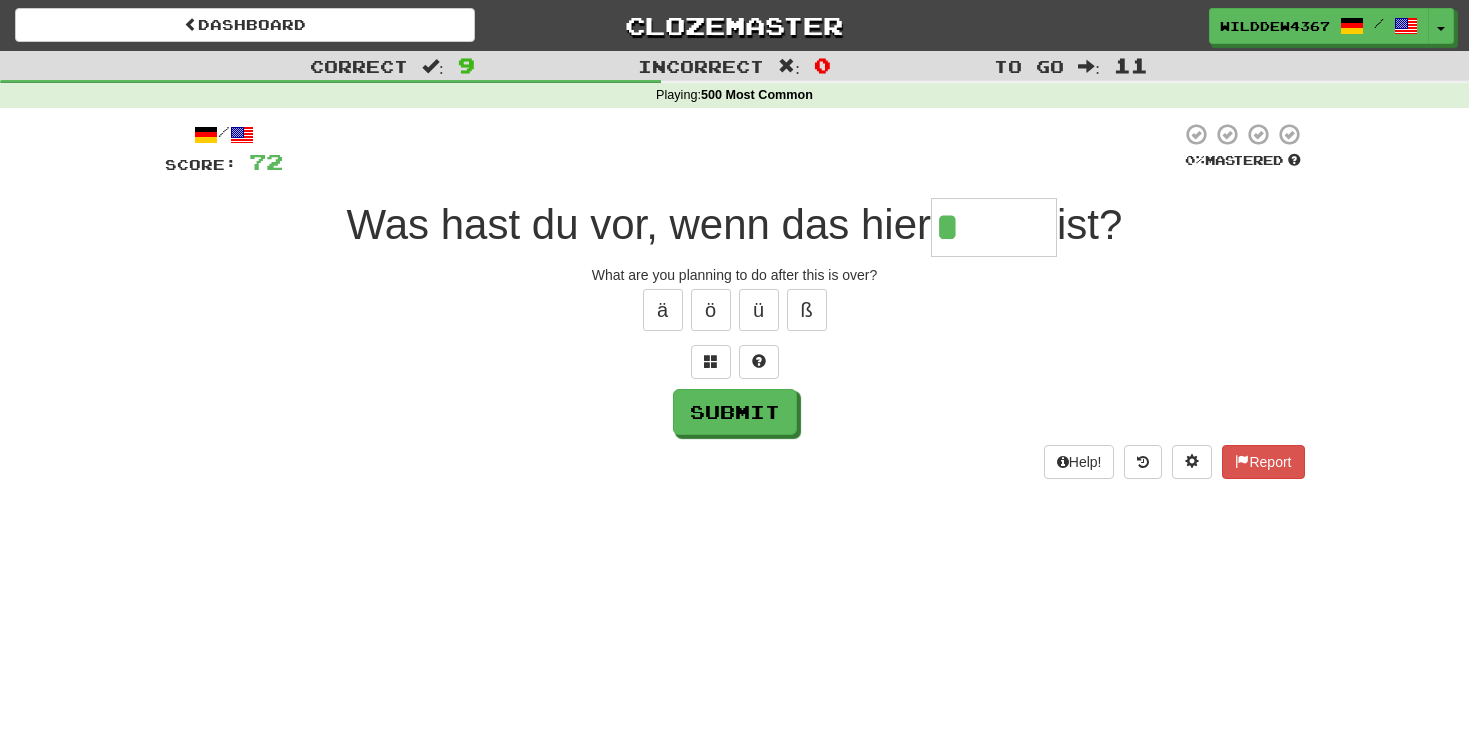 type on "******" 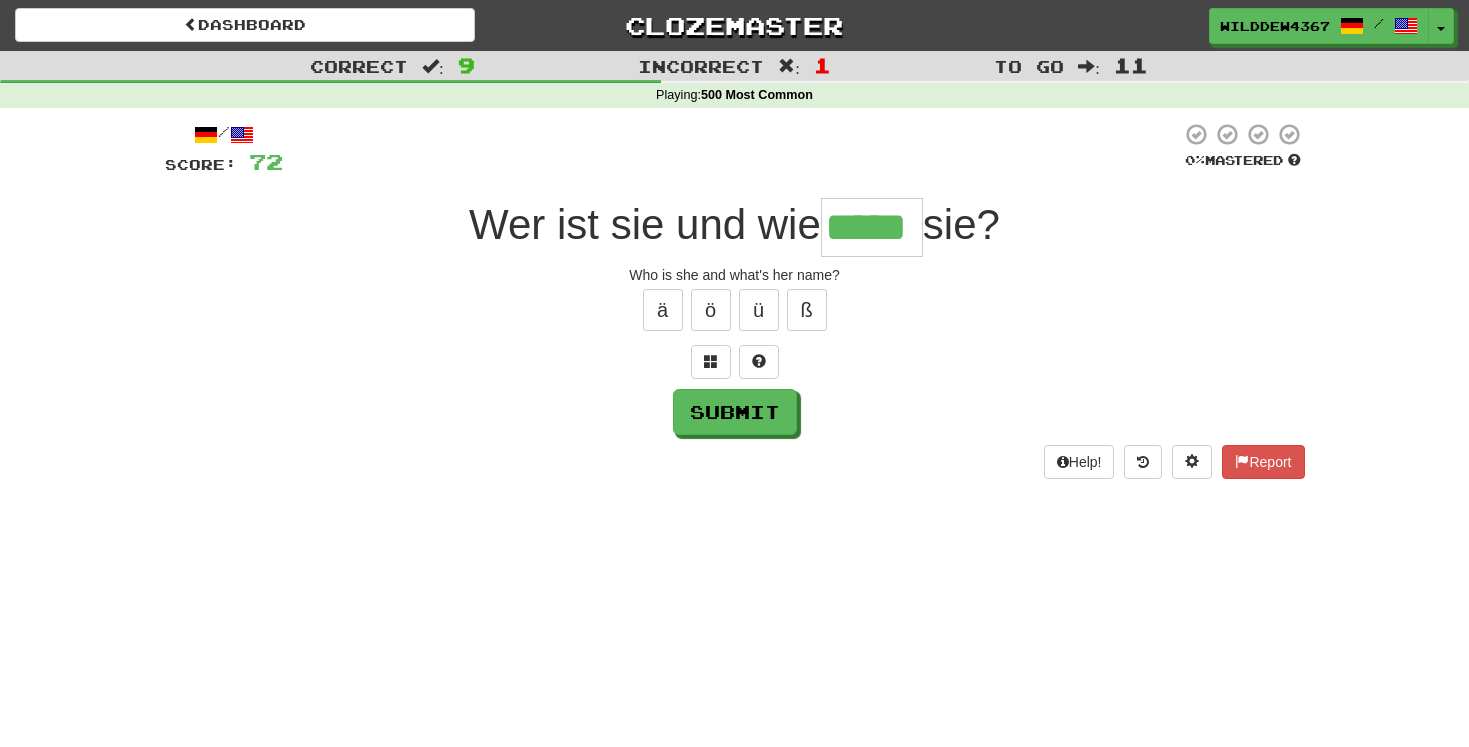 type on "*****" 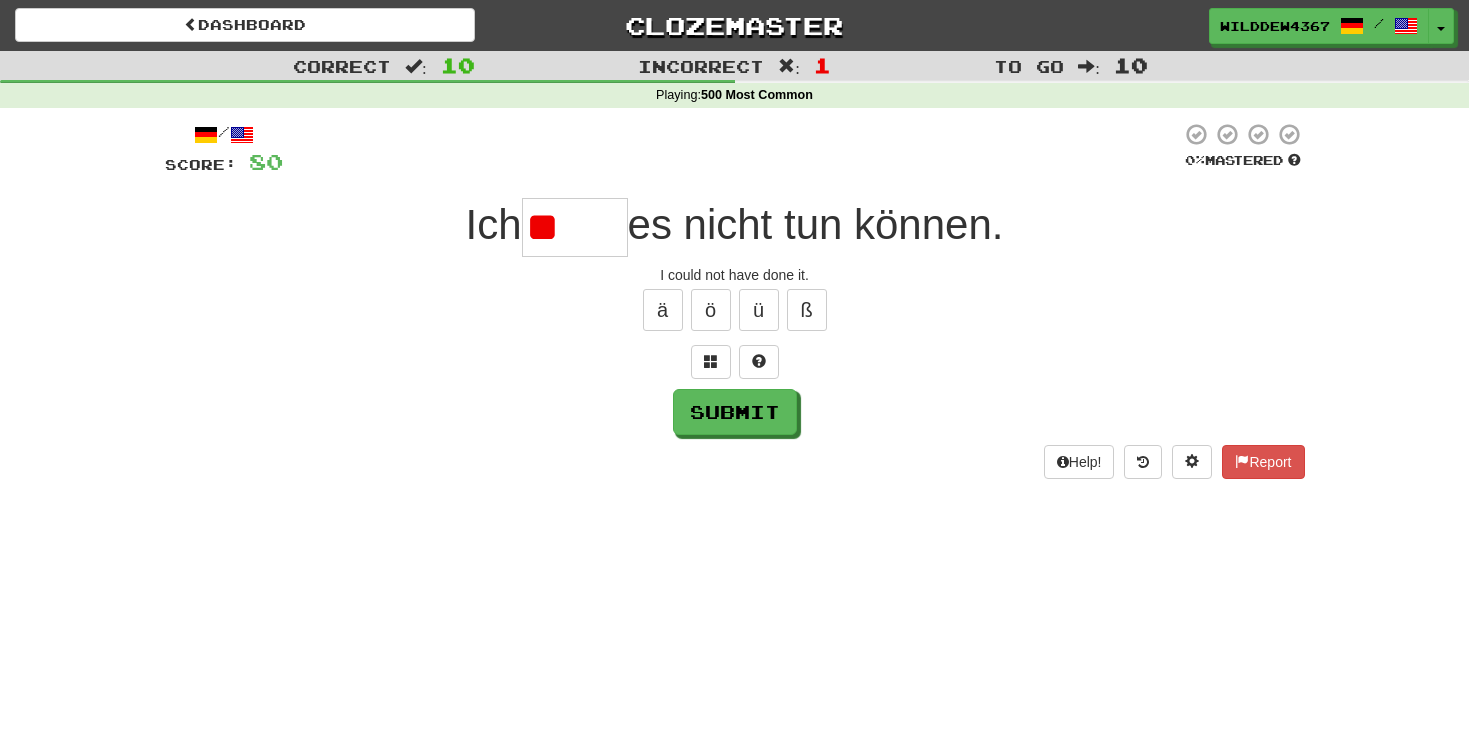 type on "*" 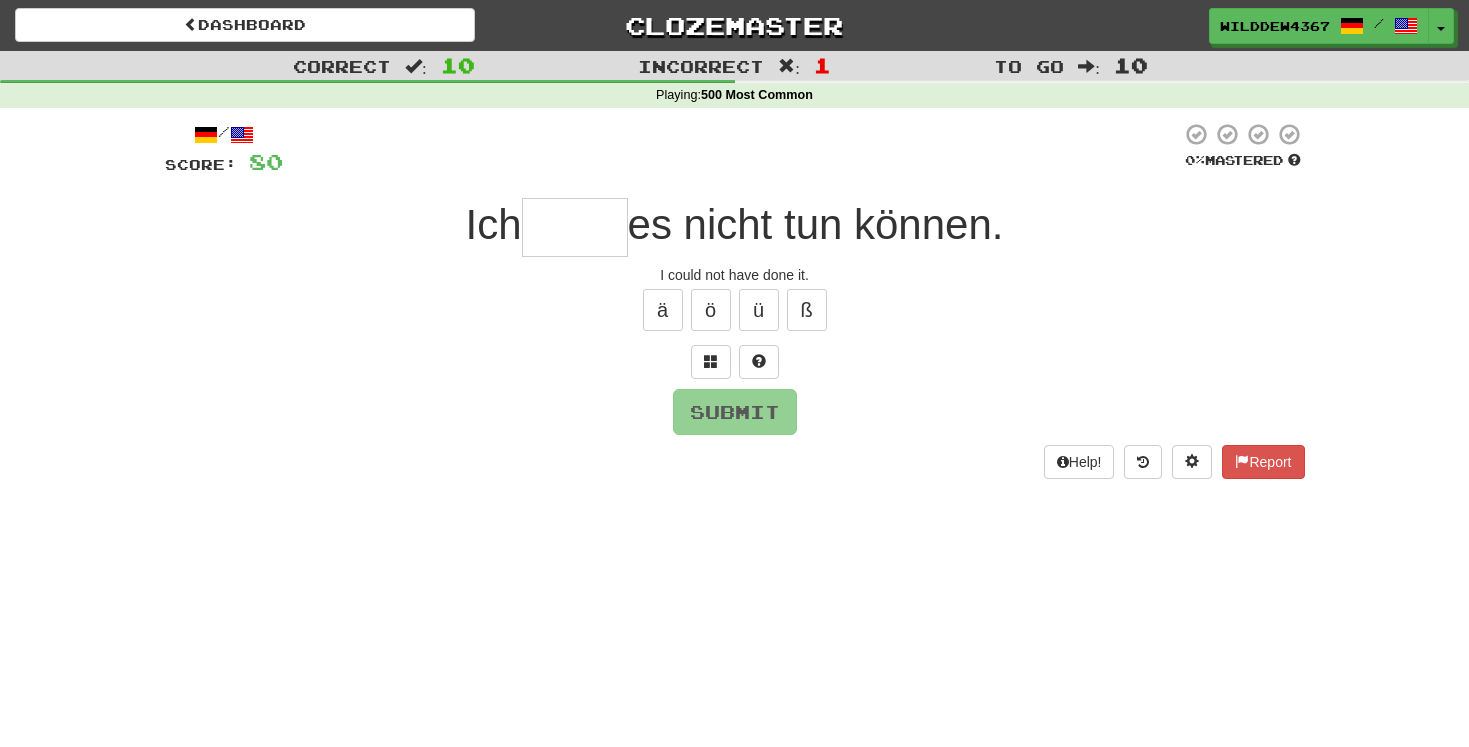 type on "*" 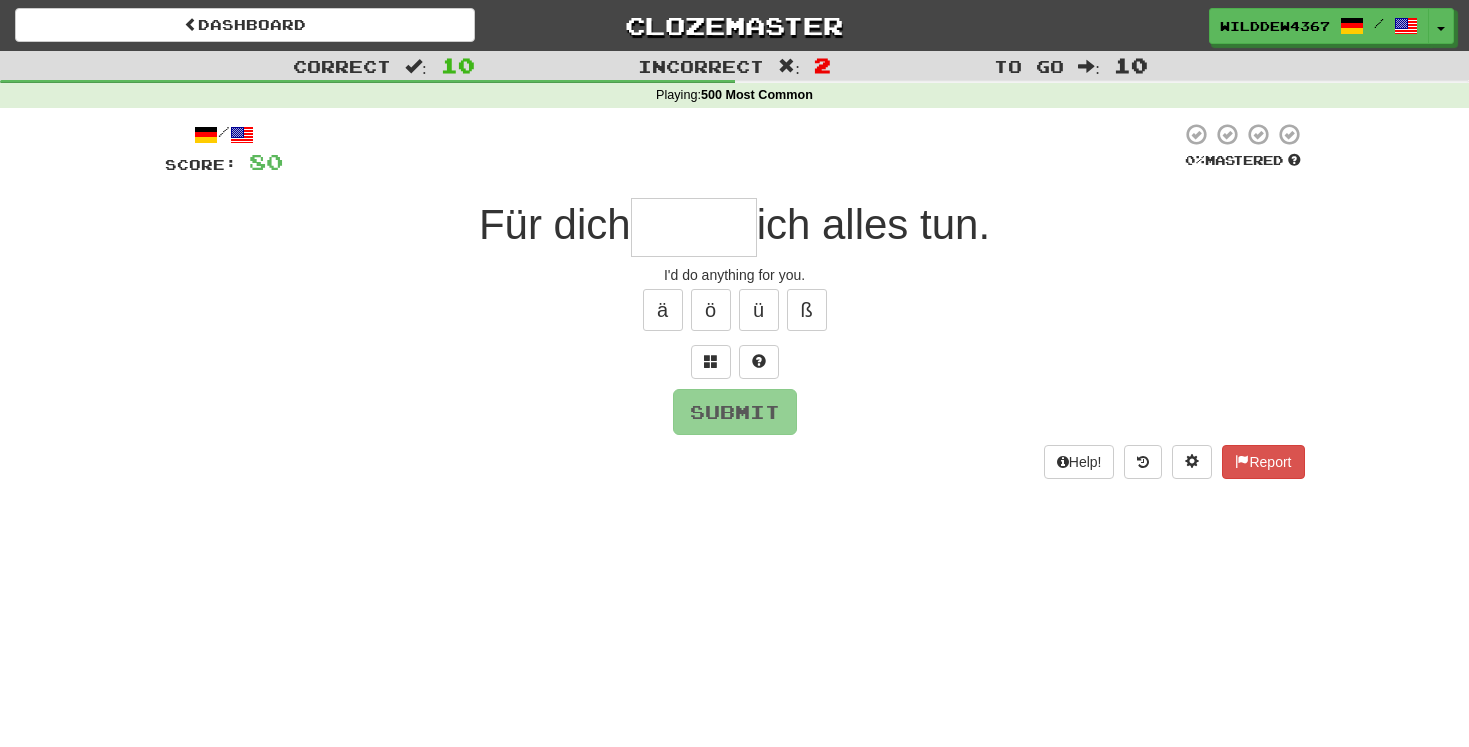 type on "*" 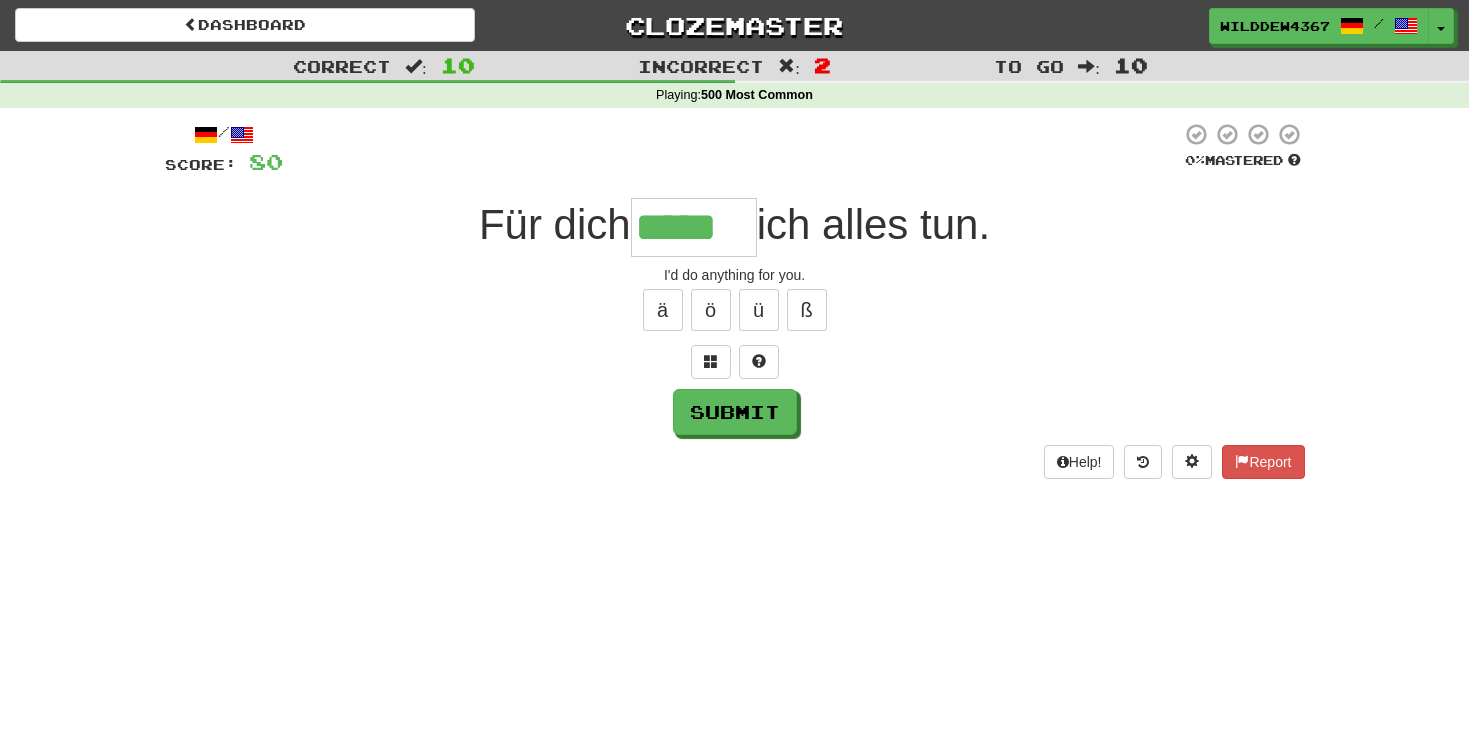 type on "*****" 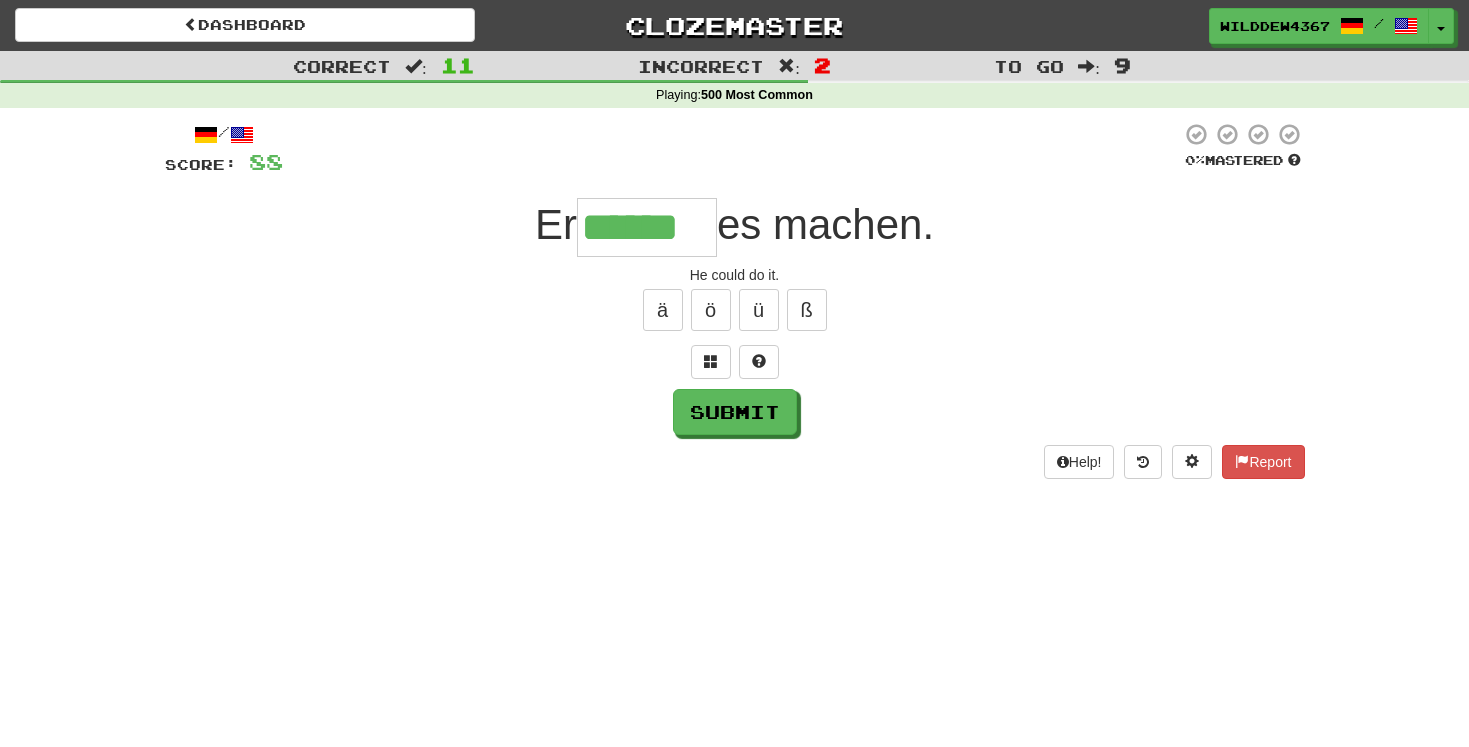 type on "******" 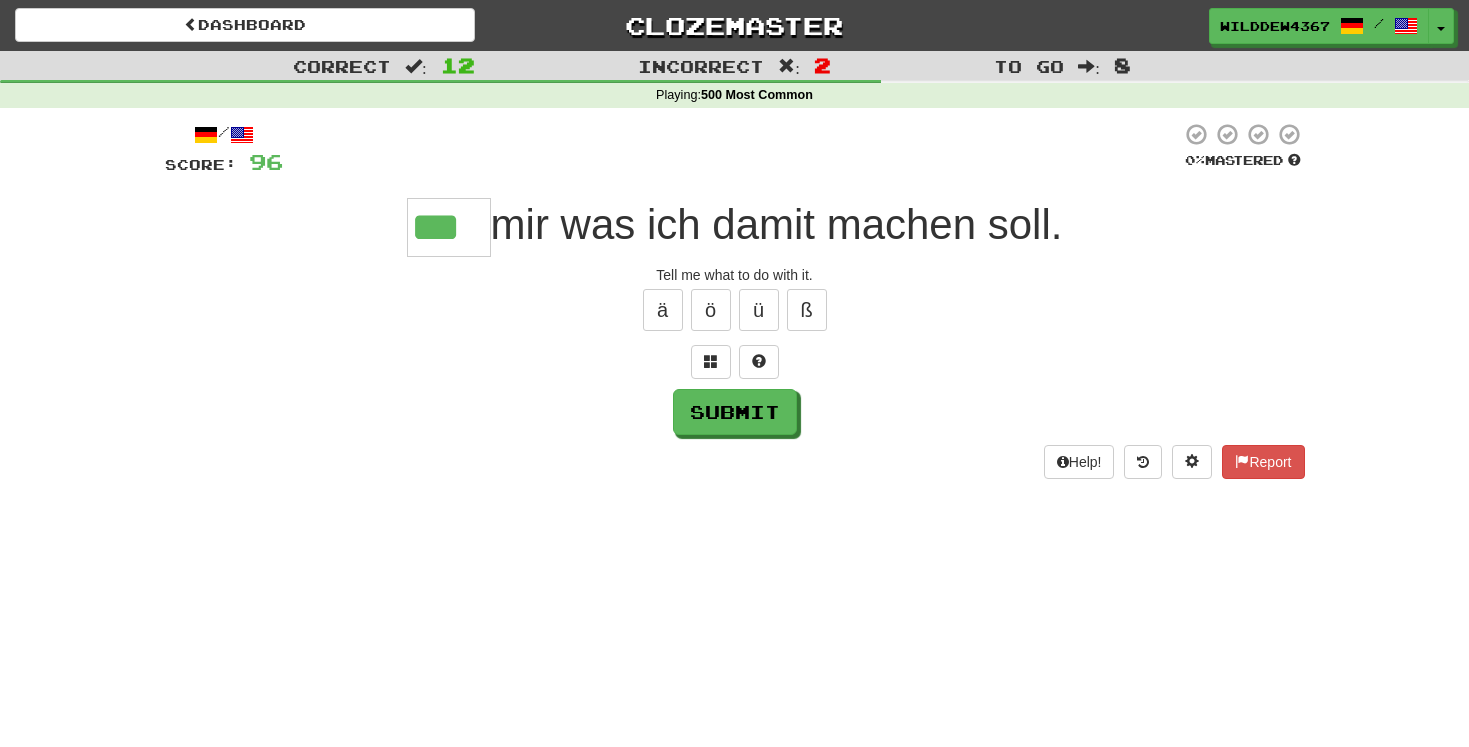 type on "***" 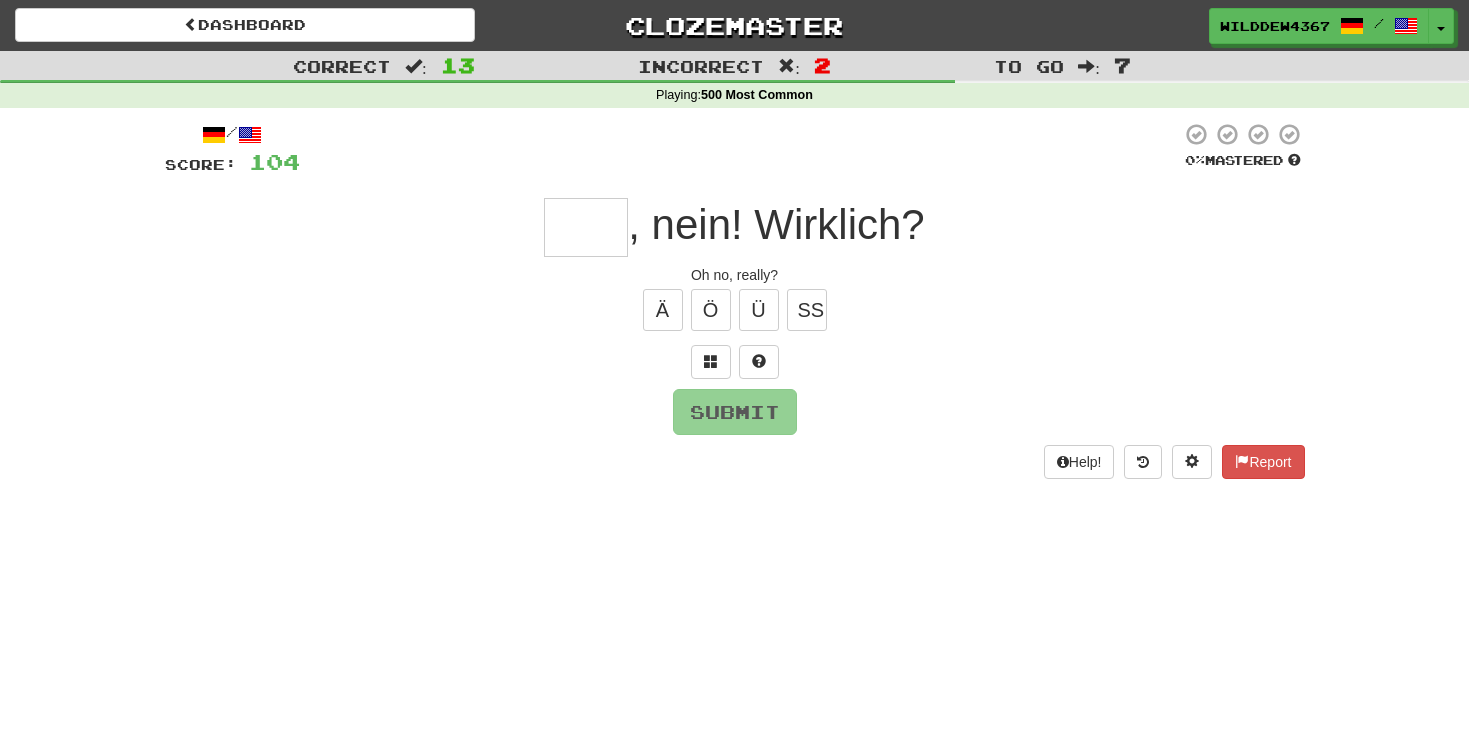 type on "*" 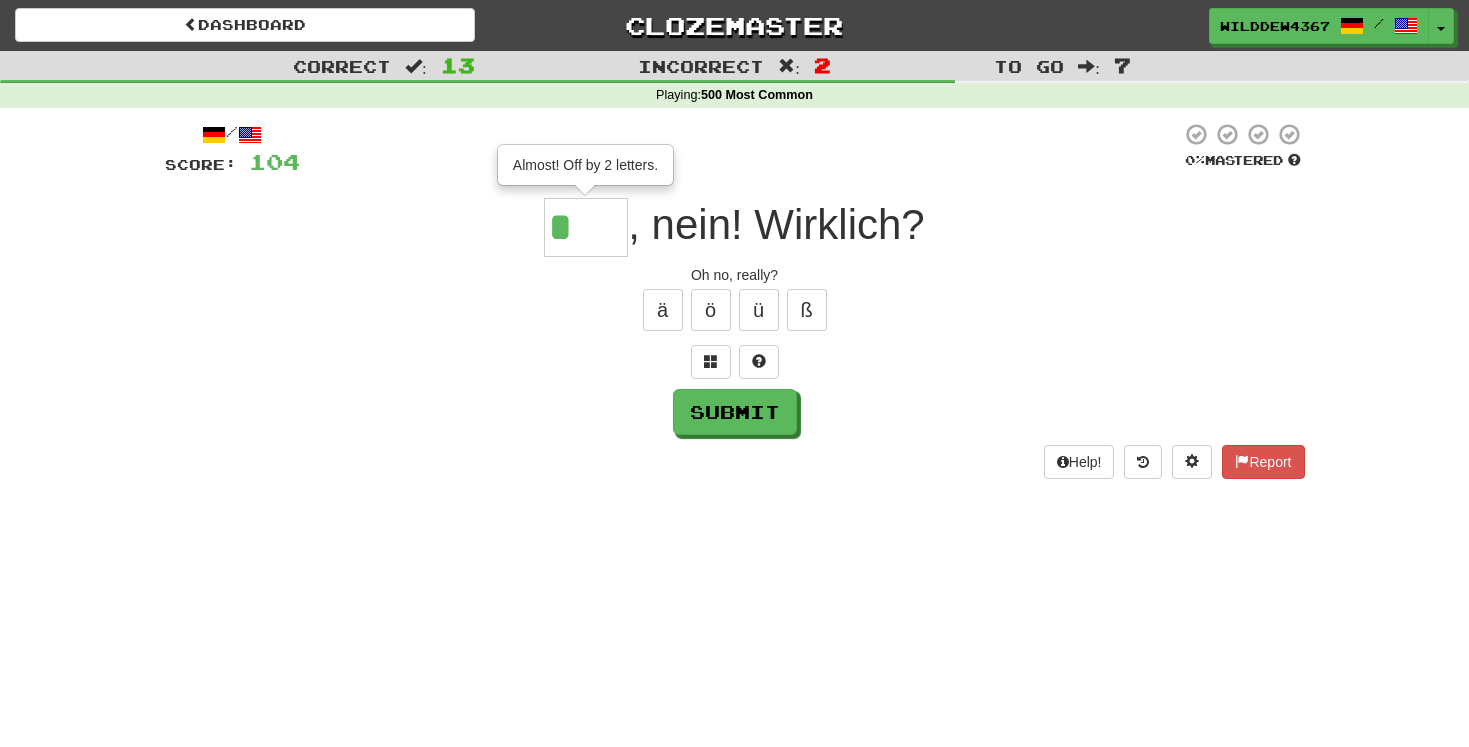 type on "***" 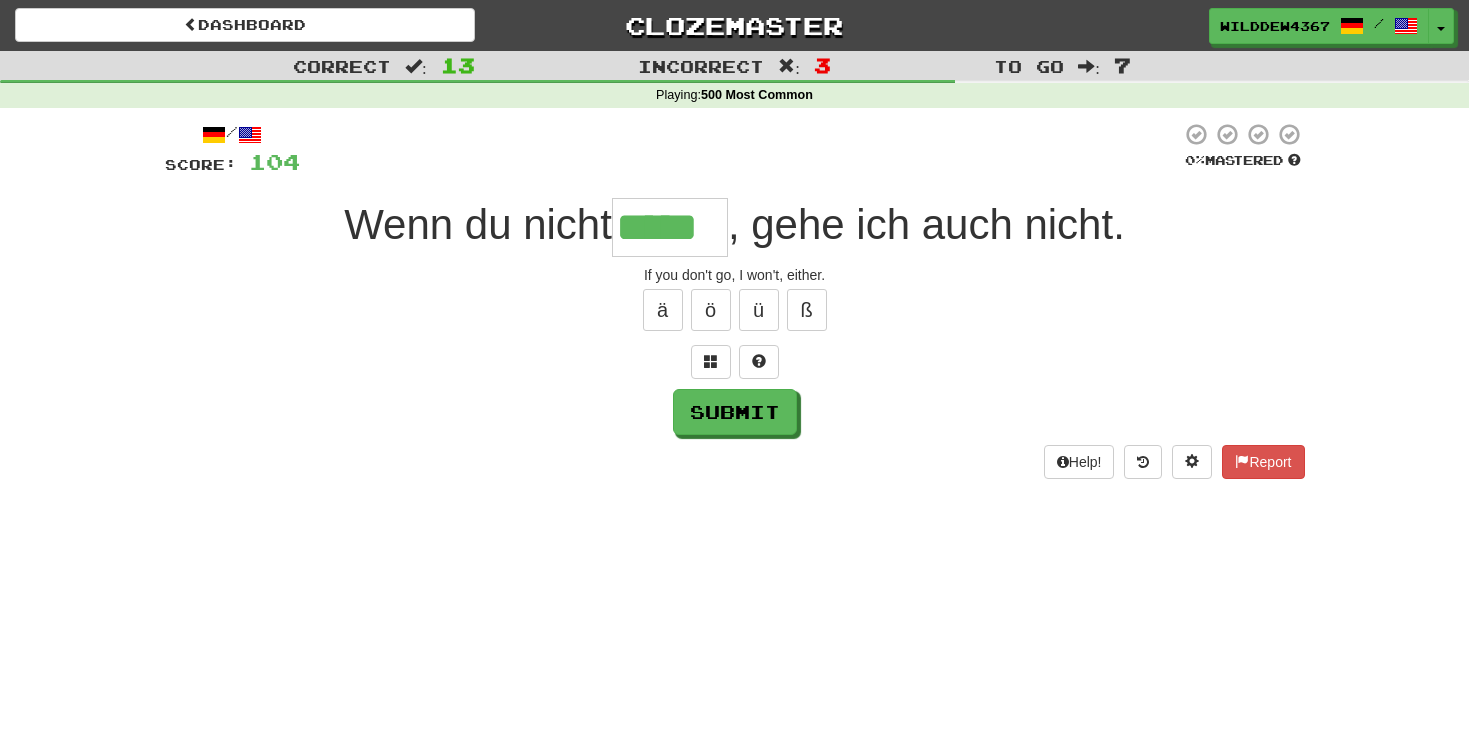 type on "*****" 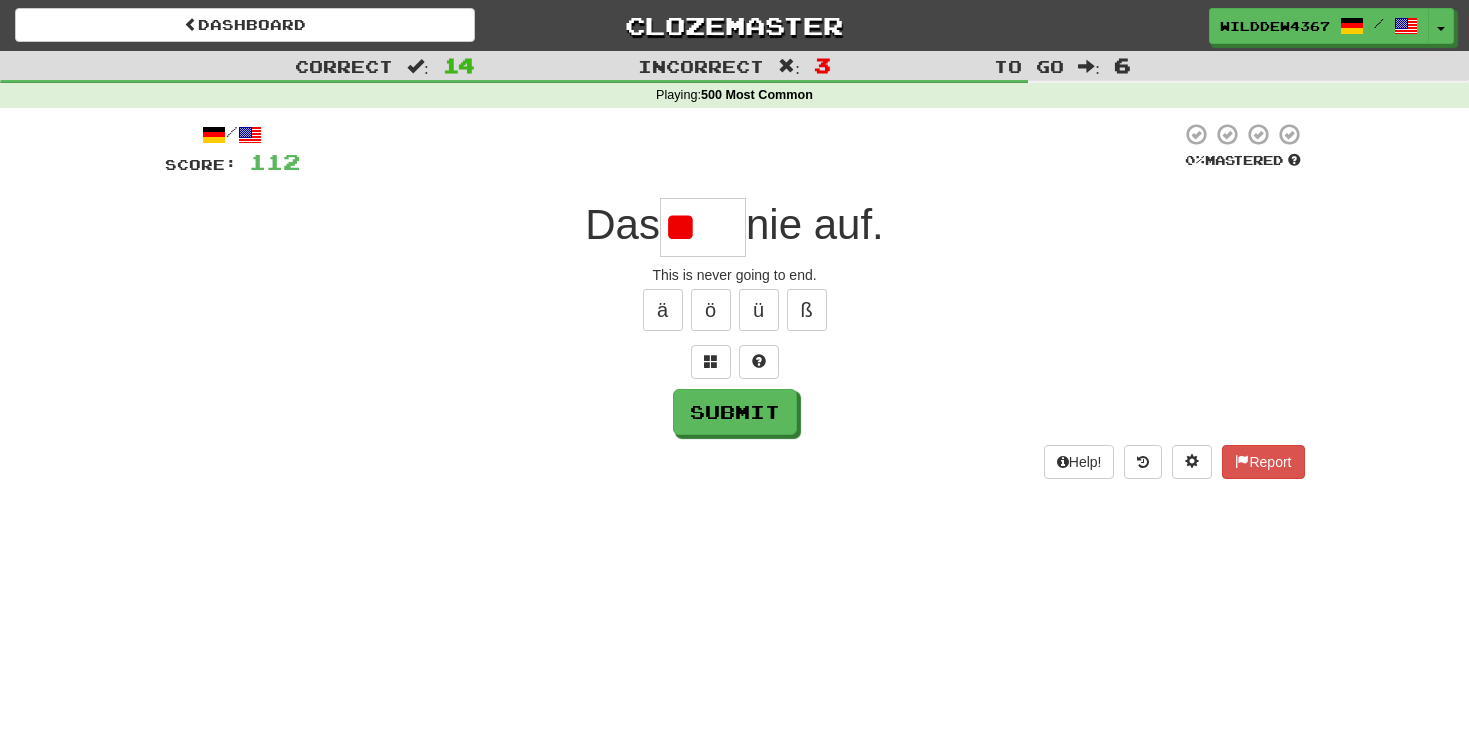type on "*" 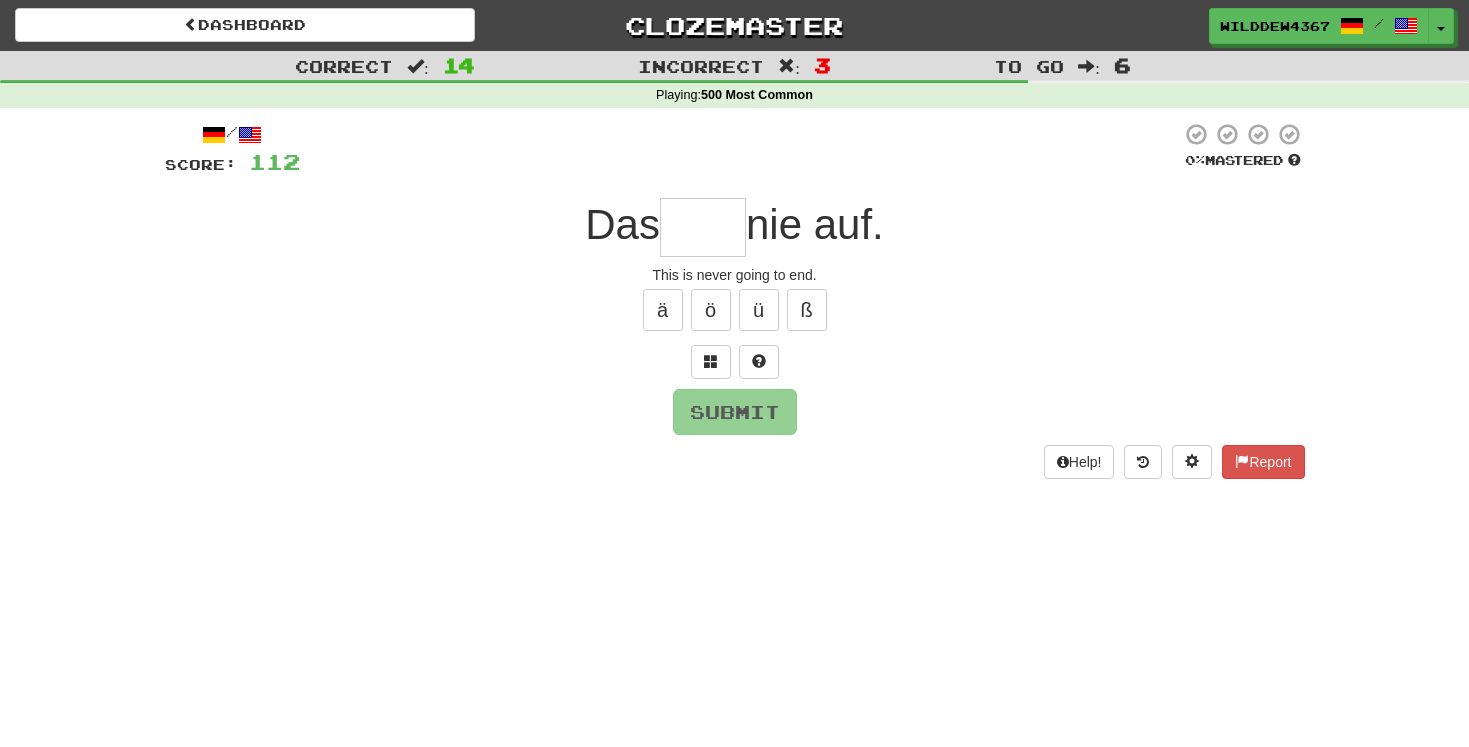 type on "*" 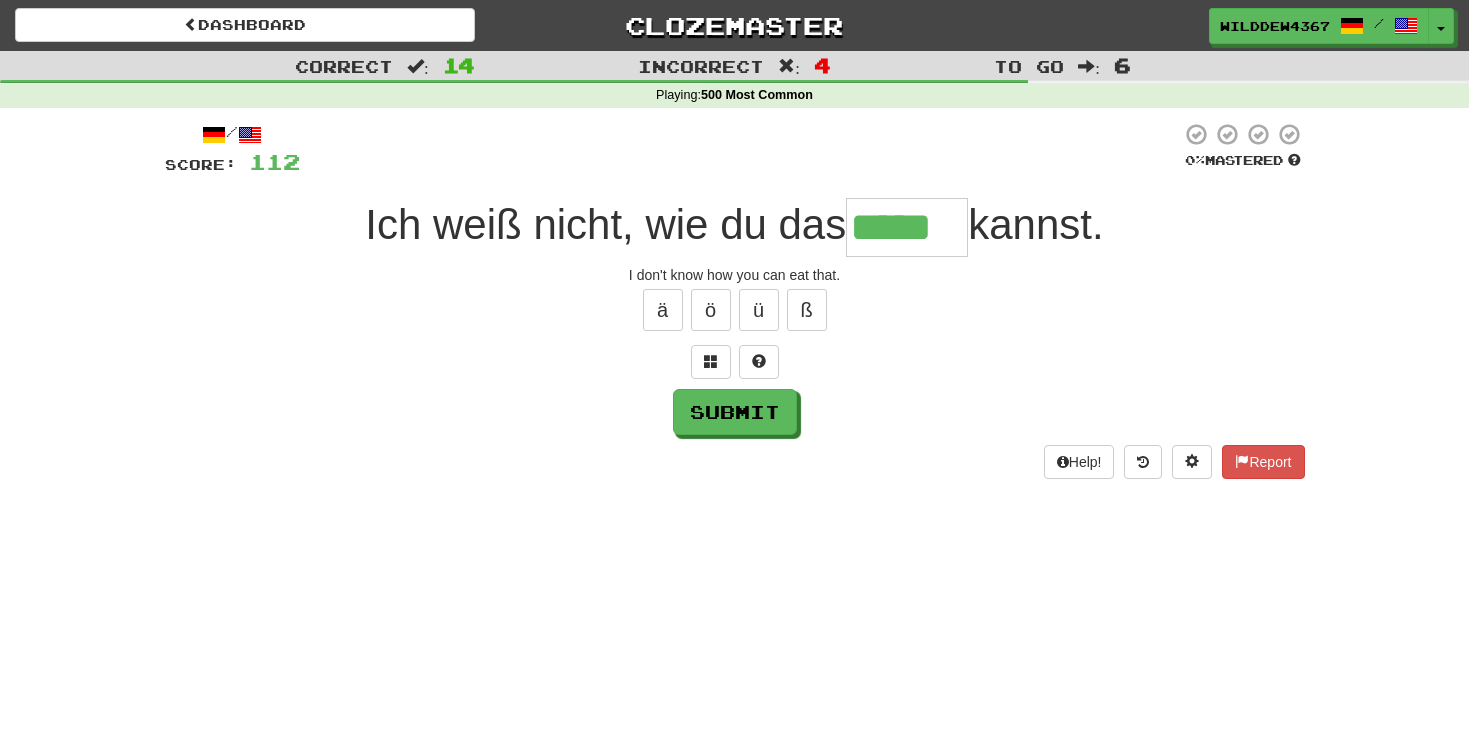 type on "*****" 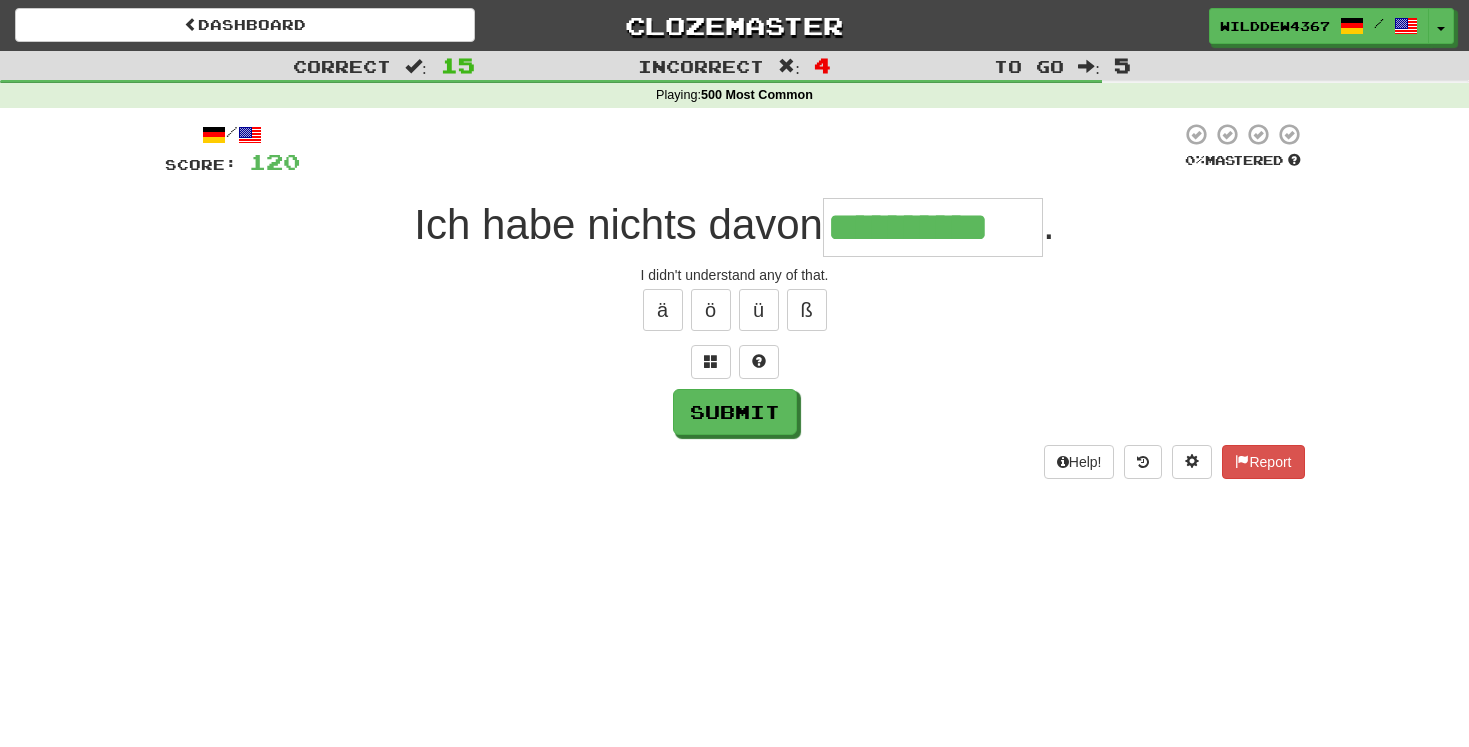 type on "**********" 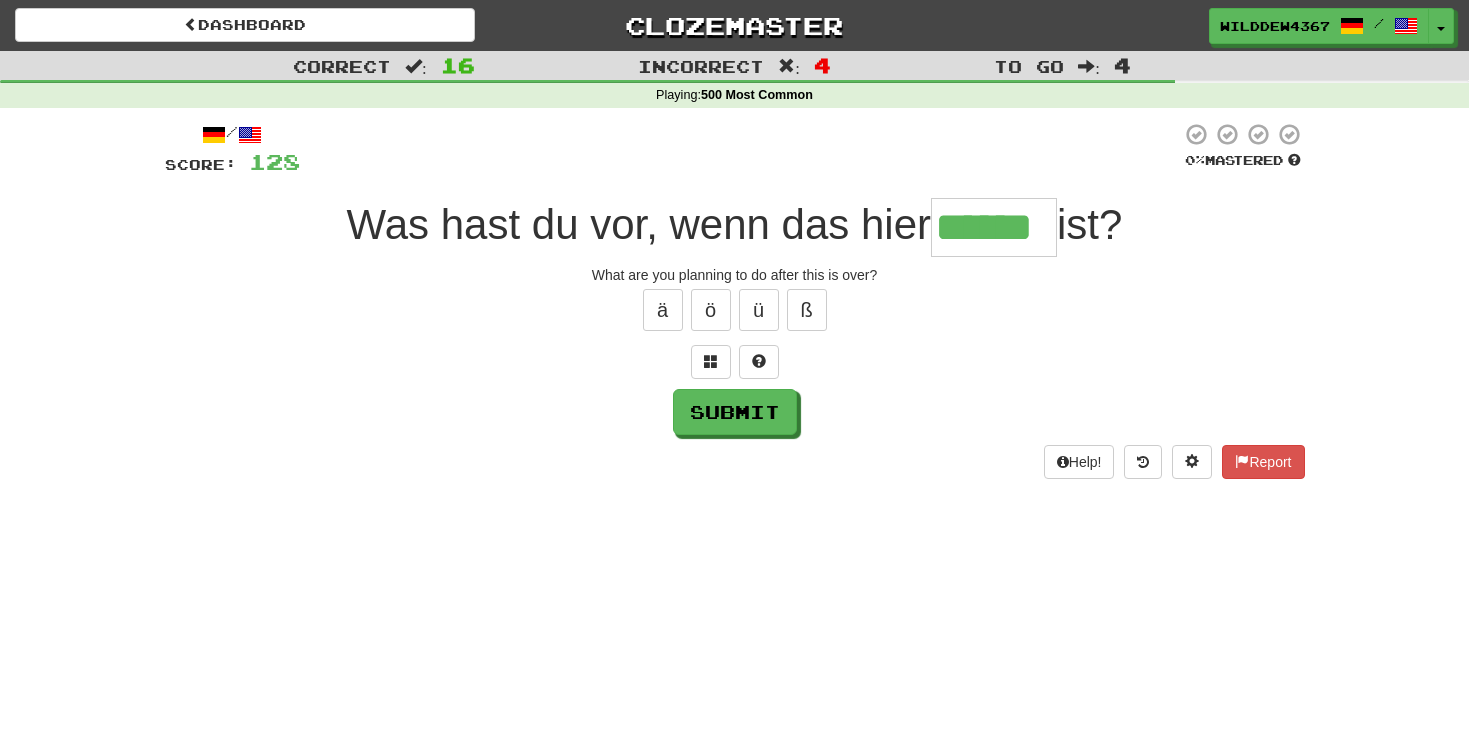 type on "******" 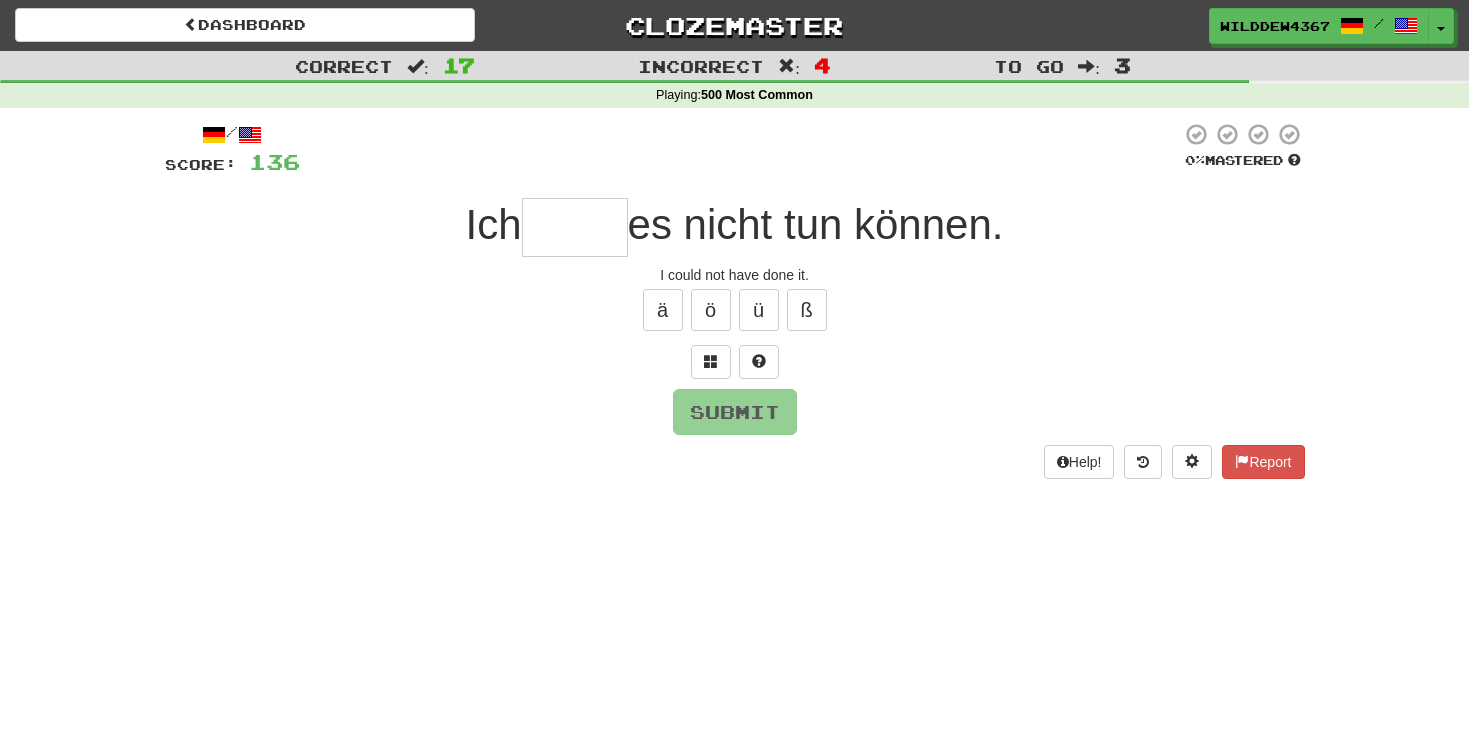 type on "*" 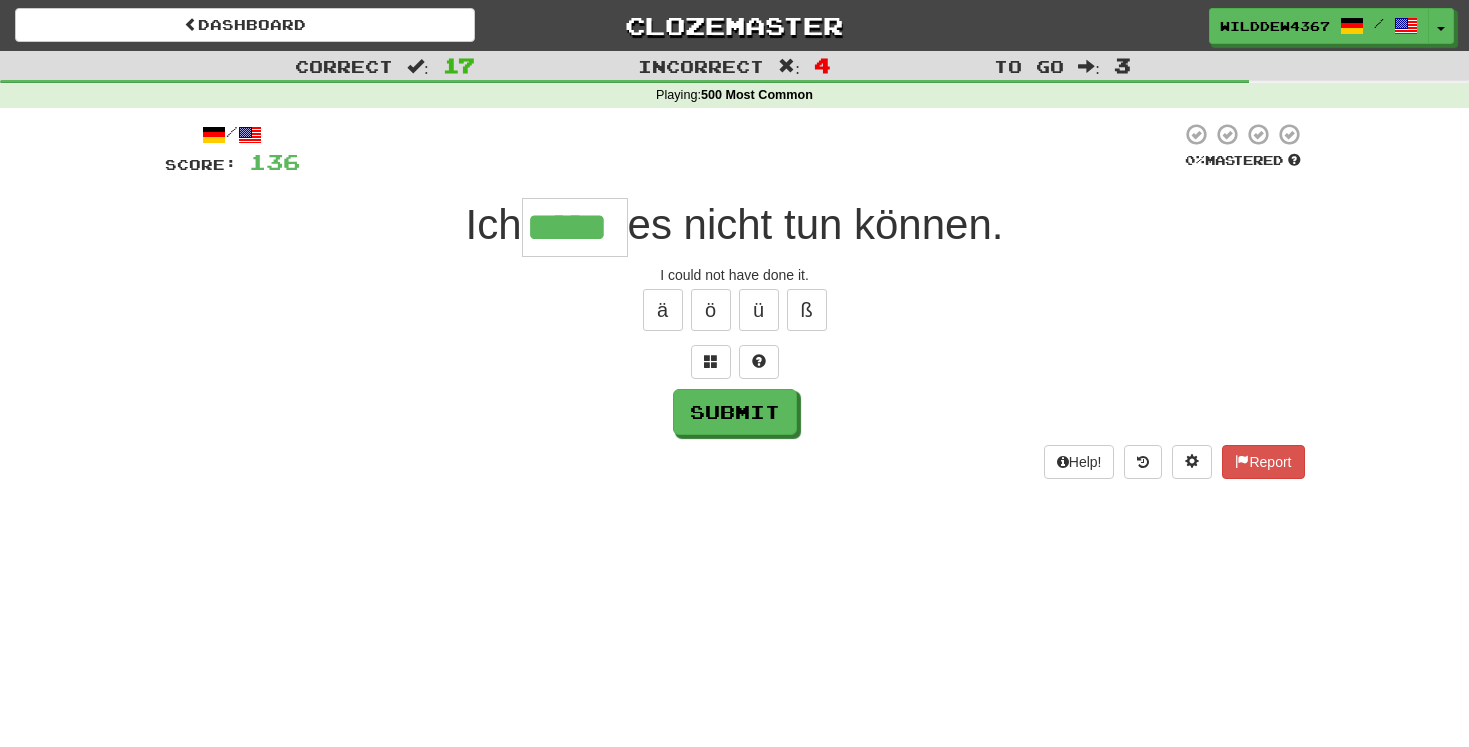 type on "*****" 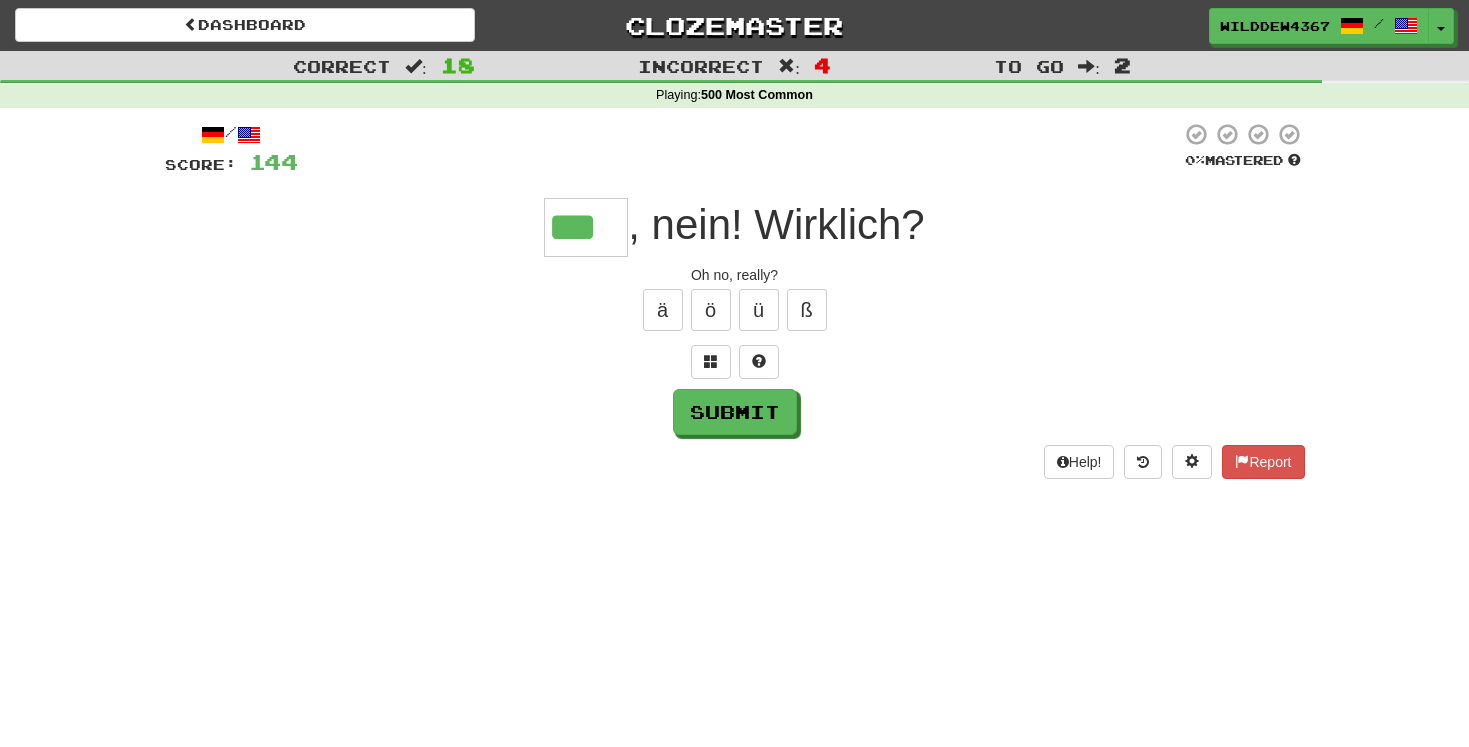 type on "***" 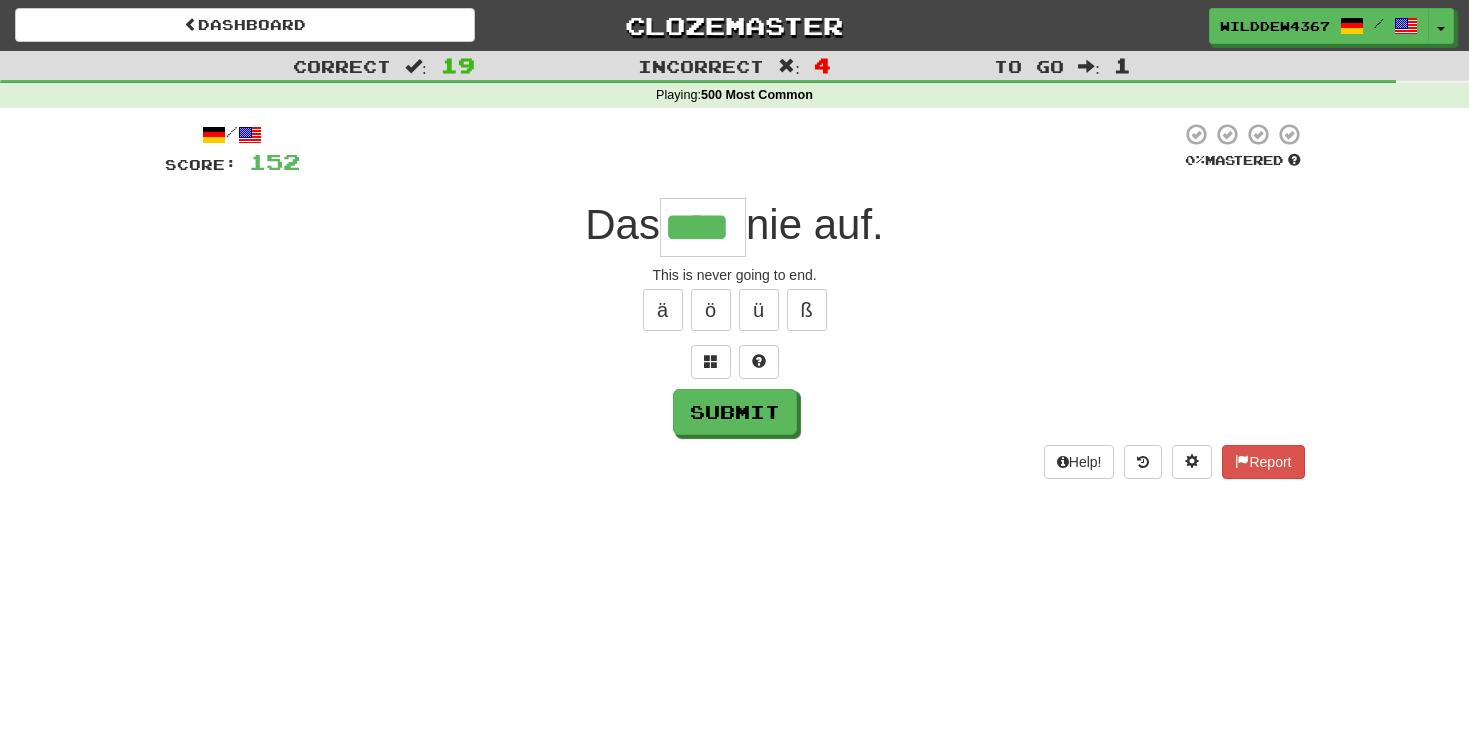 type on "****" 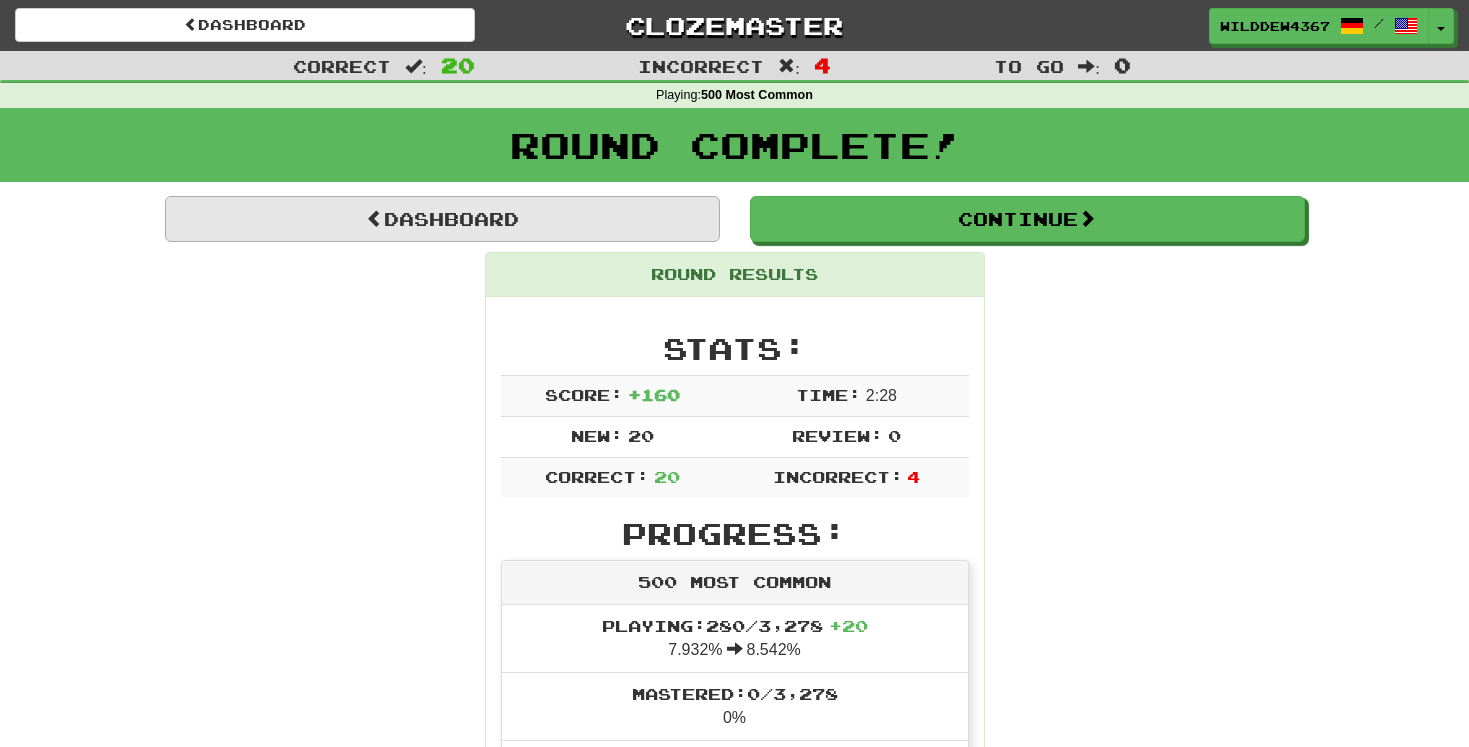 click on "Dashboard" at bounding box center [442, 219] 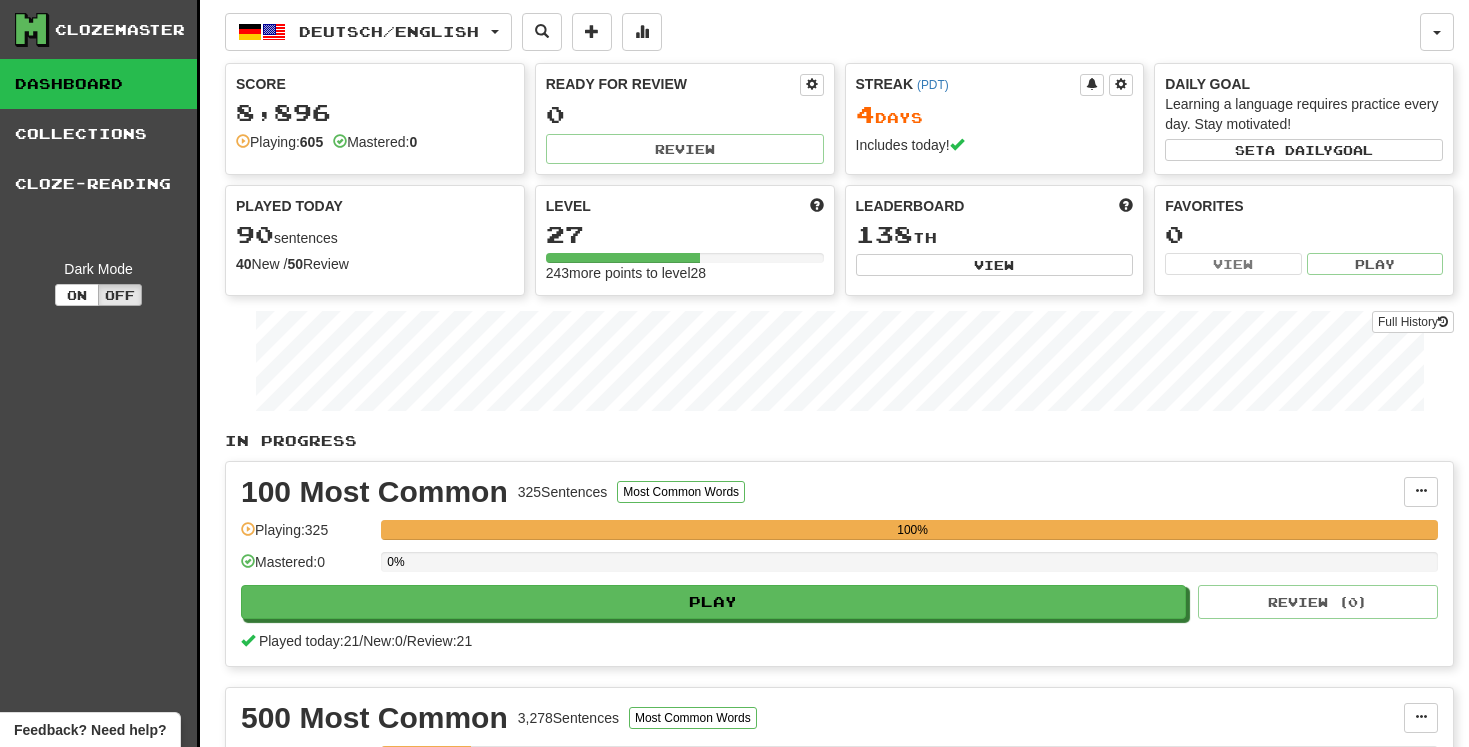 scroll, scrollTop: 0, scrollLeft: 0, axis: both 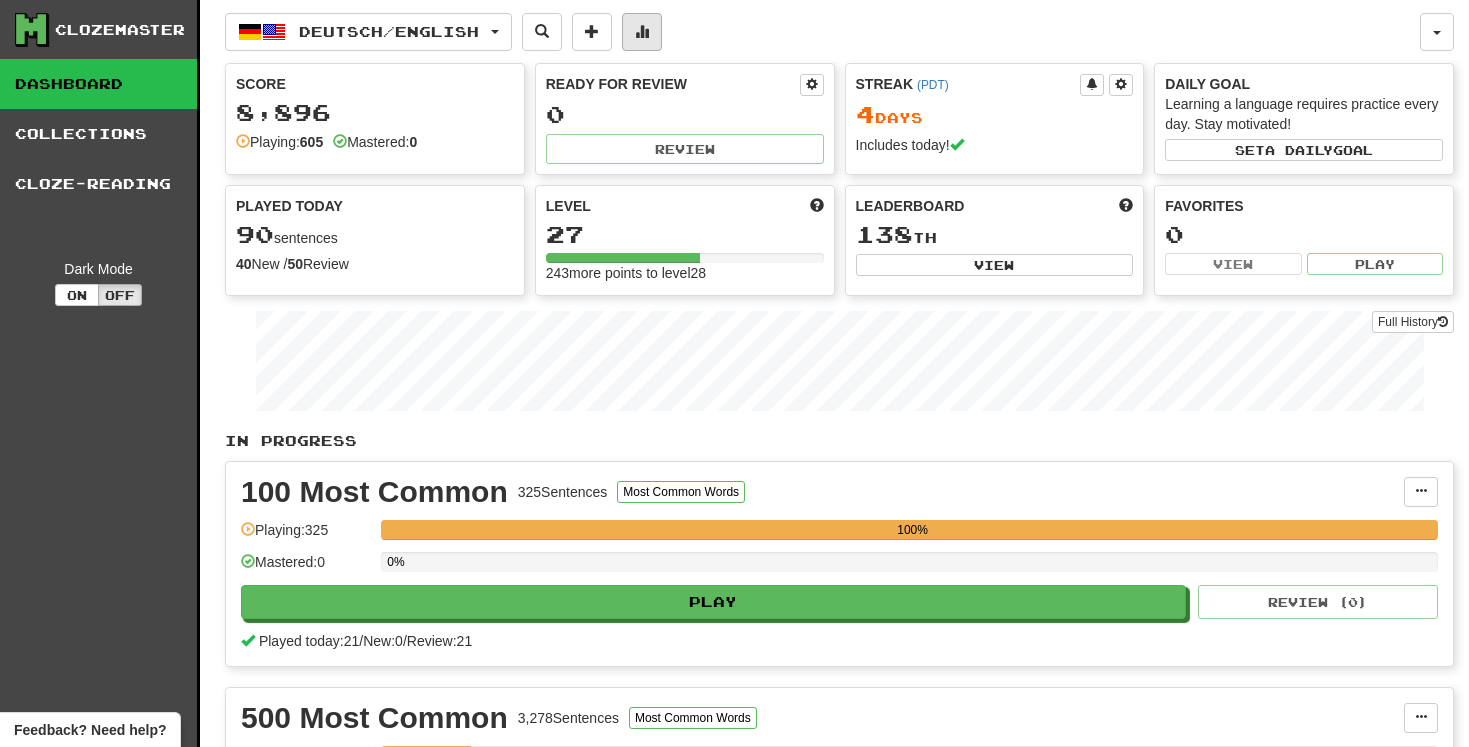 click at bounding box center [642, 32] 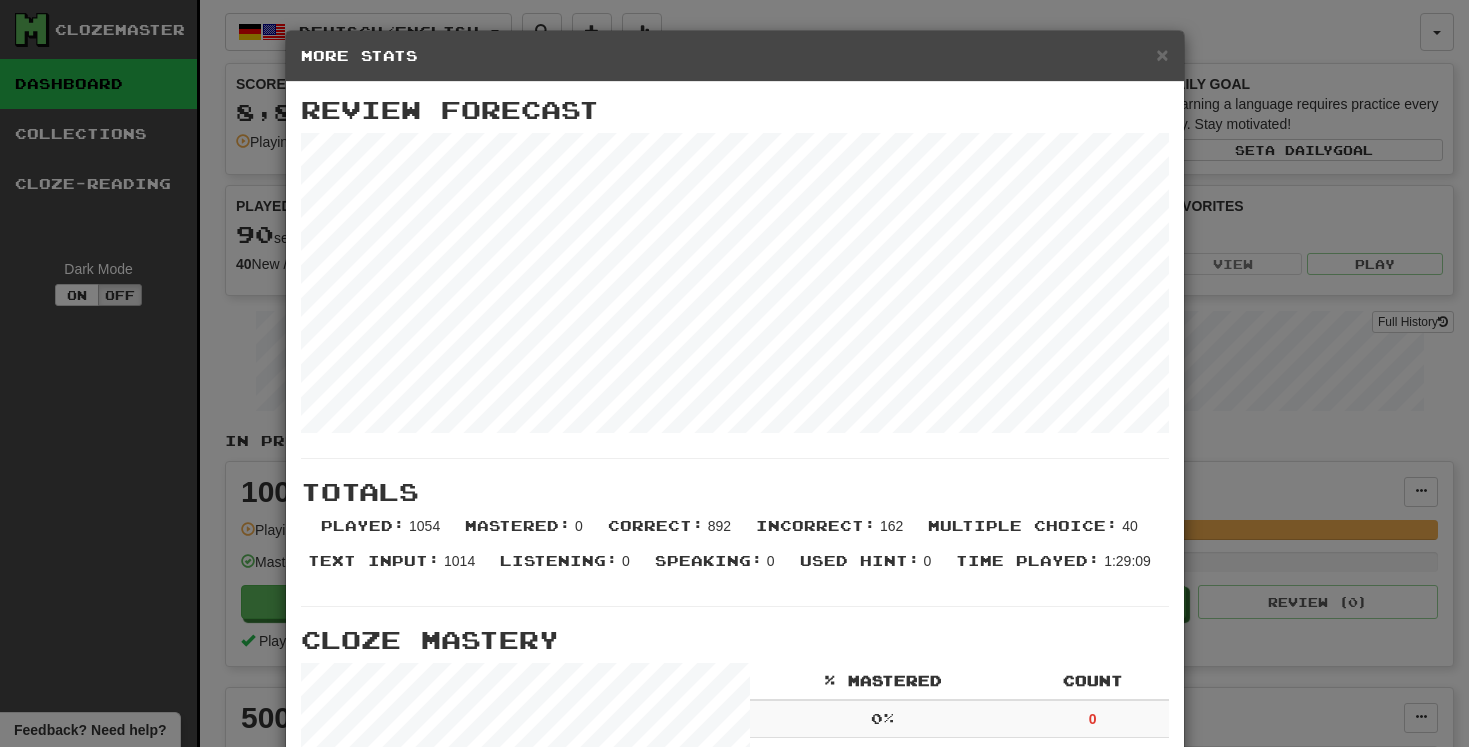 scroll, scrollTop: 0, scrollLeft: 0, axis: both 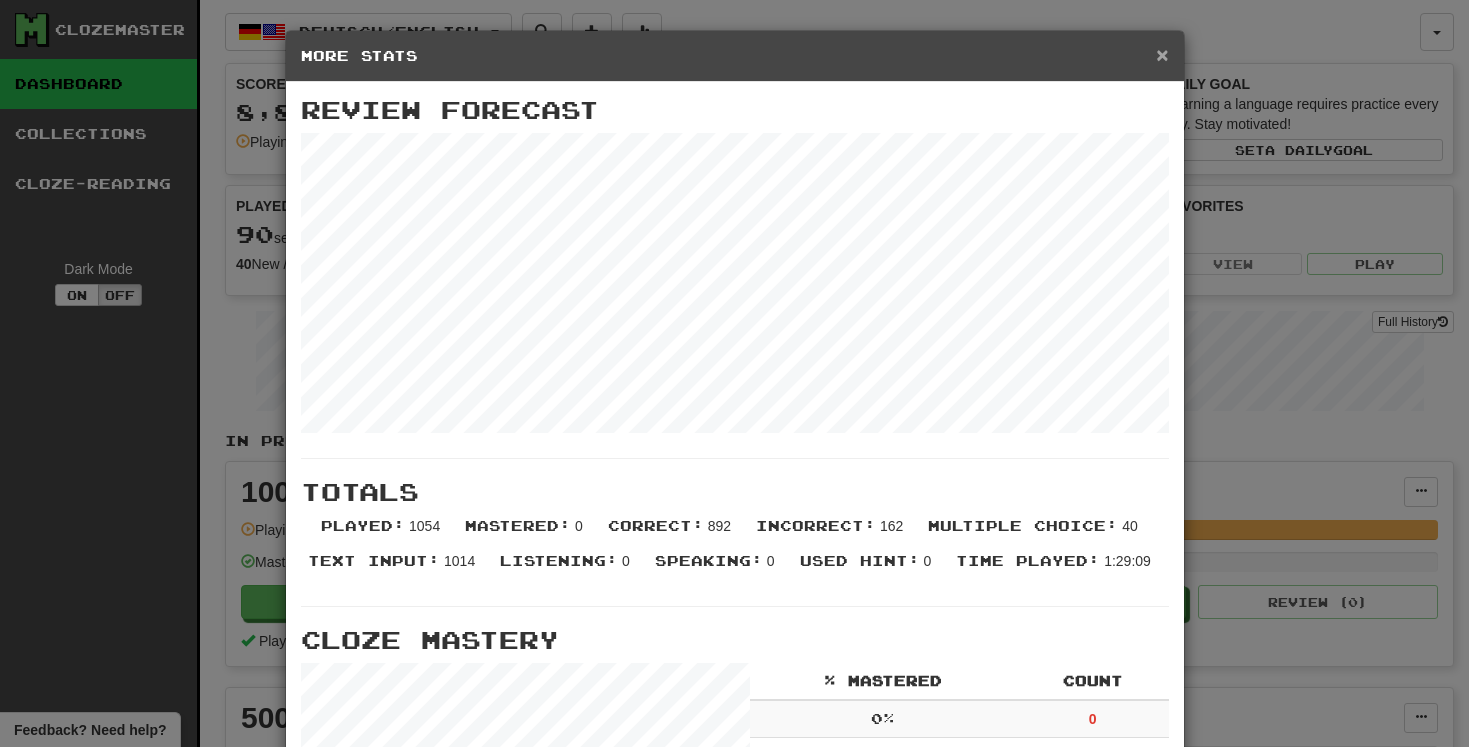 click on "×" at bounding box center (1162, 54) 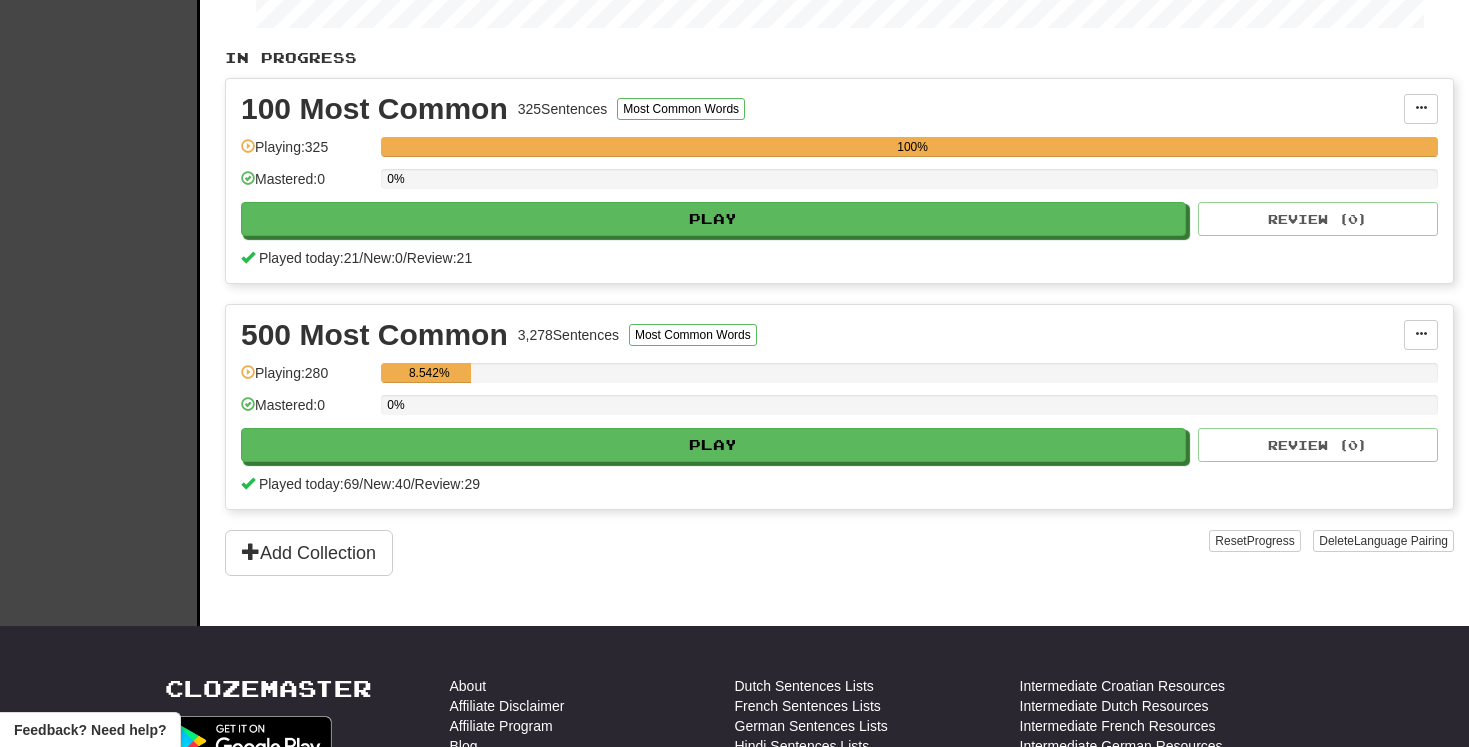 scroll, scrollTop: 368, scrollLeft: 0, axis: vertical 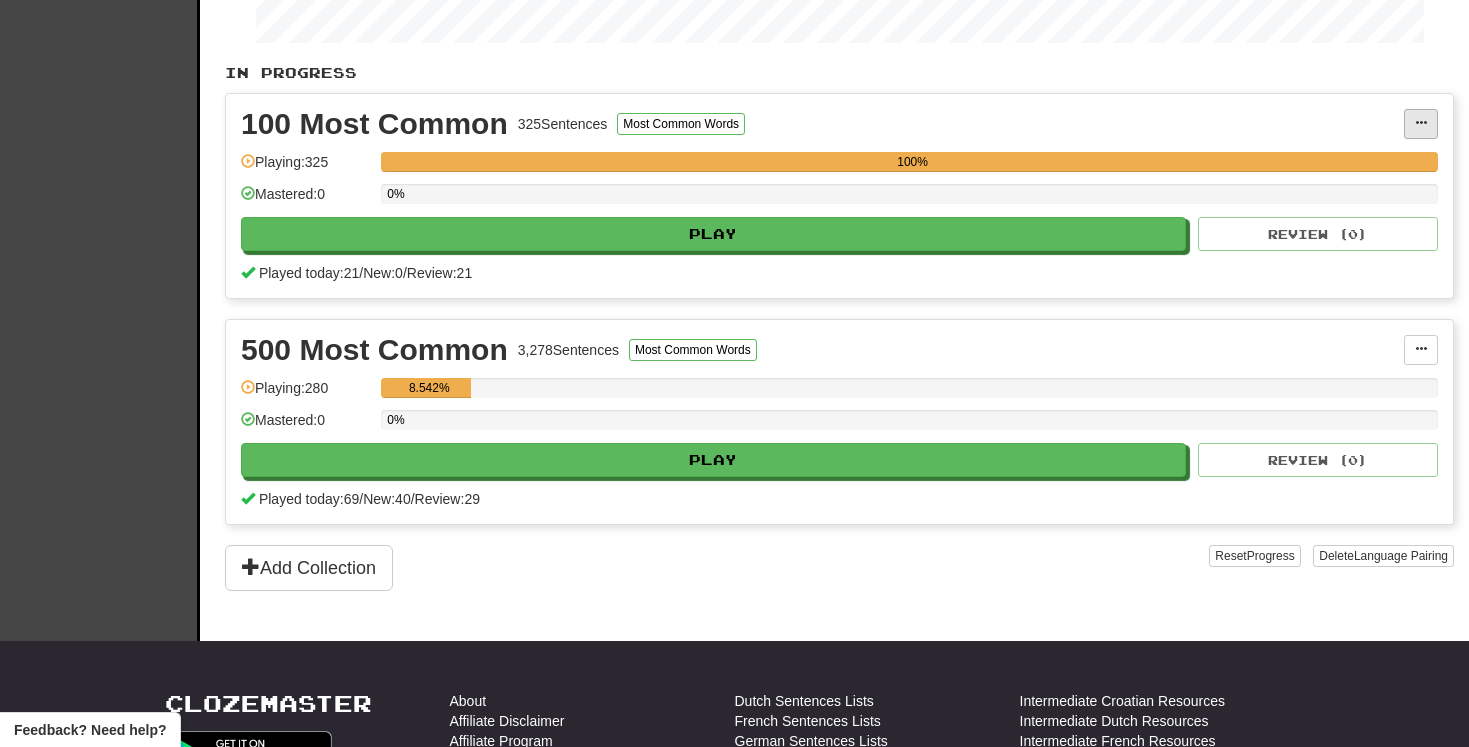 click at bounding box center (1421, 123) 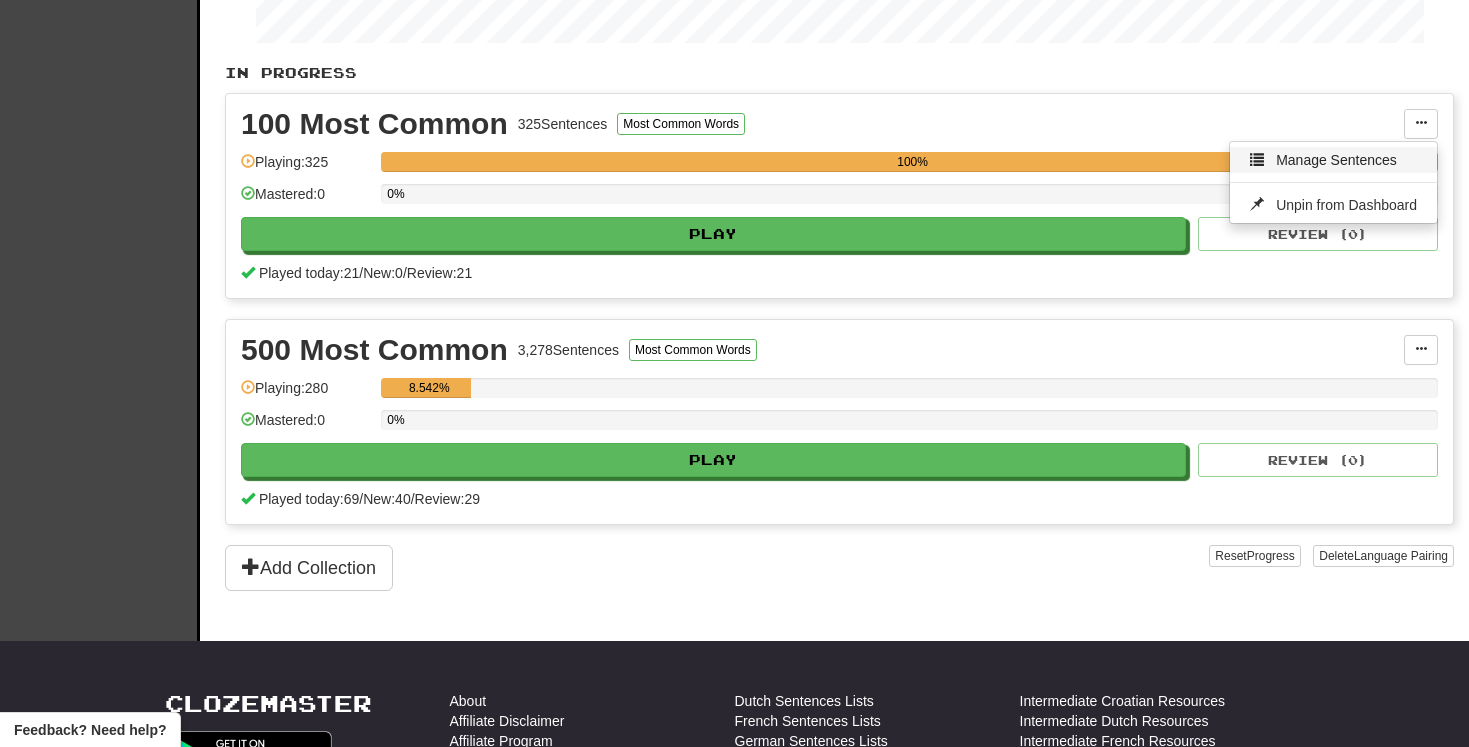 click on "Manage Sentences" at bounding box center (1336, 160) 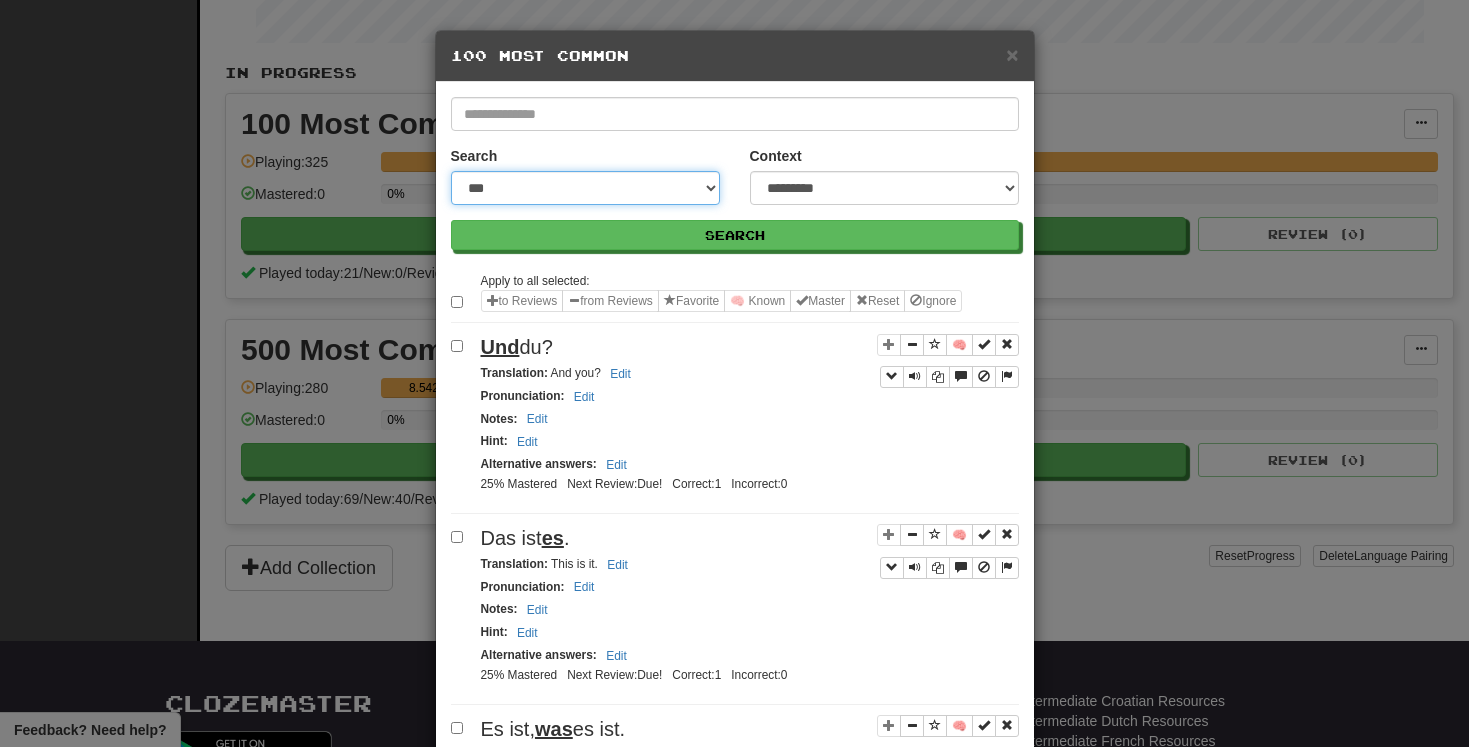 select on "**********" 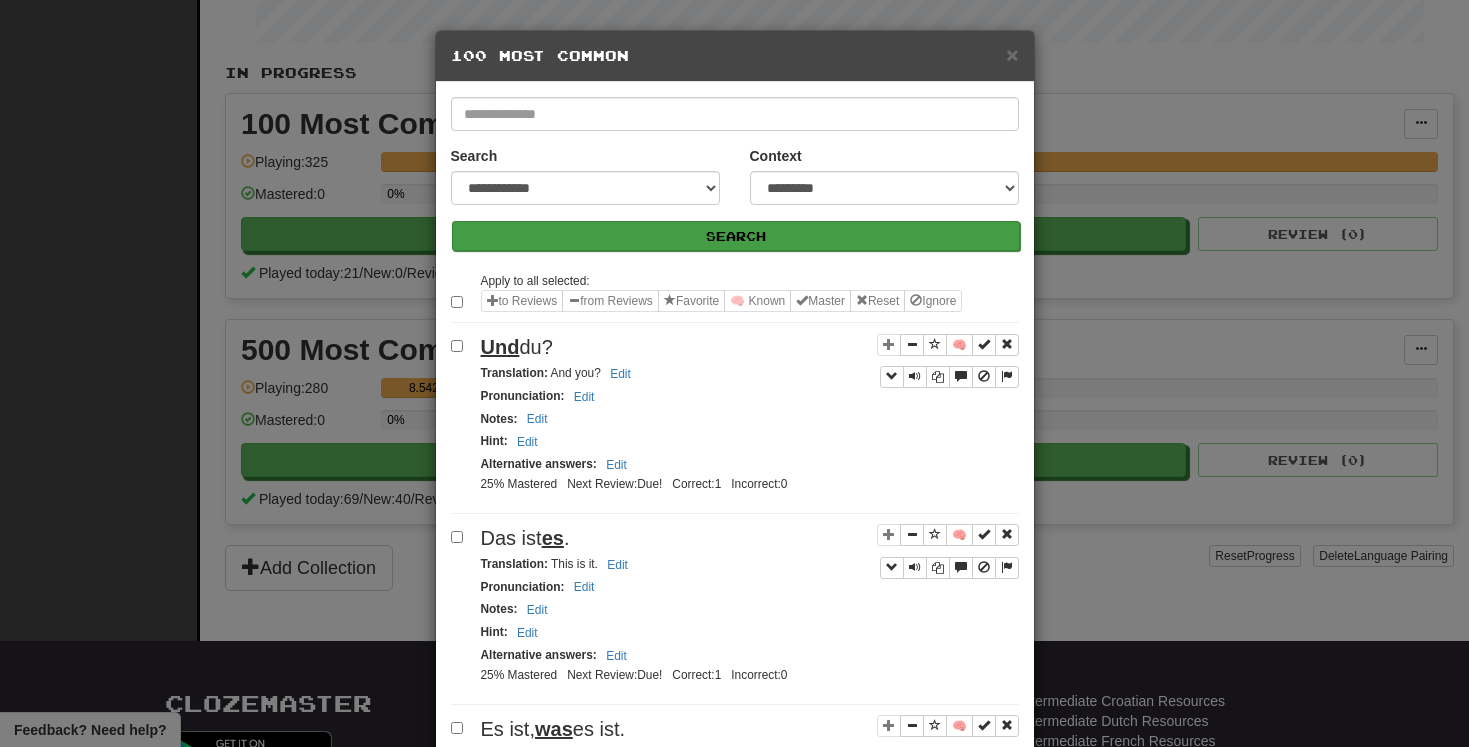 click on "Search" at bounding box center (736, 236) 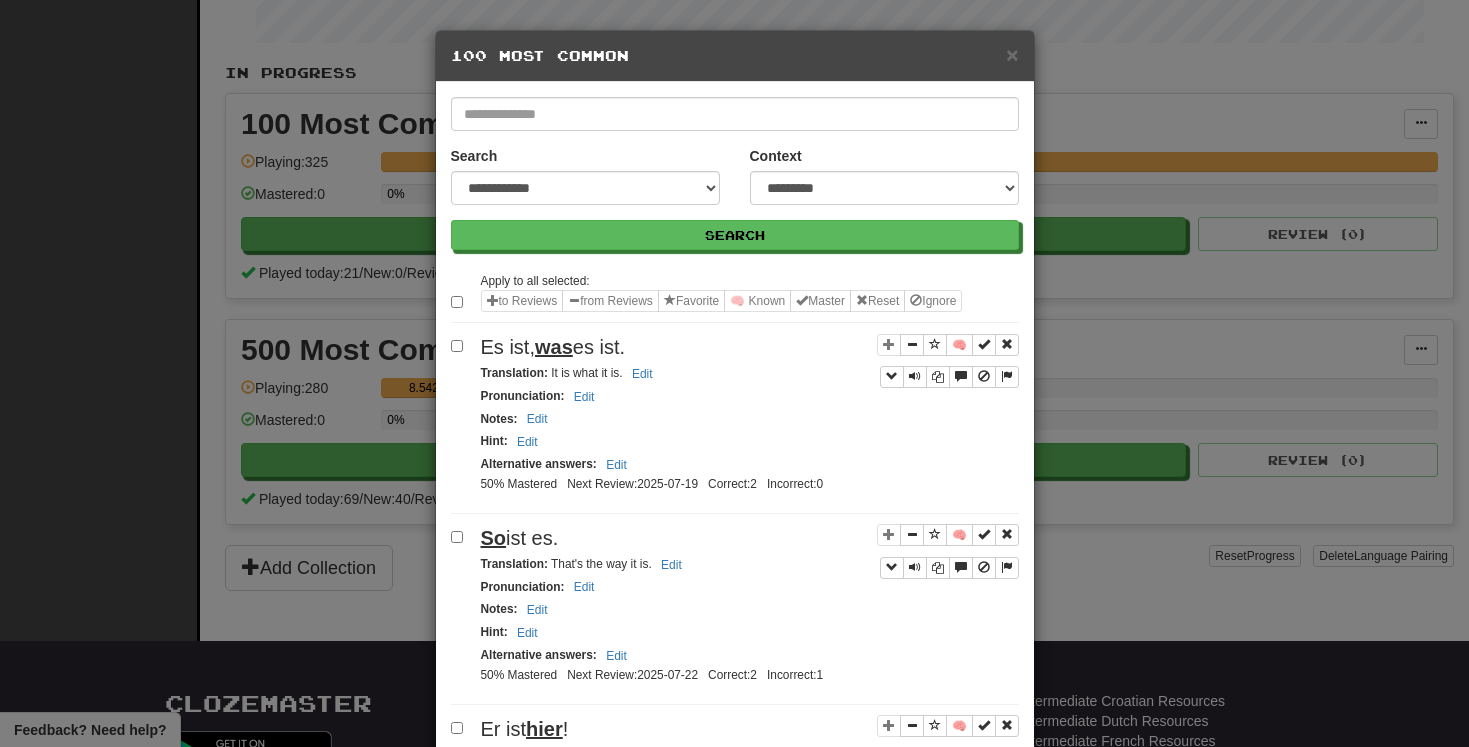 scroll, scrollTop: 0, scrollLeft: 0, axis: both 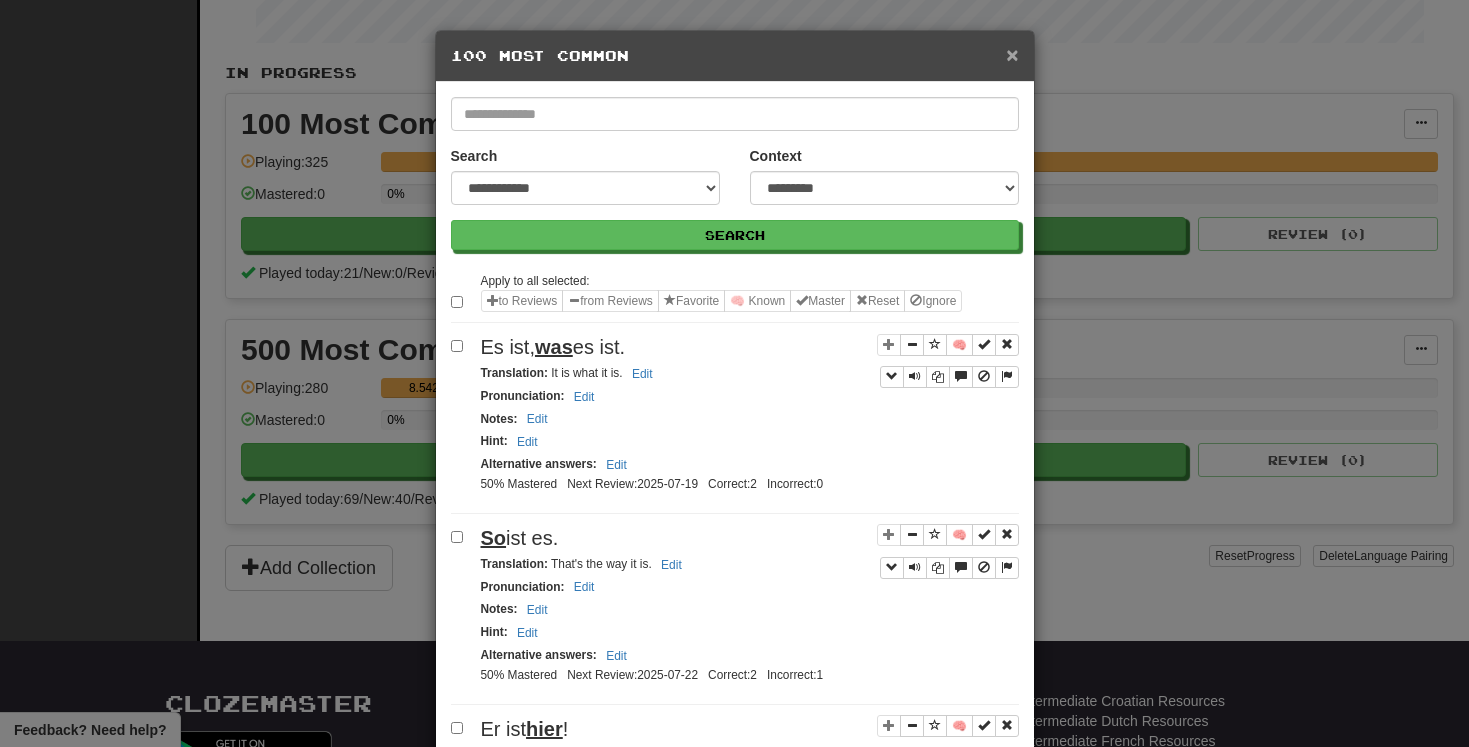 click on "×" at bounding box center [1012, 54] 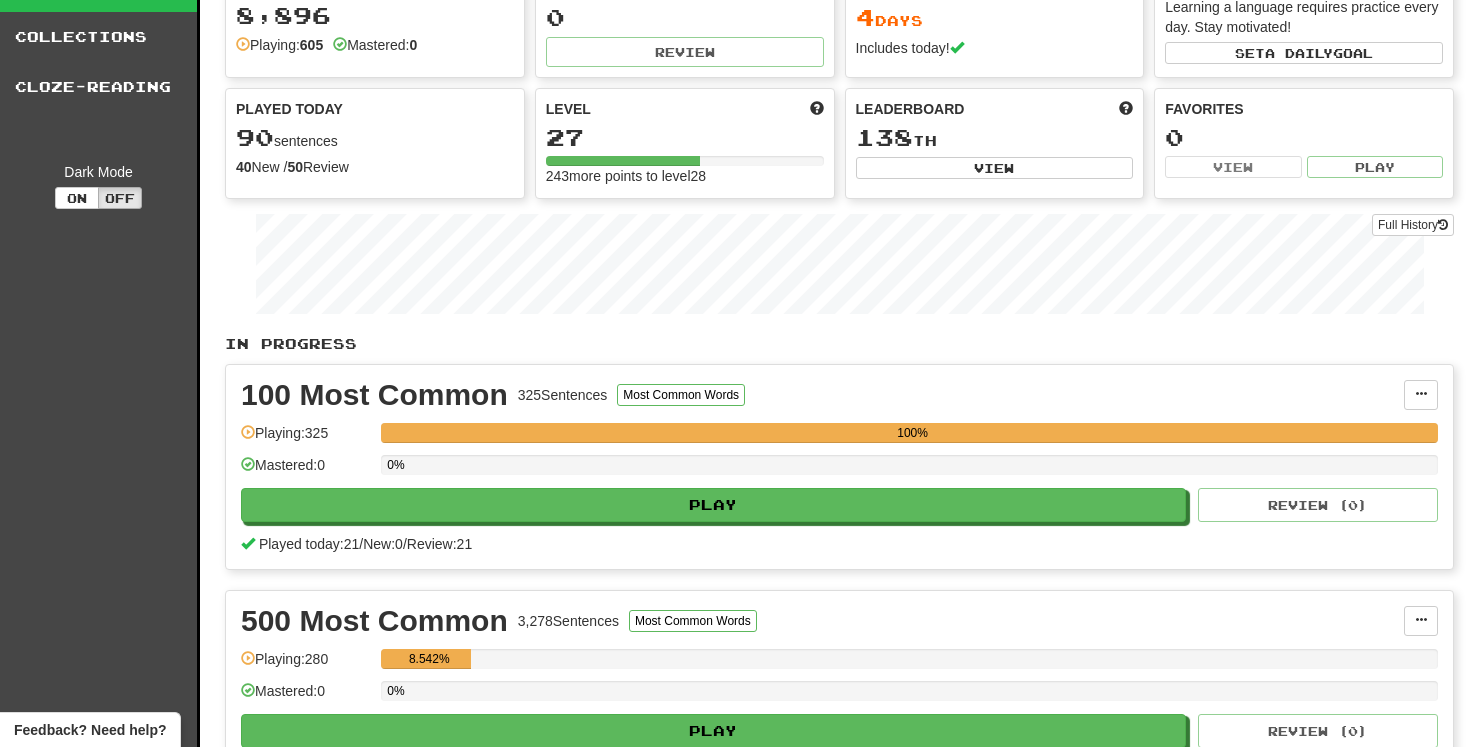 scroll, scrollTop: 101, scrollLeft: 0, axis: vertical 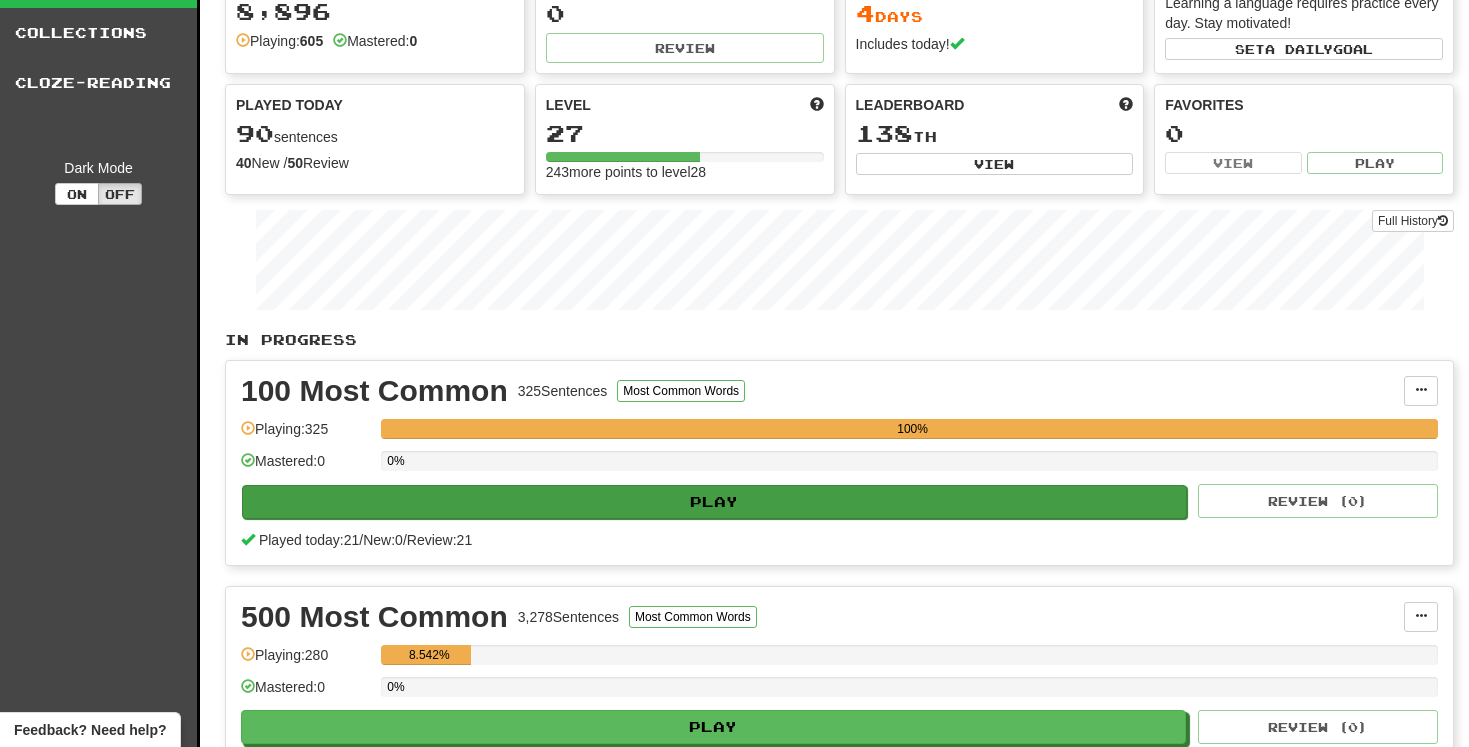 click on "Play" at bounding box center [714, 502] 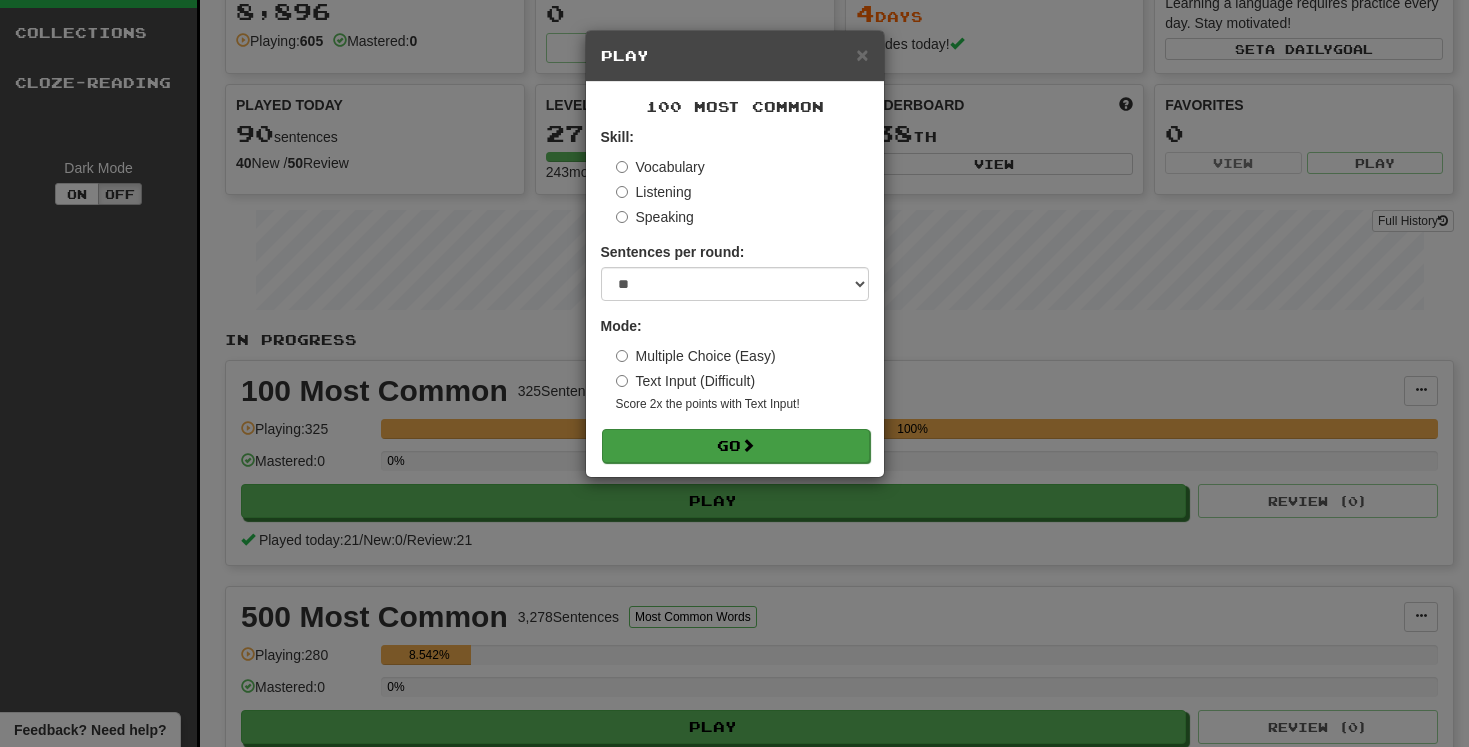 click on "Go" at bounding box center [736, 446] 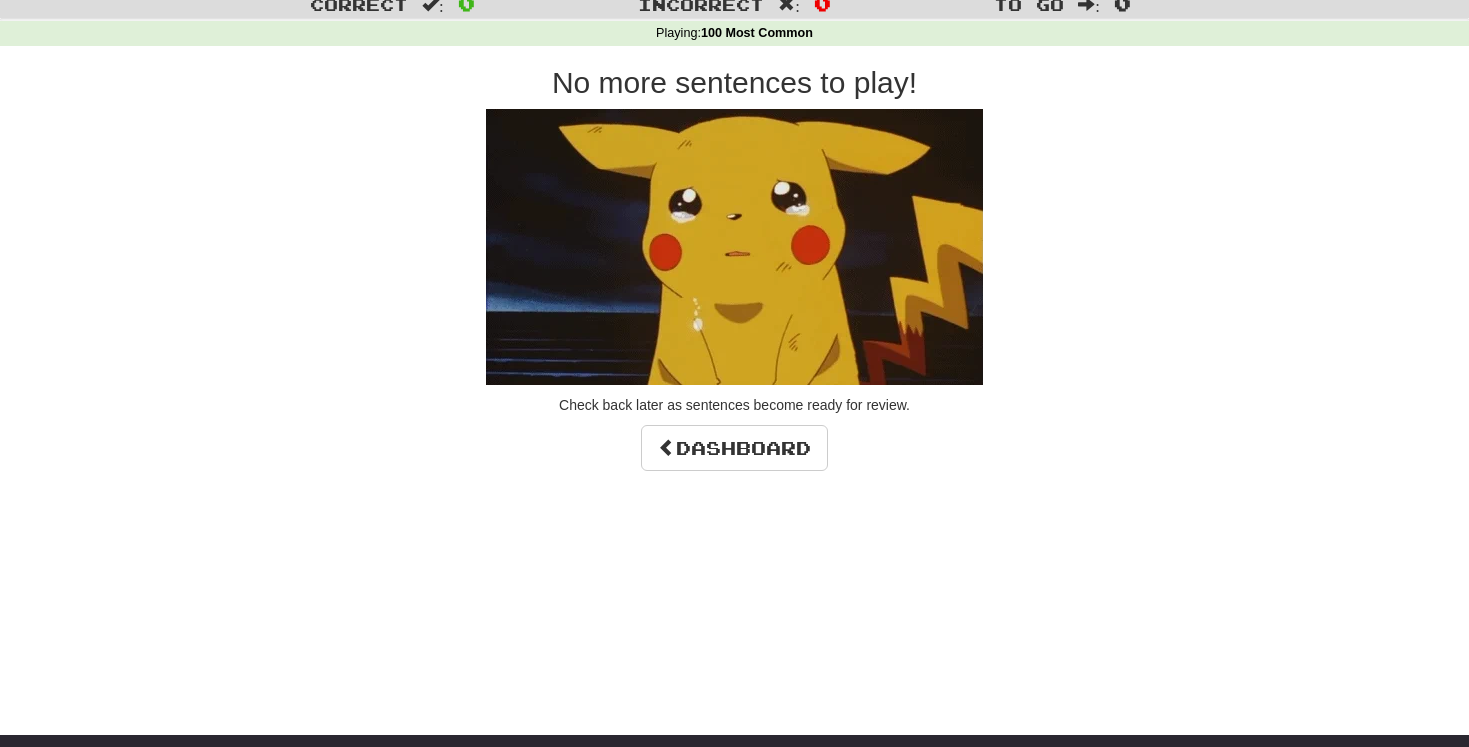 scroll, scrollTop: 84, scrollLeft: 0, axis: vertical 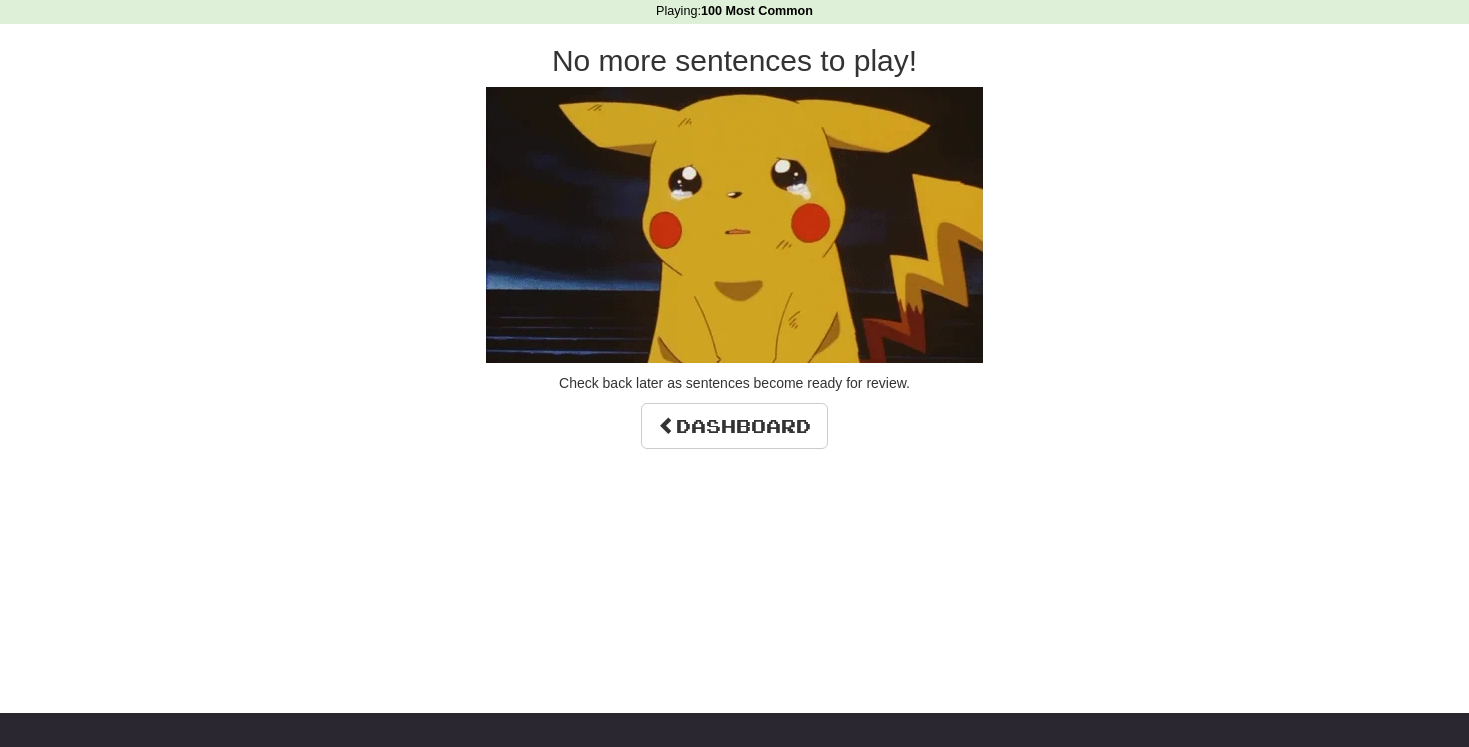 click on "Dashboard
Clozemaster
[USERNAME]
/
Toggle Dropdown
Dashboard
Leaderboard
Activity Feed
Notifications
Profile
Discussions
Deutsch
/
English
Streak:
4
Review:
0
Points Today: 936
Svenska
/
English
Streak:
0
Review:
1,813
Points Today: 0
Languages
Account
Logout
[USERNAME]
/
Toggle Dropdown
Dashboard
Leaderboard
Activity Feed
Notifications
Profile
Discussions
Deutsch
/
English
Streak:
4
Review:
0
Points Today: 936
Svenska
/
English
Streak:
0
Review:
1,813
Points Today: 0
Languages
Account
Logout
clozemaster
Correct   :   0   :" at bounding box center [734, 289] 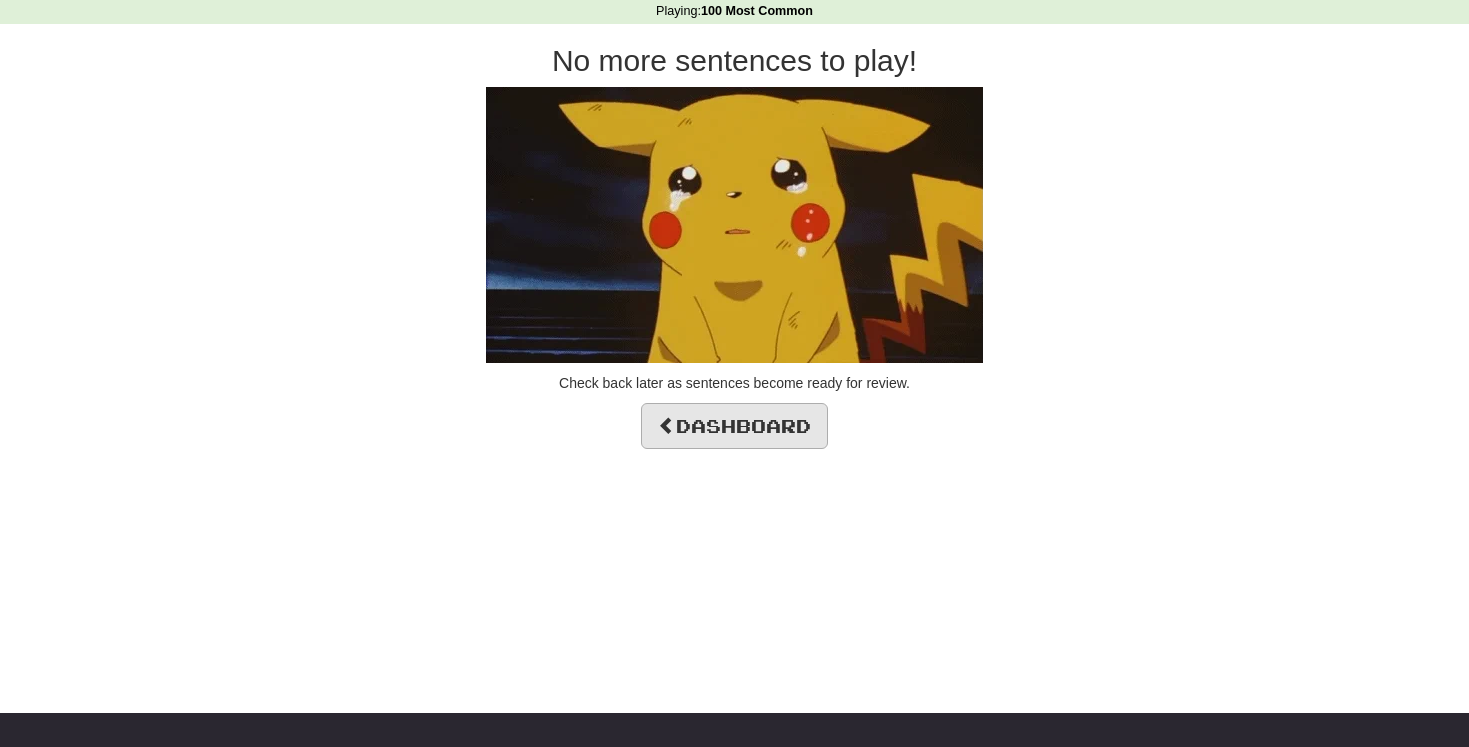 click on "Dashboard" at bounding box center [734, 426] 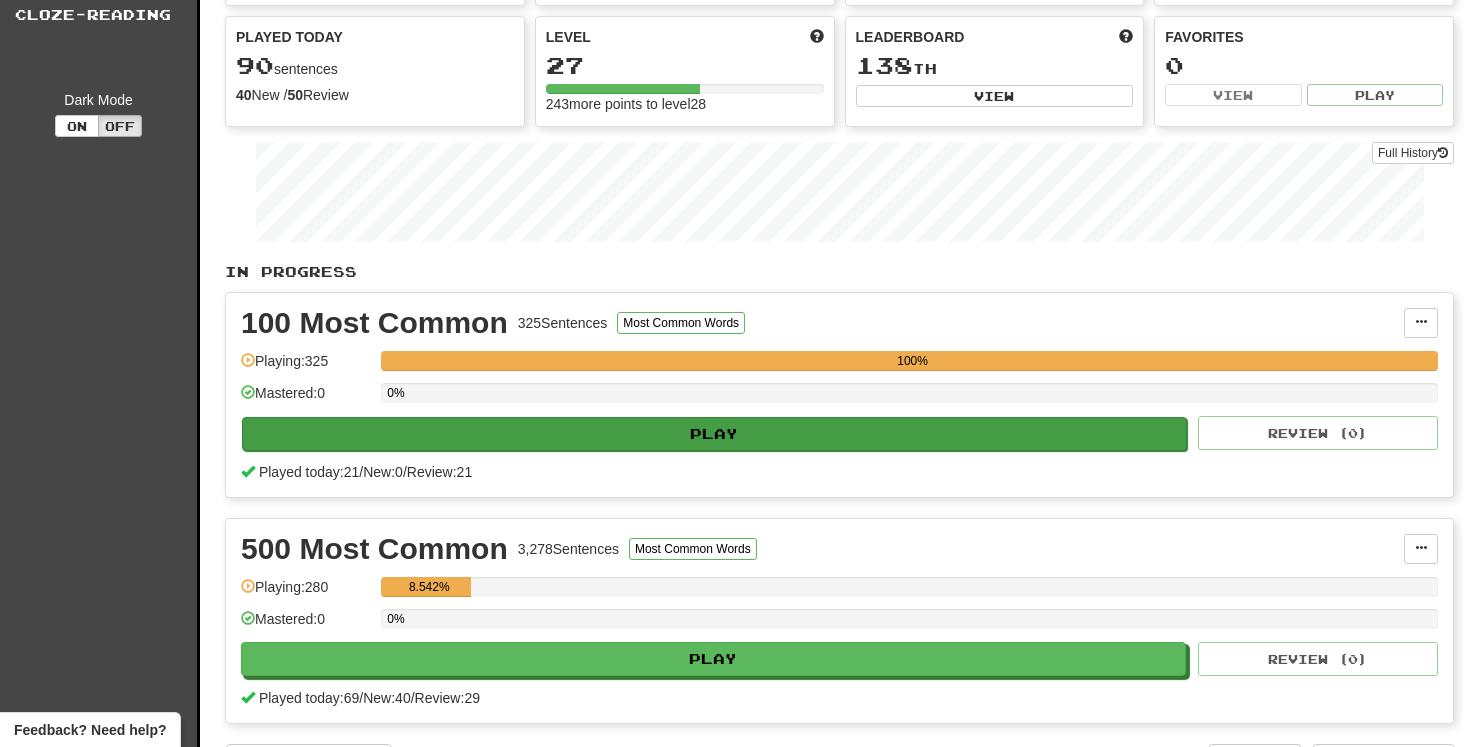 scroll, scrollTop: 173, scrollLeft: 0, axis: vertical 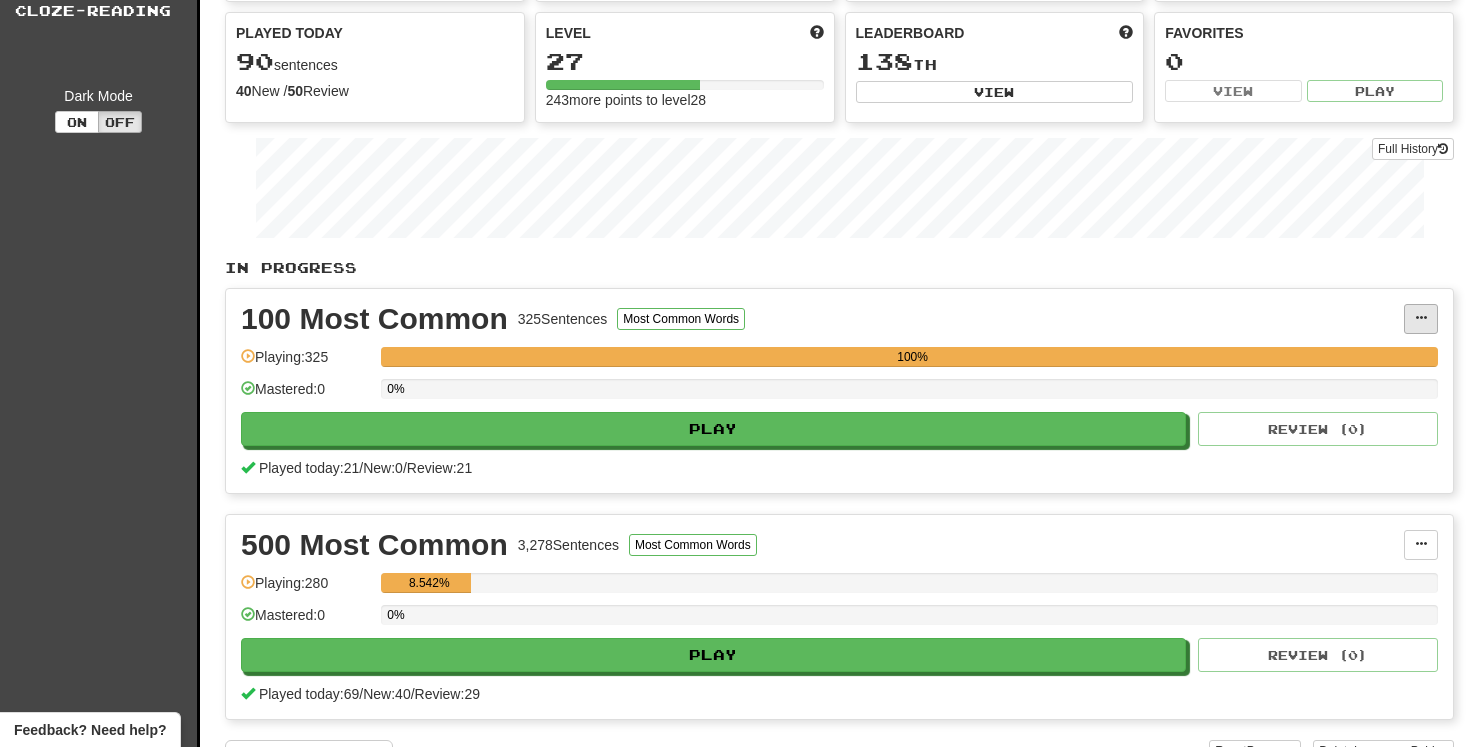 click at bounding box center [1421, 318] 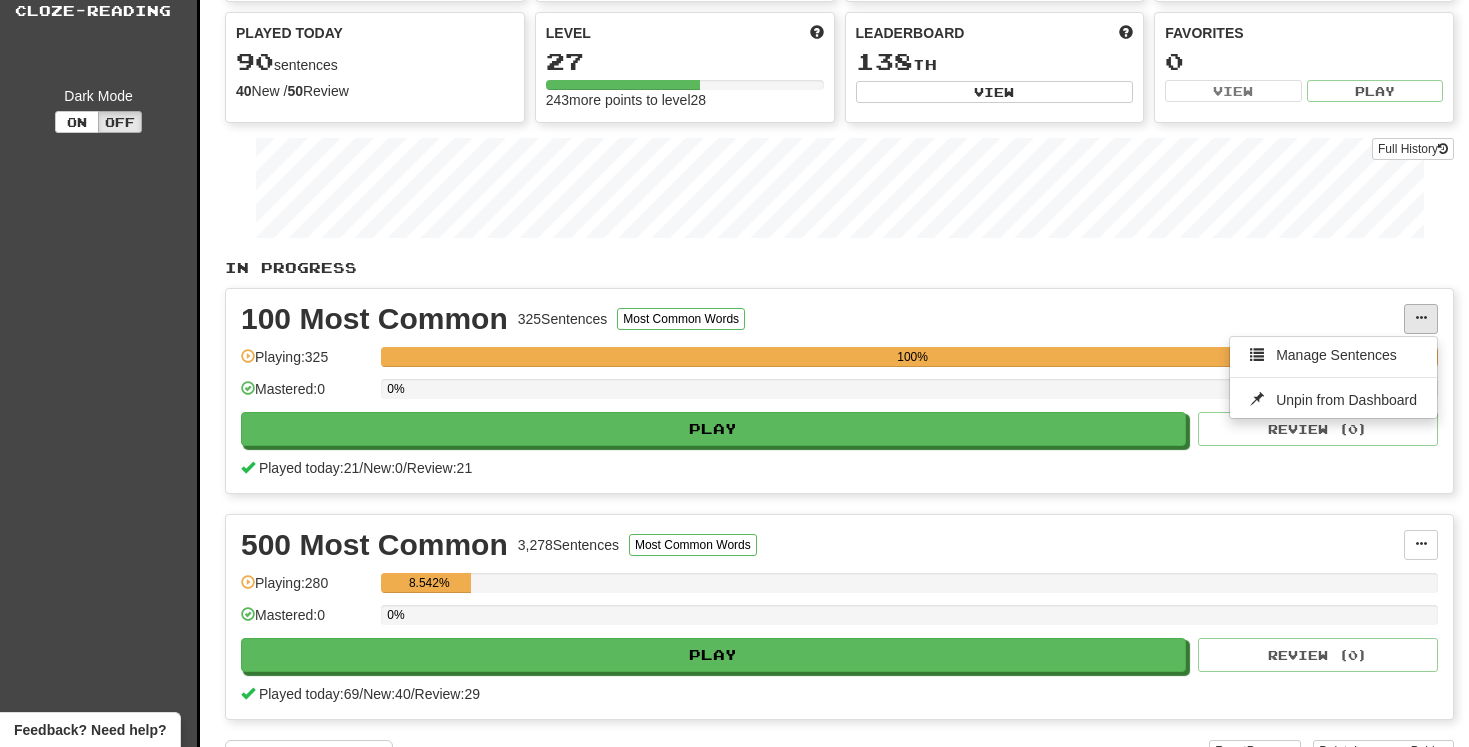 click at bounding box center (1421, 318) 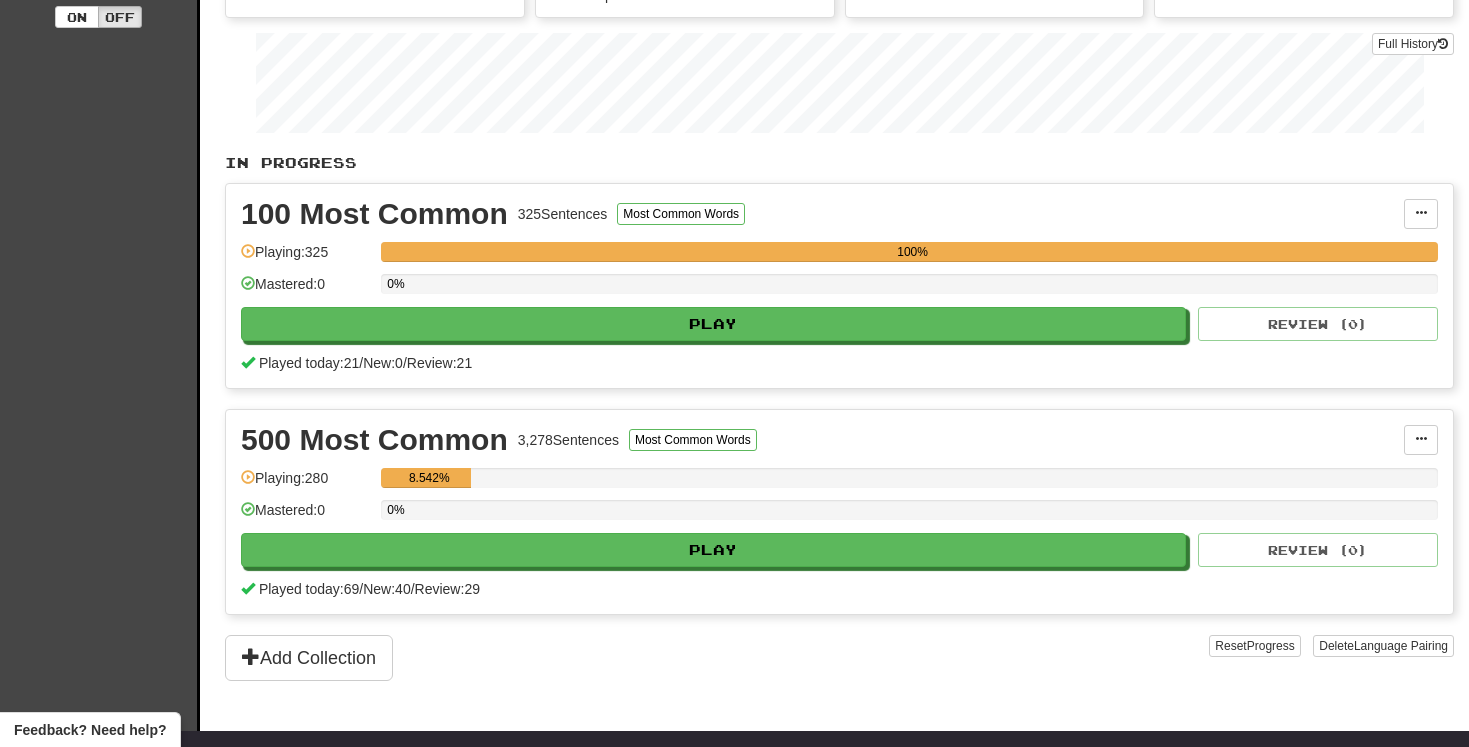 scroll, scrollTop: 381, scrollLeft: 0, axis: vertical 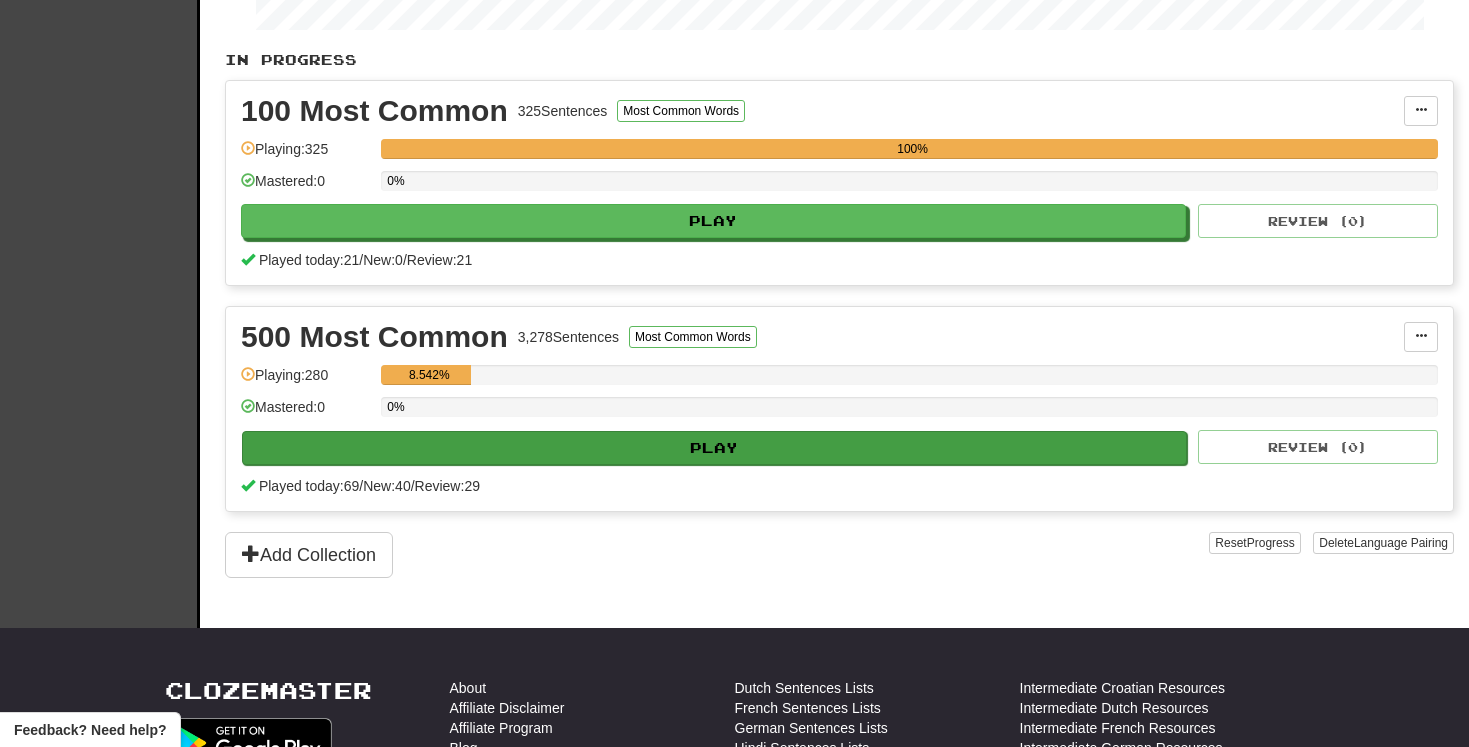 click on "Play" at bounding box center [714, 448] 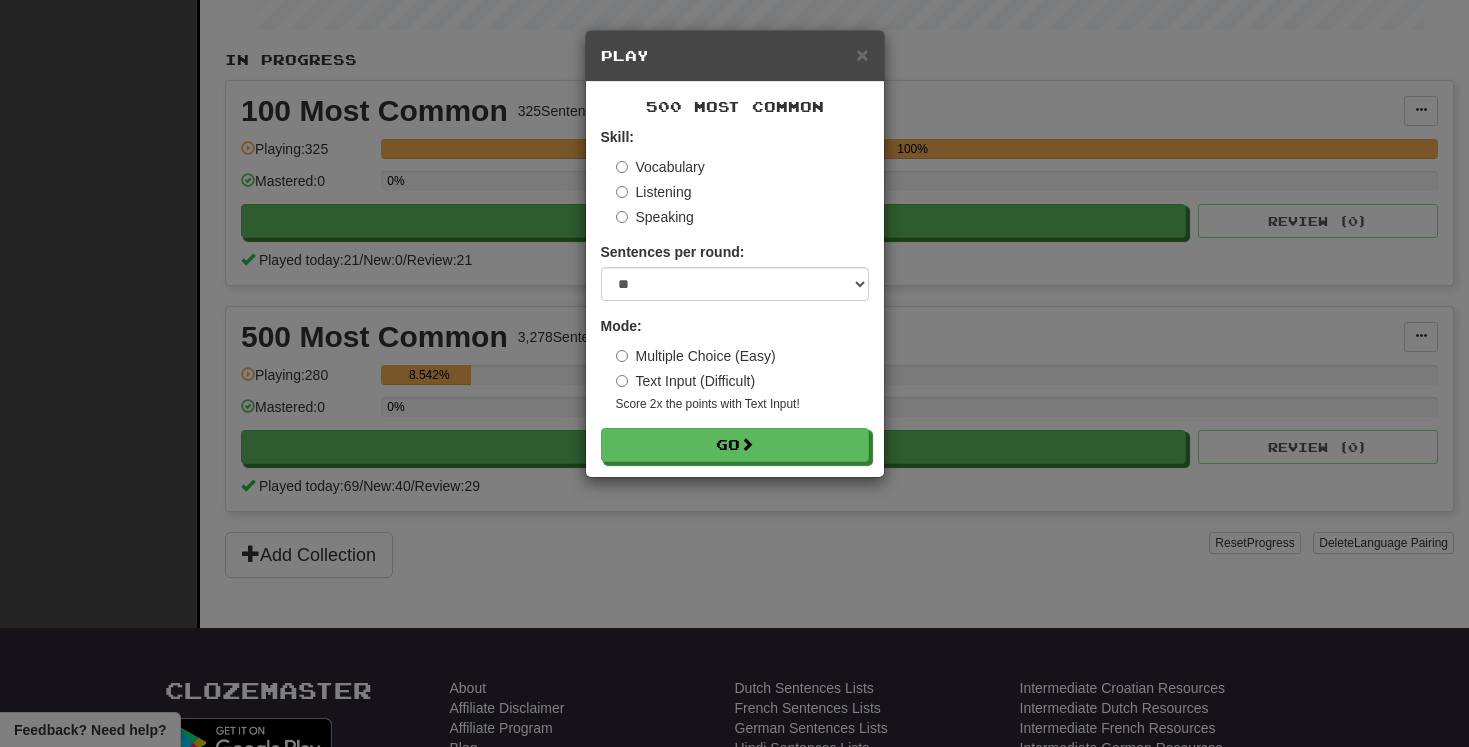 click on "500 Most Common Skill: Vocabulary Listening Speaking Sentences per round: * ** ** ** ** ** *** ******** Mode: Multiple Choice (Easy) Text Input (Difficult) Score 2x the points with Text Input ! Go" at bounding box center (735, 279) 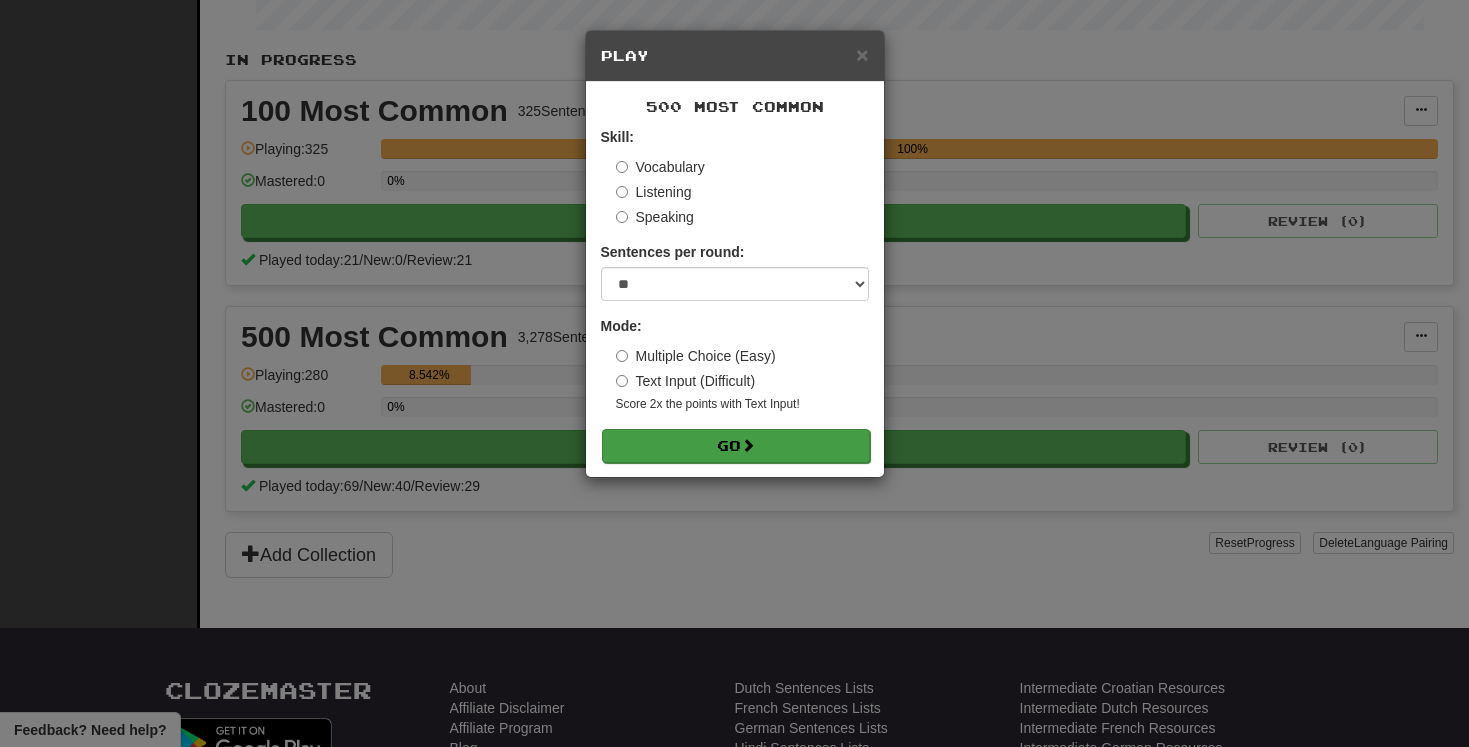 click on "Go" at bounding box center [736, 446] 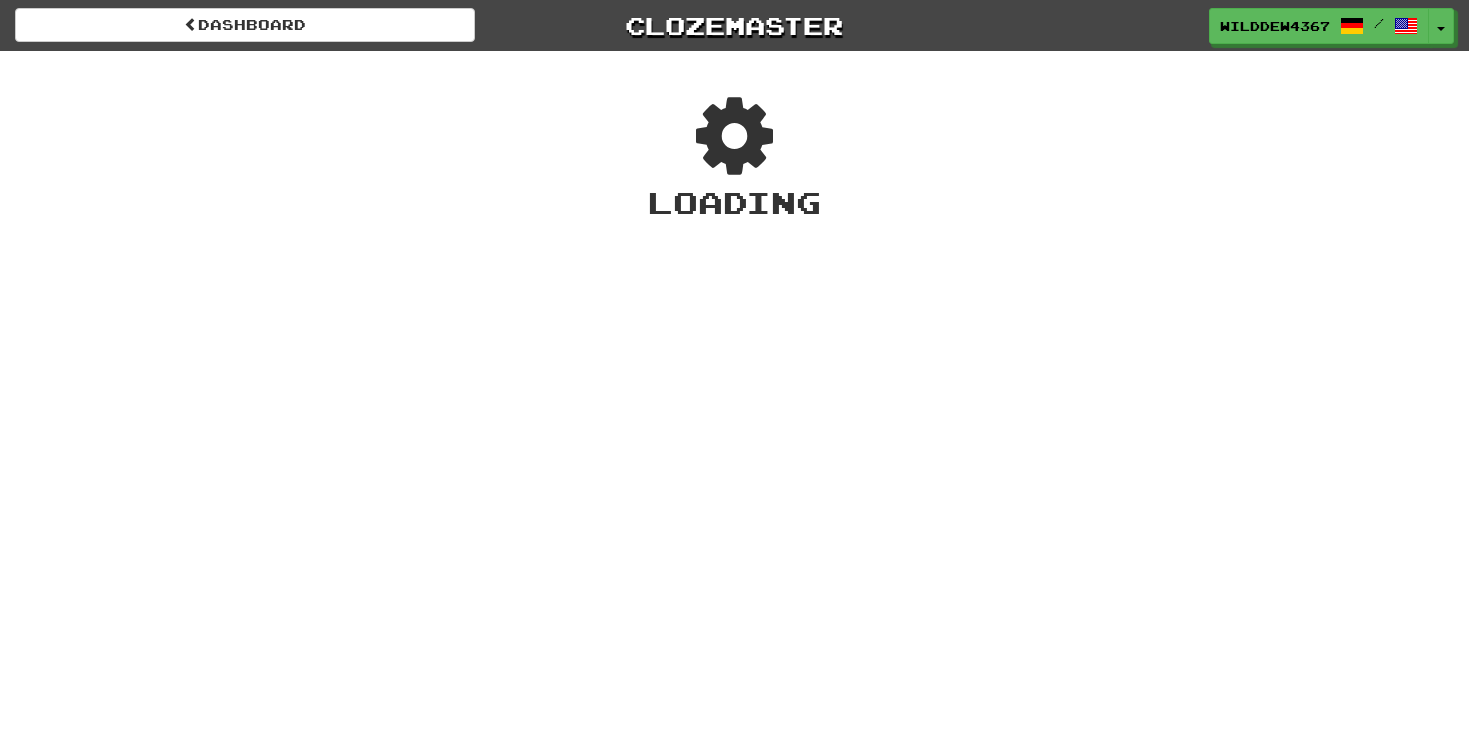 scroll, scrollTop: 0, scrollLeft: 0, axis: both 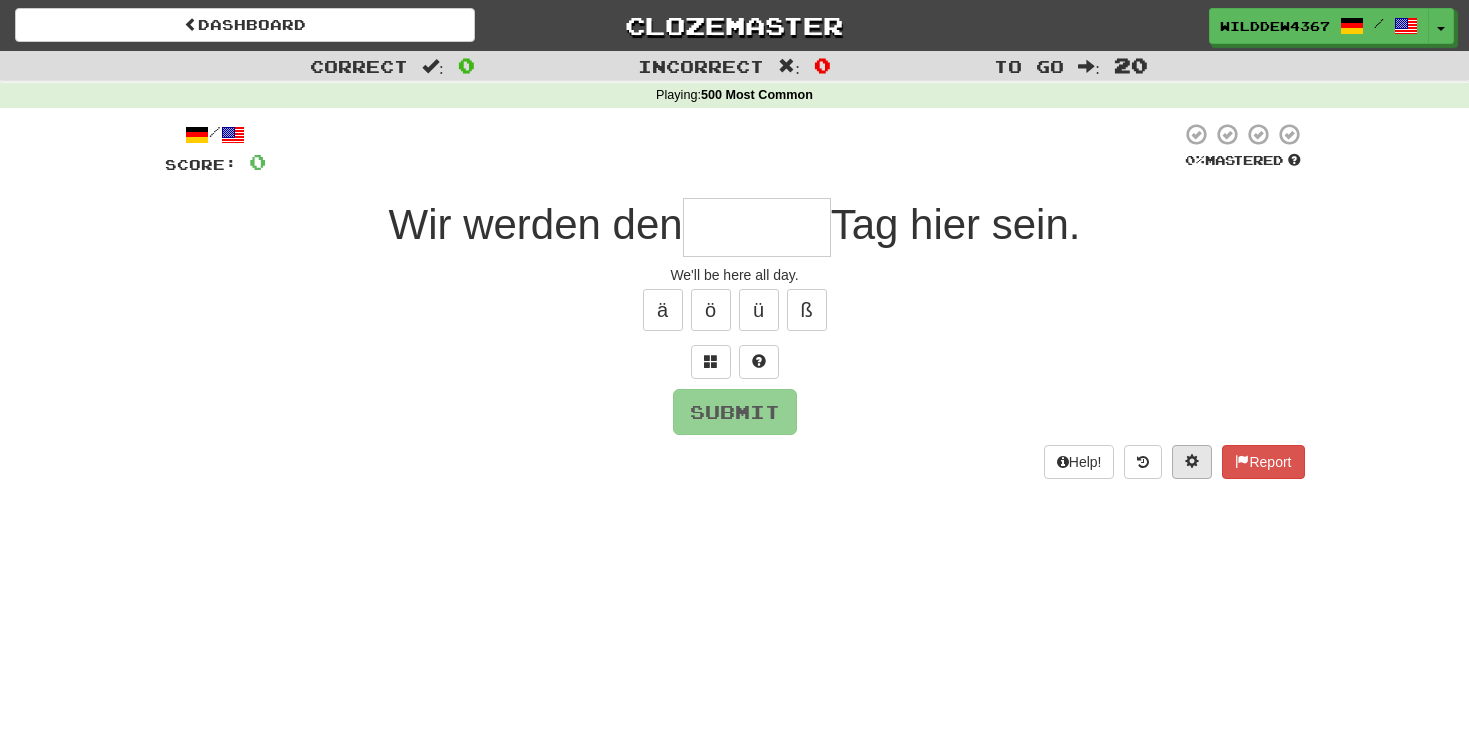 click at bounding box center (1192, 462) 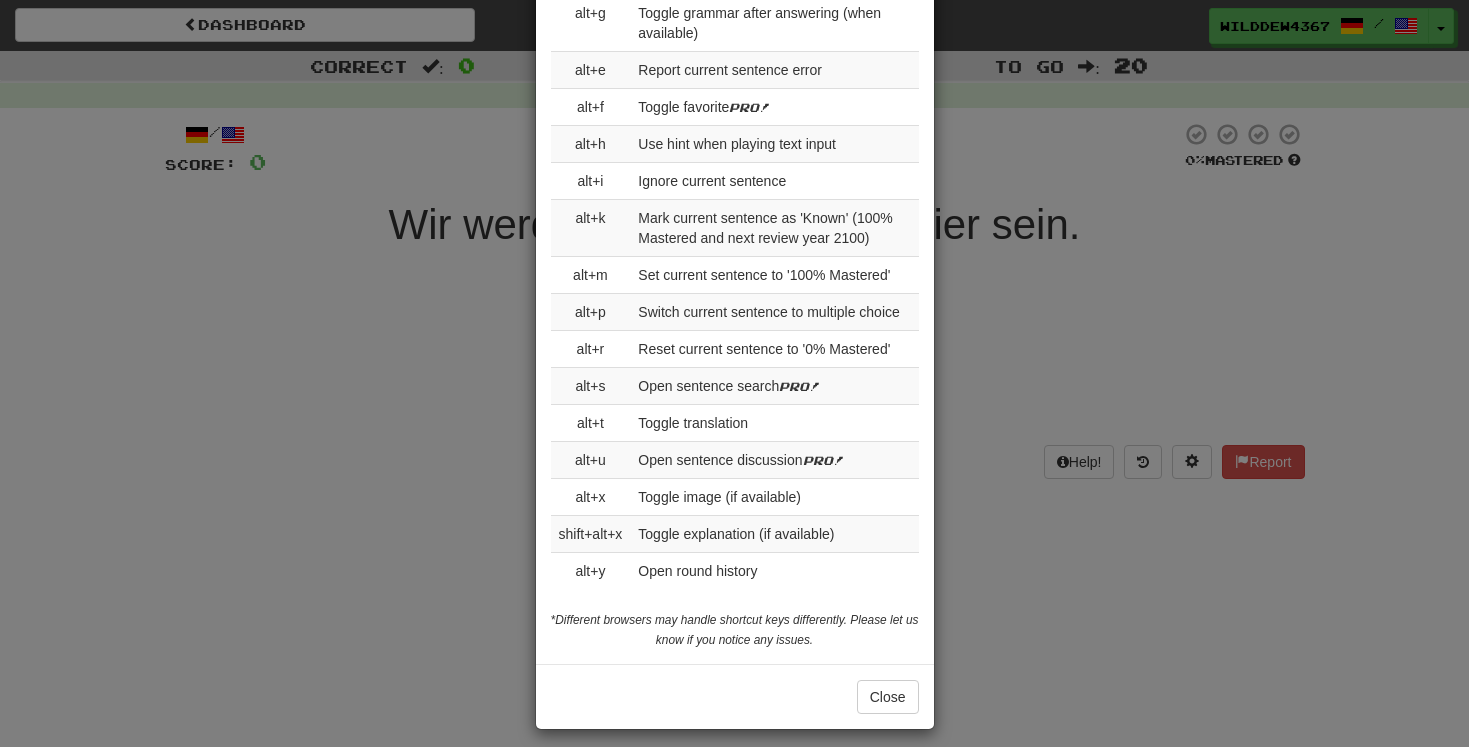 scroll, scrollTop: 2972, scrollLeft: 0, axis: vertical 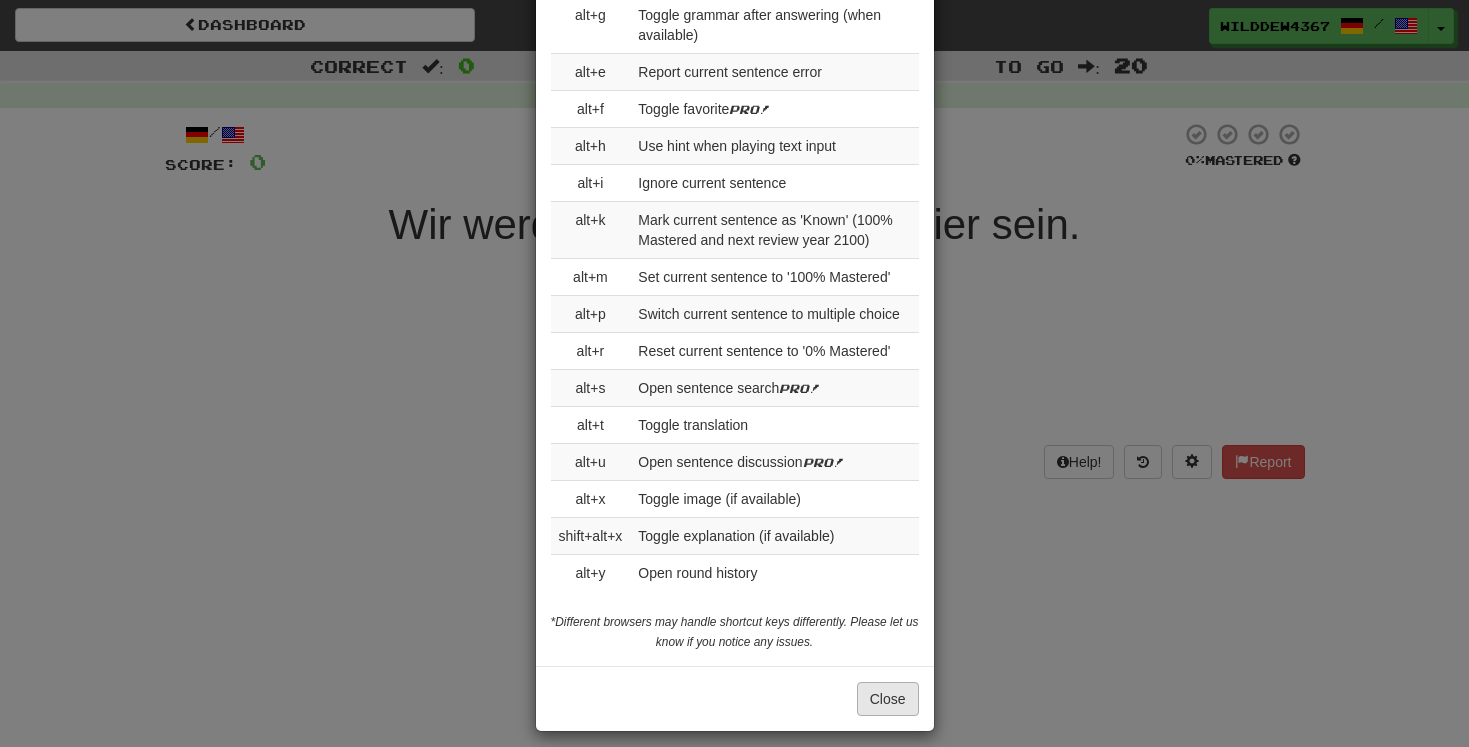 click on "Close" at bounding box center [888, 699] 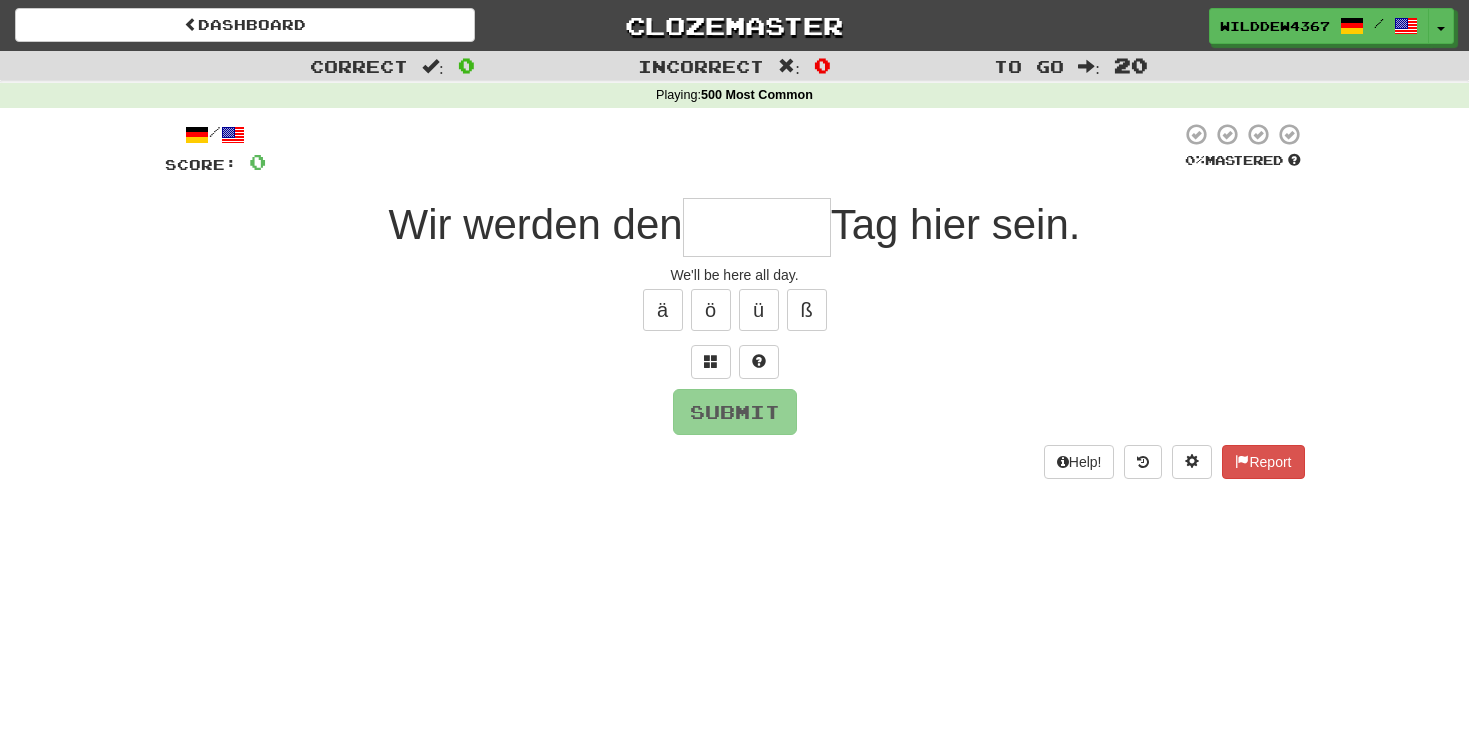 click at bounding box center [757, 227] 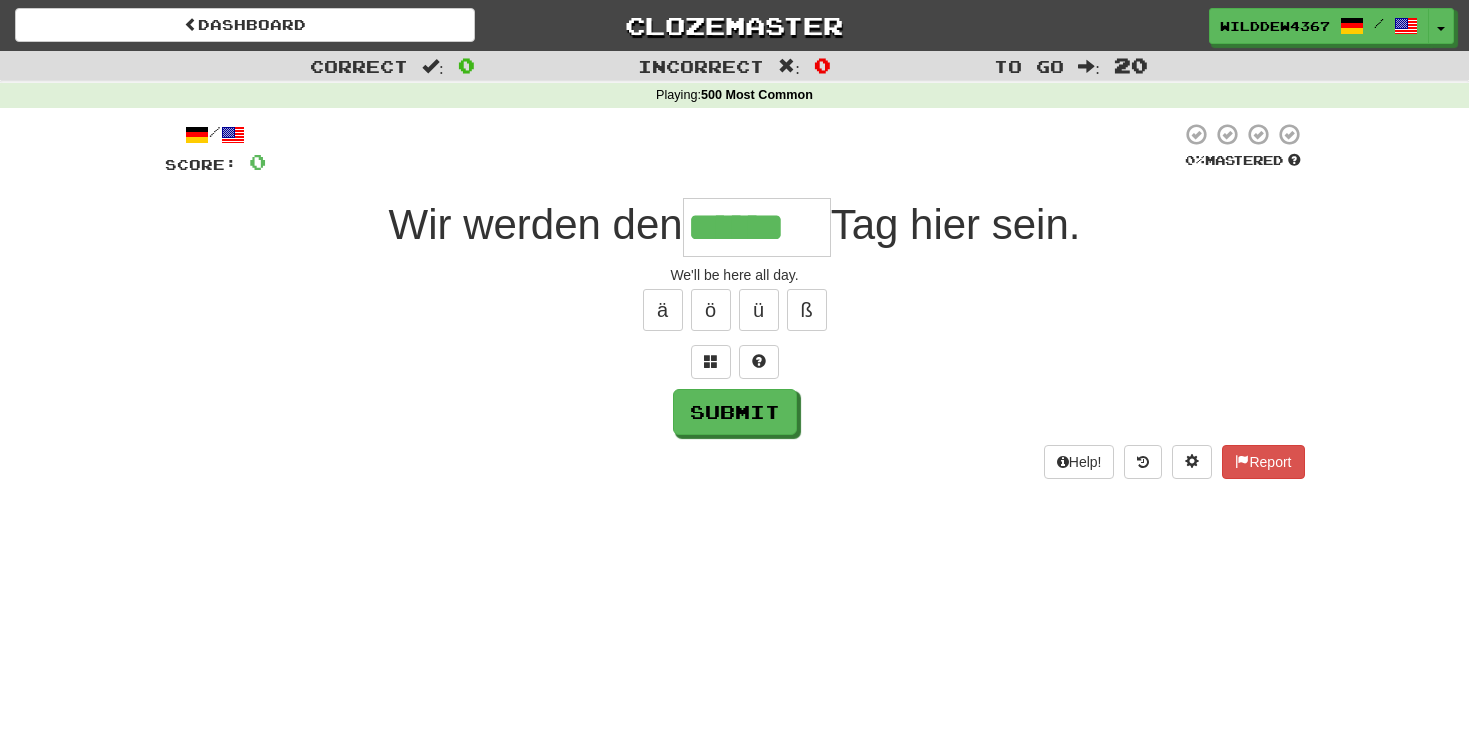 type on "******" 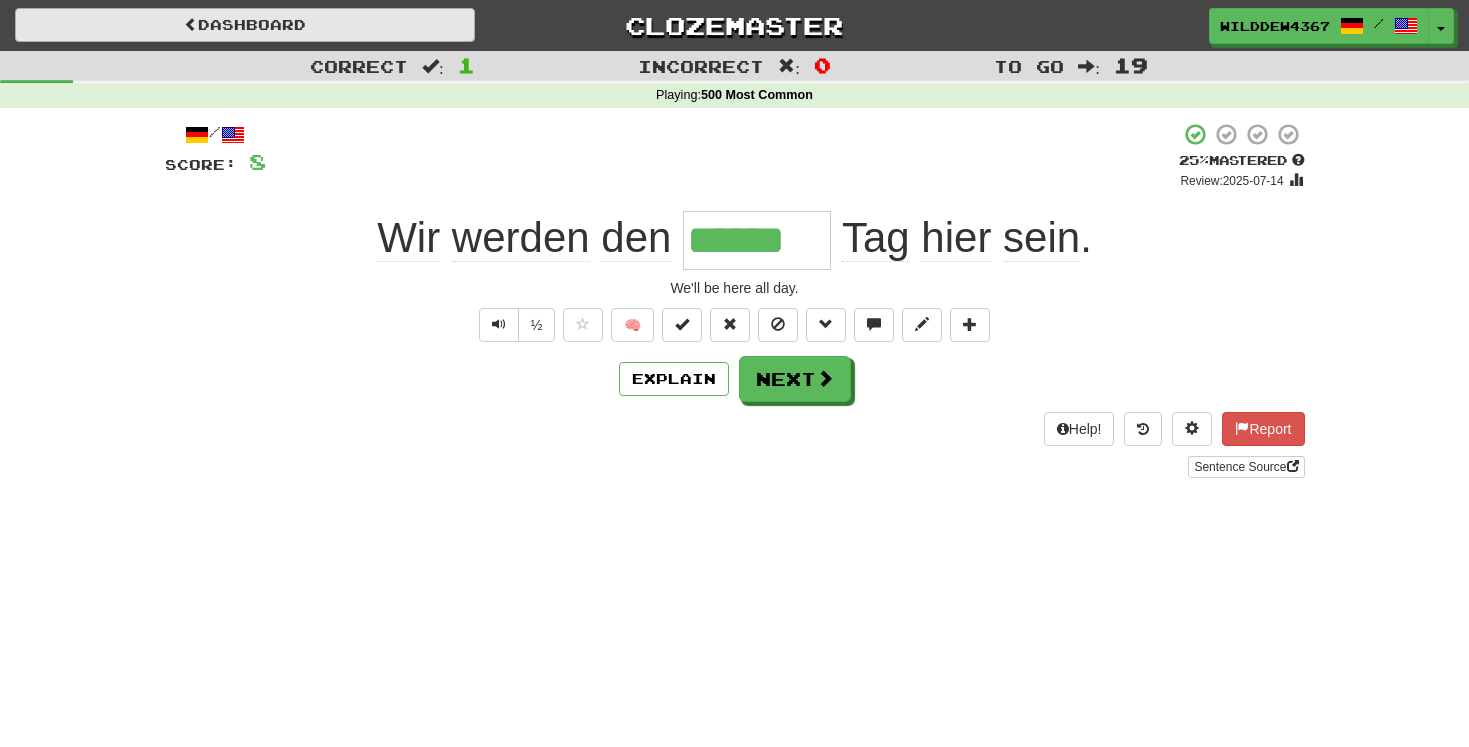 click on "Dashboard" at bounding box center [245, 25] 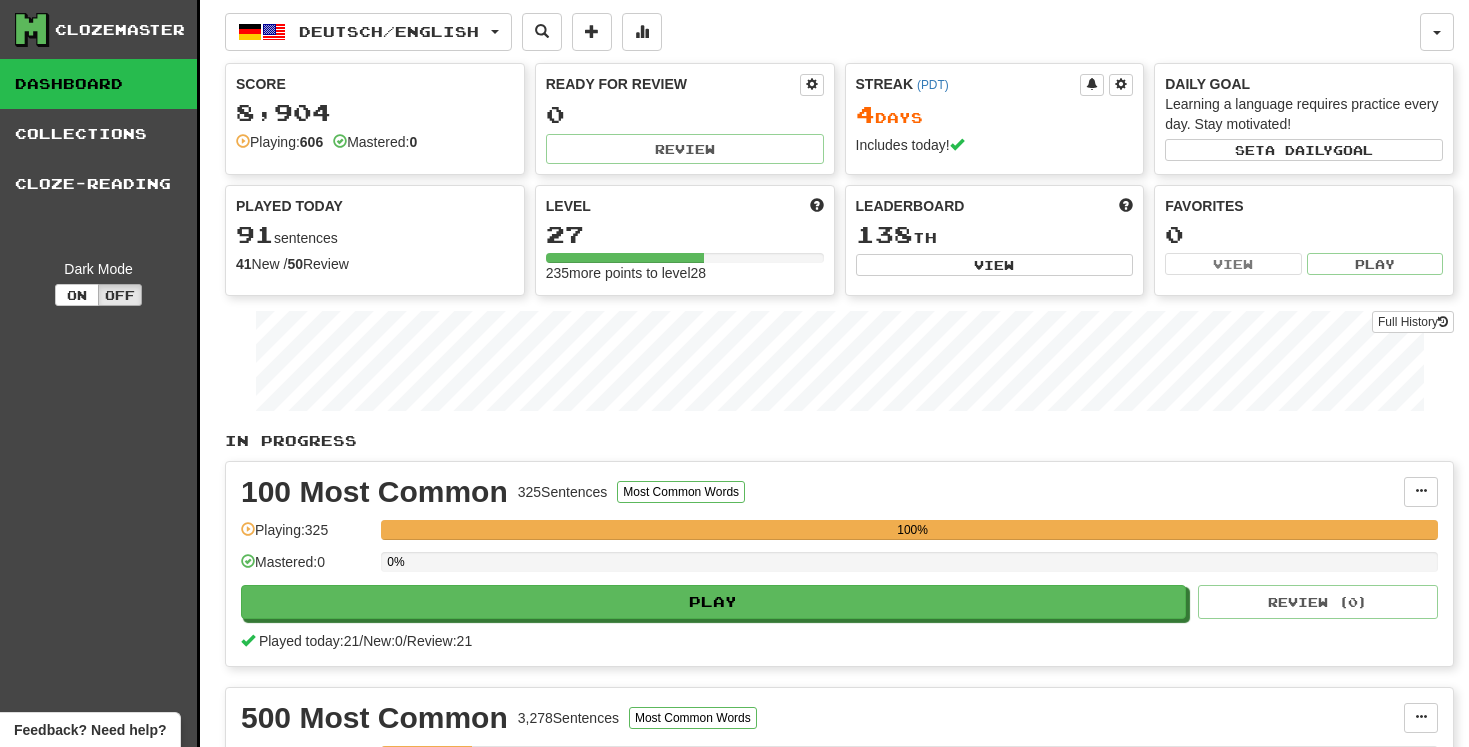 scroll, scrollTop: 0, scrollLeft: 0, axis: both 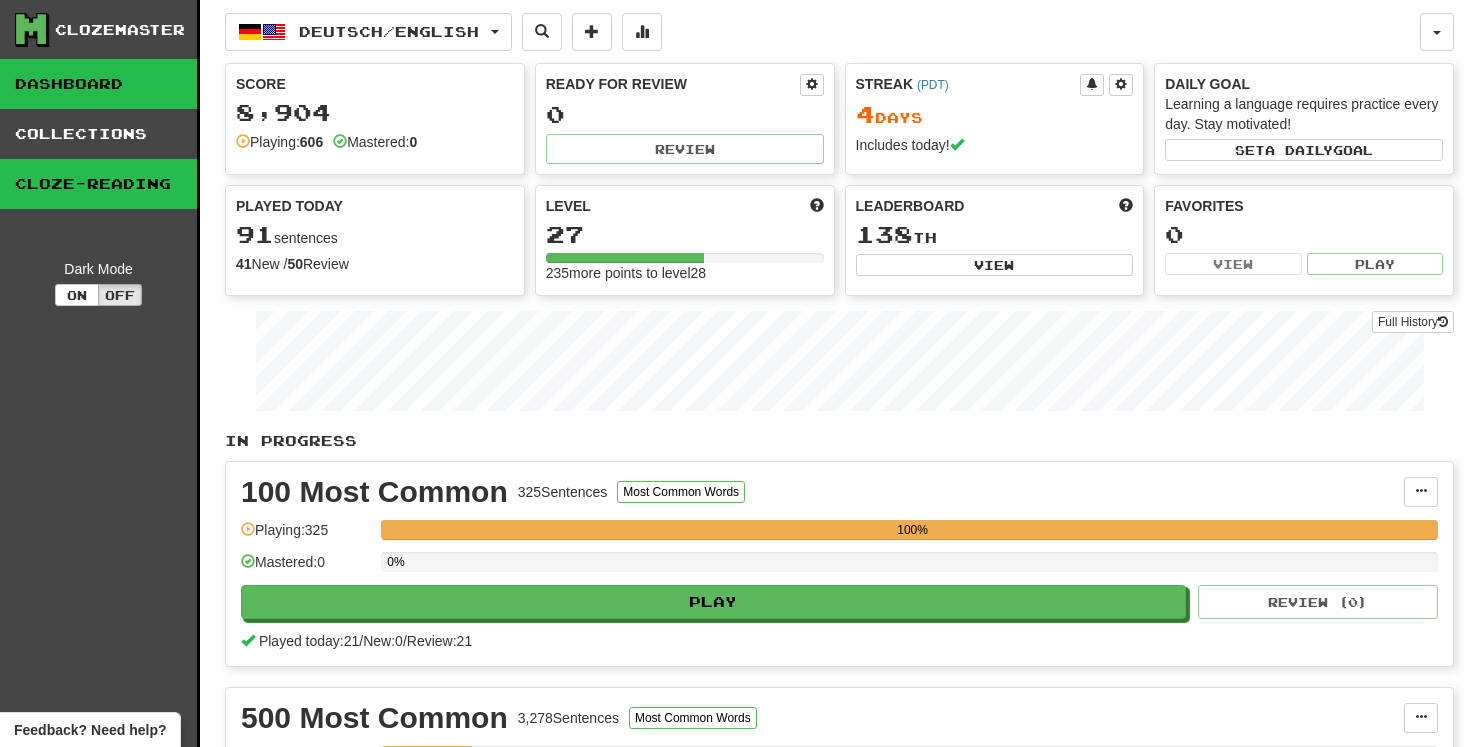 click on "Cloze-Reading" at bounding box center (98, 184) 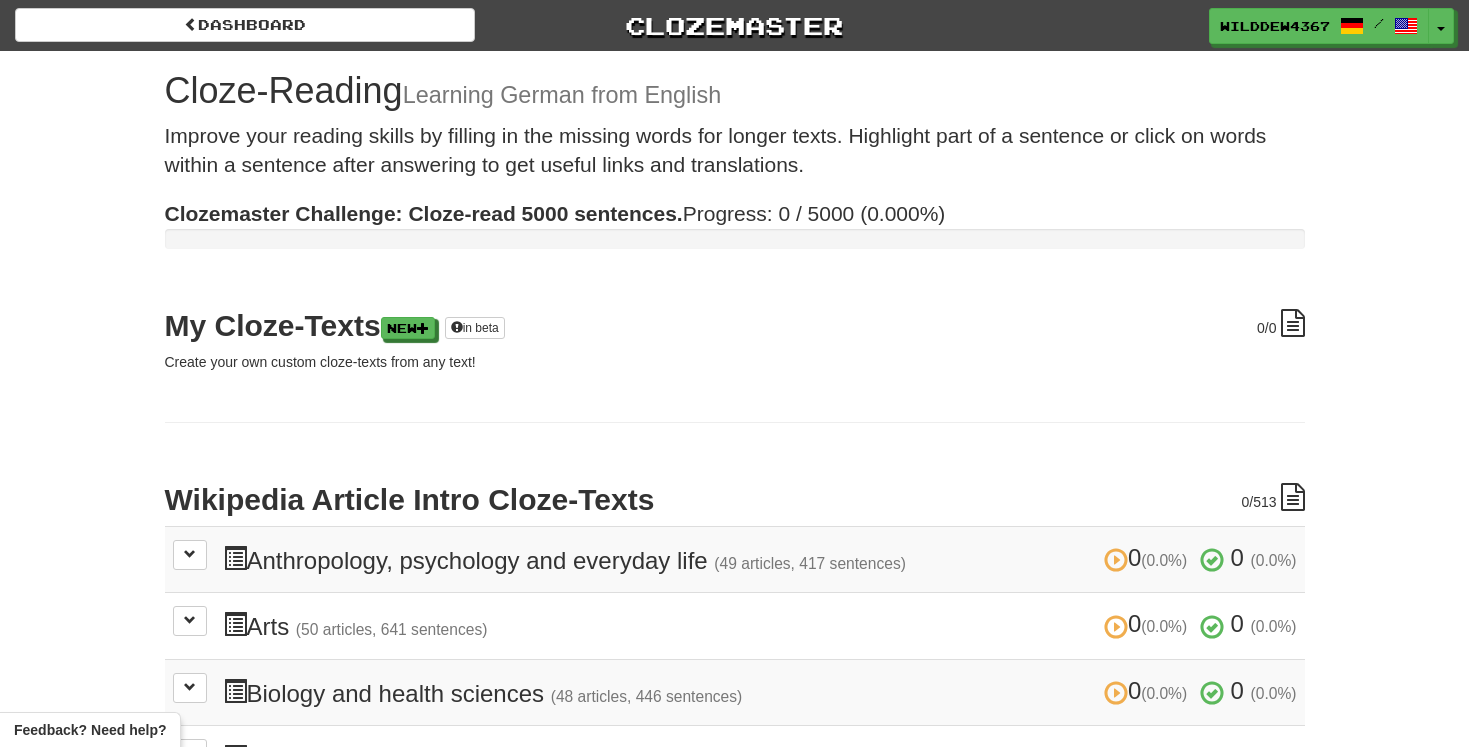 scroll, scrollTop: 0, scrollLeft: 0, axis: both 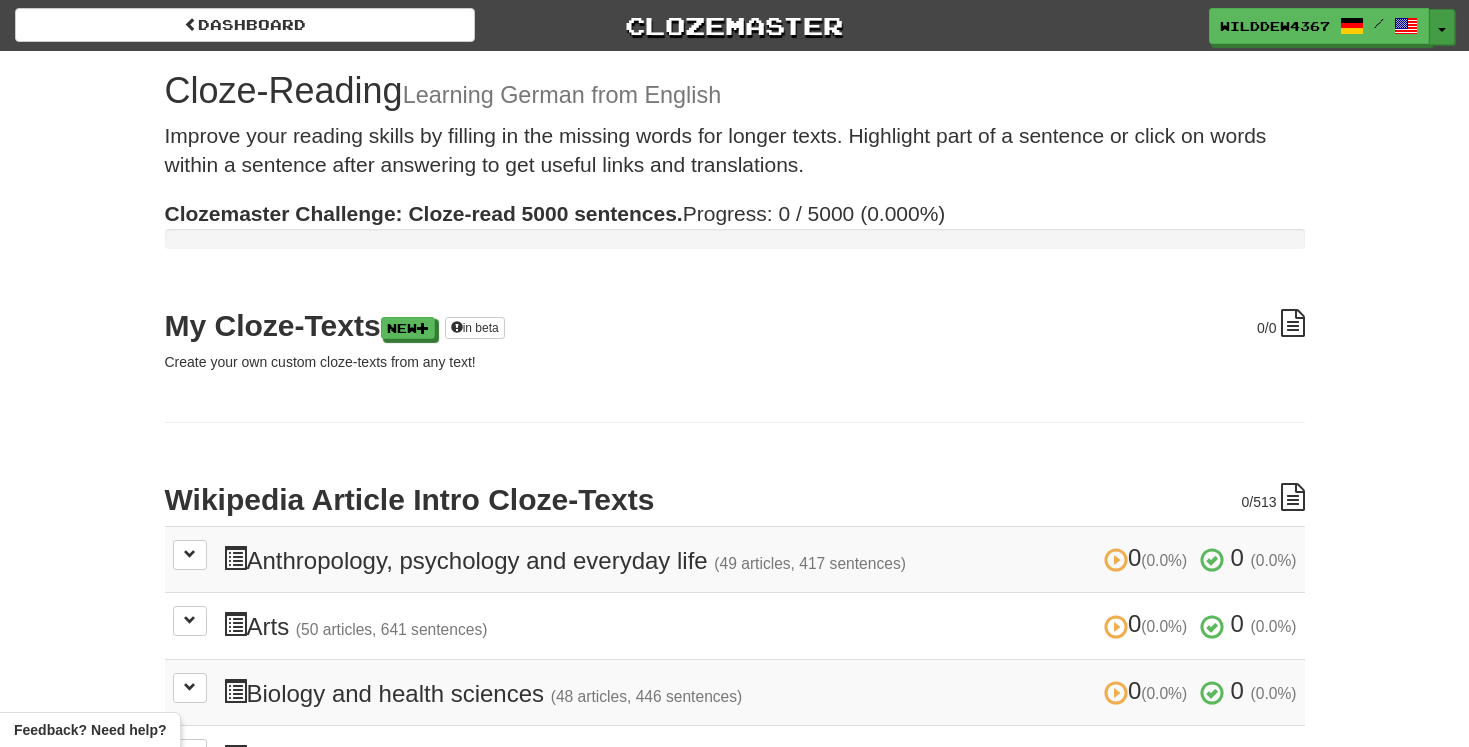 click on "Toggle Dropdown" at bounding box center (1442, 27) 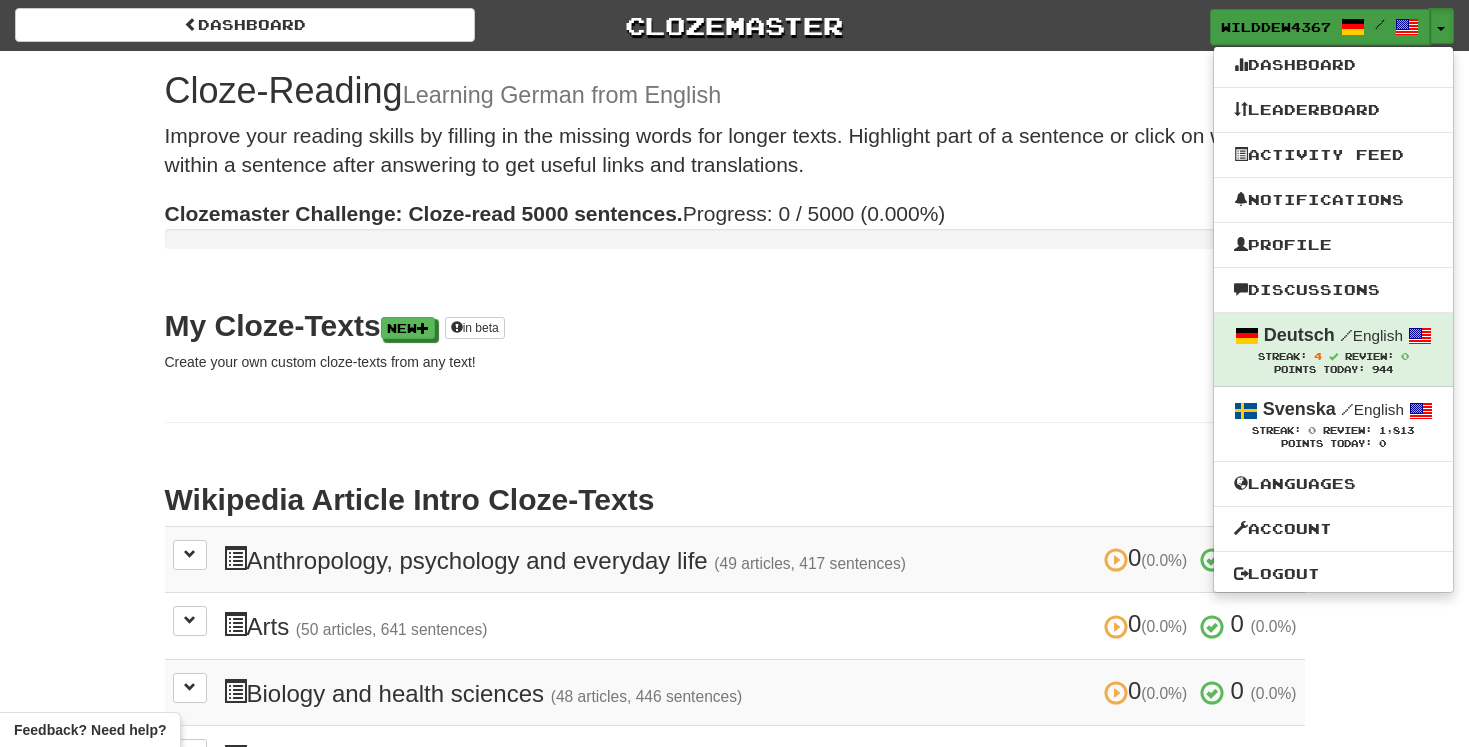 click on "WildDew4367
/" at bounding box center [1320, 27] 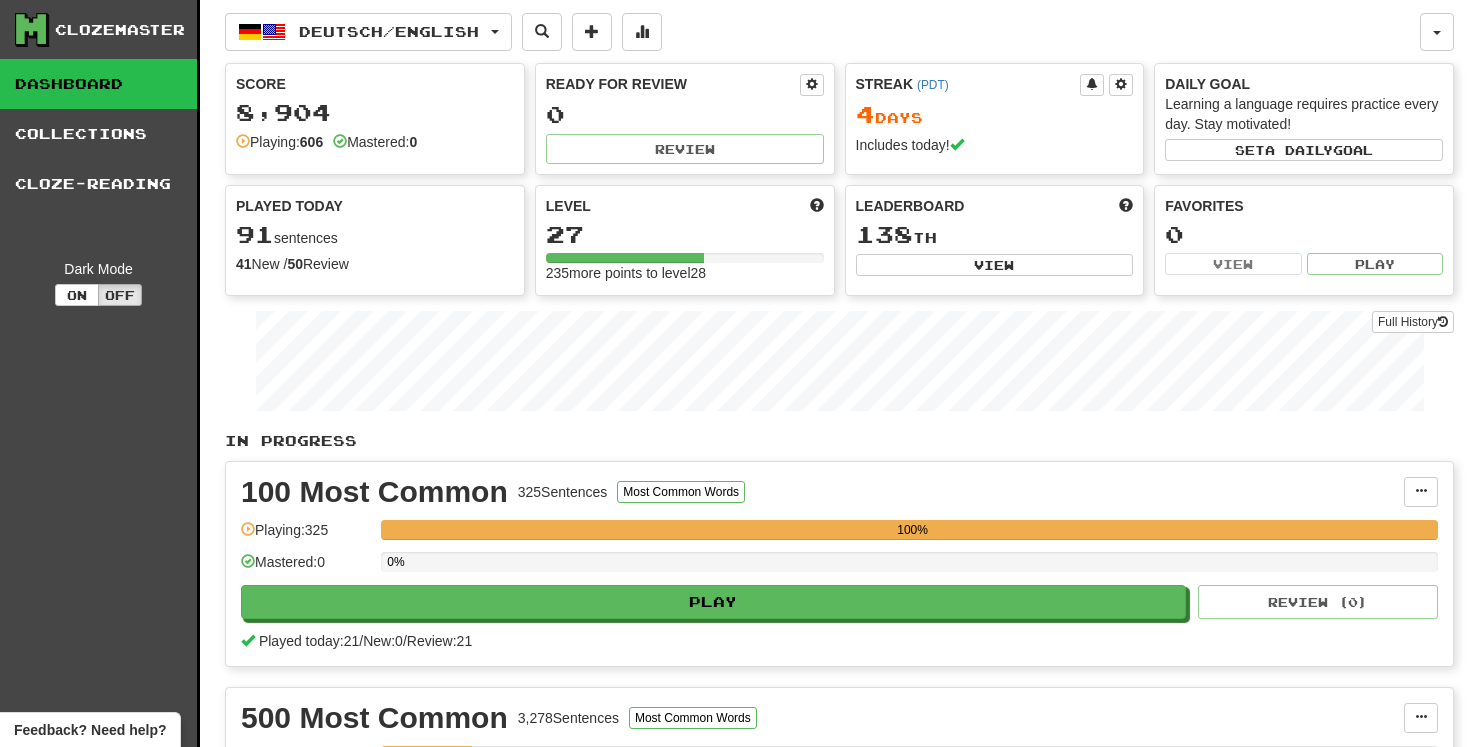 scroll, scrollTop: 0, scrollLeft: 0, axis: both 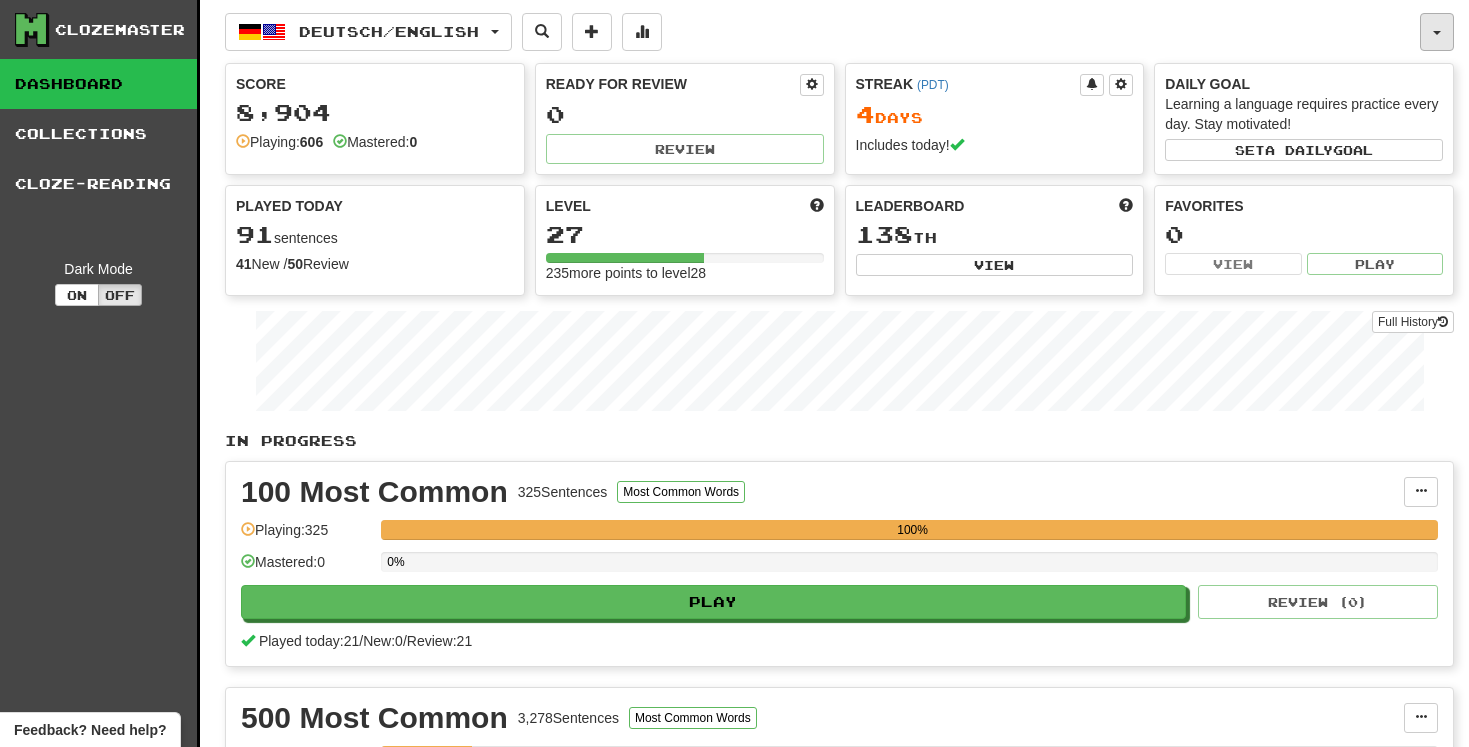 click at bounding box center [1437, 32] 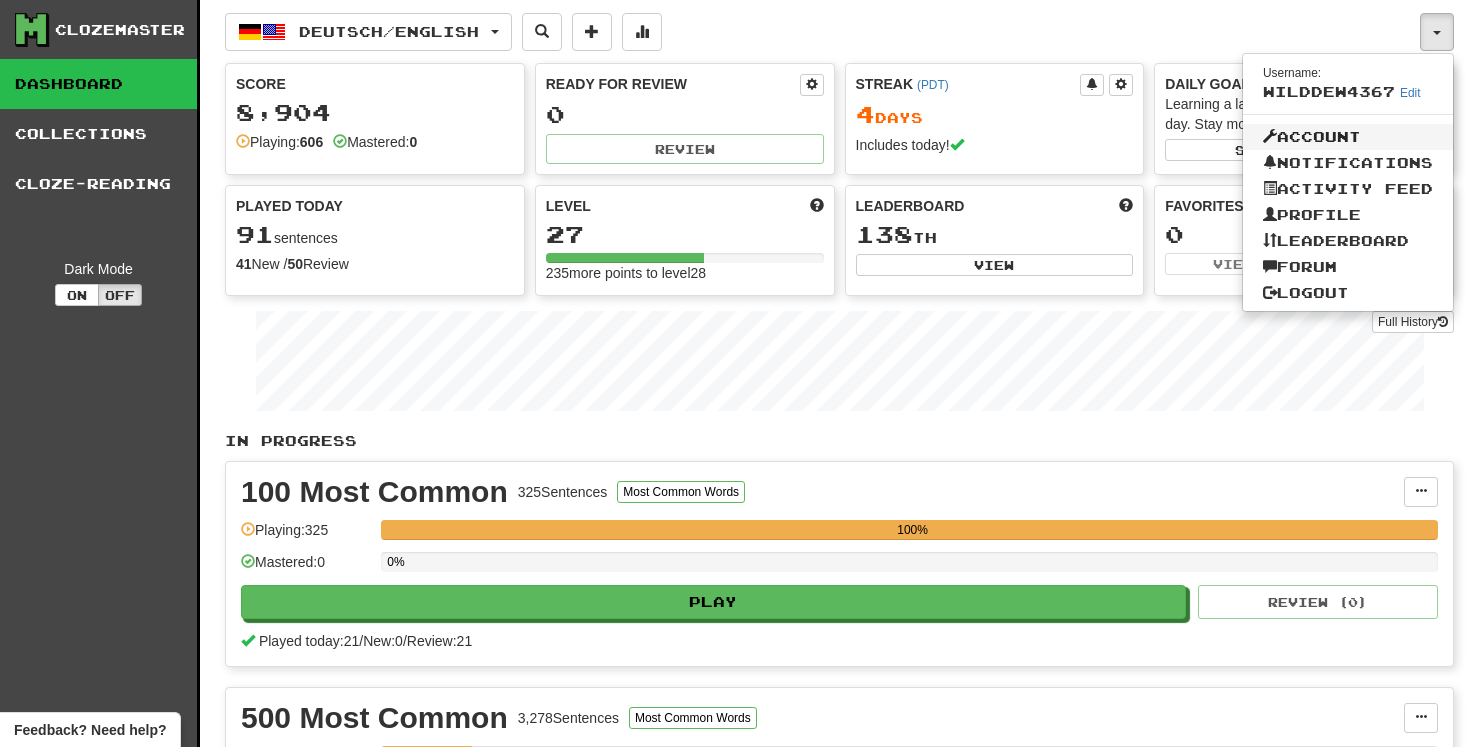 click on "Account" at bounding box center (1348, 137) 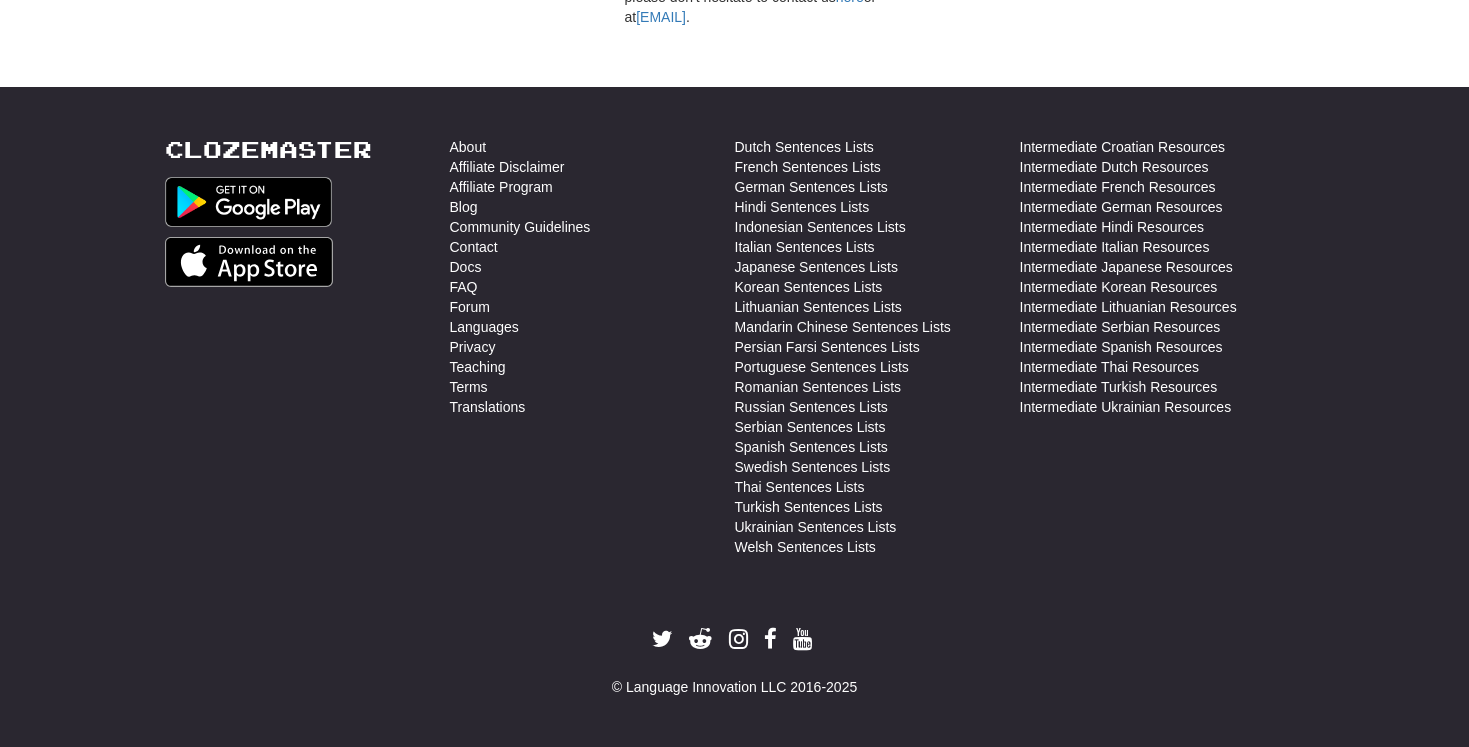 scroll, scrollTop: 3131, scrollLeft: 0, axis: vertical 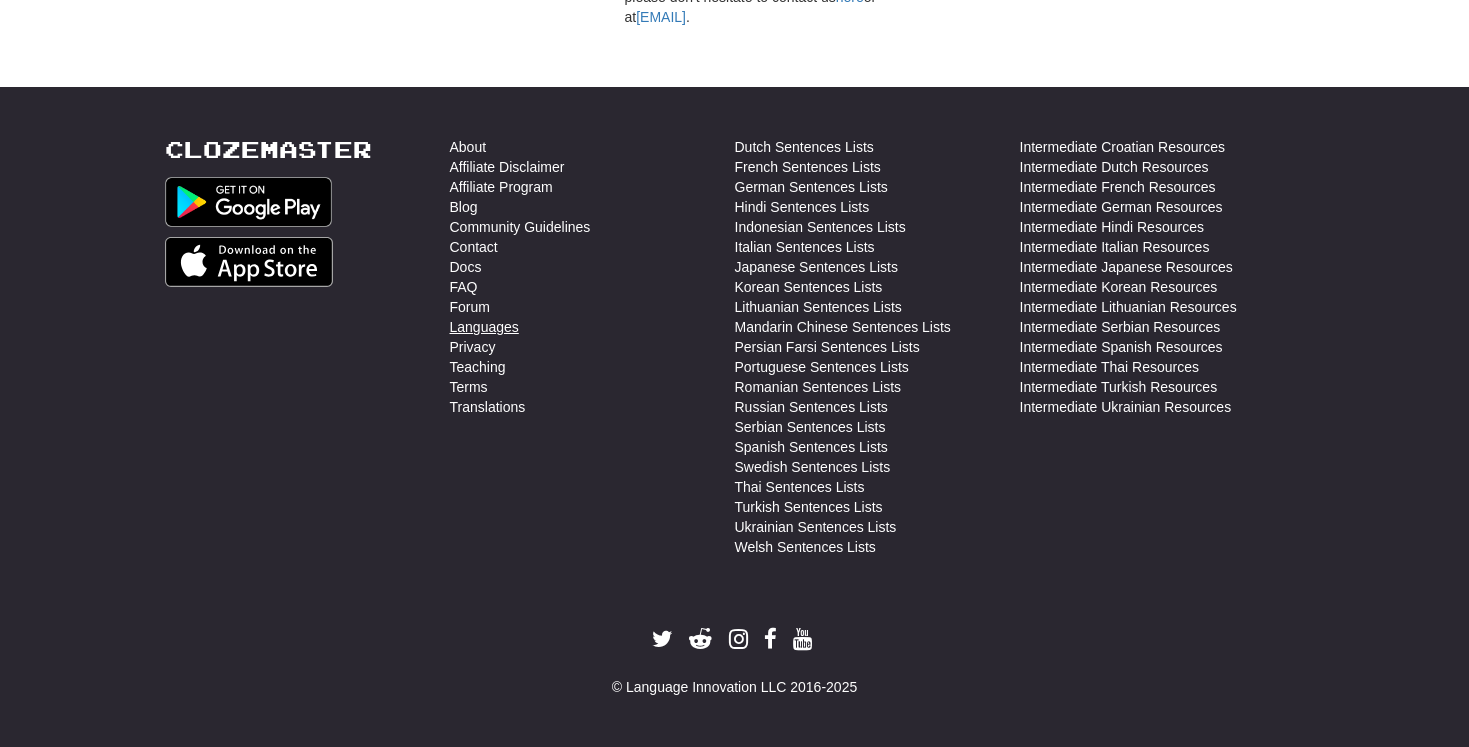click on "Languages" at bounding box center [484, 327] 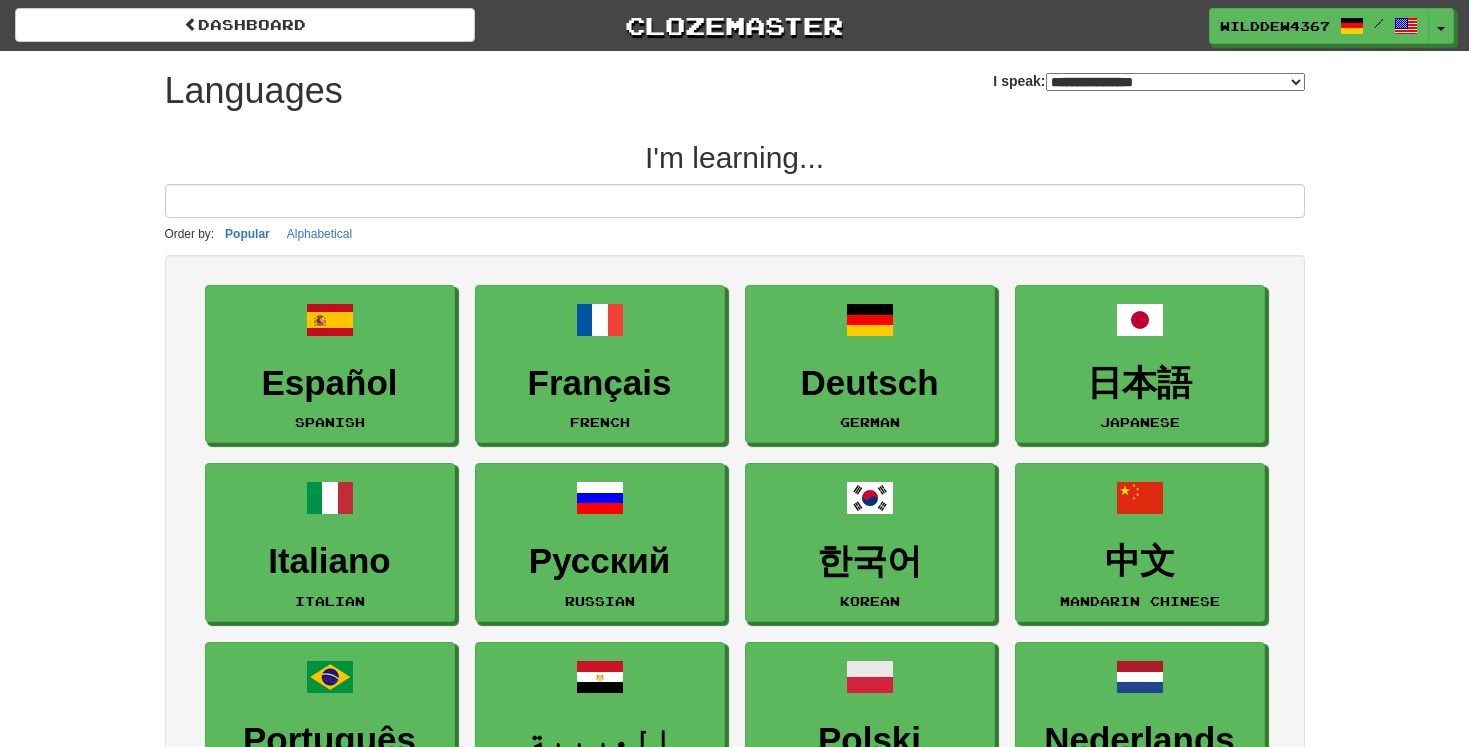 select on "*******" 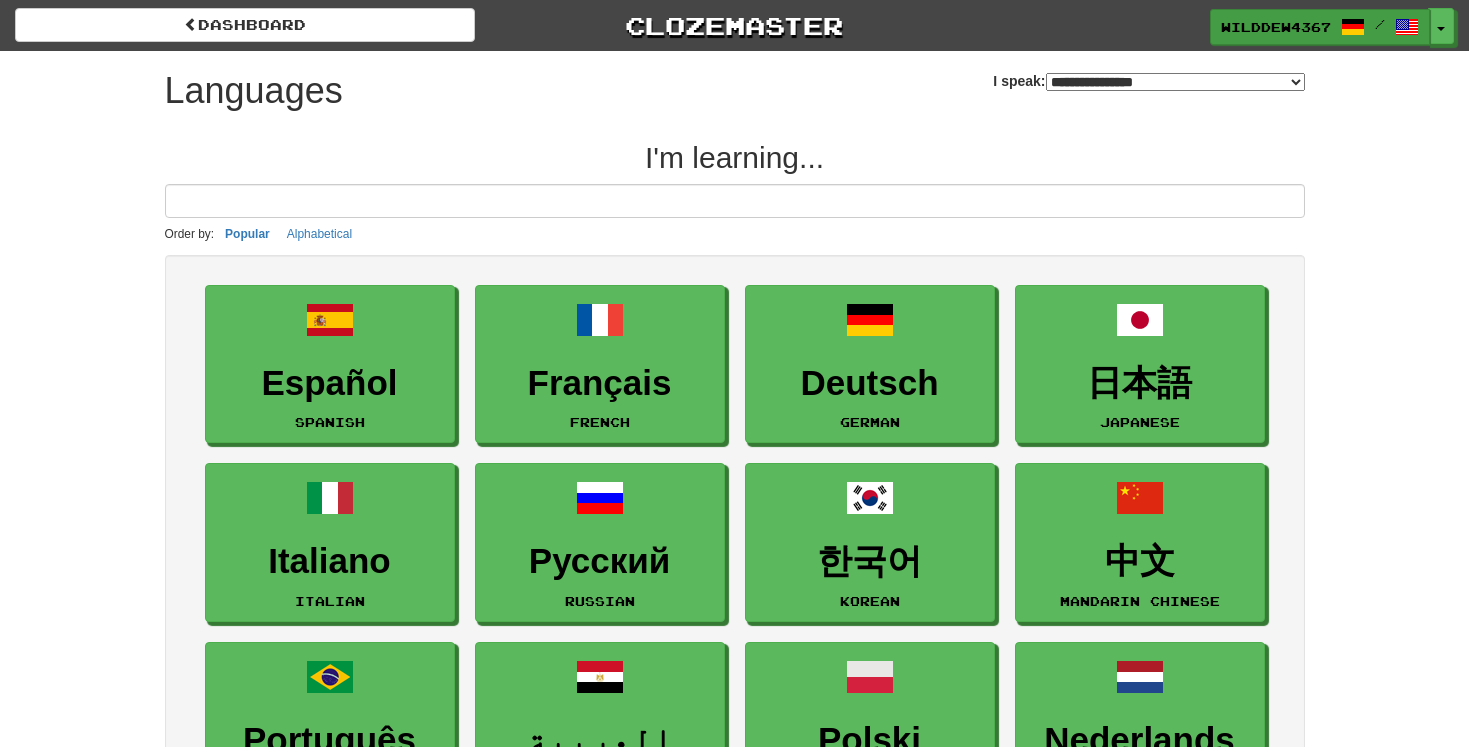 click on "WildDew4367" at bounding box center [1276, 27] 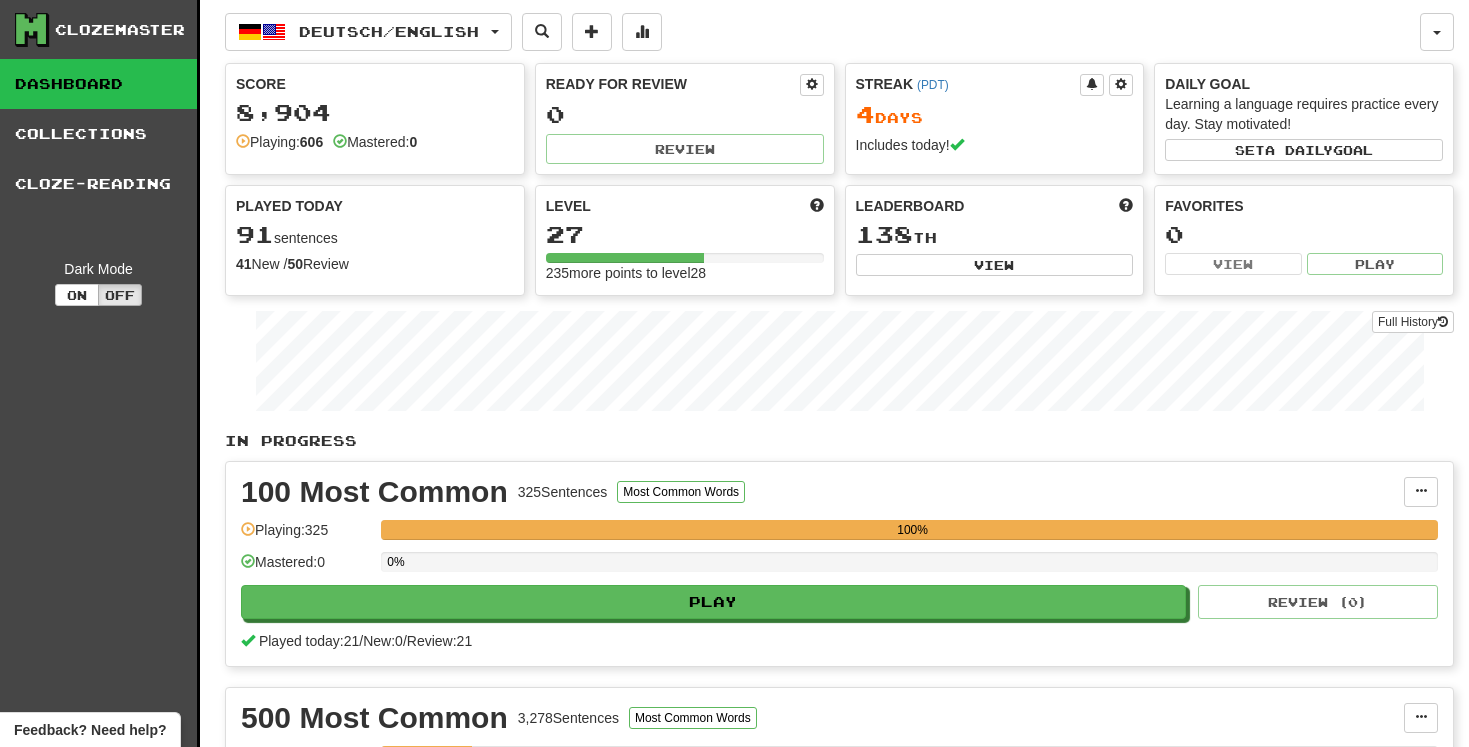 scroll, scrollTop: 0, scrollLeft: 0, axis: both 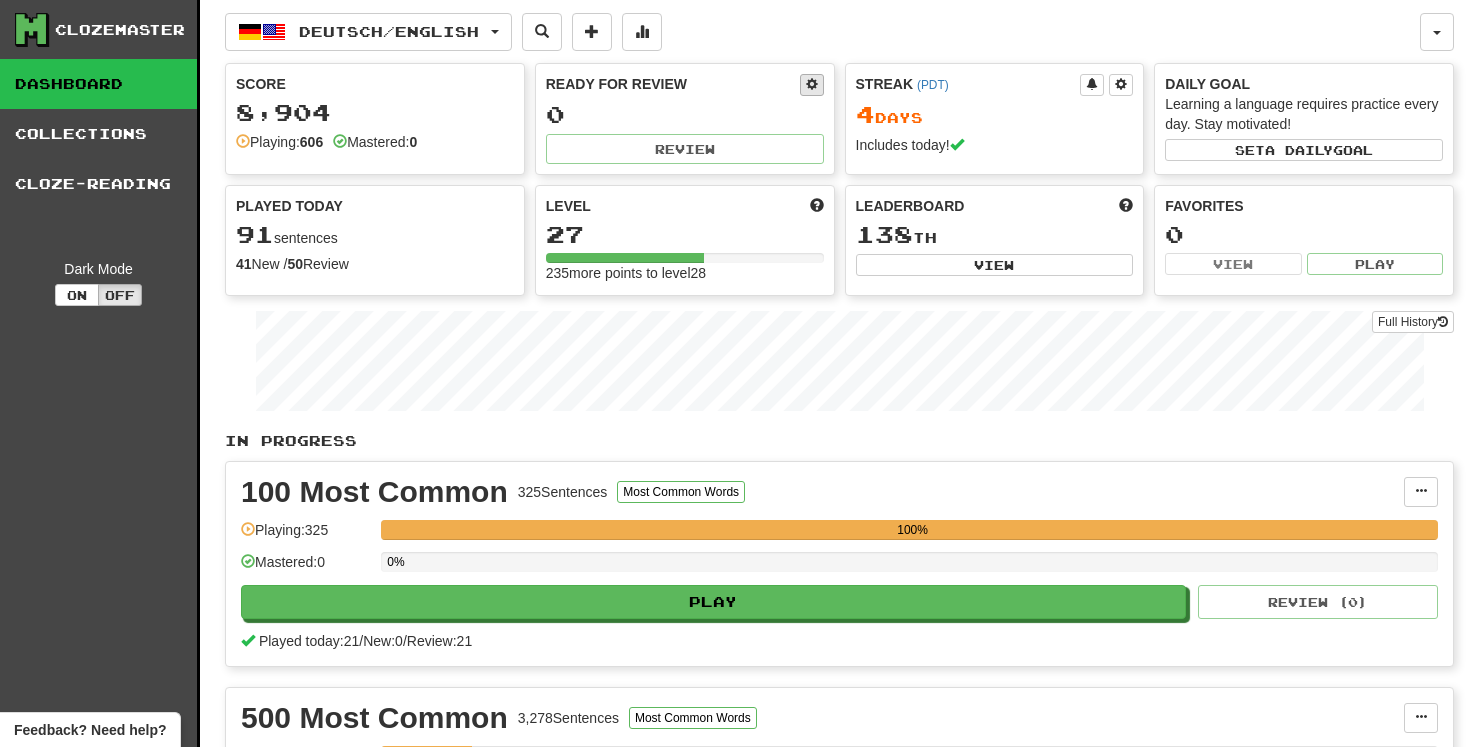 click at bounding box center (812, 84) 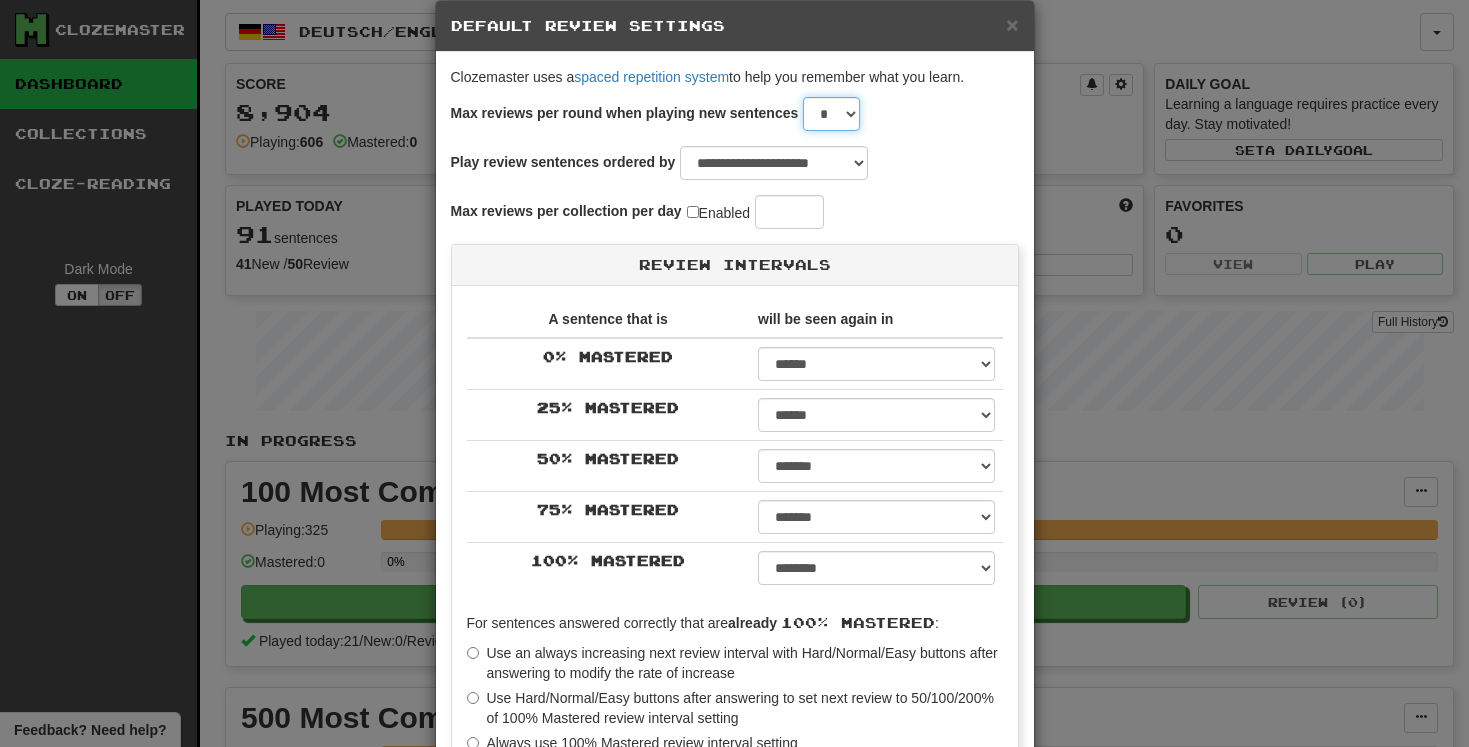 scroll, scrollTop: 12, scrollLeft: 0, axis: vertical 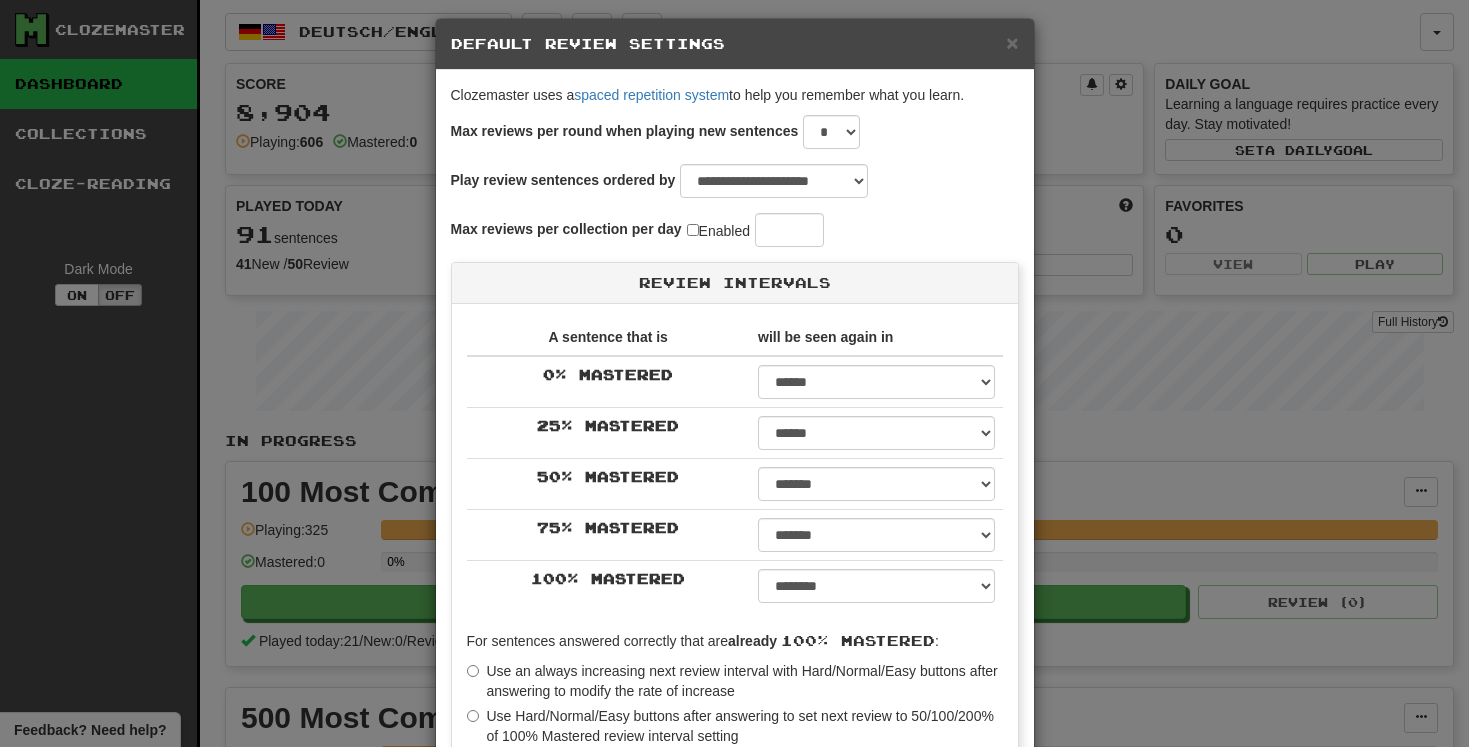 type 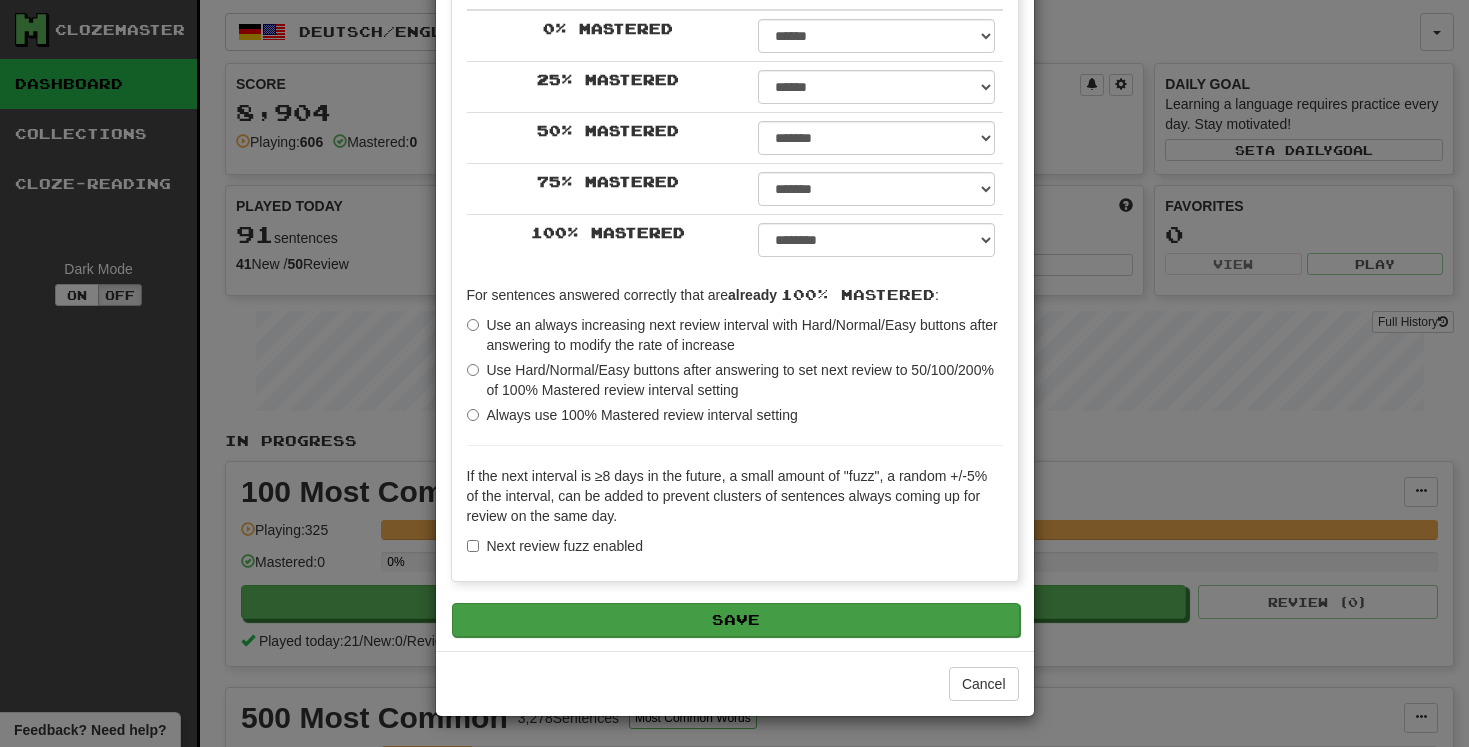 scroll, scrollTop: 358, scrollLeft: 0, axis: vertical 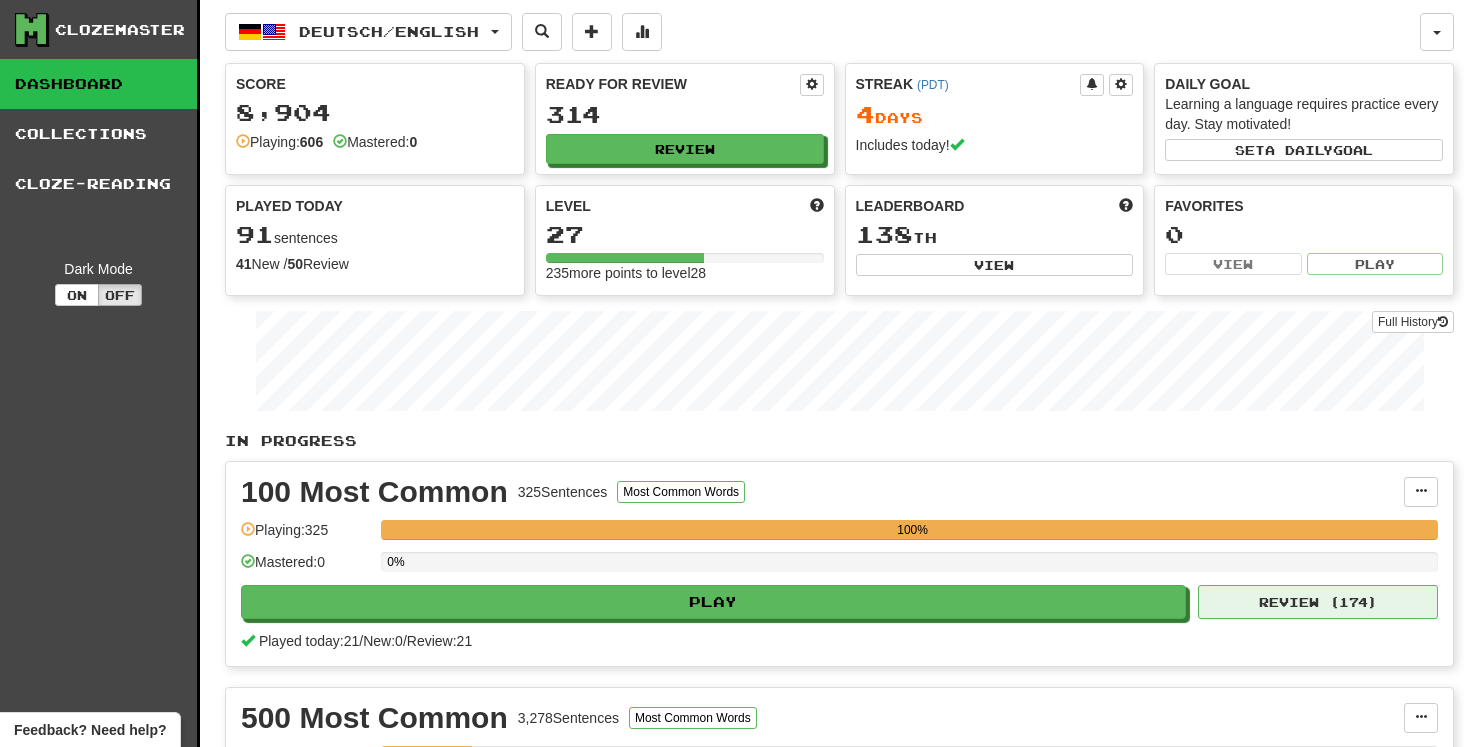 click on "Review ( 174 )" at bounding box center (1318, 602) 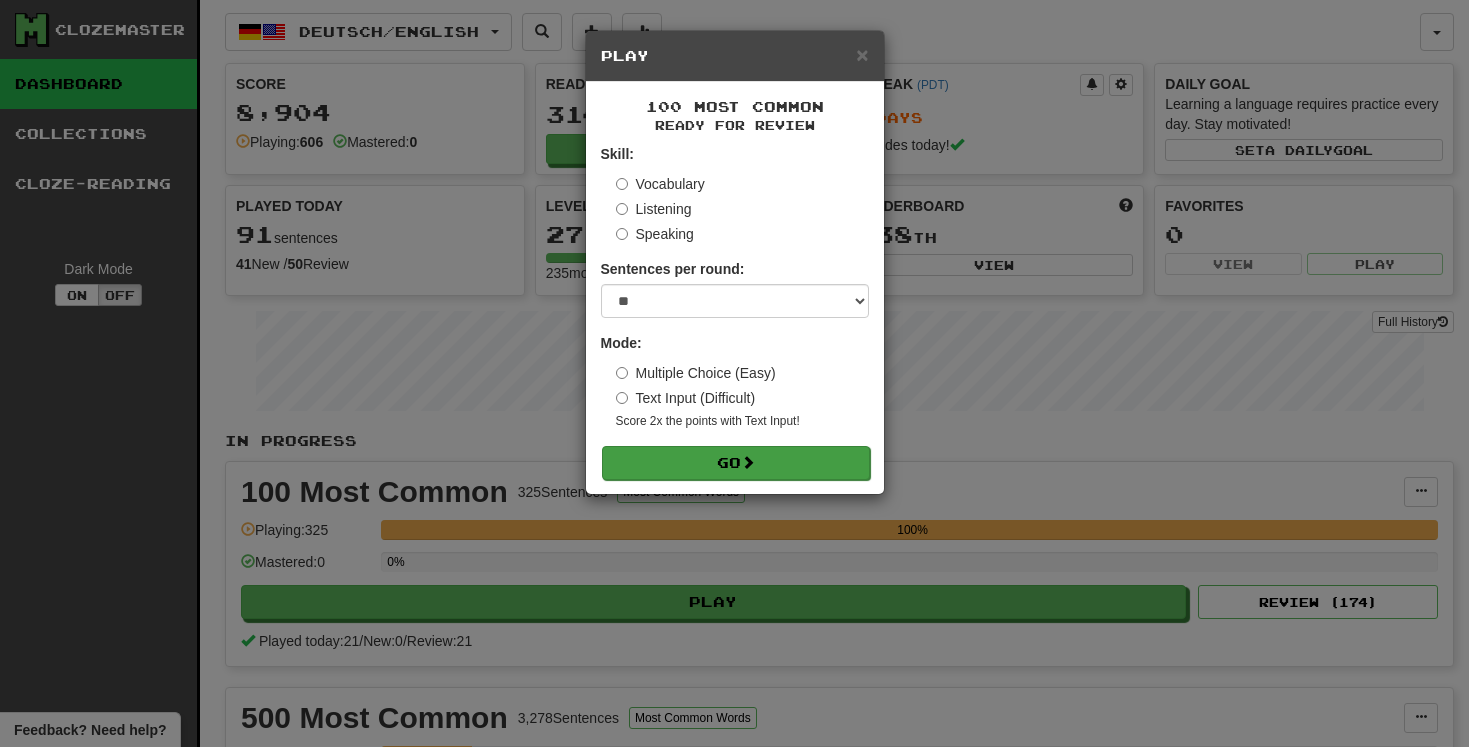 click on "Go" at bounding box center [736, 463] 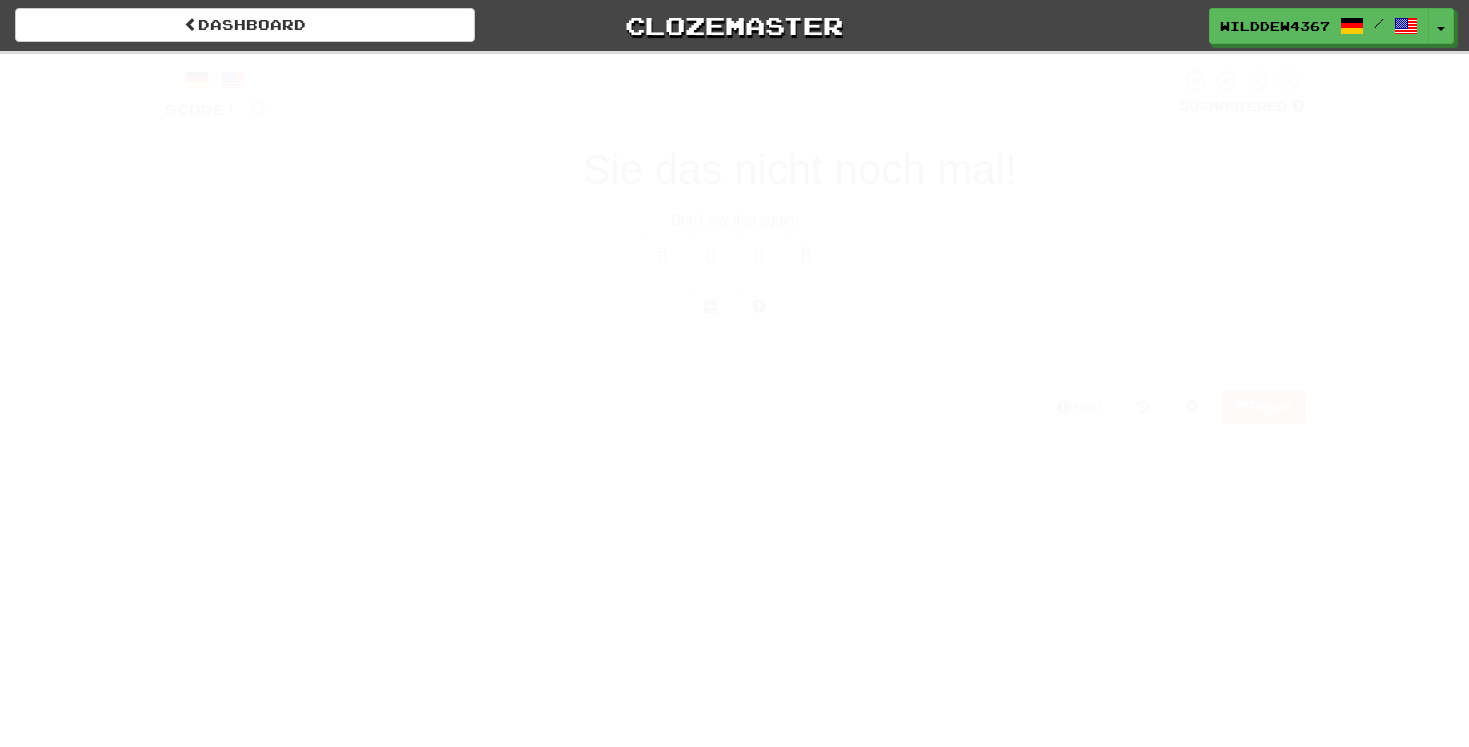 scroll, scrollTop: 0, scrollLeft: 0, axis: both 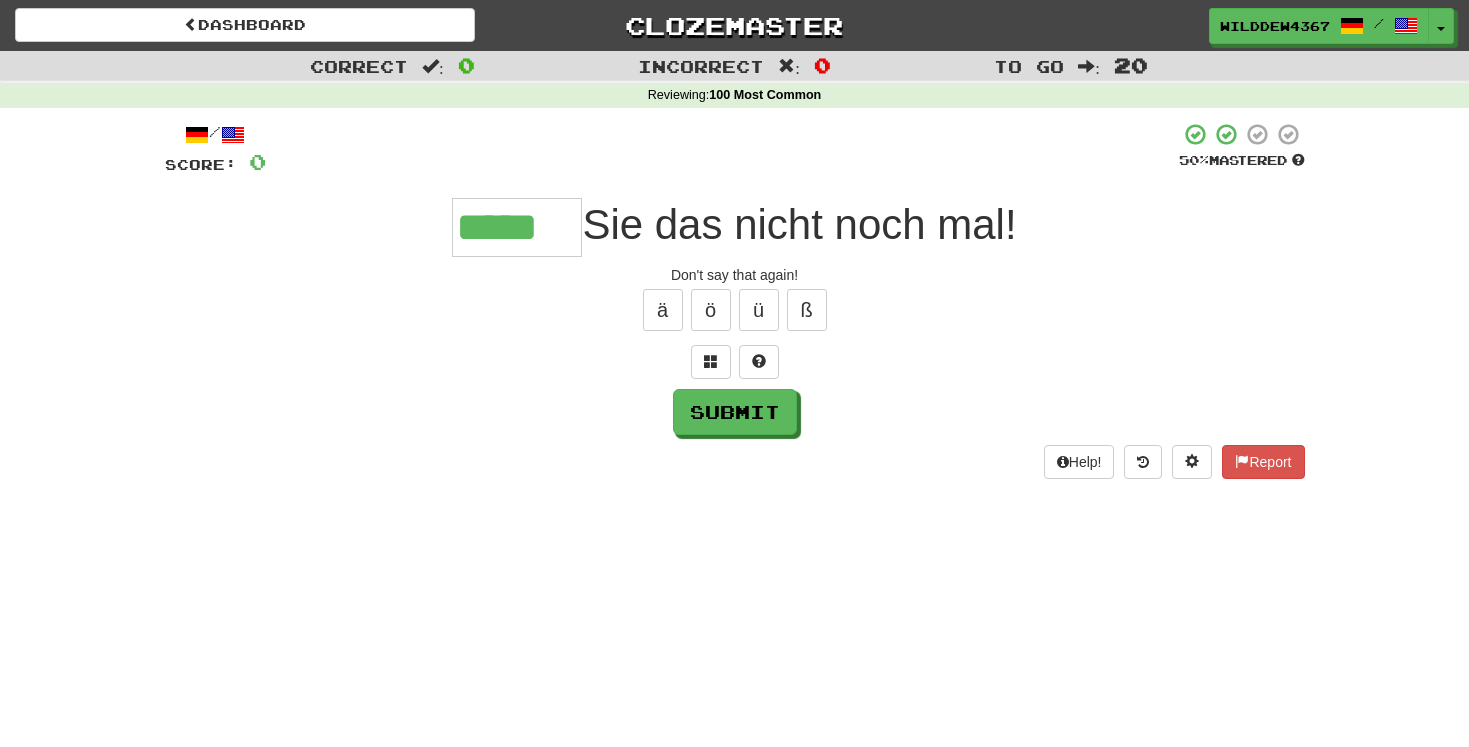 type on "*****" 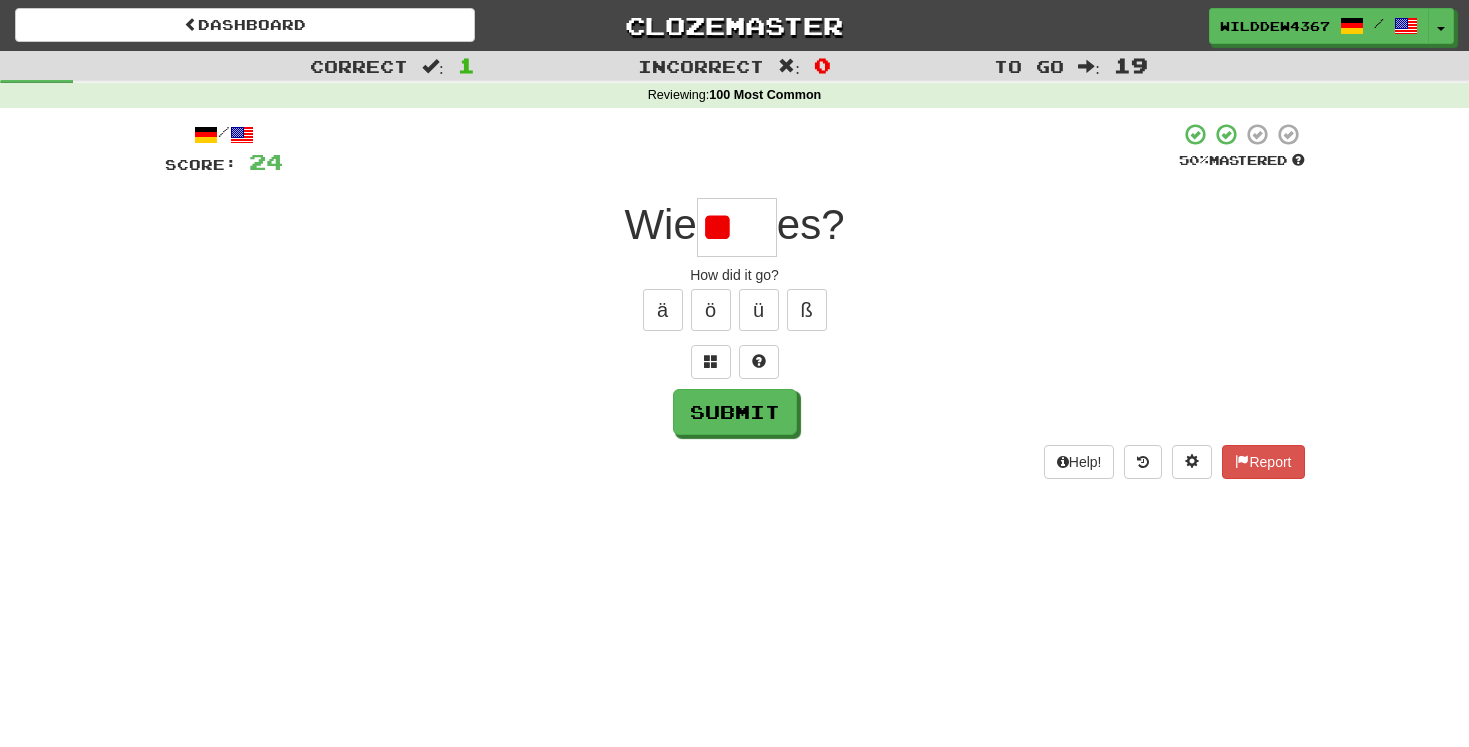 type on "*" 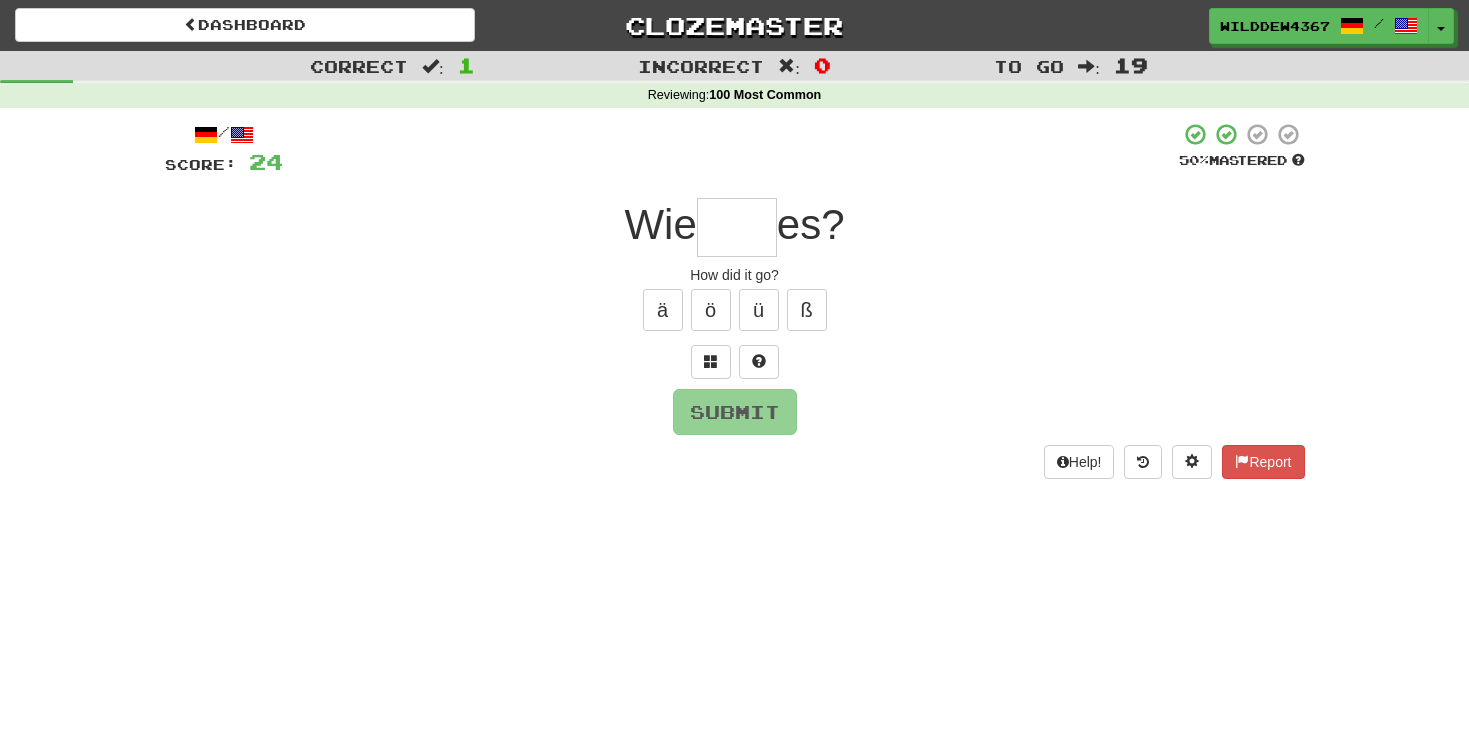 type on "*" 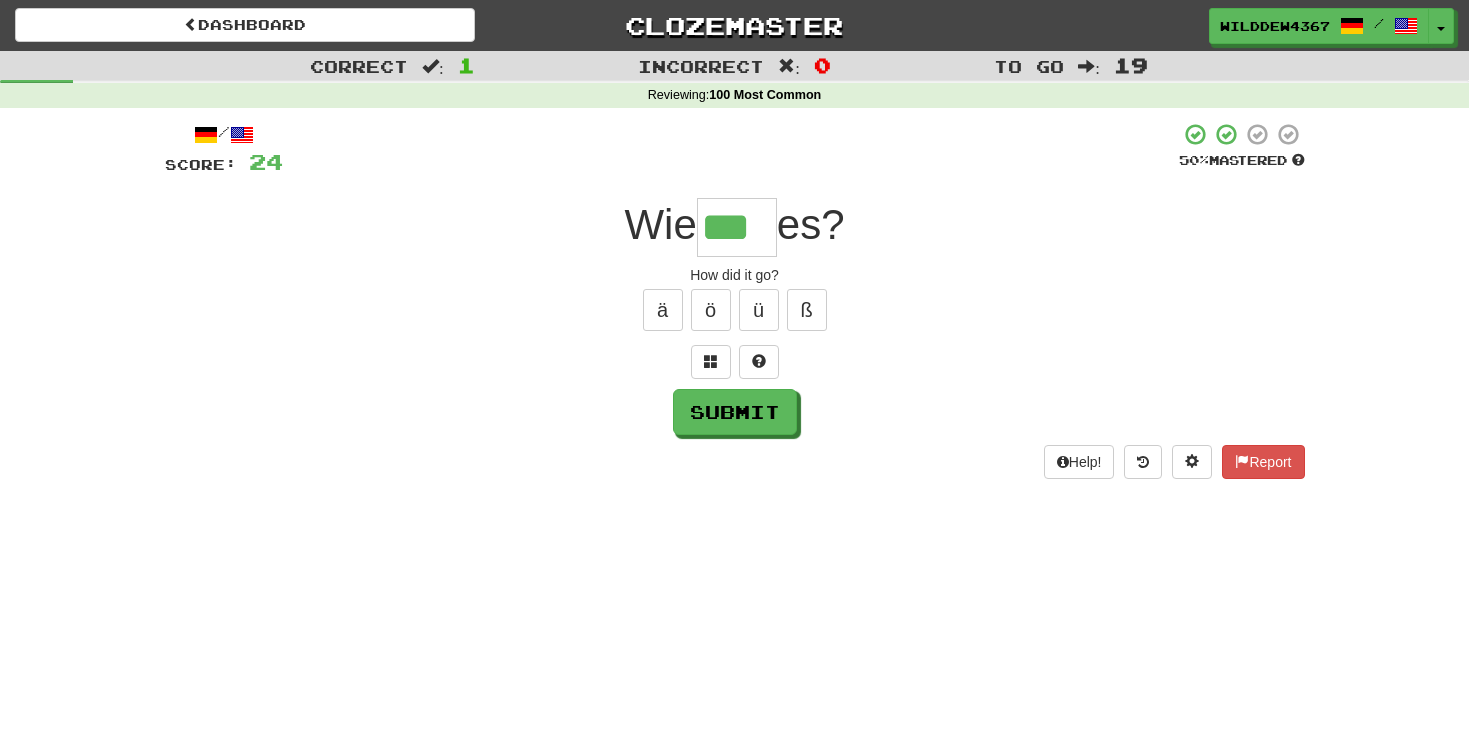 type on "***" 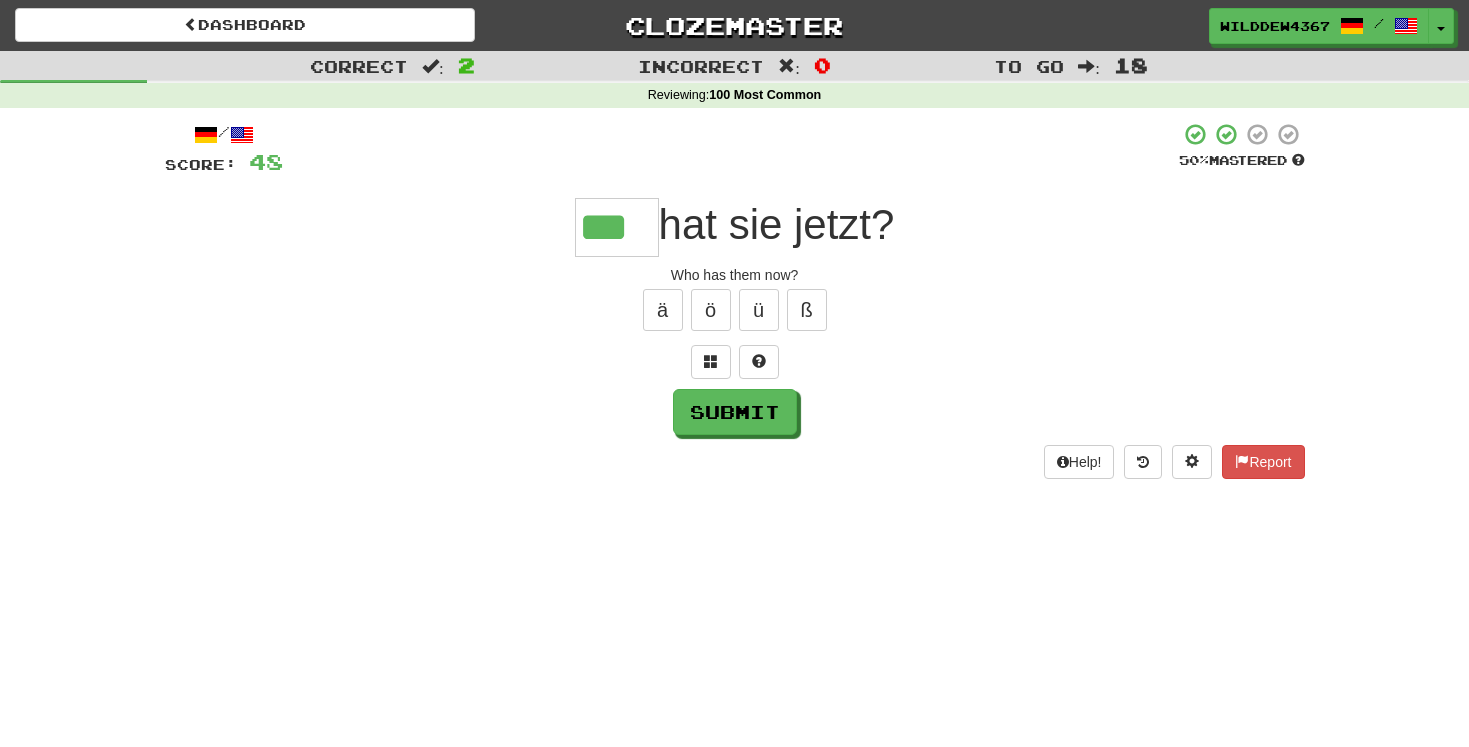 type on "***" 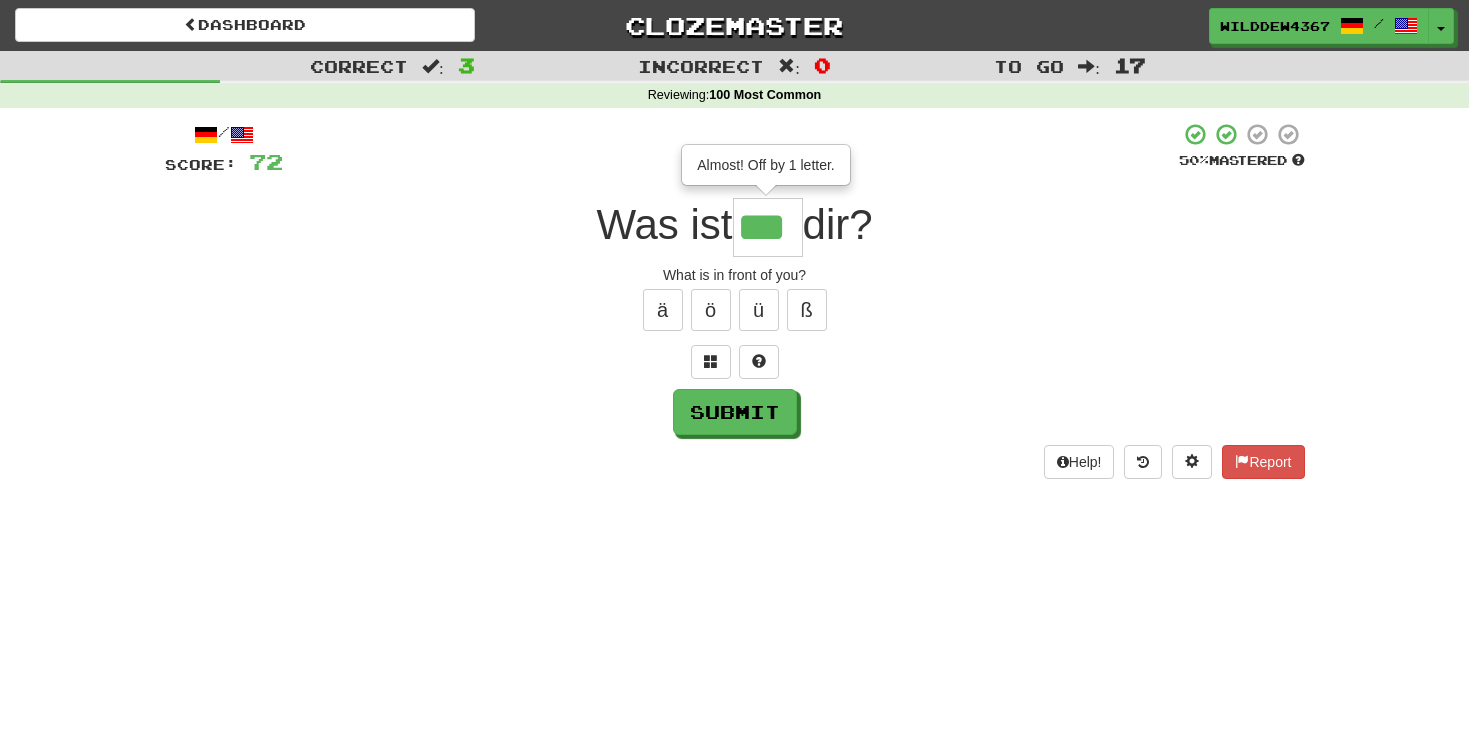 type on "***" 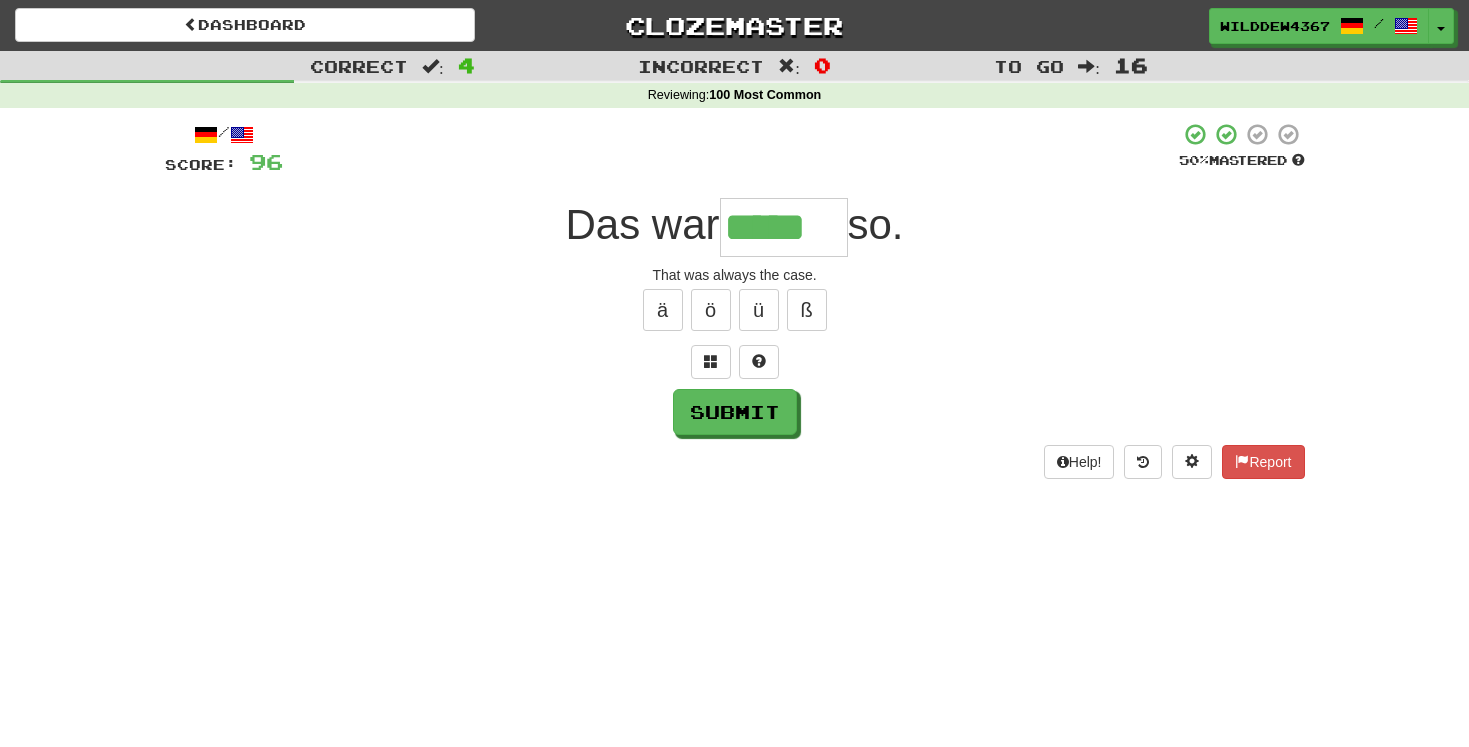 type on "*****" 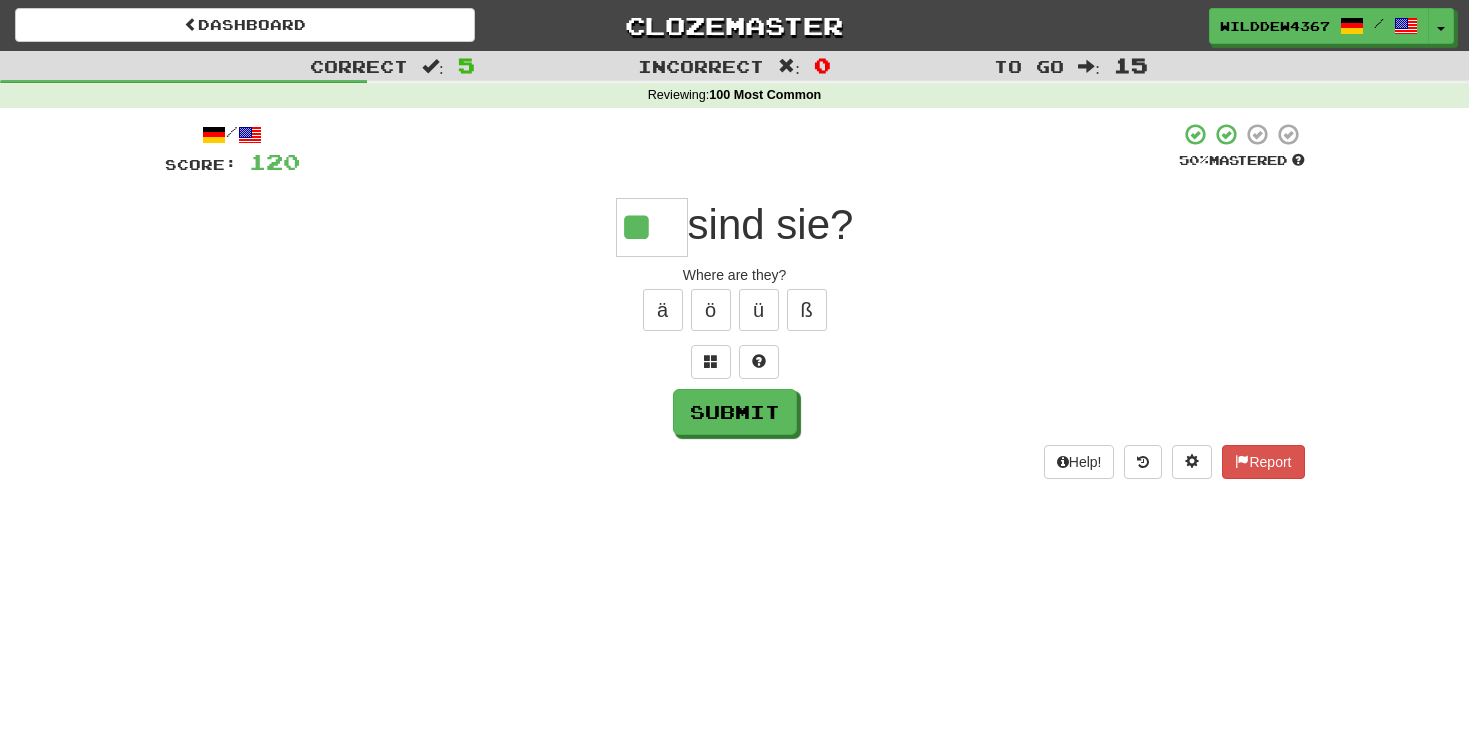 type on "**" 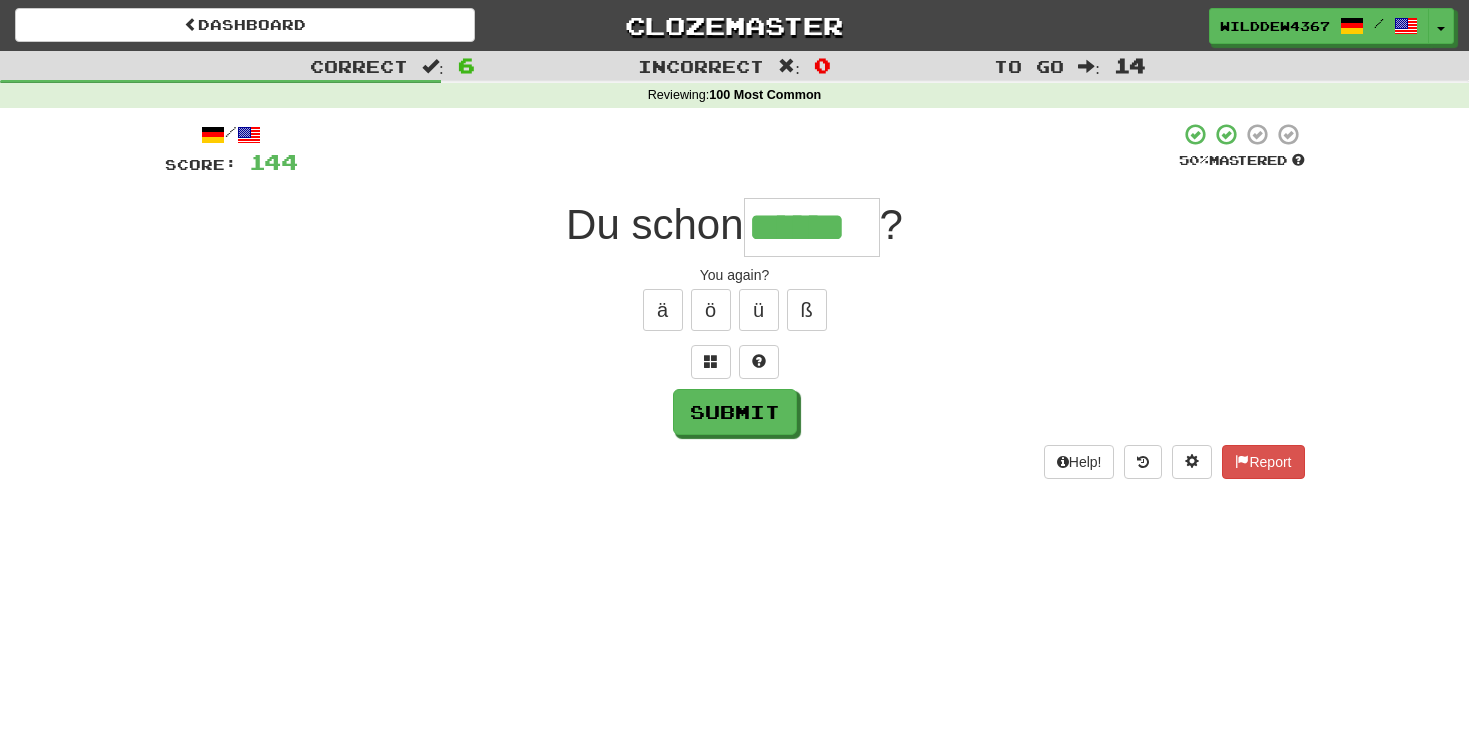 type on "******" 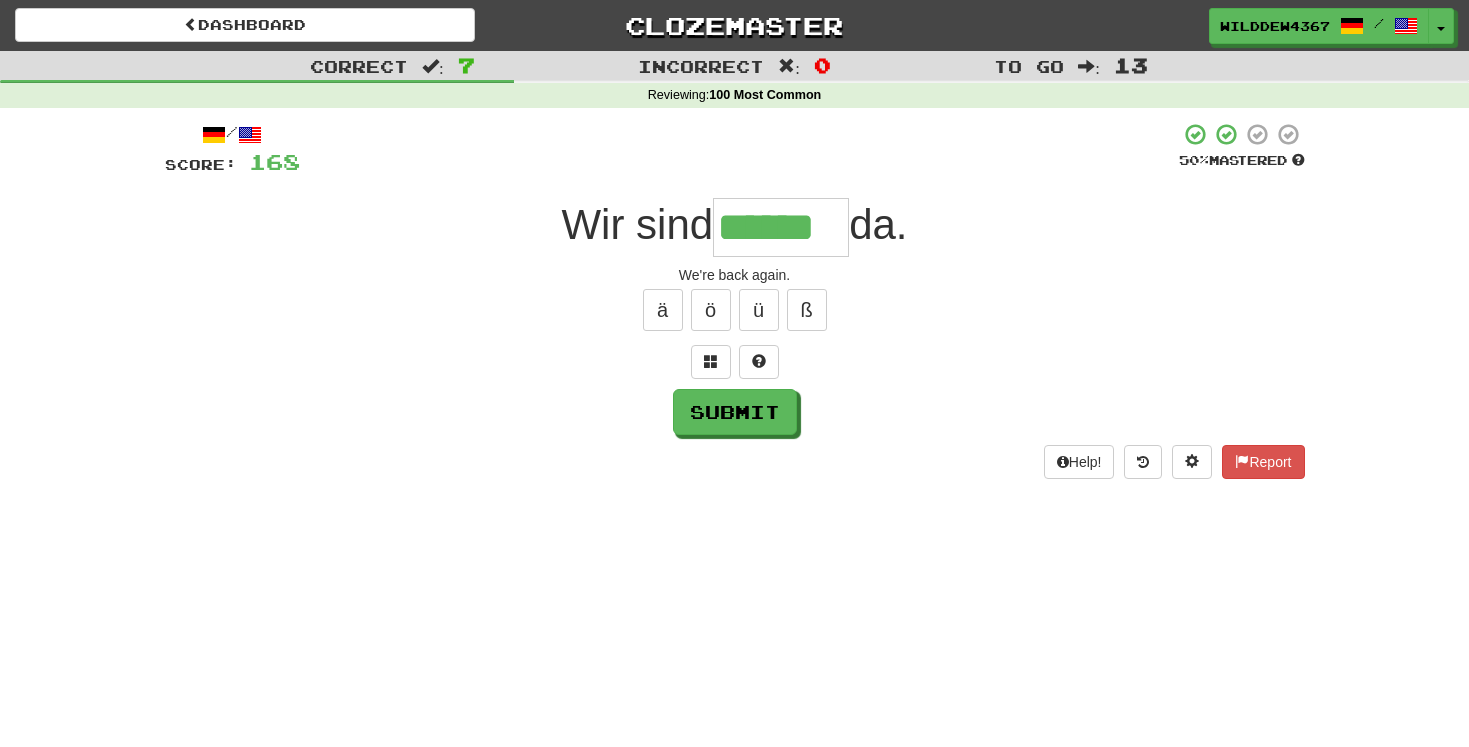 type on "******" 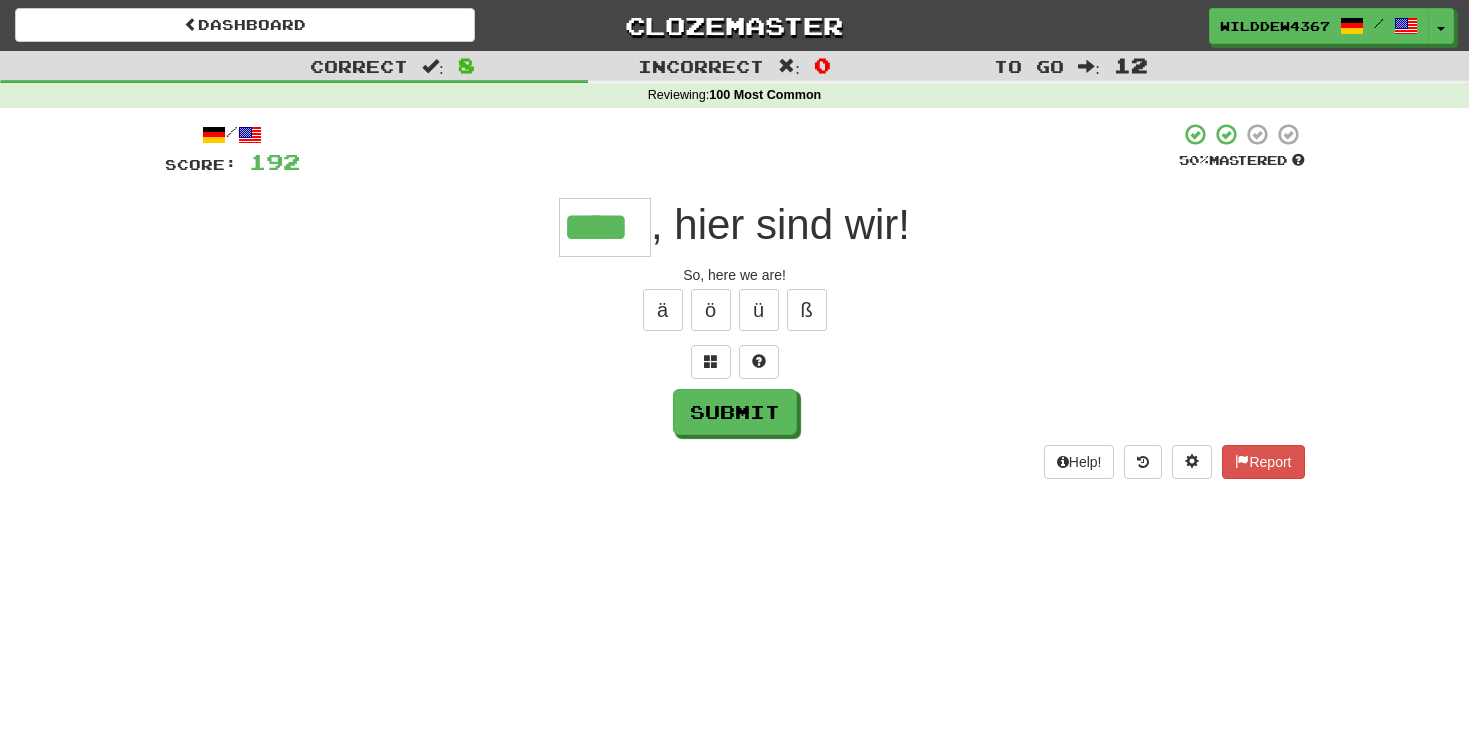type on "****" 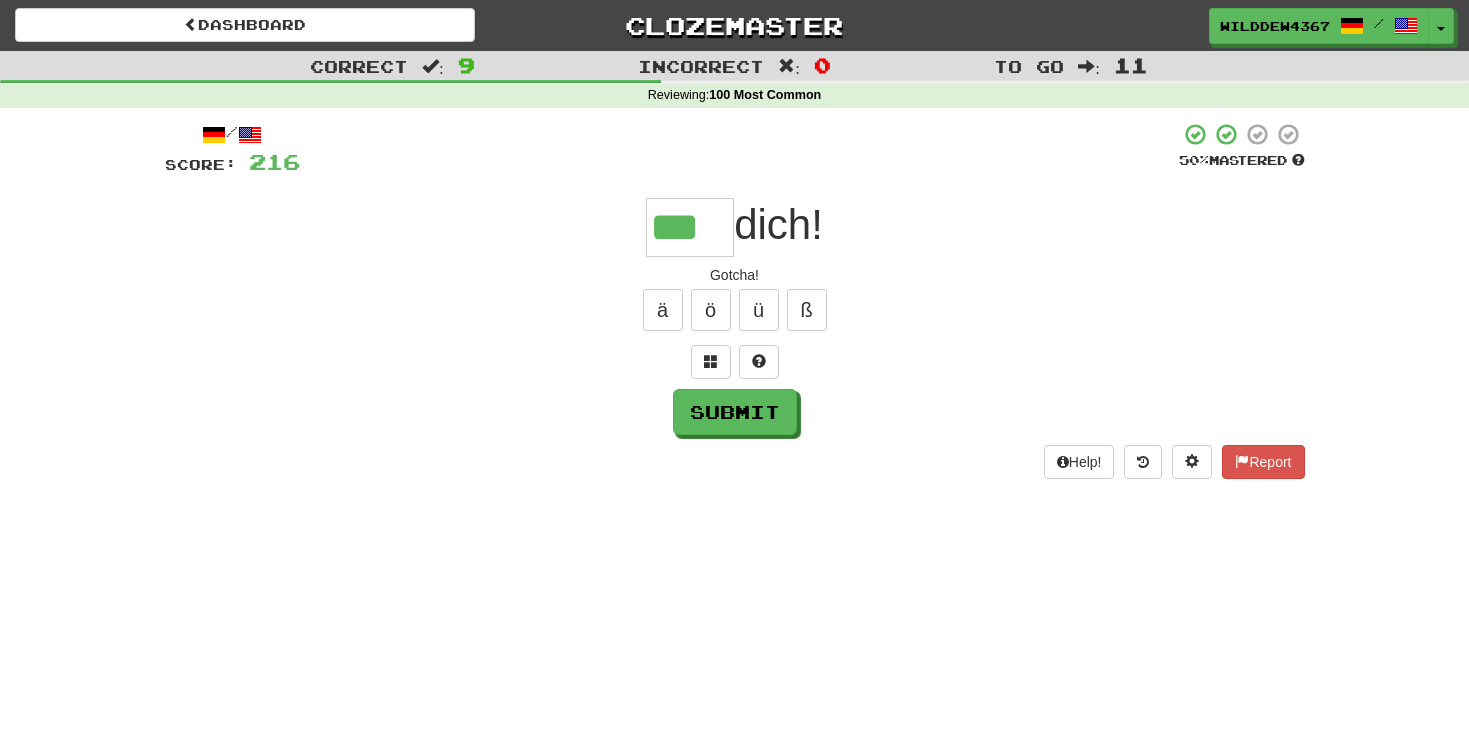 type on "***" 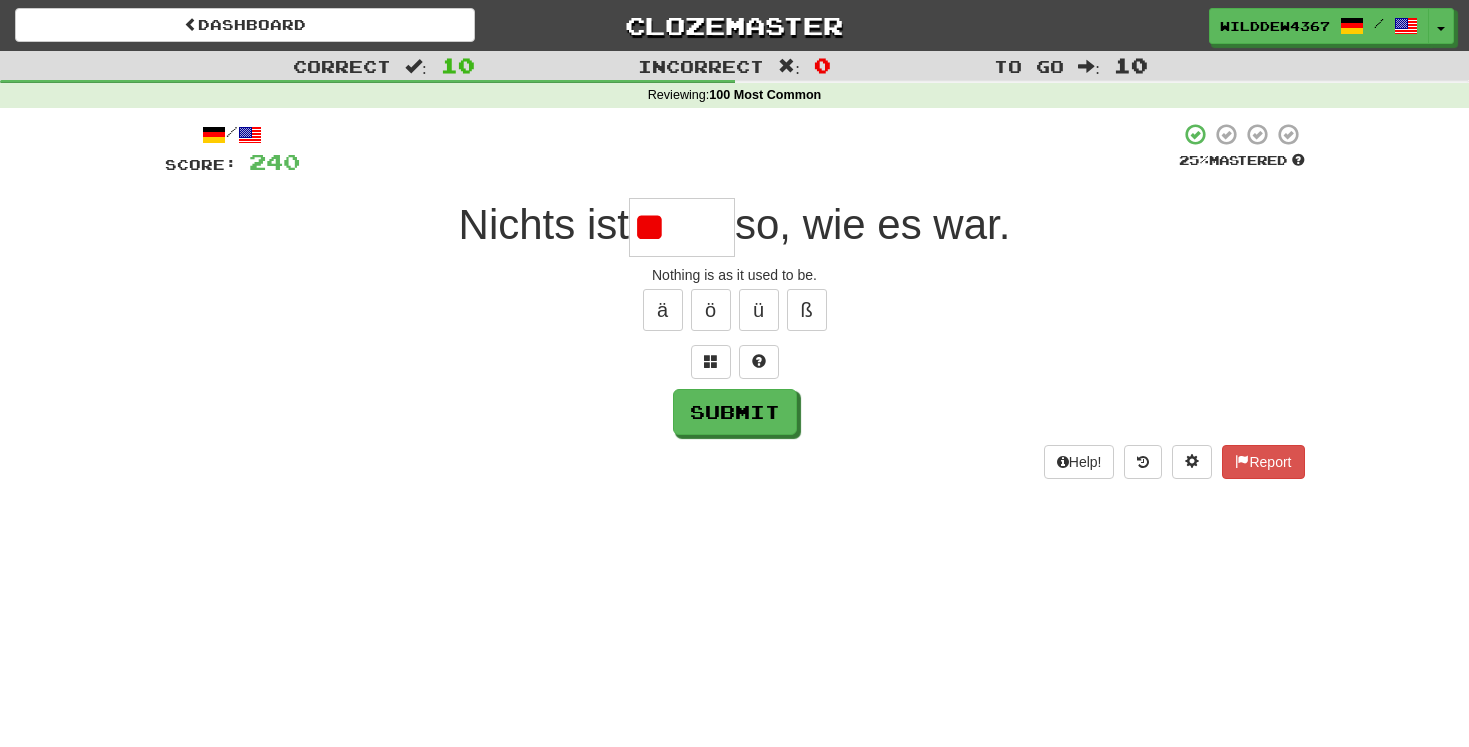 type on "*" 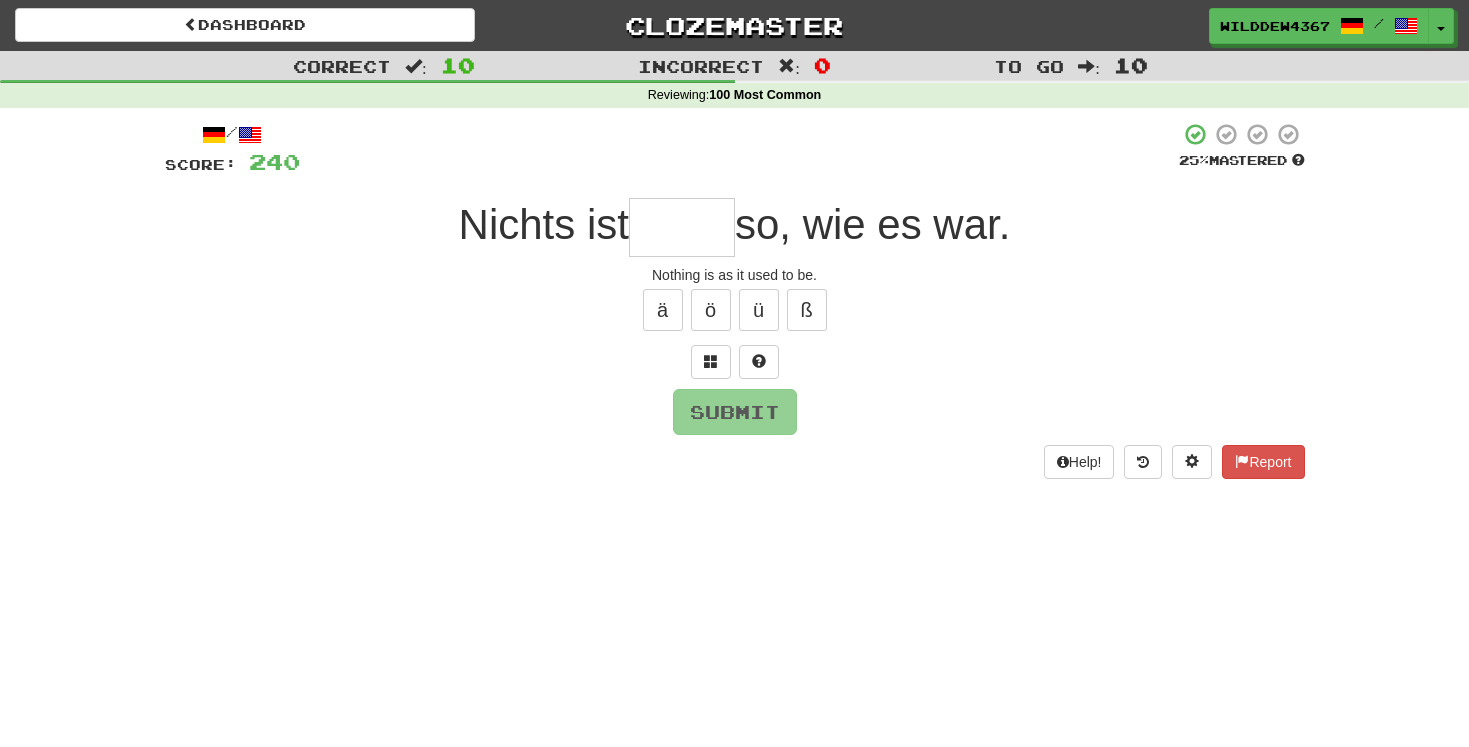 type on "*" 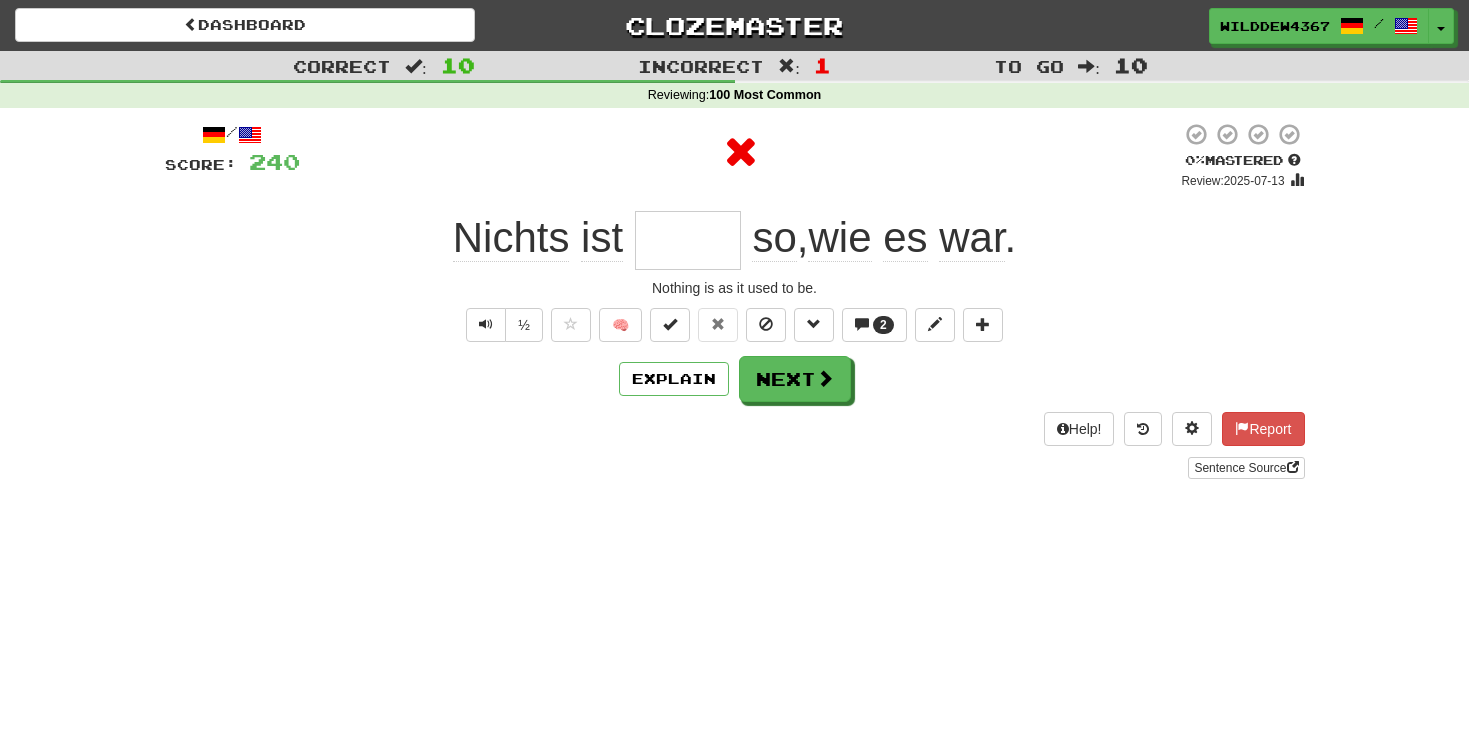 type on "****" 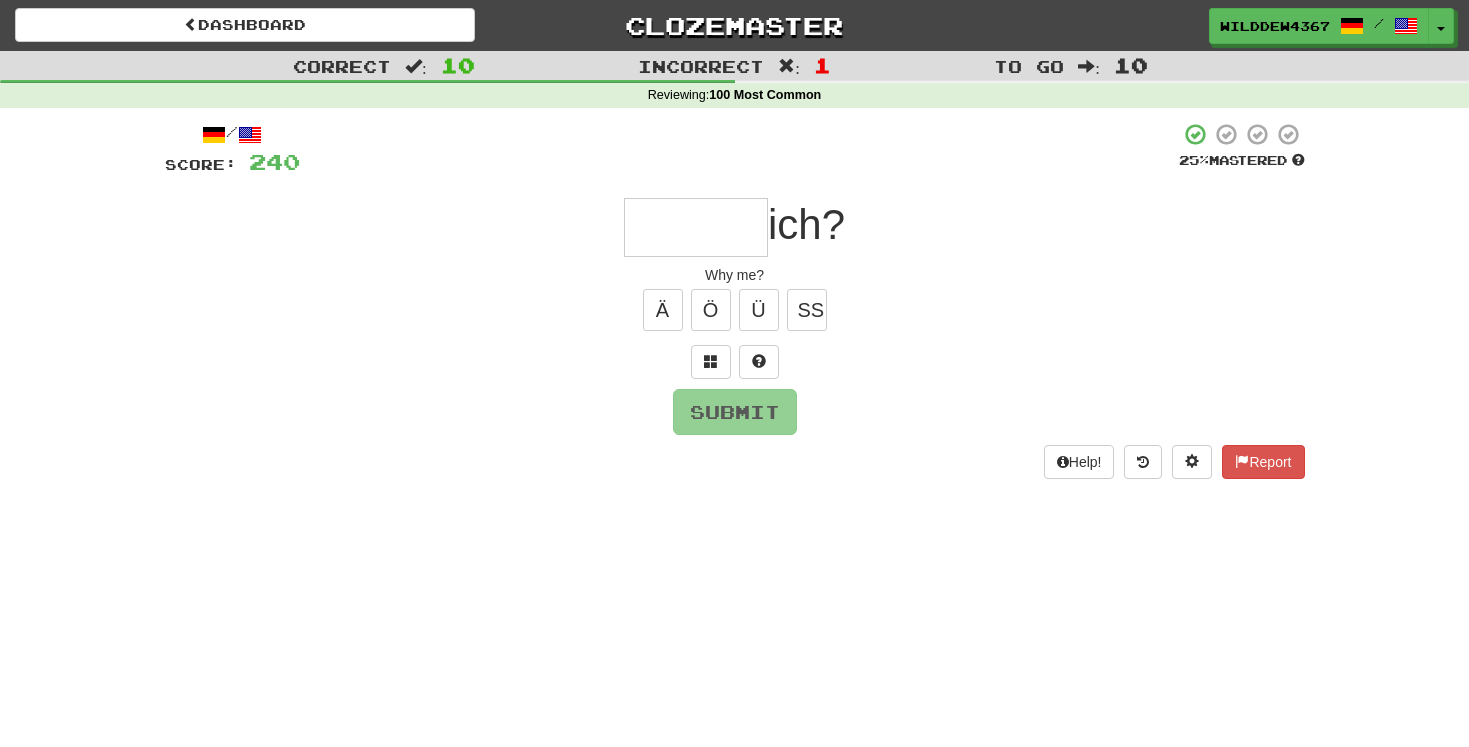 type on "*" 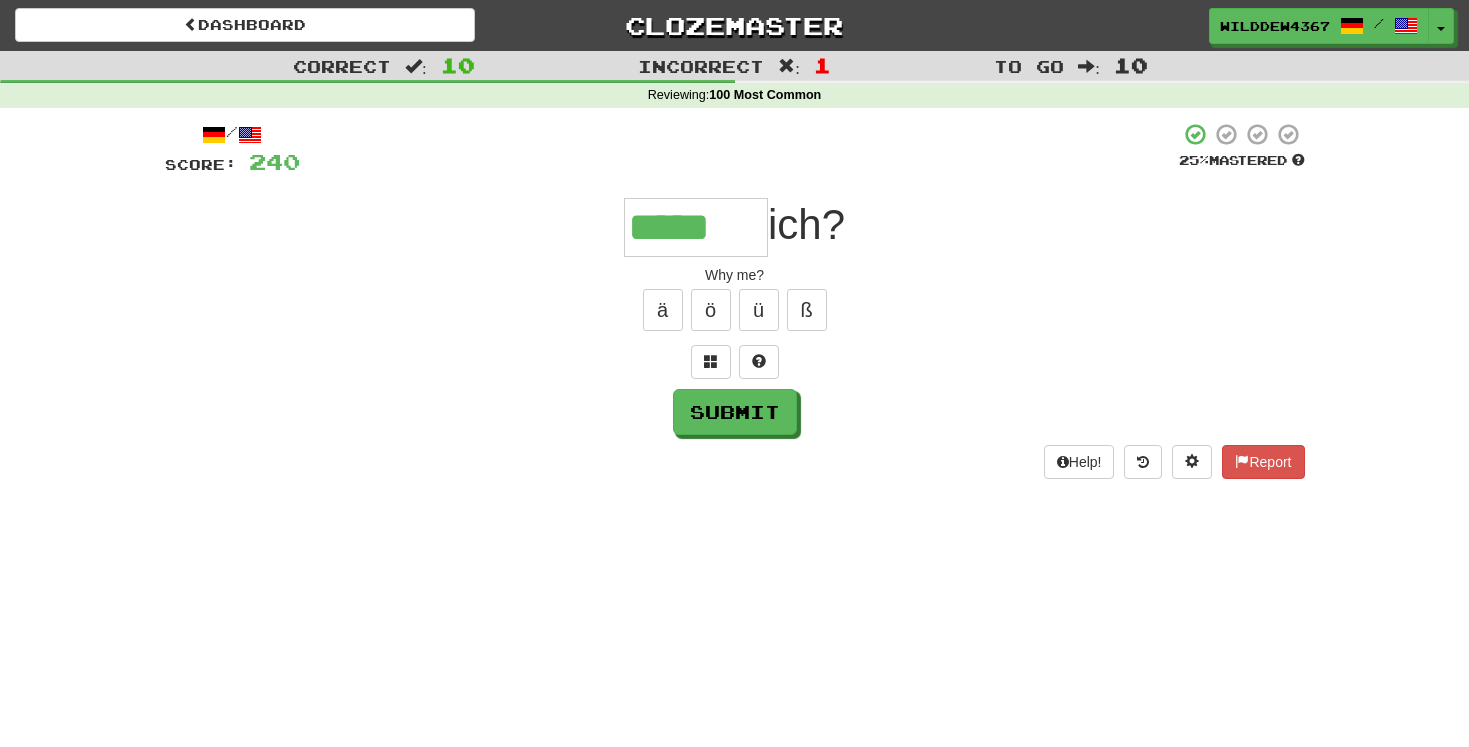 type on "*****" 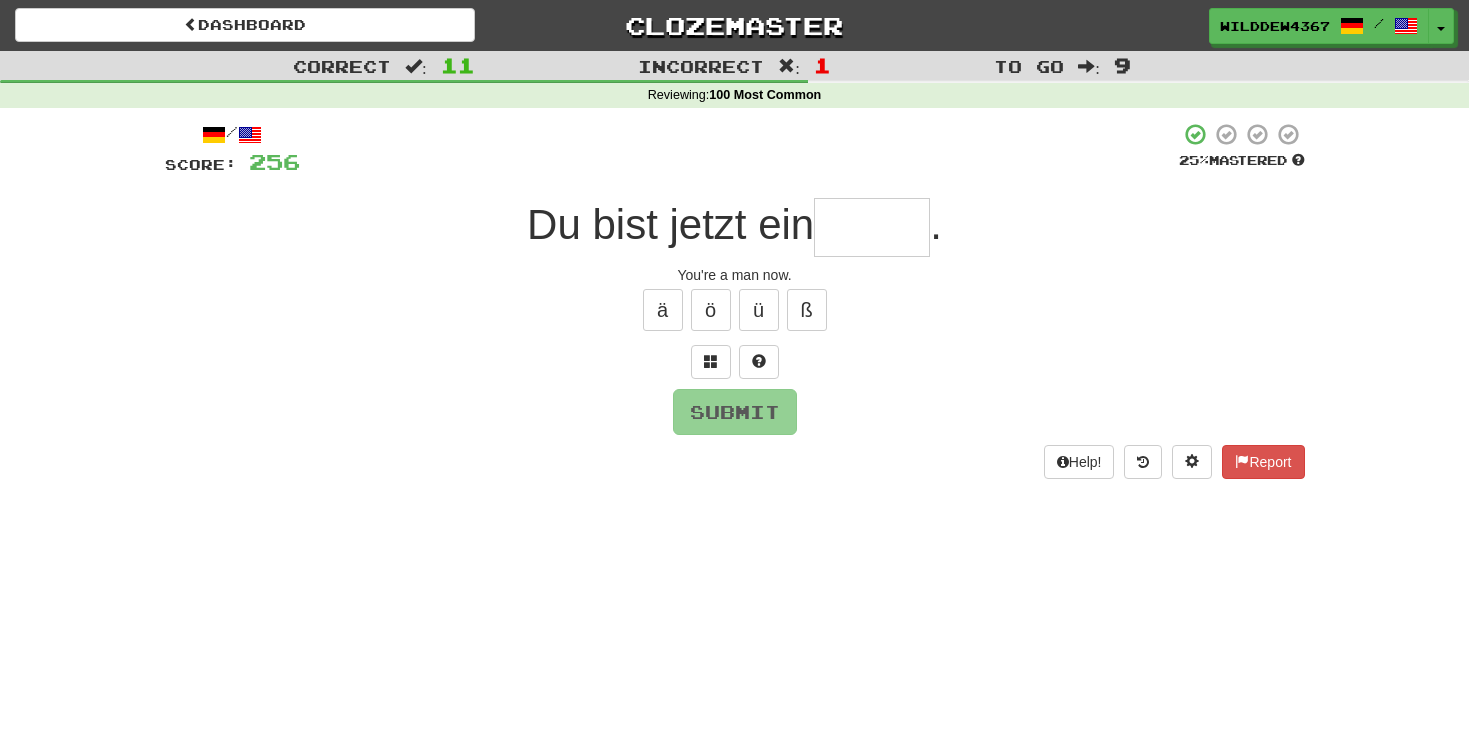 type on "*" 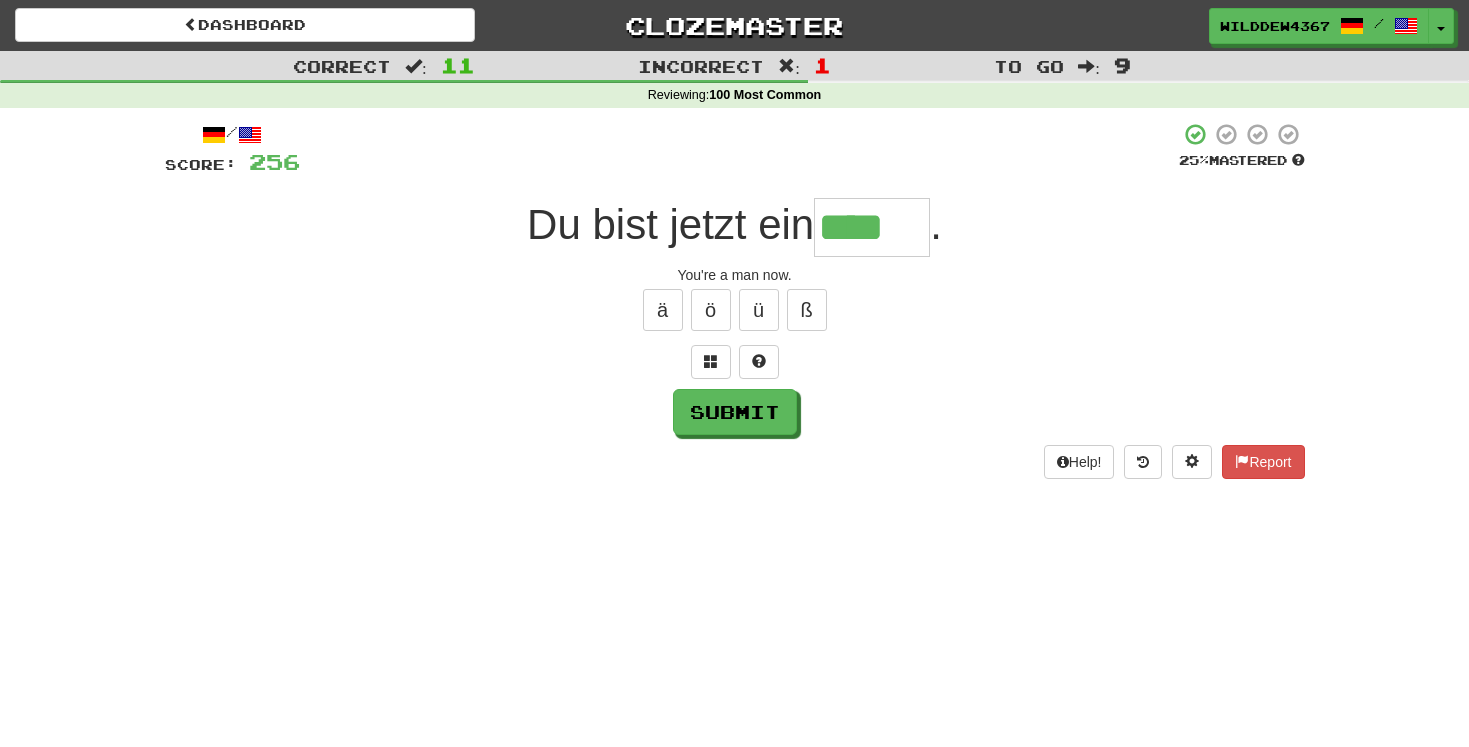 type on "****" 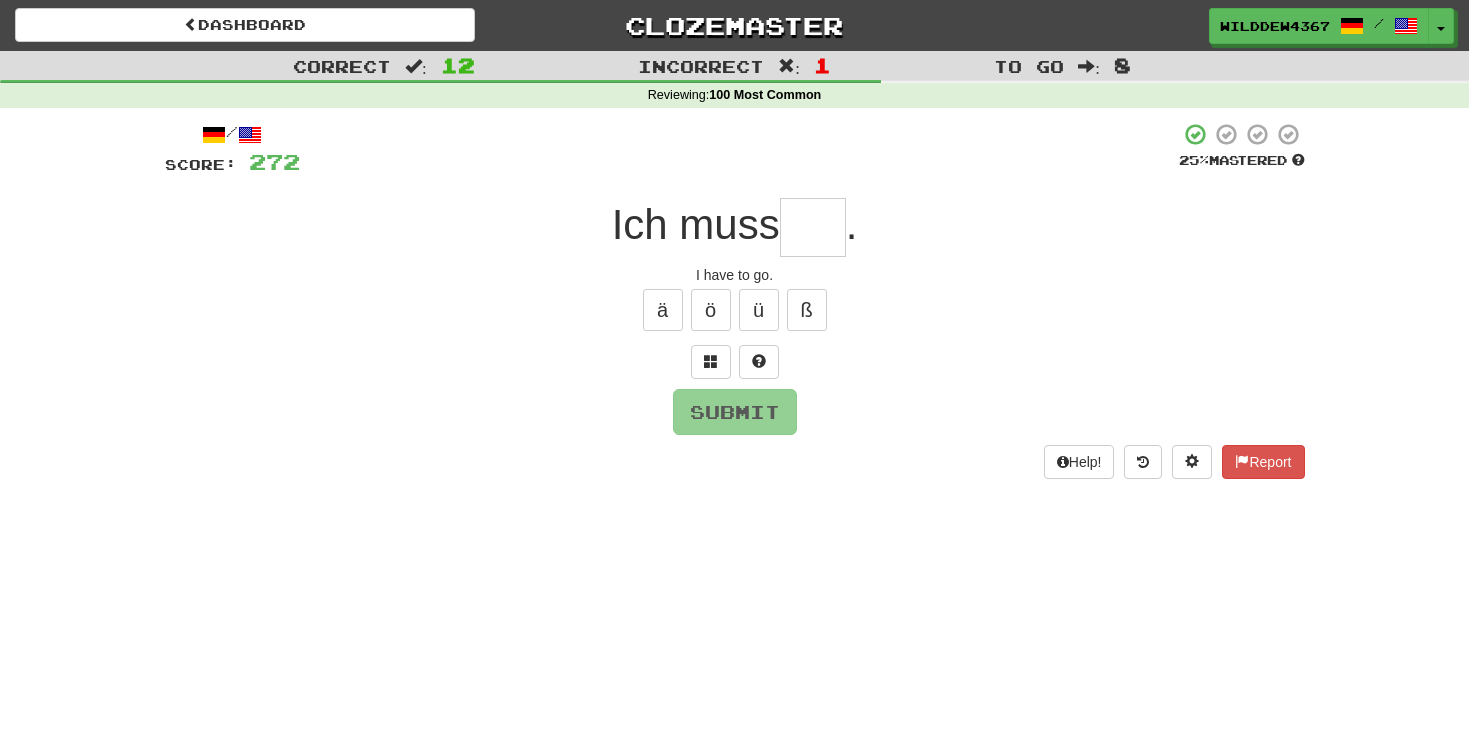 type on "*" 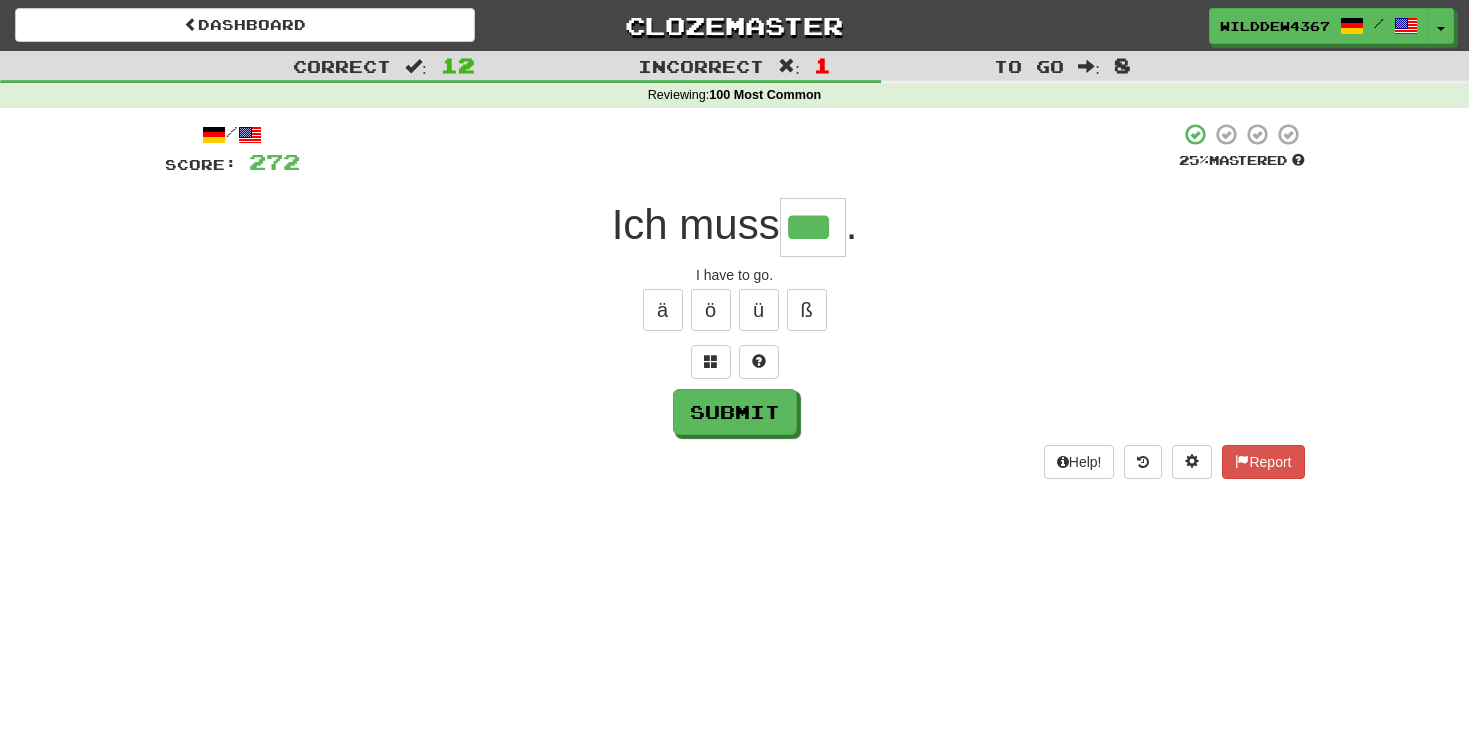 type on "***" 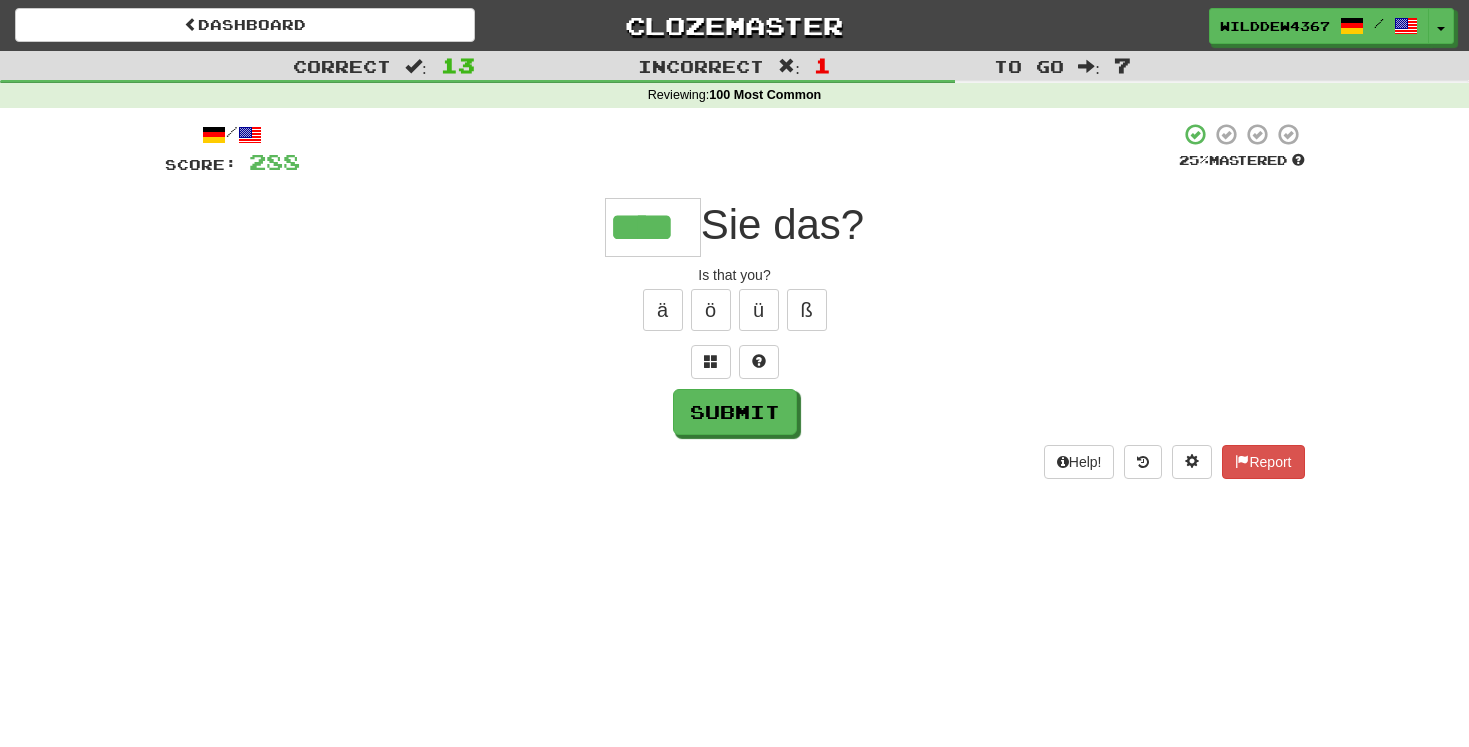type on "****" 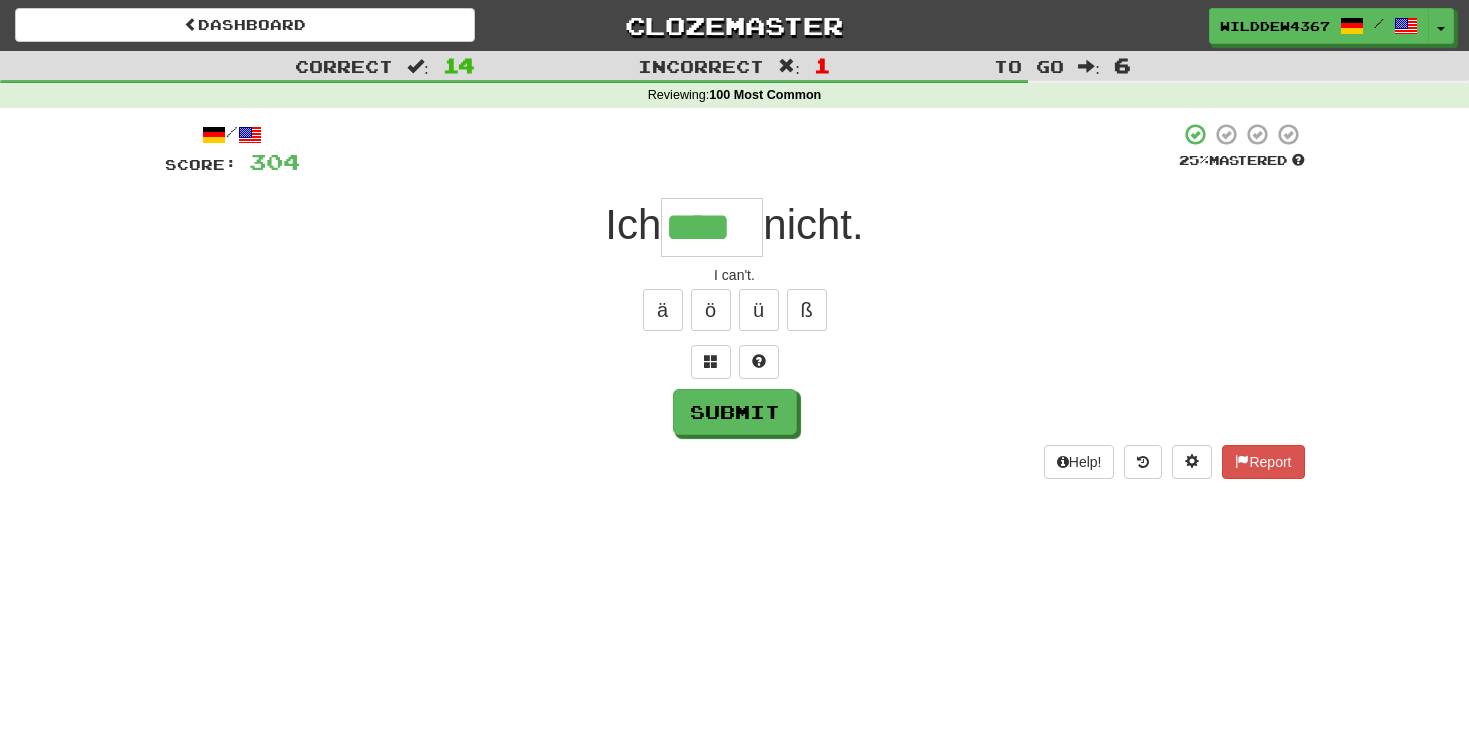 type on "****" 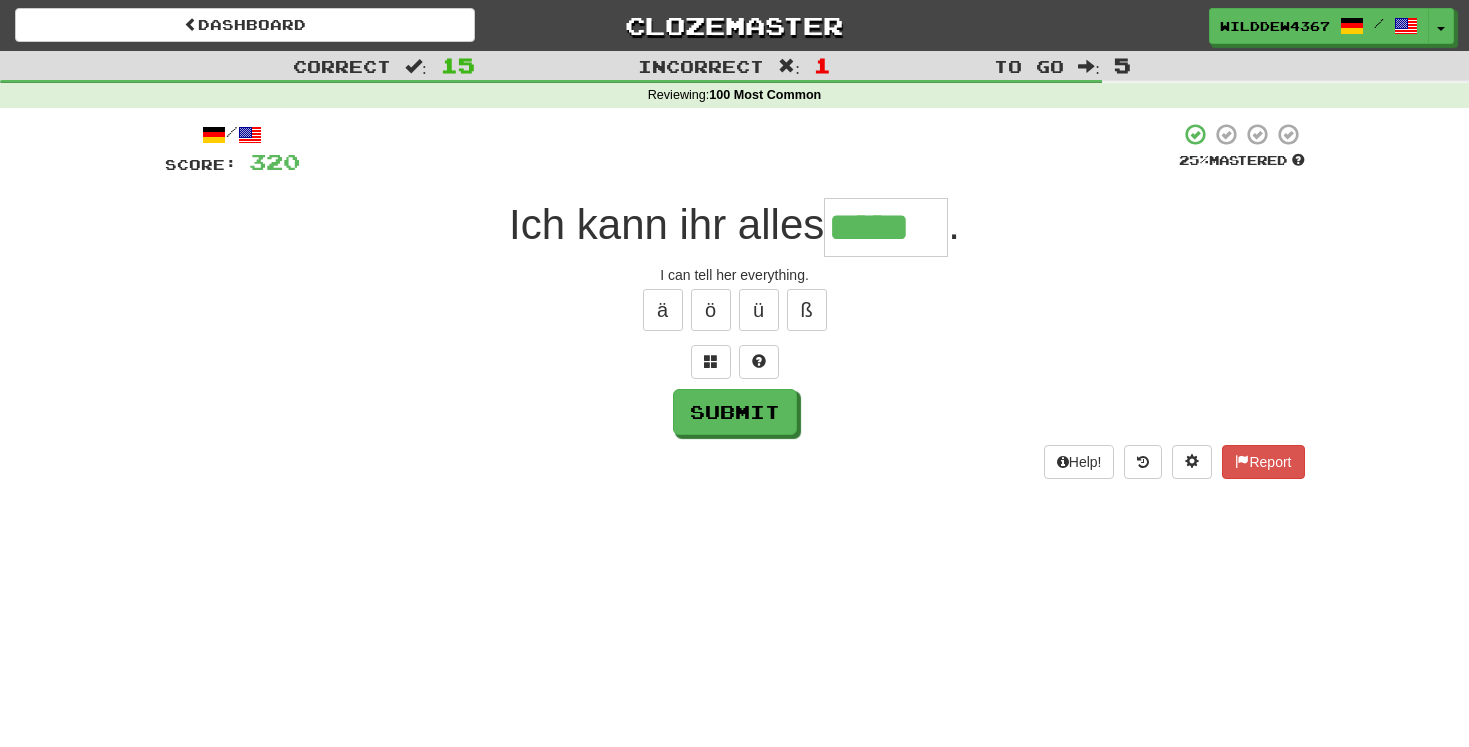 type on "*****" 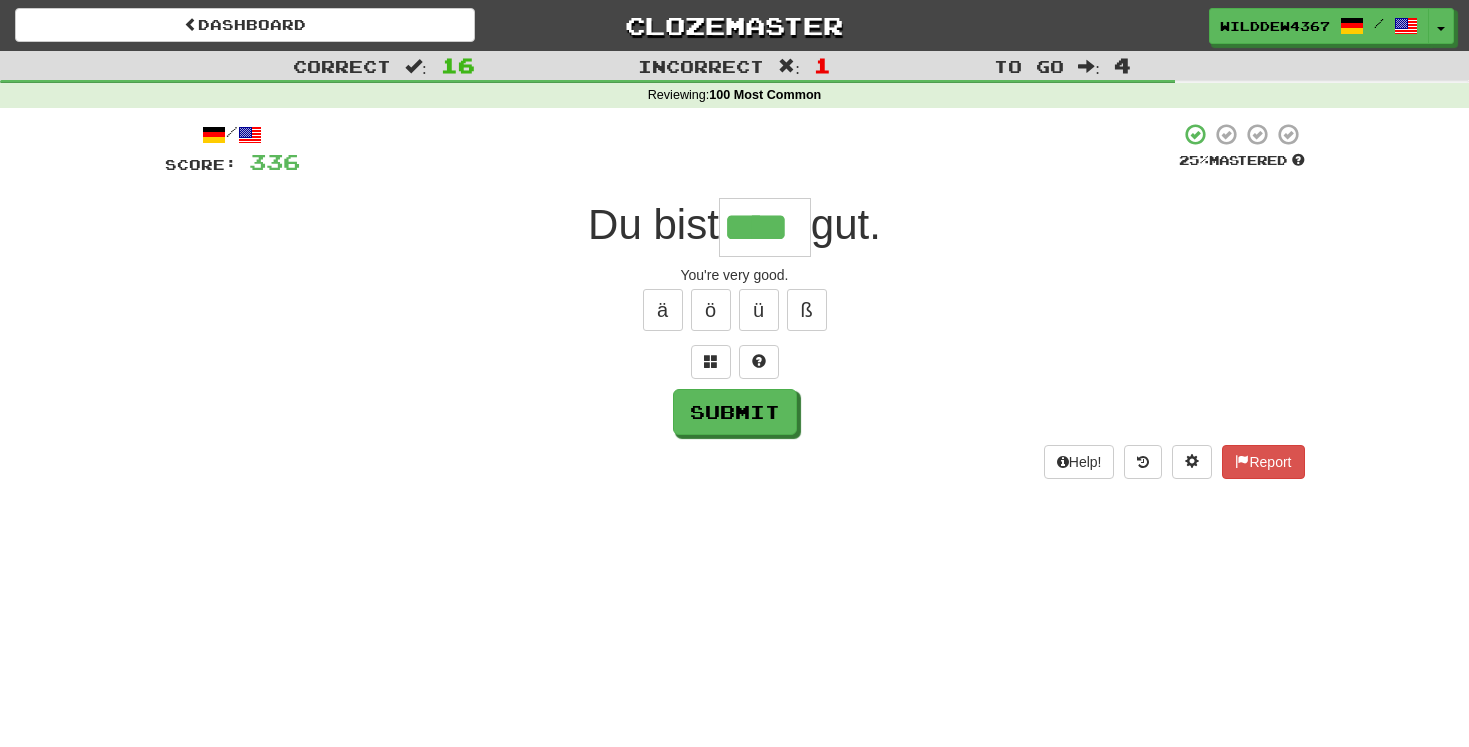 type on "****" 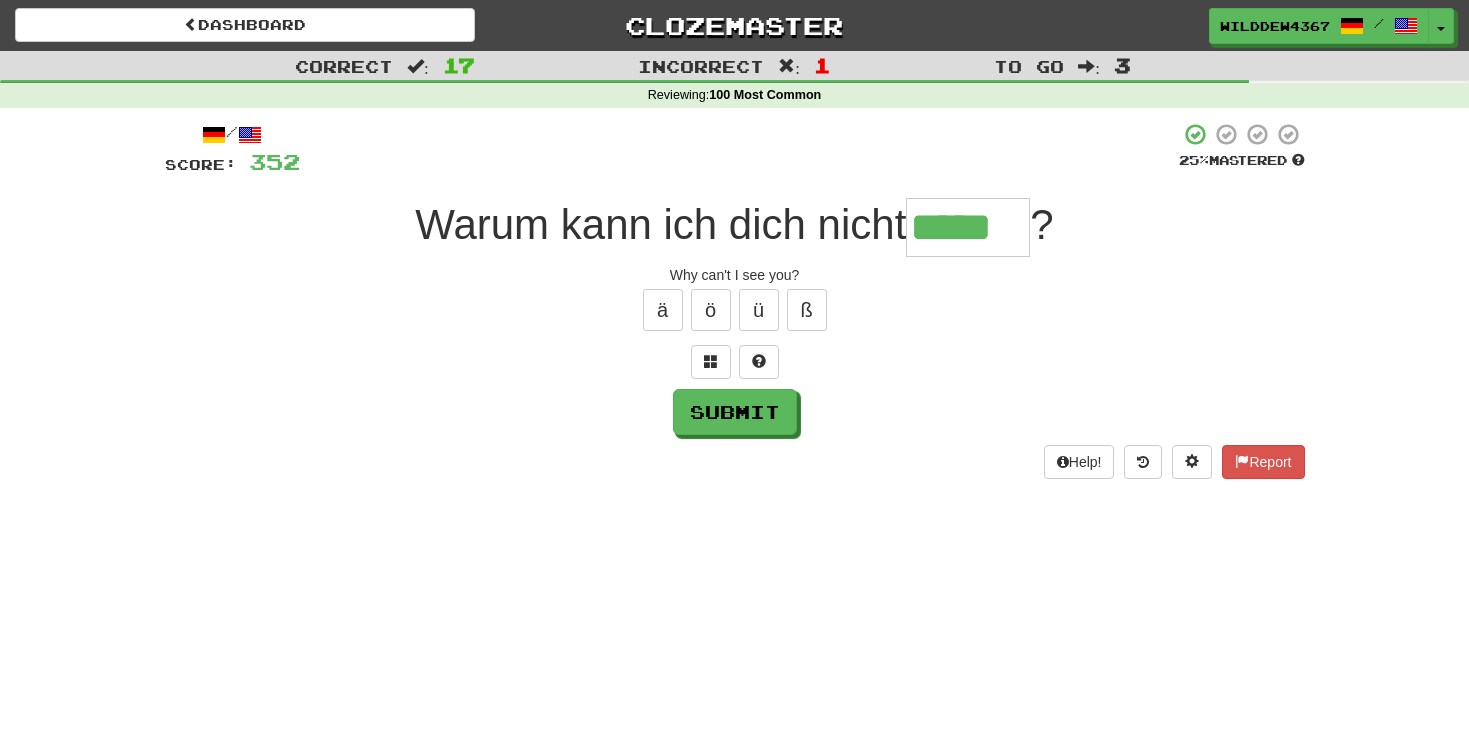 type on "*****" 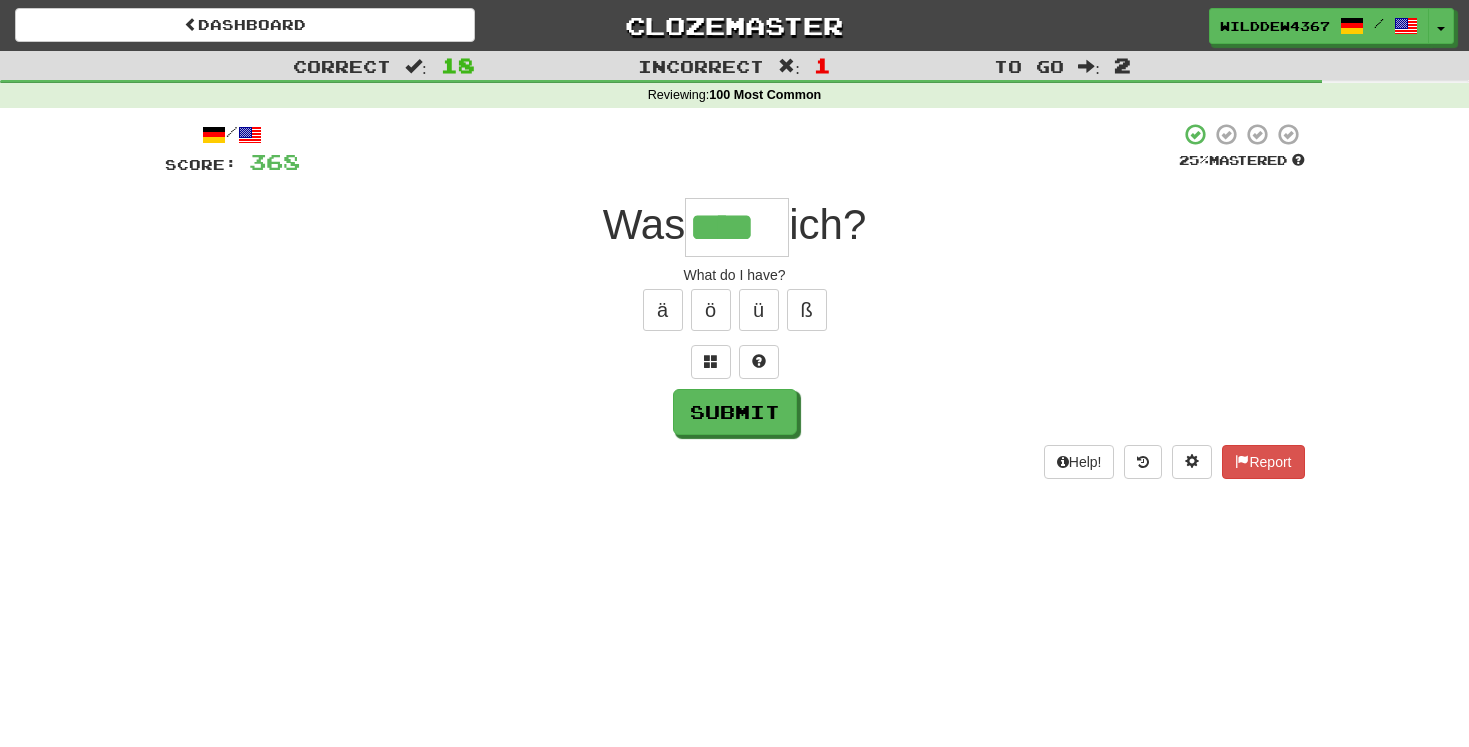 type on "****" 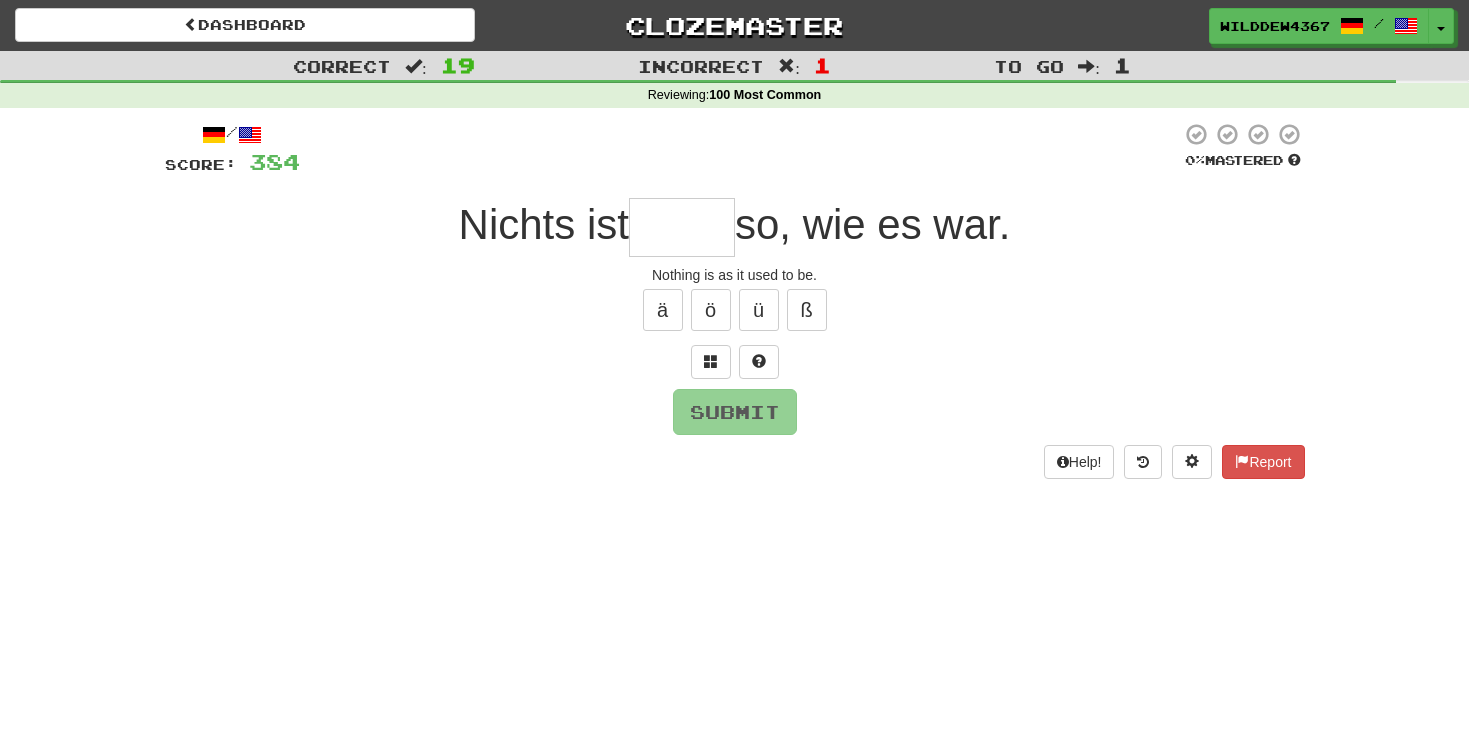 type on "*" 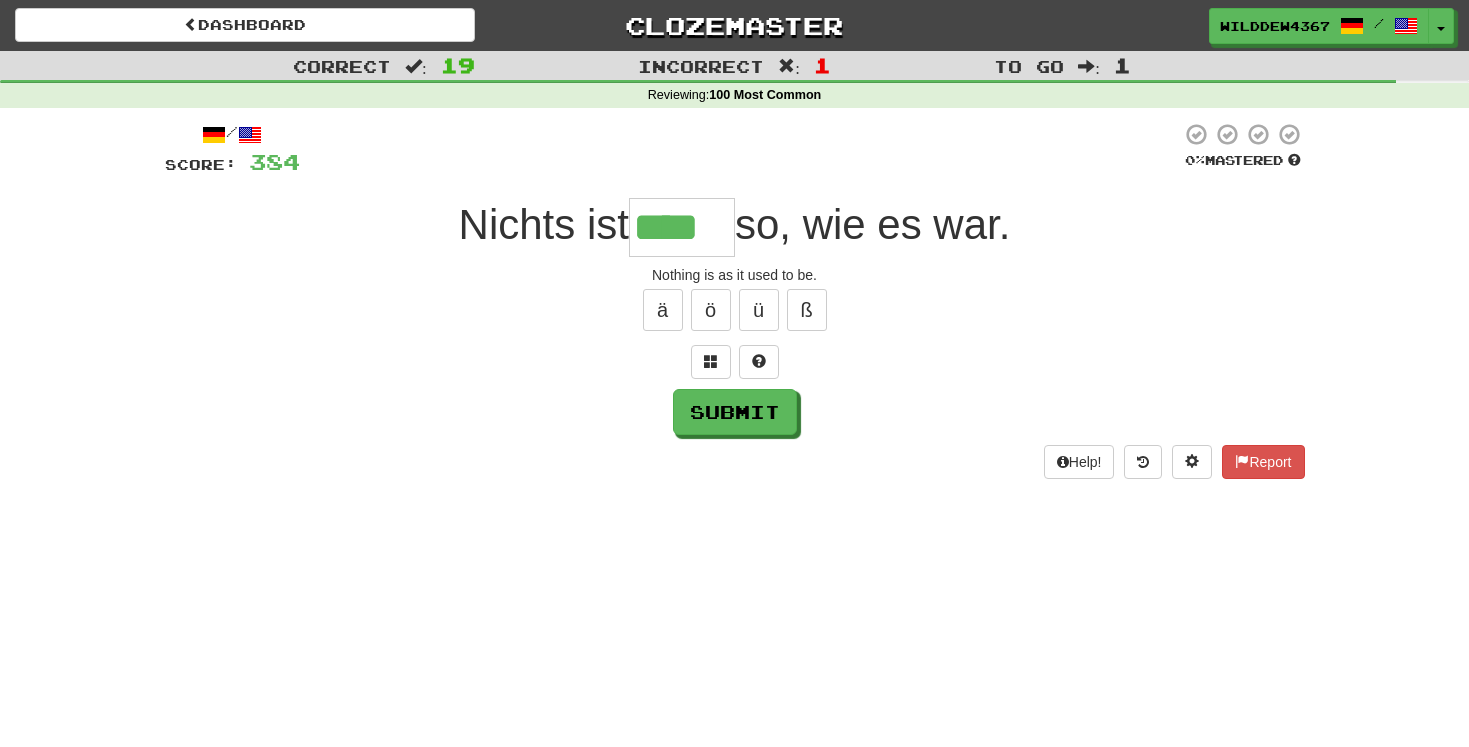 type on "****" 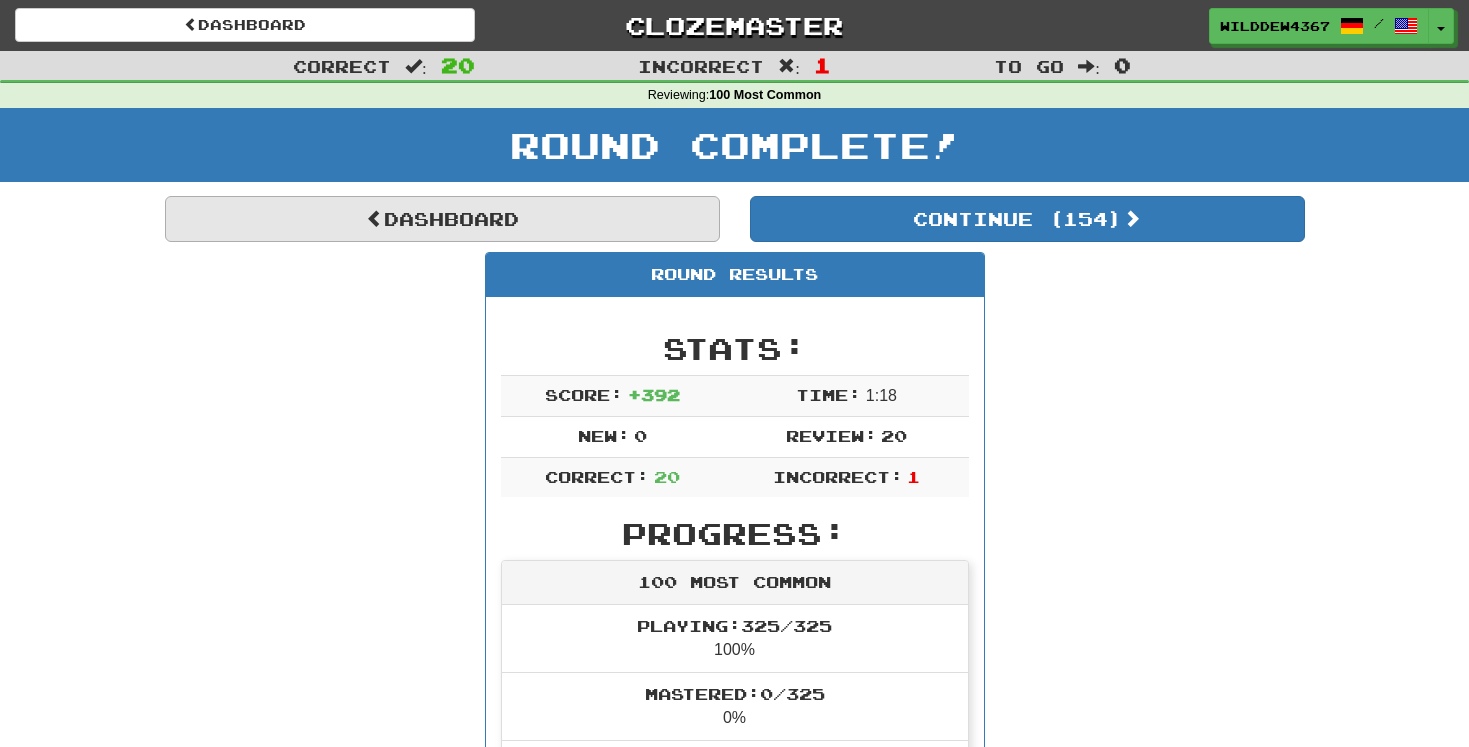 scroll, scrollTop: 0, scrollLeft: 0, axis: both 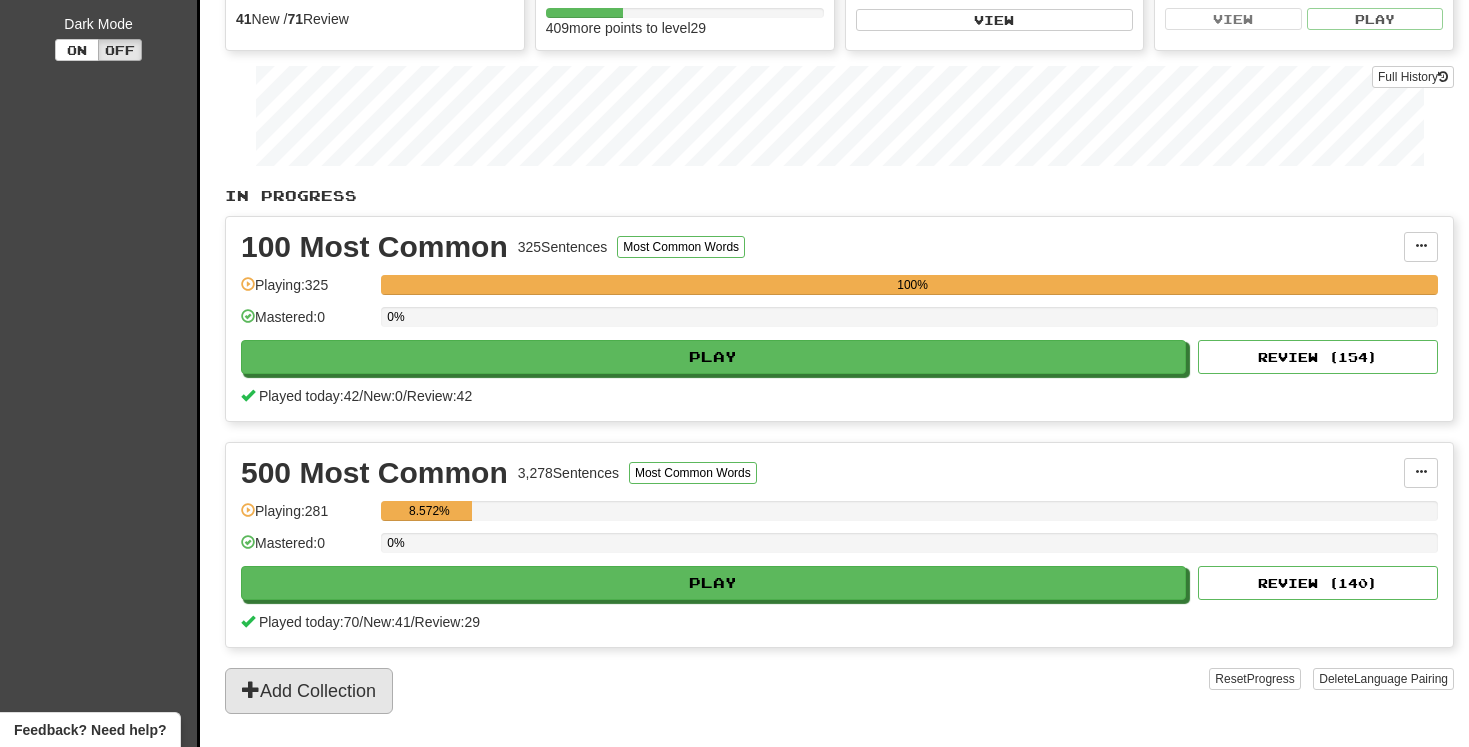 click on "Add Collection" at bounding box center [309, 691] 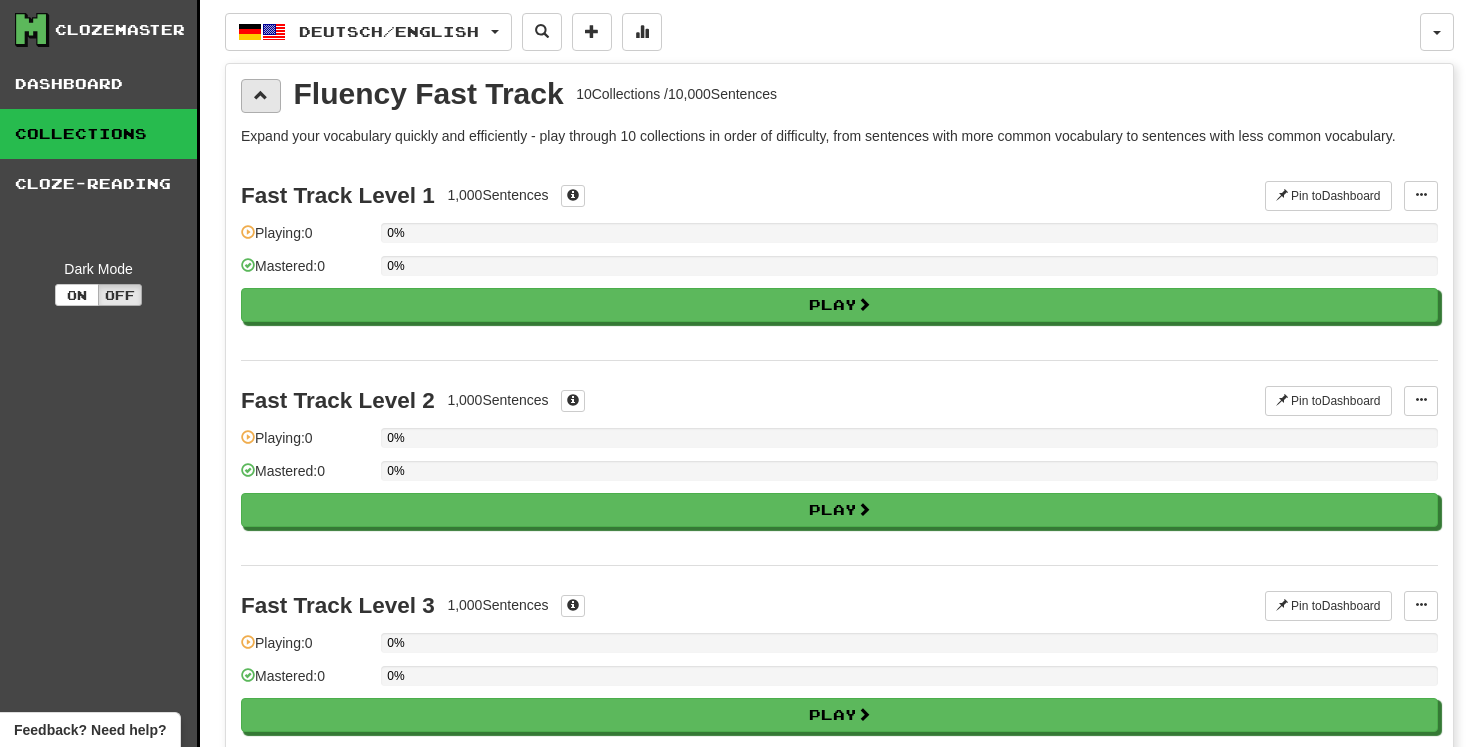 click at bounding box center (261, 95) 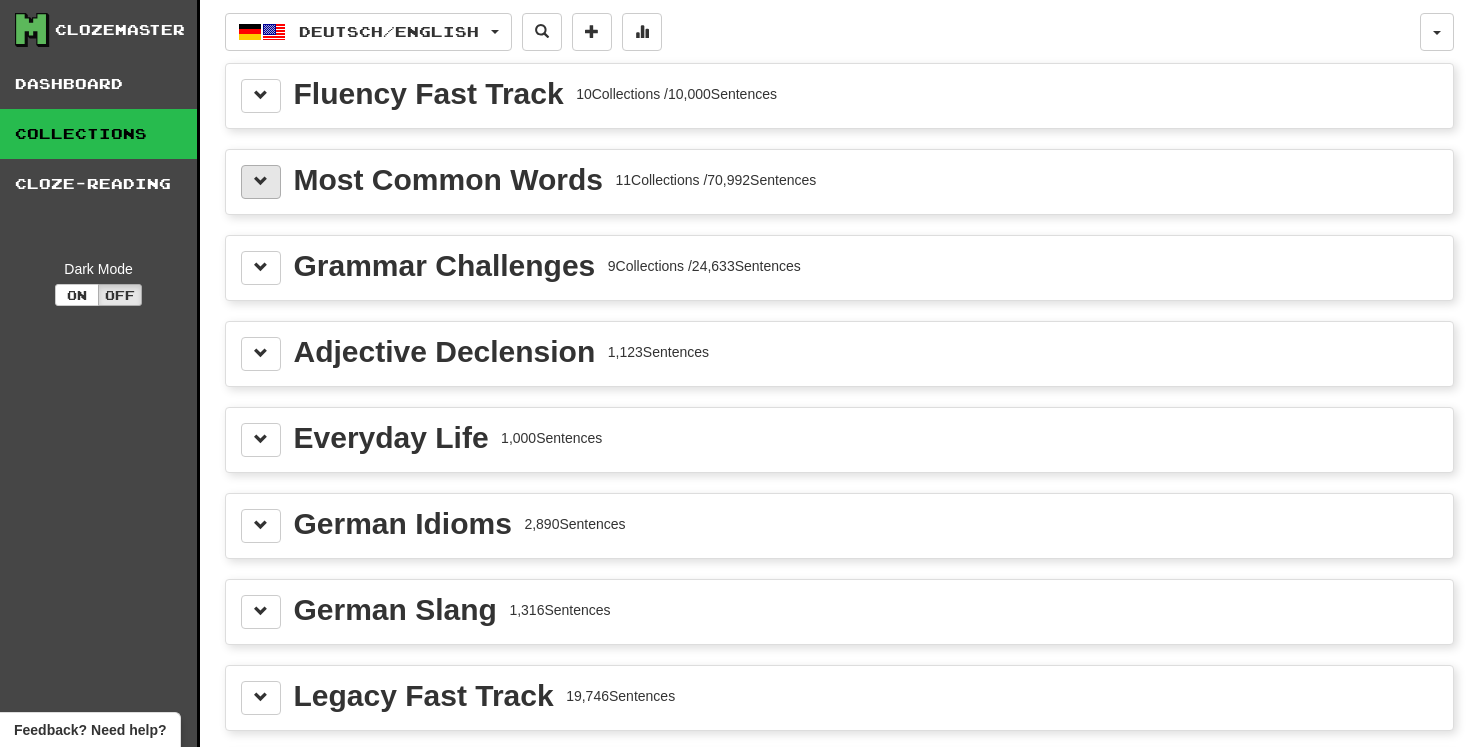 click at bounding box center [261, 181] 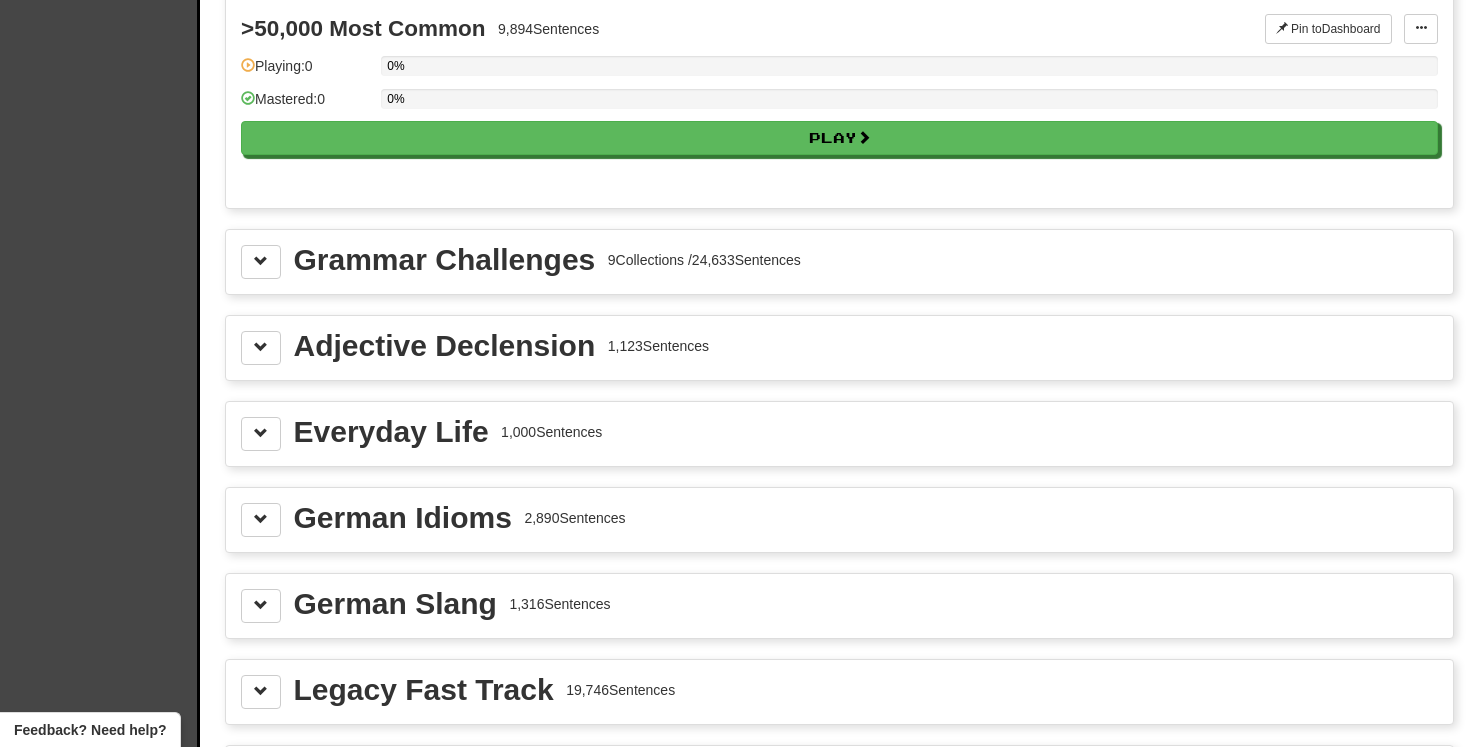 scroll, scrollTop: 2321, scrollLeft: 0, axis: vertical 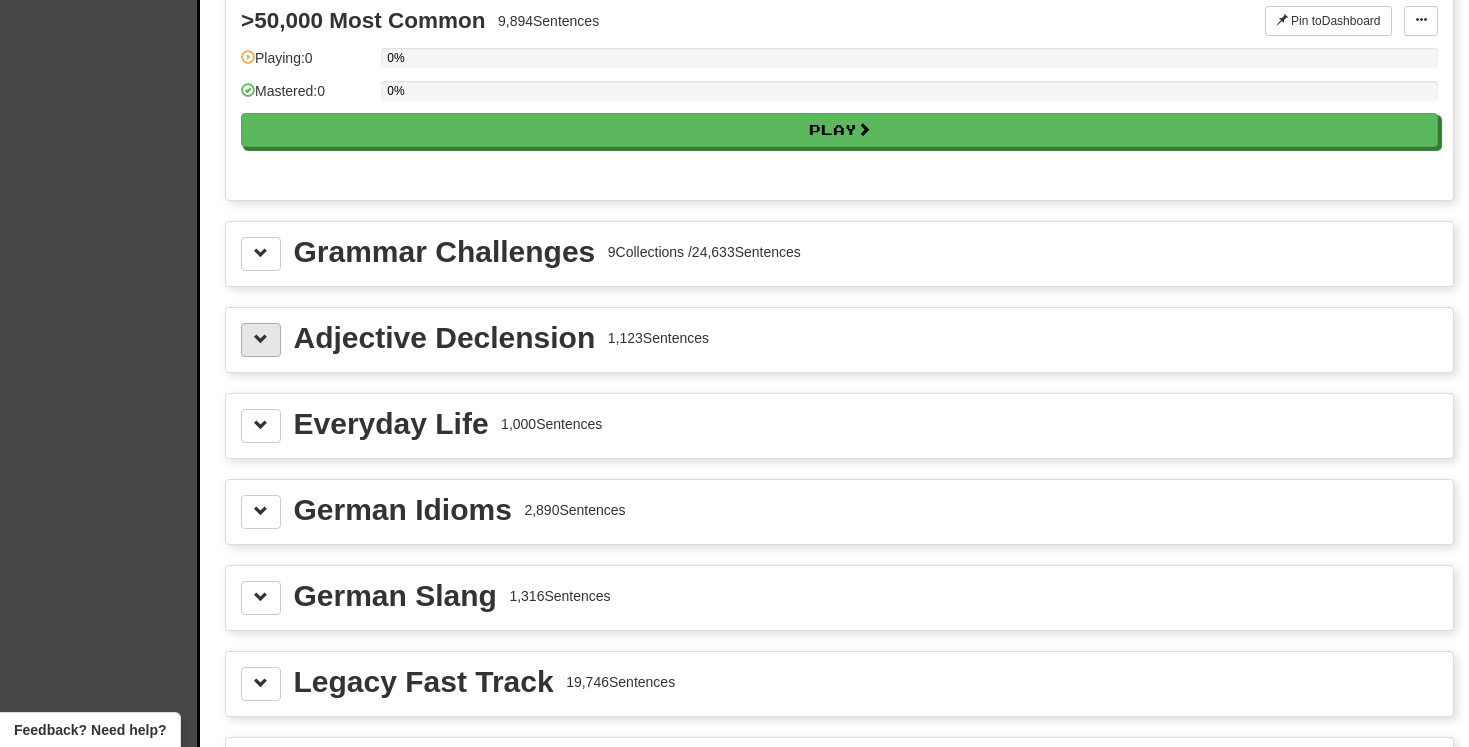 click at bounding box center [261, 340] 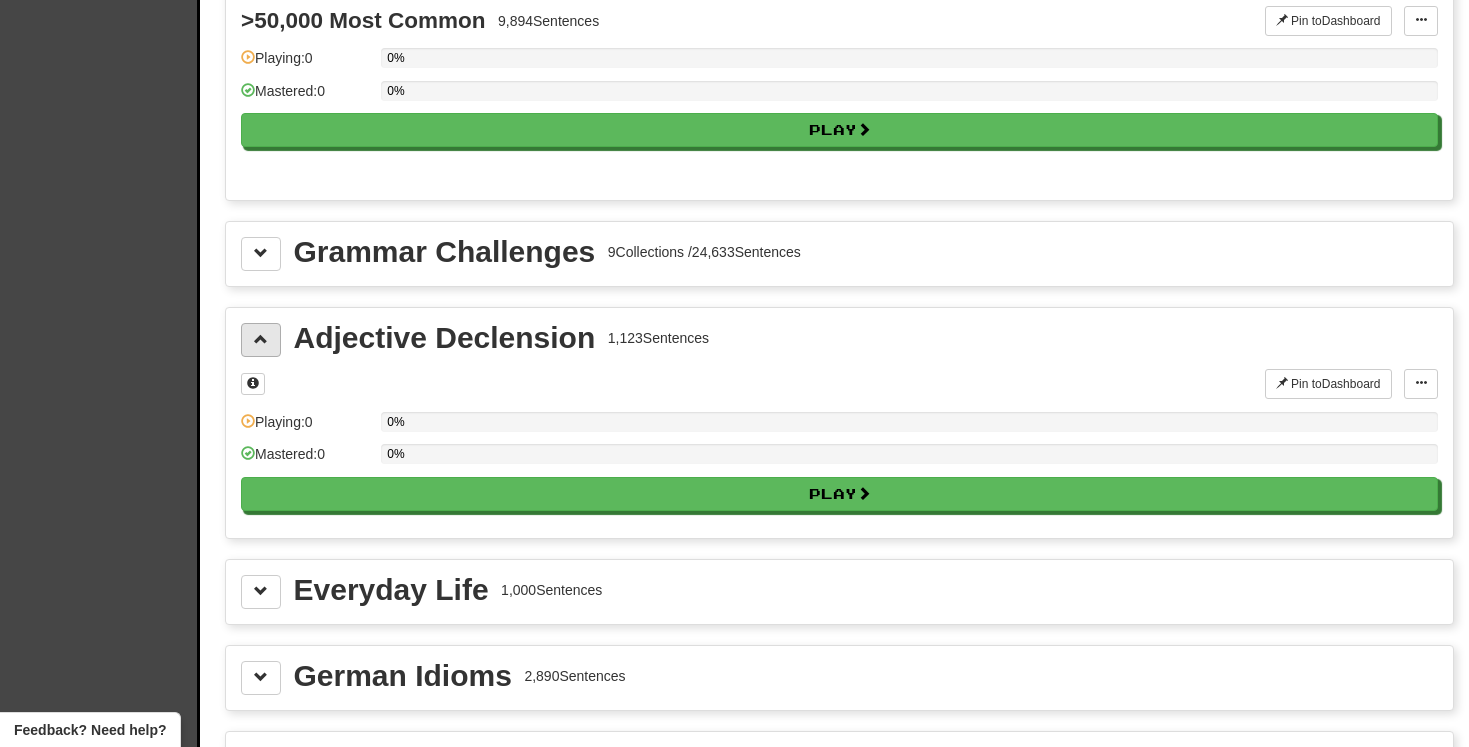 click at bounding box center (261, 339) 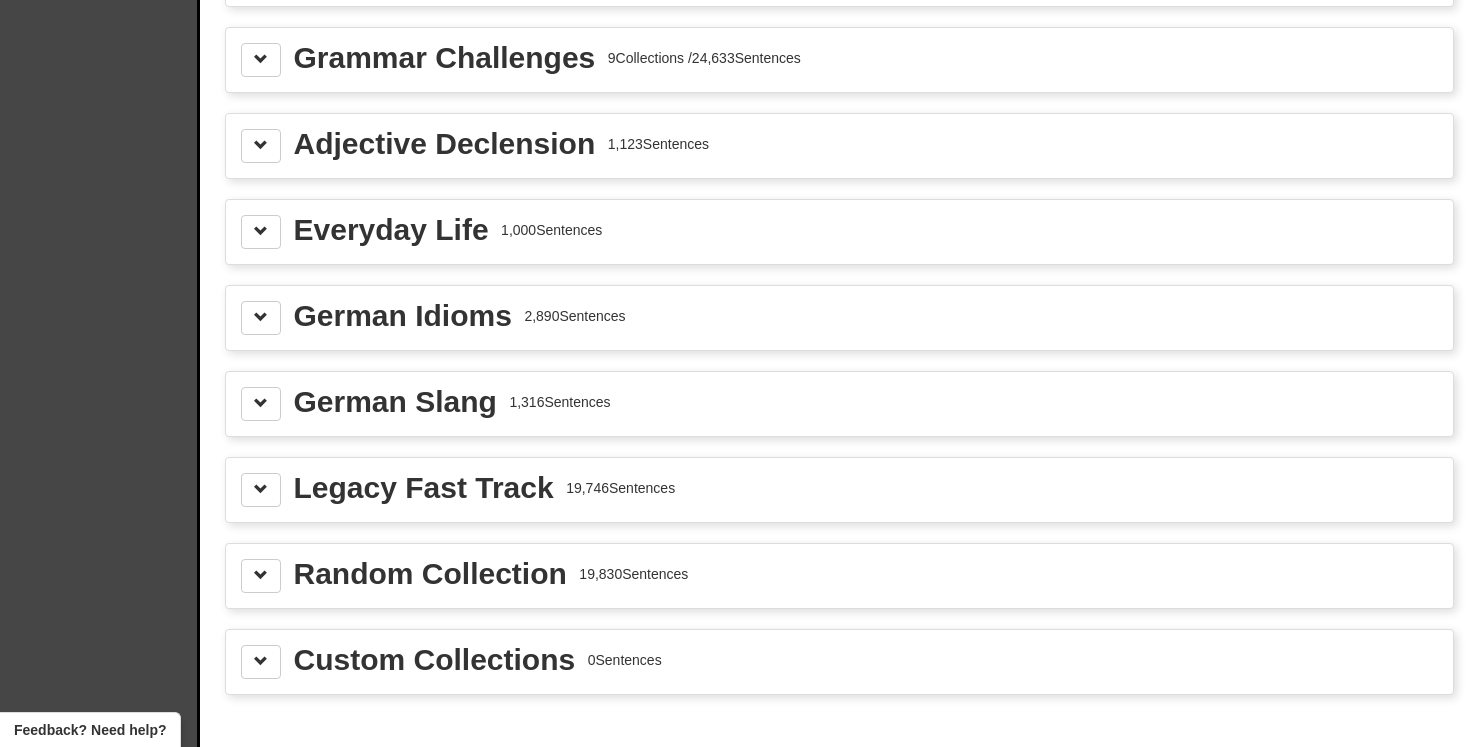 scroll, scrollTop: 2556, scrollLeft: 0, axis: vertical 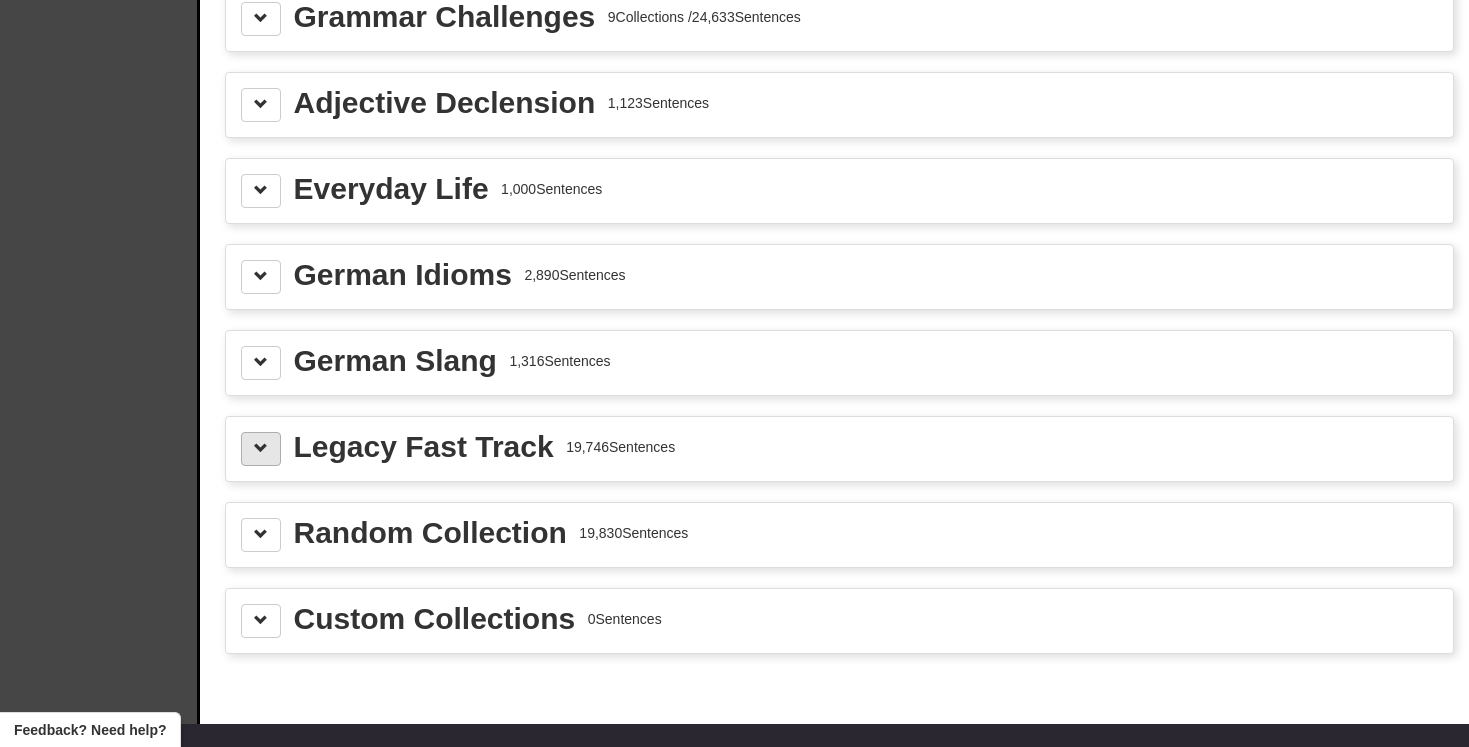 click at bounding box center [261, 448] 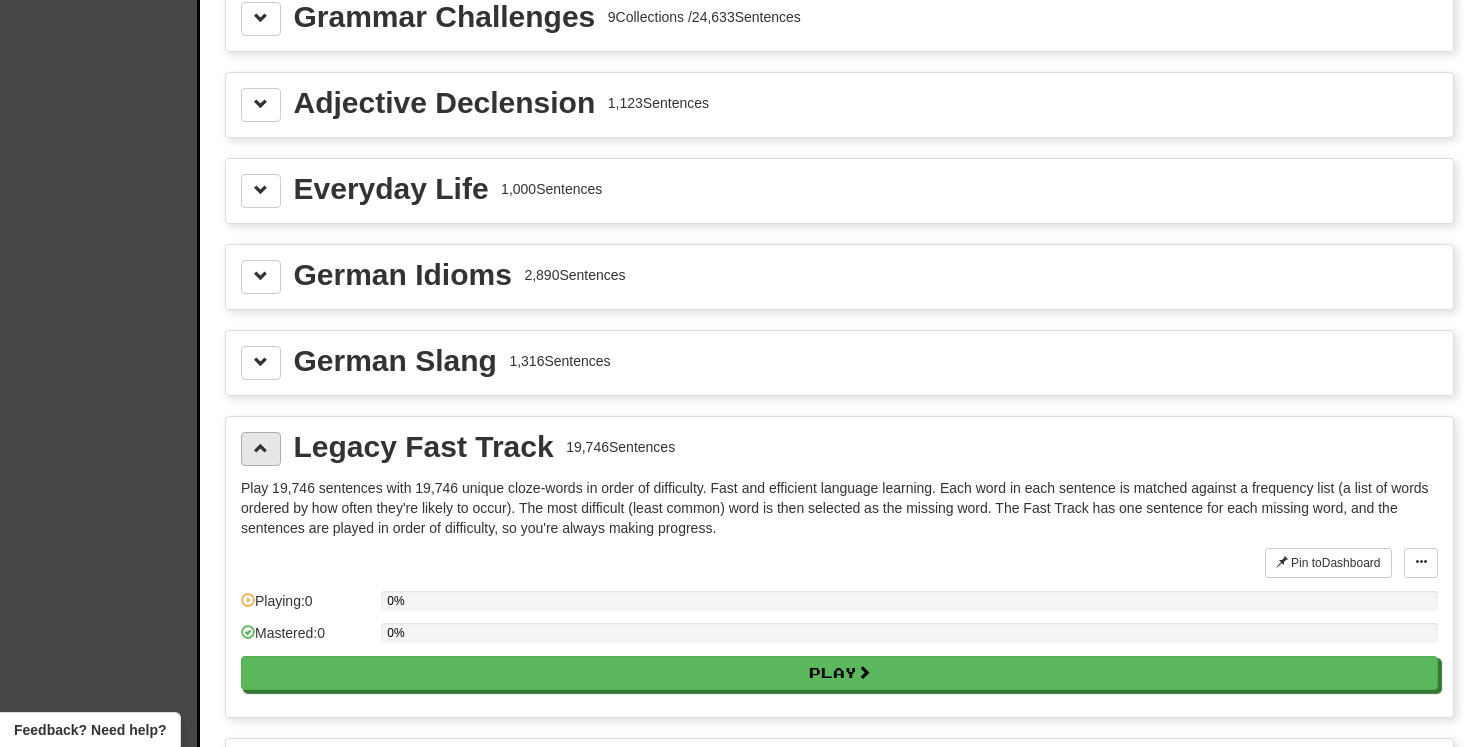 click at bounding box center [261, 448] 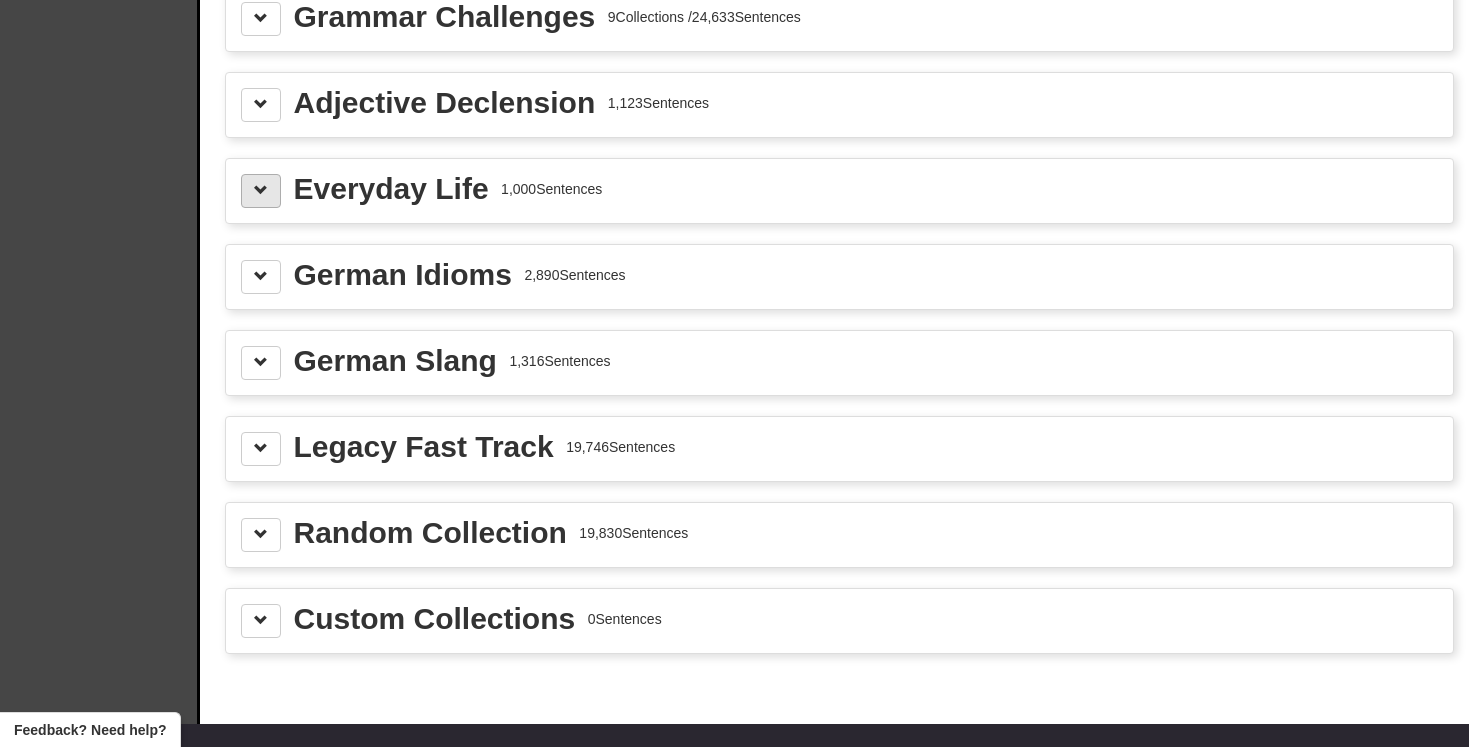 click at bounding box center [261, 190] 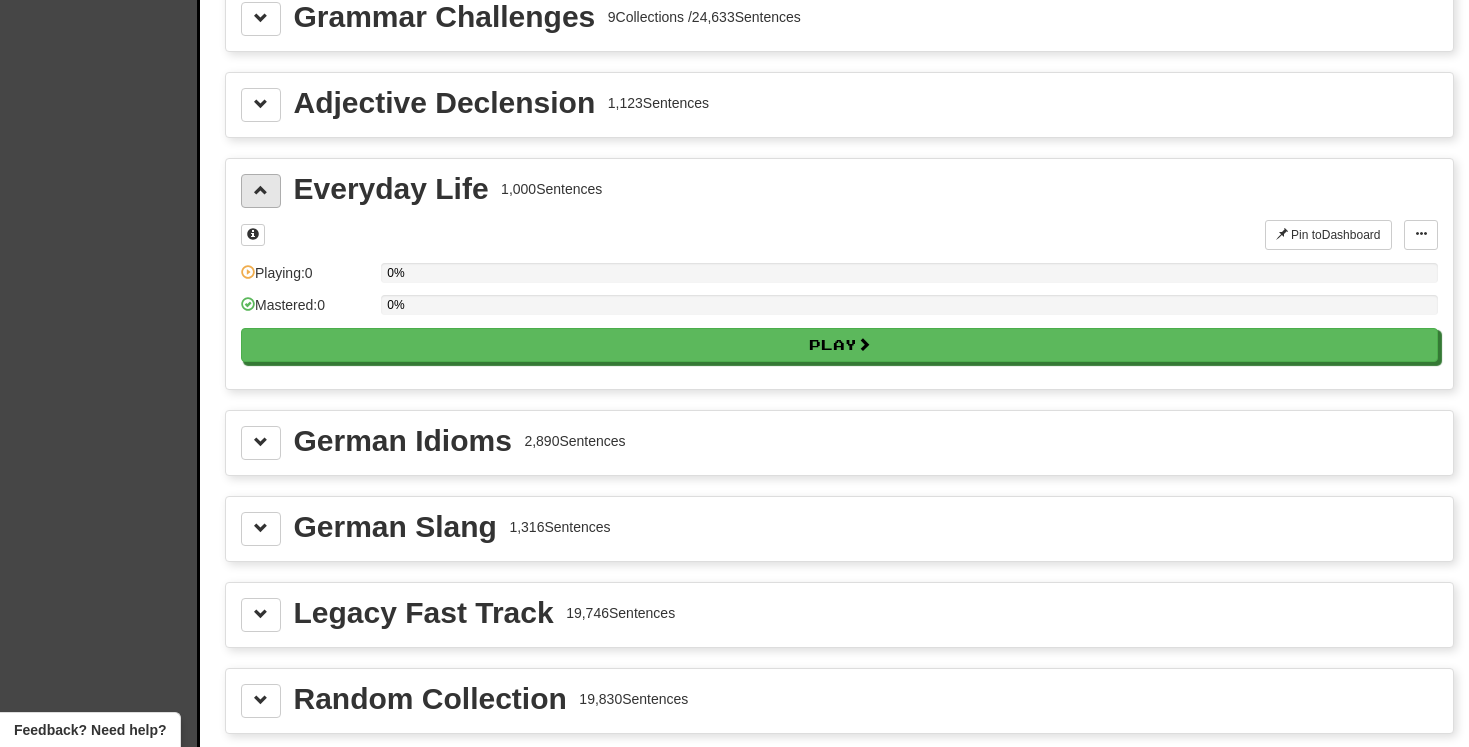 click at bounding box center (261, 190) 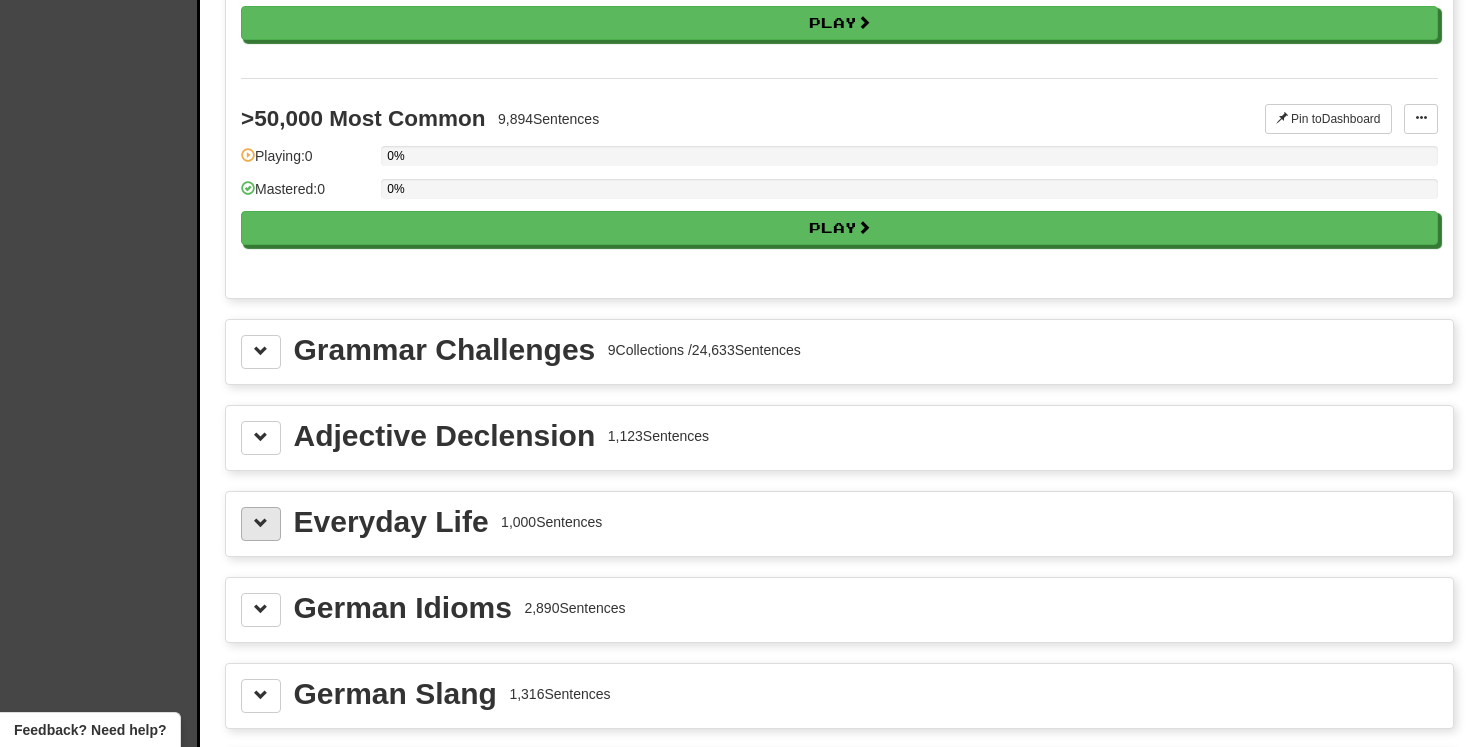 scroll, scrollTop: 2201, scrollLeft: 0, axis: vertical 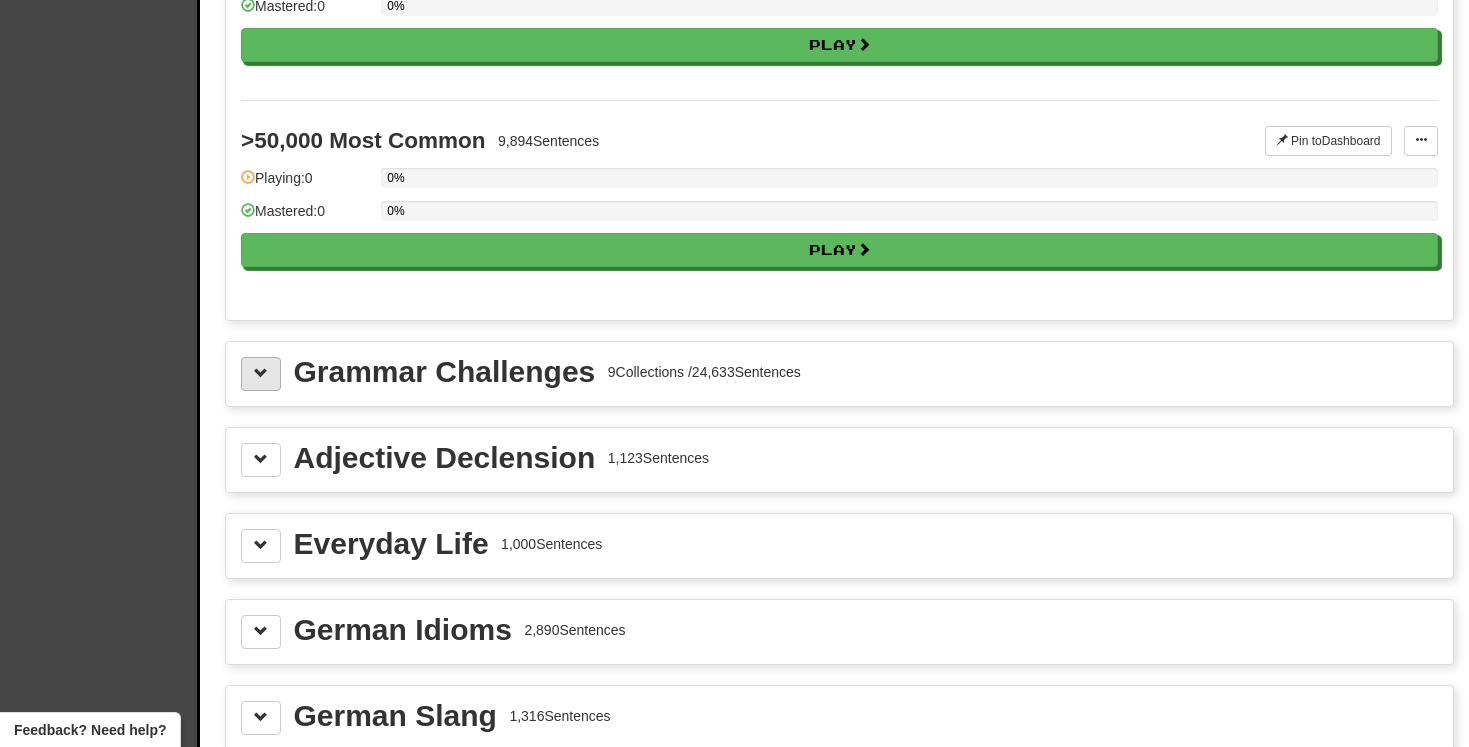click at bounding box center (261, 373) 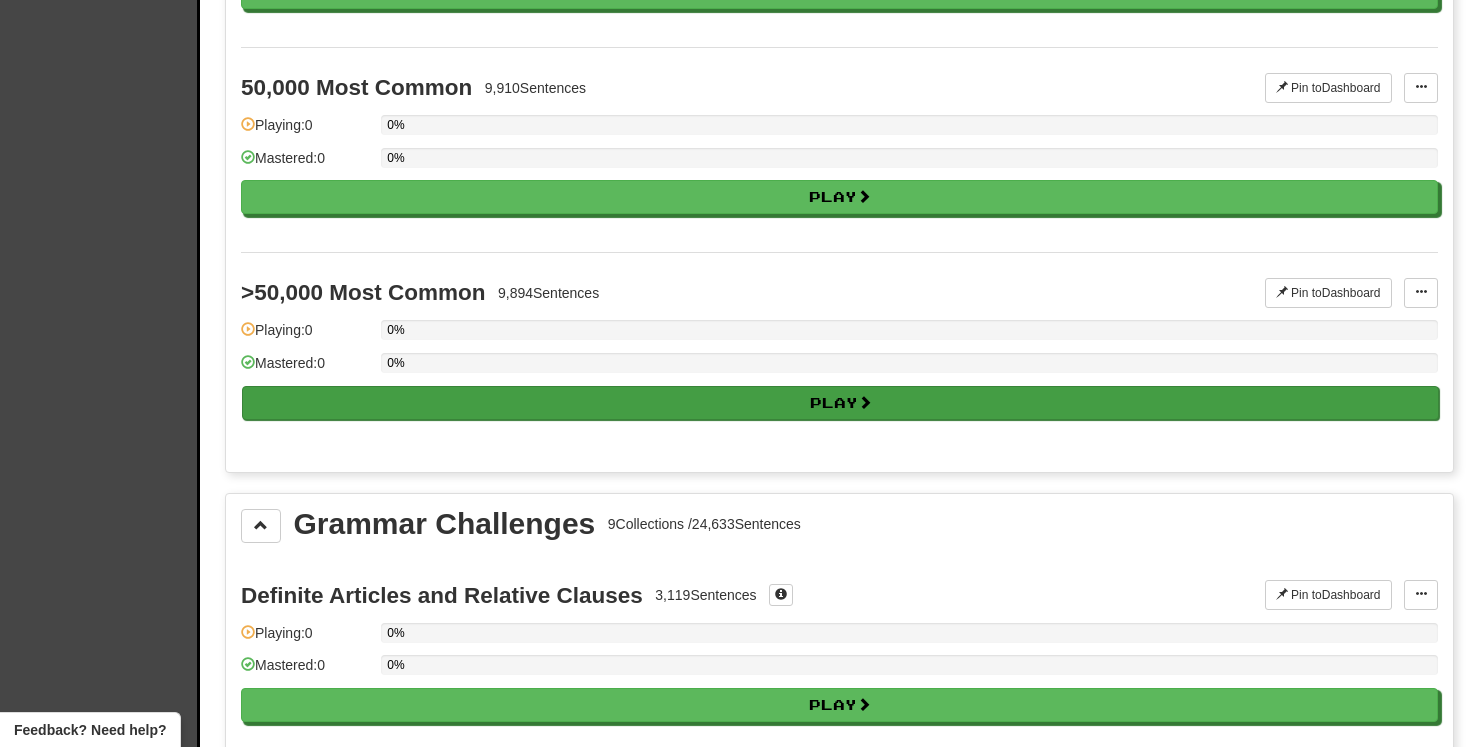 scroll, scrollTop: 2044, scrollLeft: 0, axis: vertical 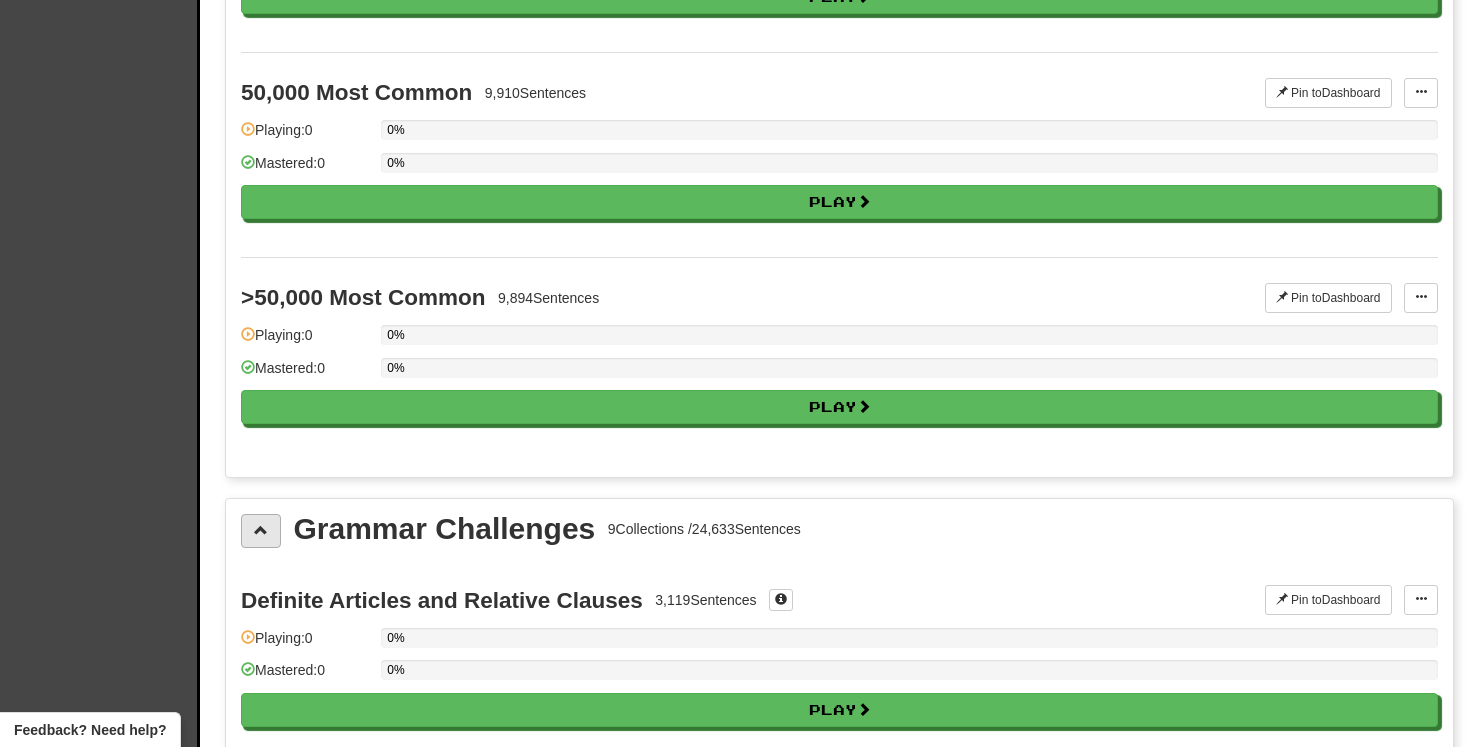 click at bounding box center (261, 531) 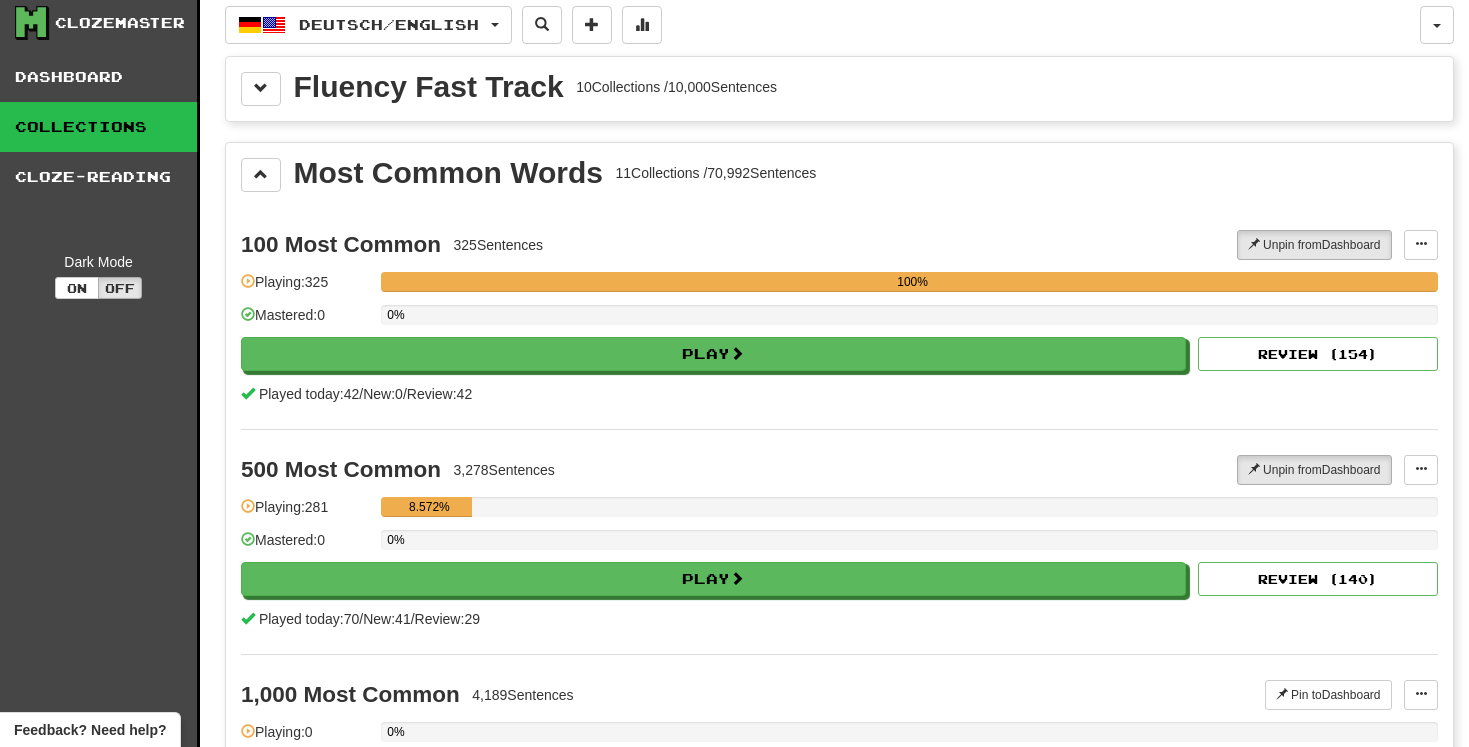 scroll, scrollTop: 0, scrollLeft: 0, axis: both 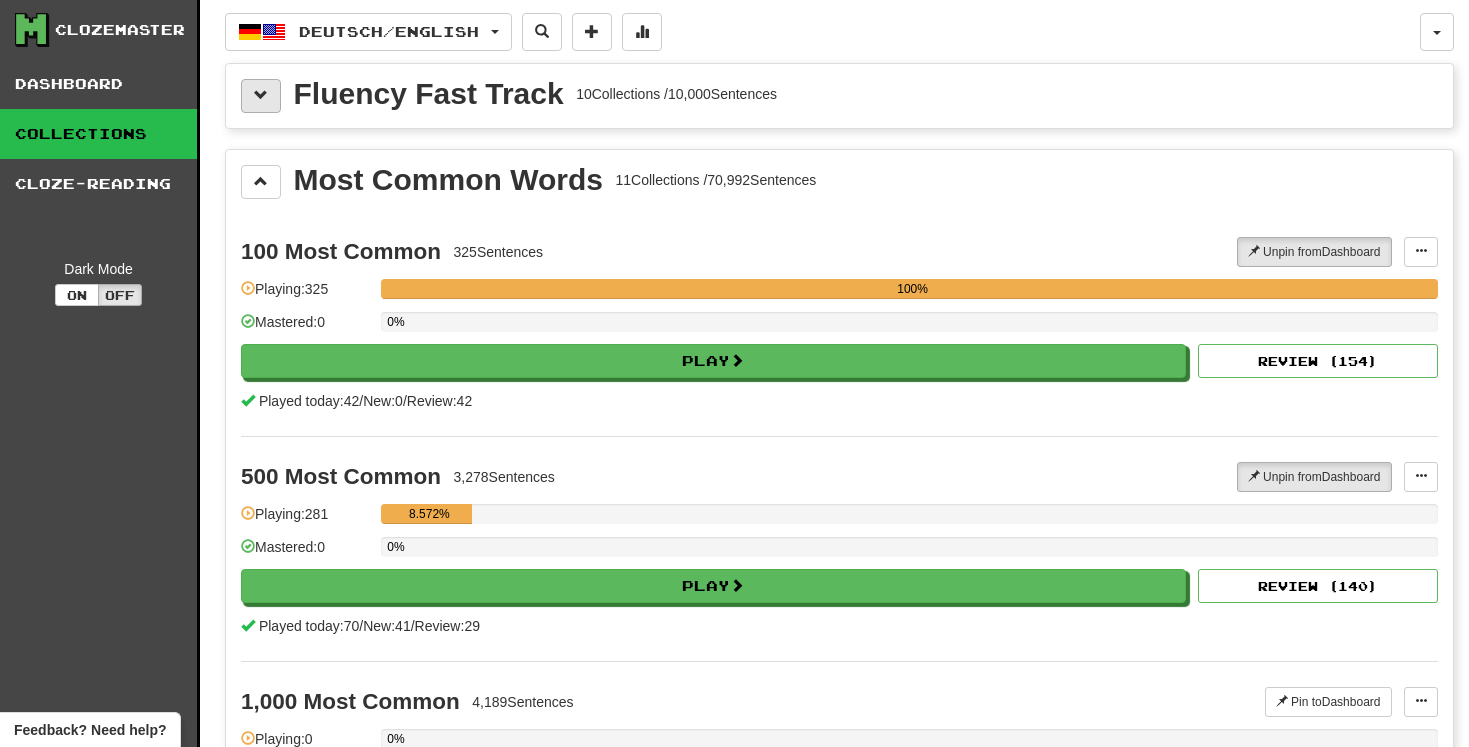 click at bounding box center [261, 95] 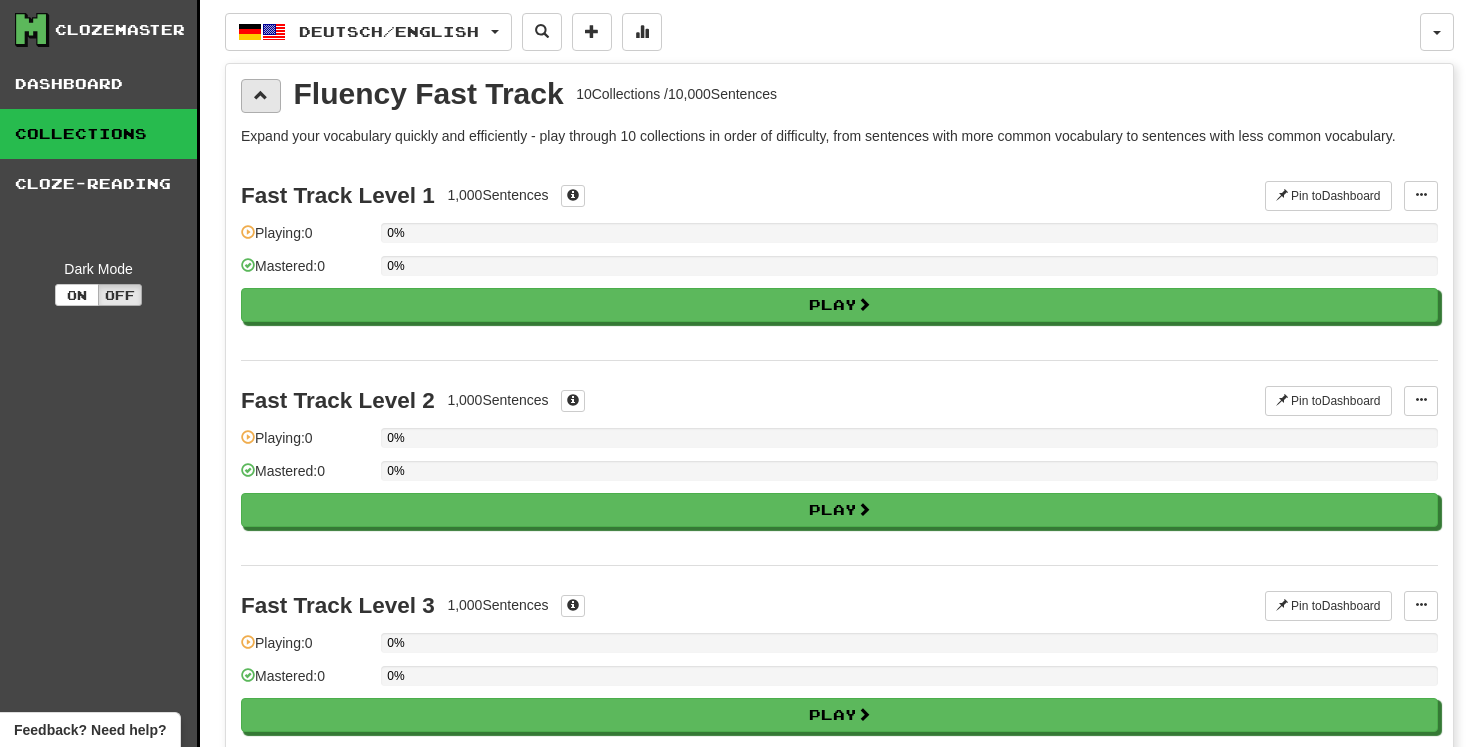 click at bounding box center [261, 95] 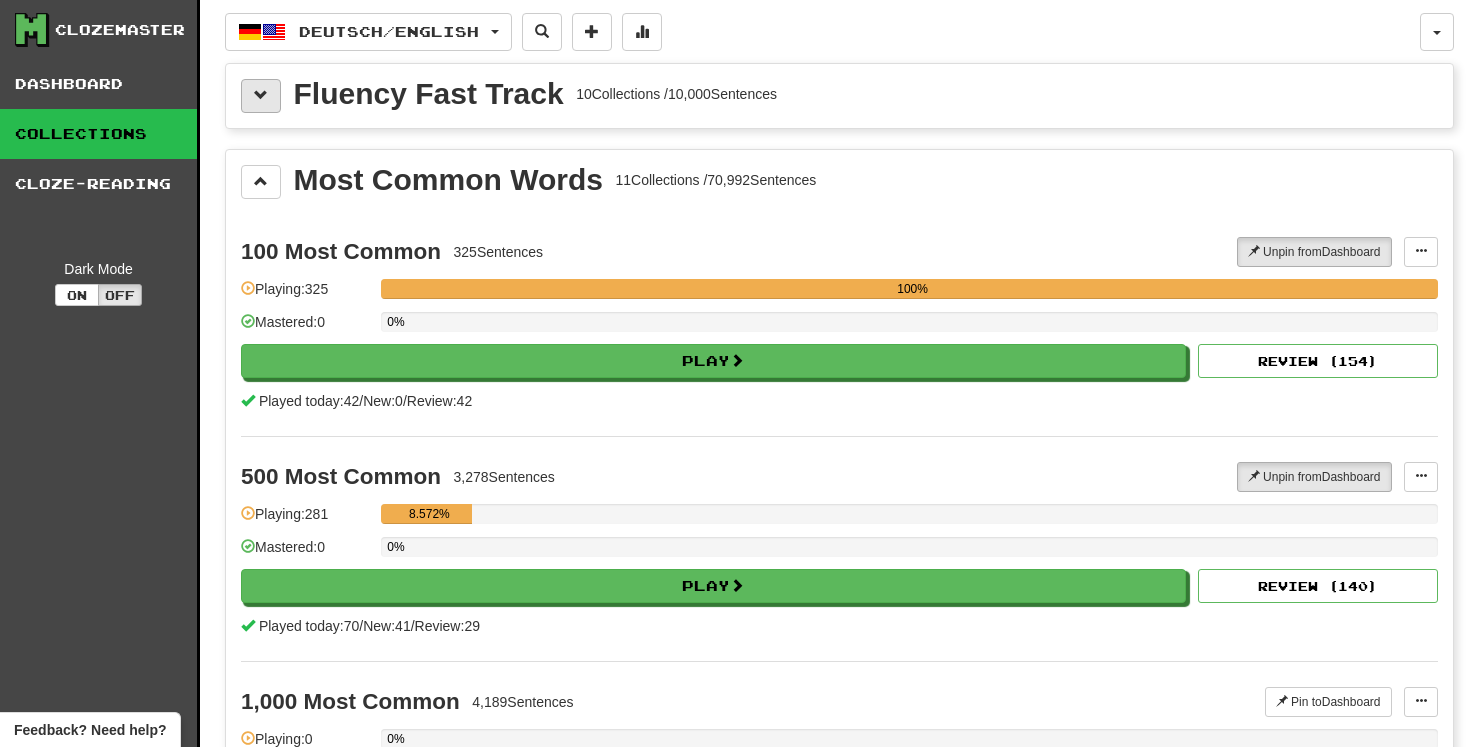 scroll, scrollTop: 0, scrollLeft: 0, axis: both 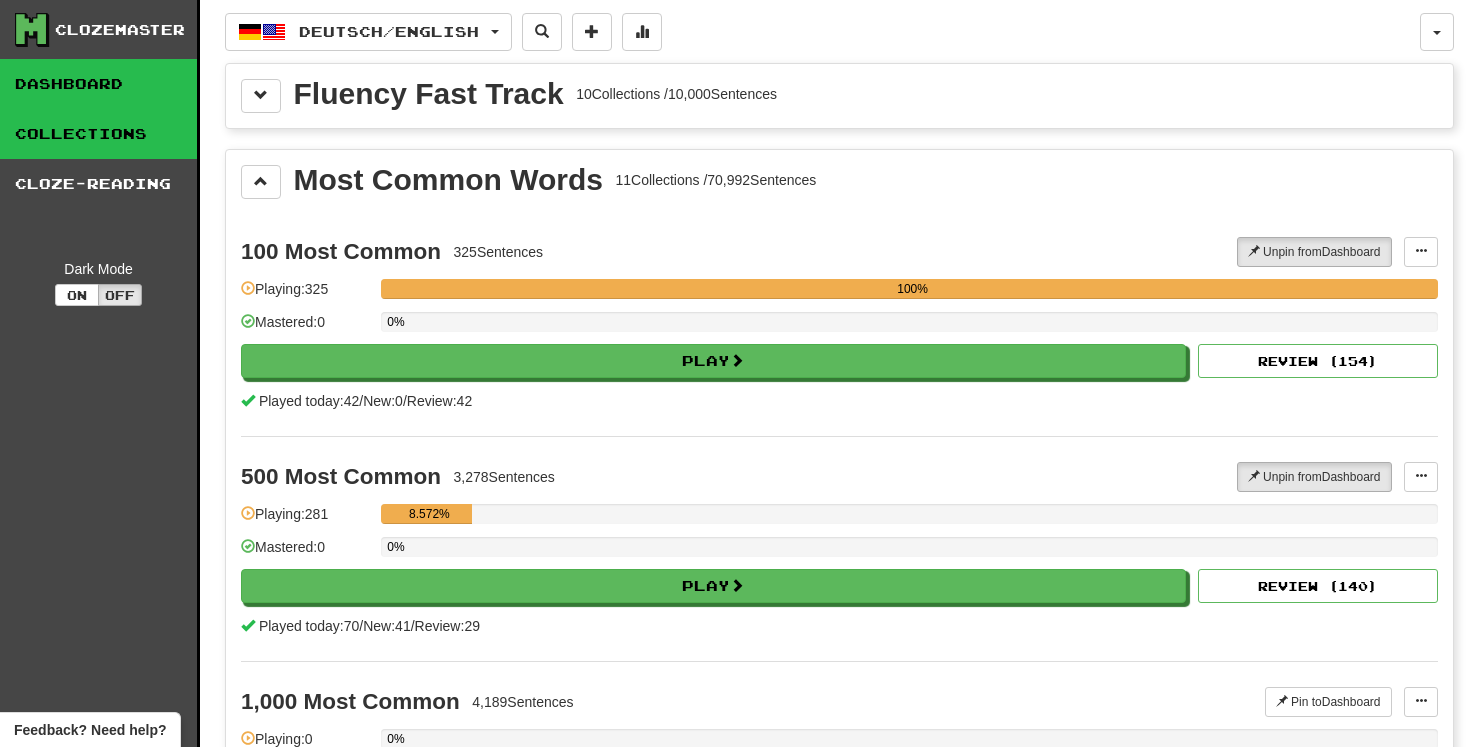 click on "Dashboard" at bounding box center [98, 84] 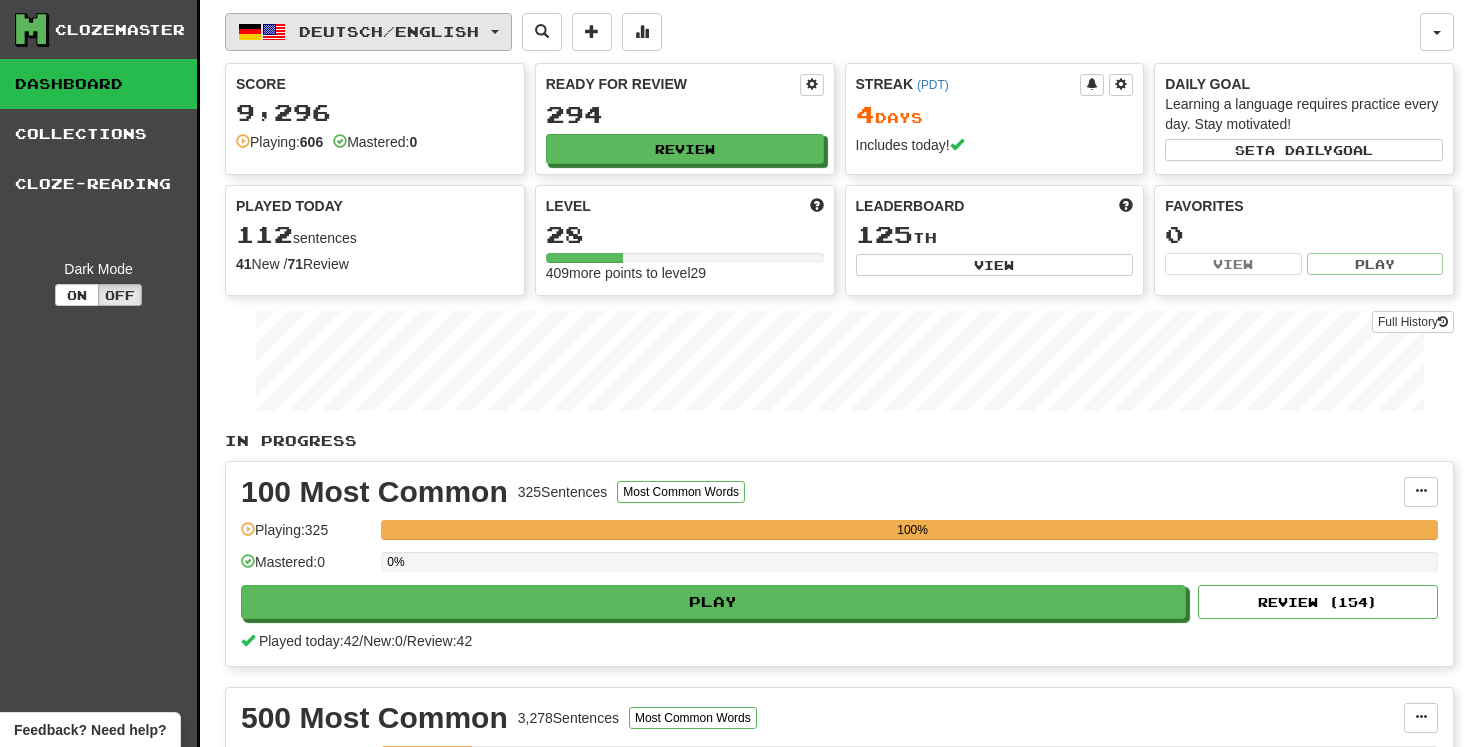 scroll, scrollTop: 0, scrollLeft: 0, axis: both 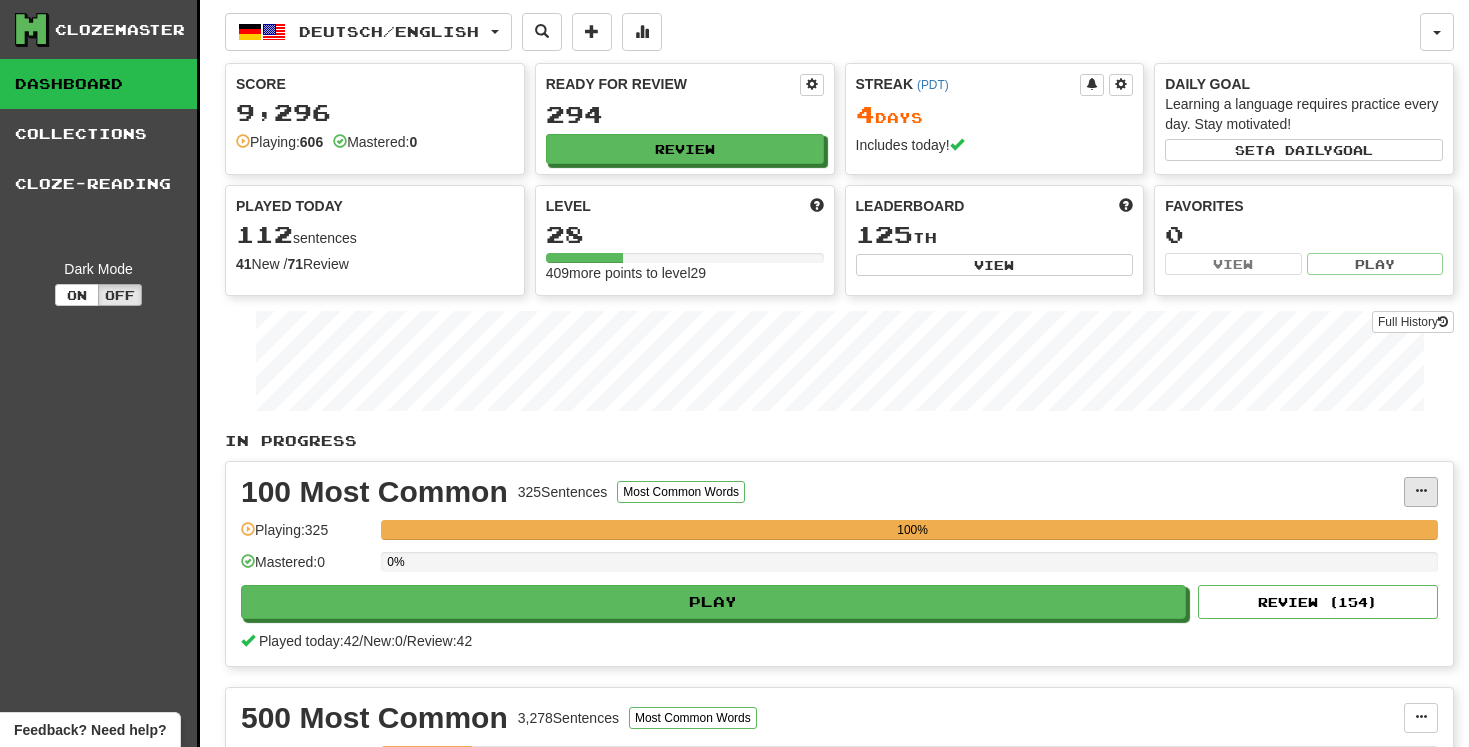 click at bounding box center (1421, 491) 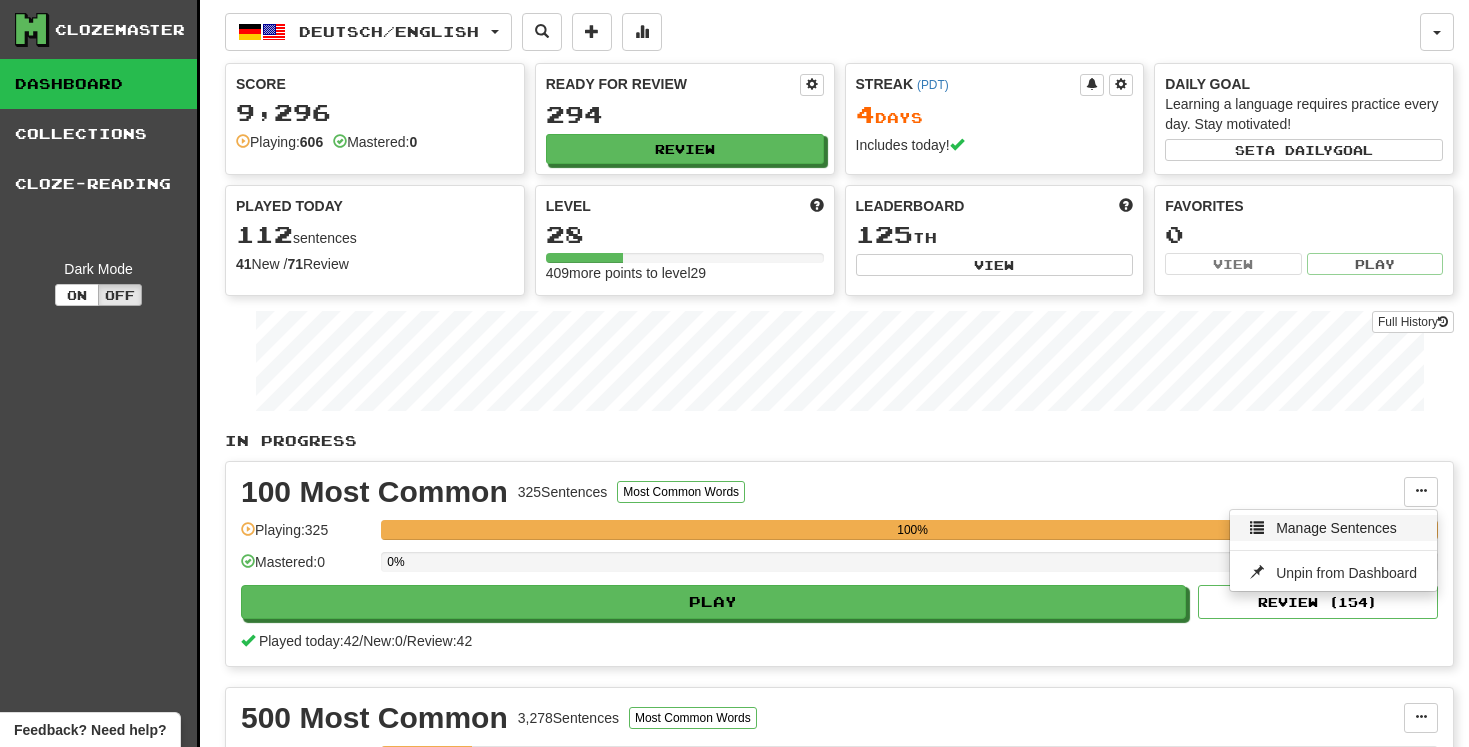 click on "Manage Sentences" at bounding box center [1336, 528] 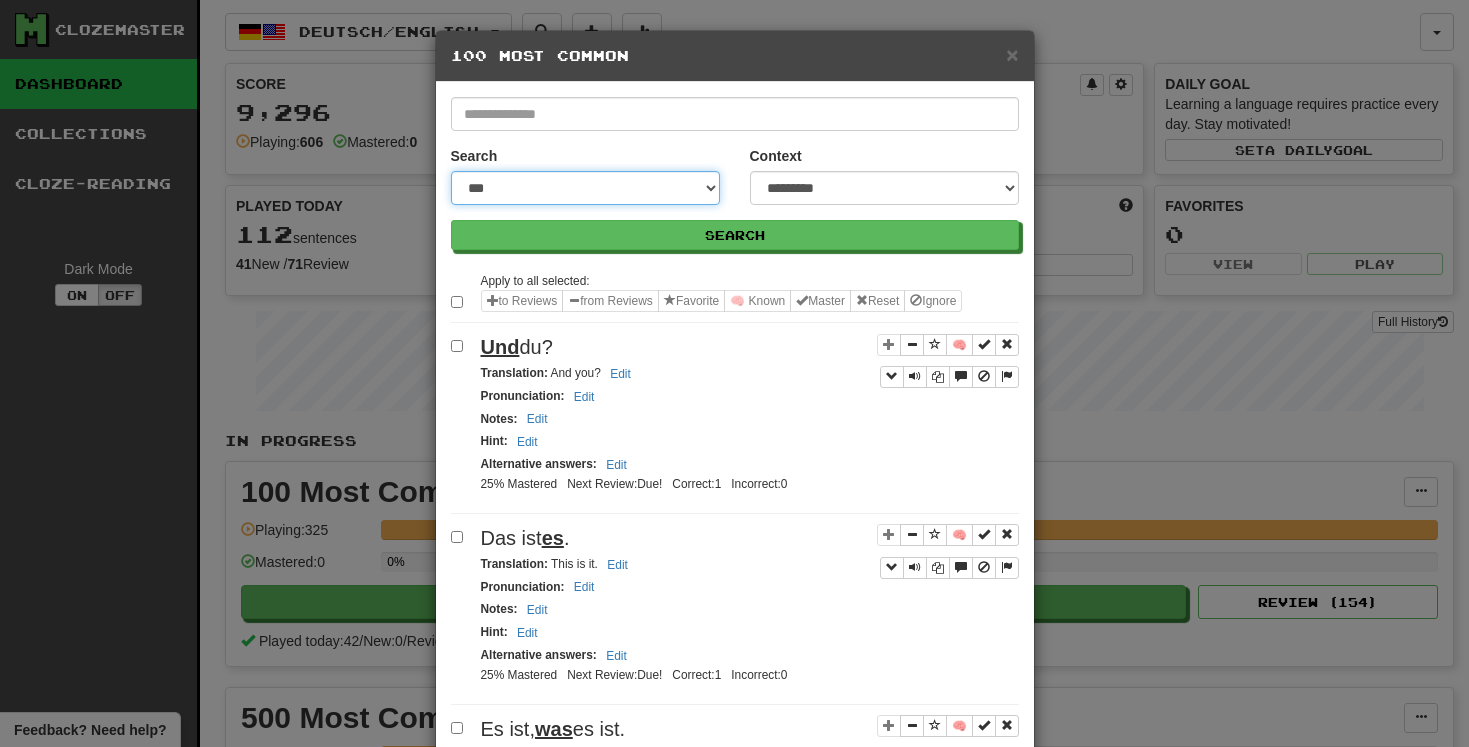 select on "**********" 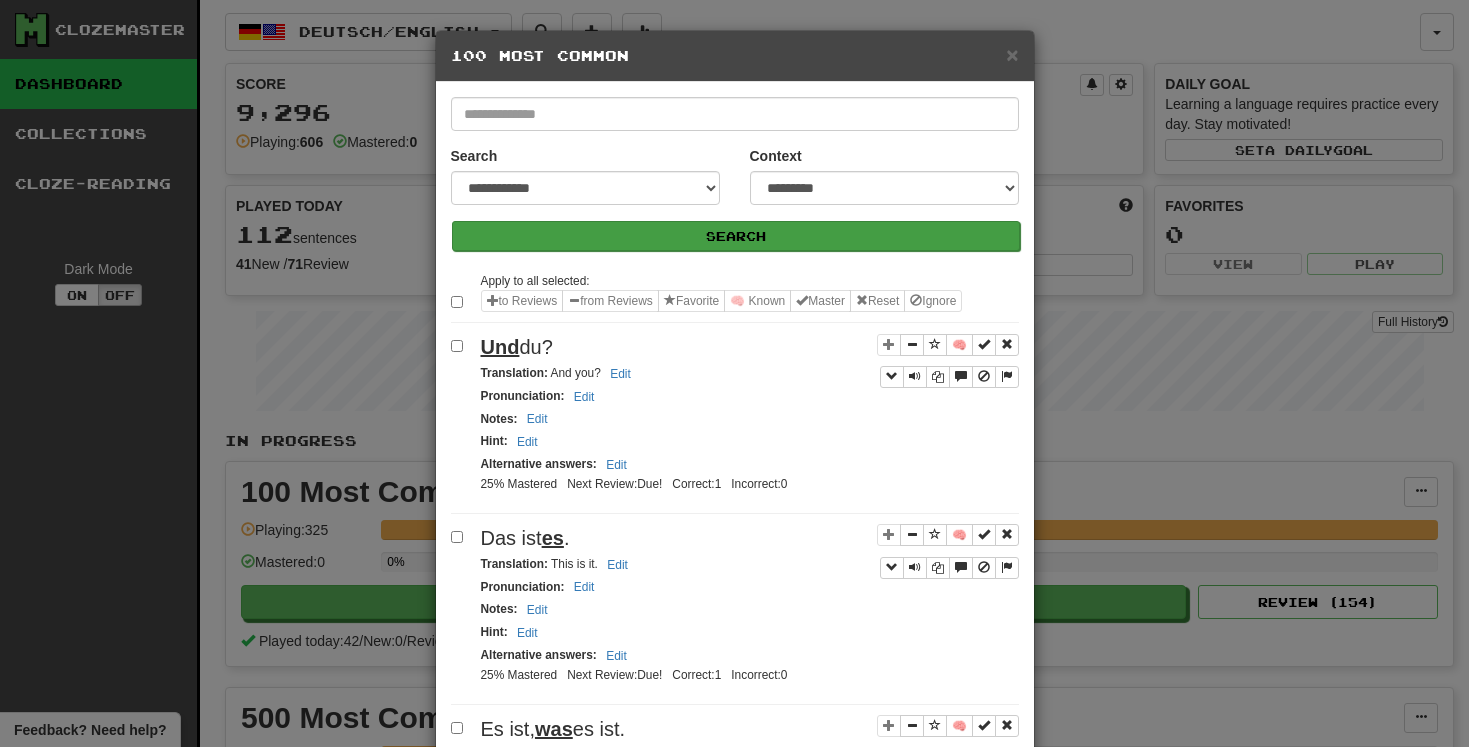 click on "Search" at bounding box center (736, 236) 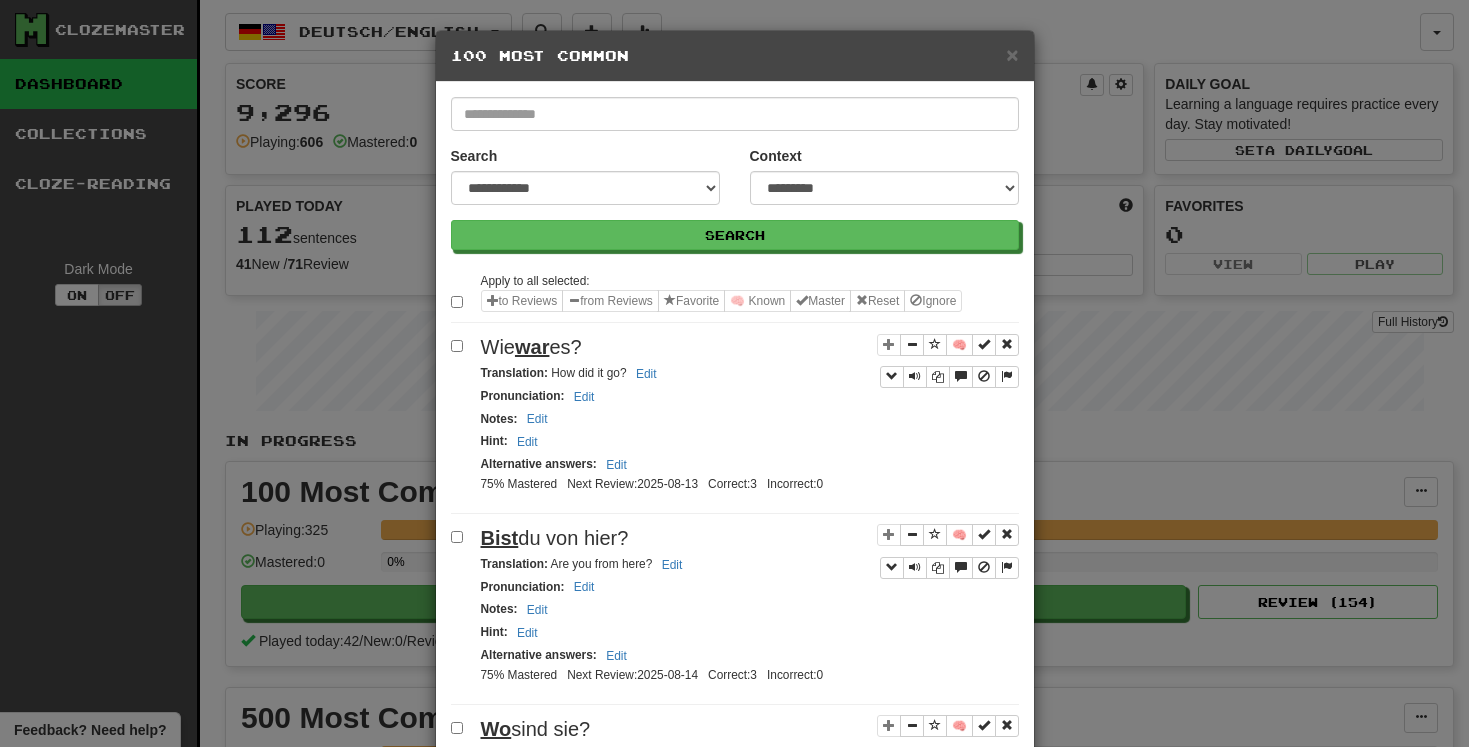 scroll, scrollTop: 0, scrollLeft: 0, axis: both 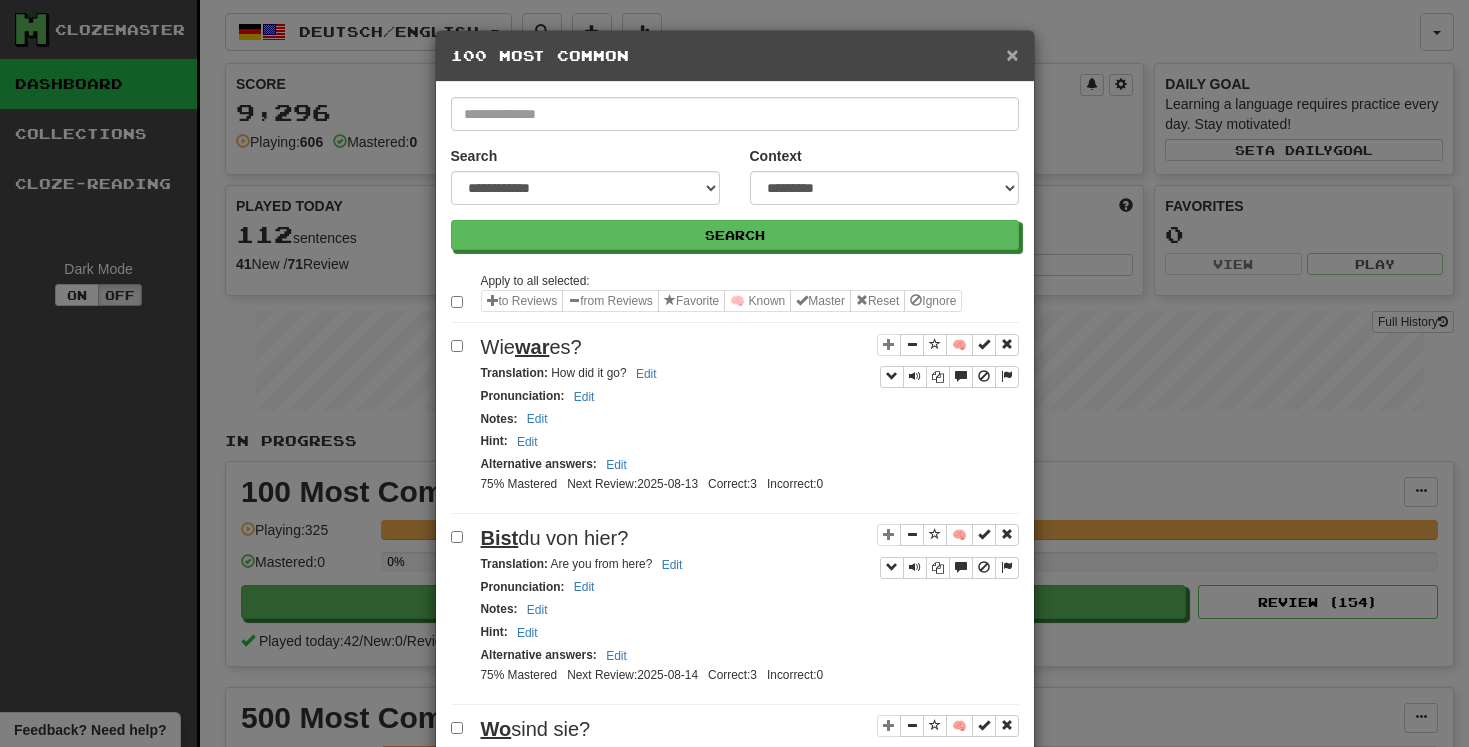 click on "×" at bounding box center [1012, 54] 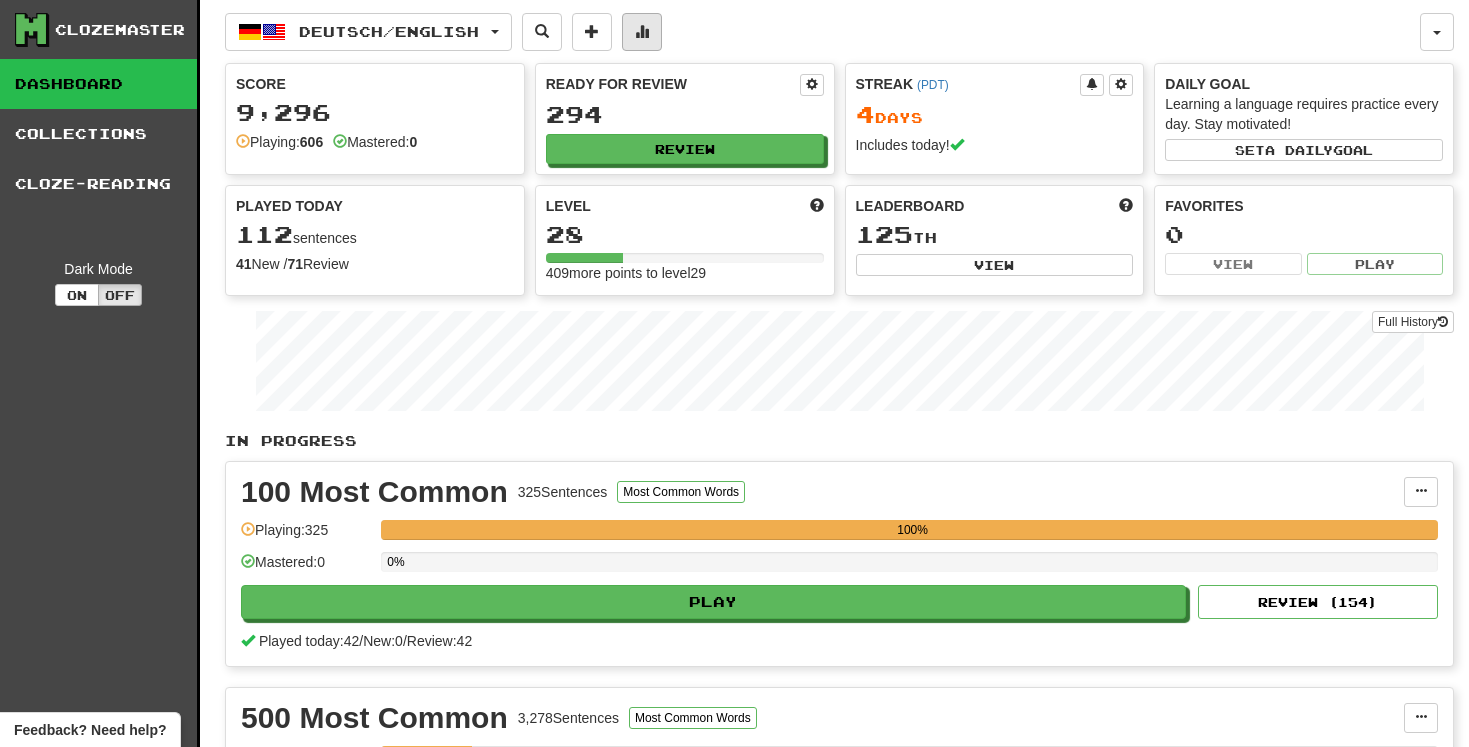 click at bounding box center [642, 31] 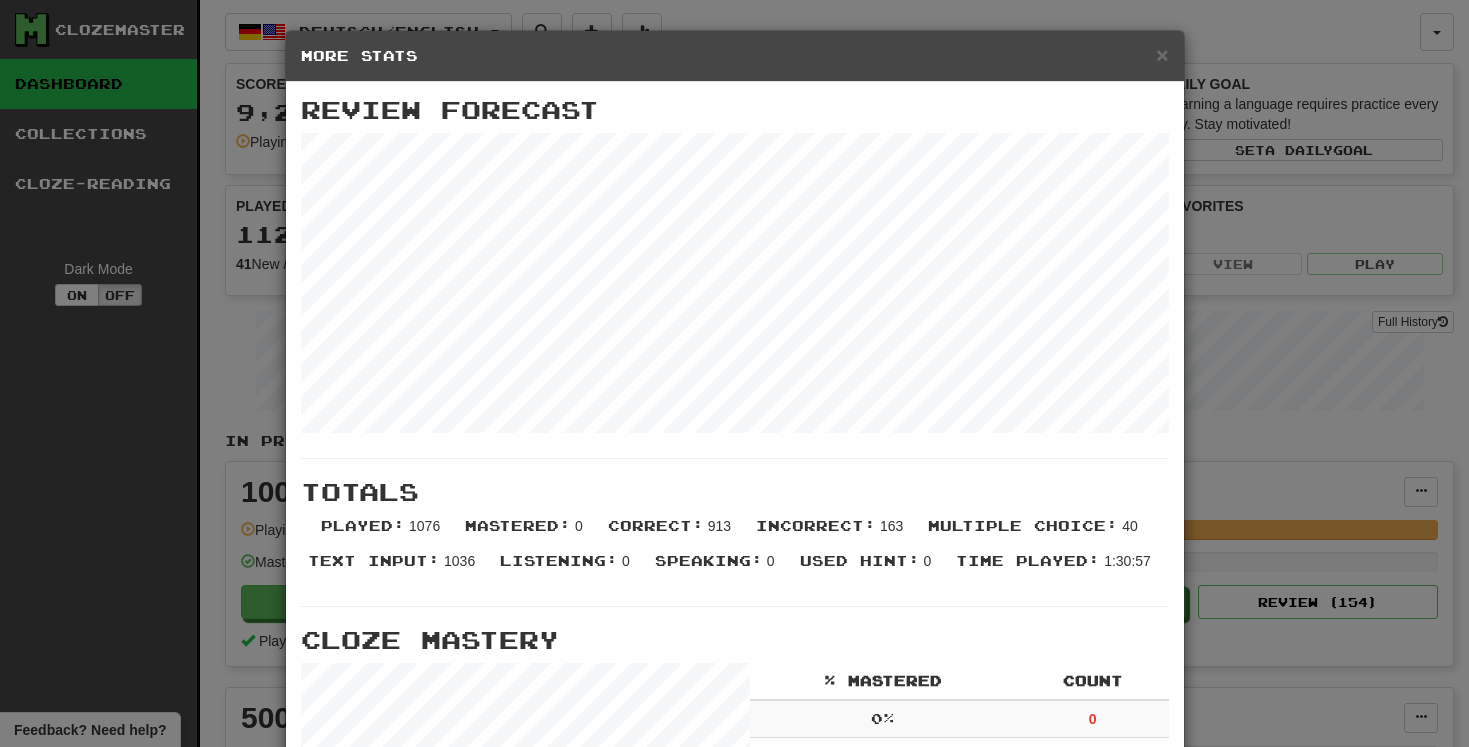 scroll, scrollTop: 0, scrollLeft: 0, axis: both 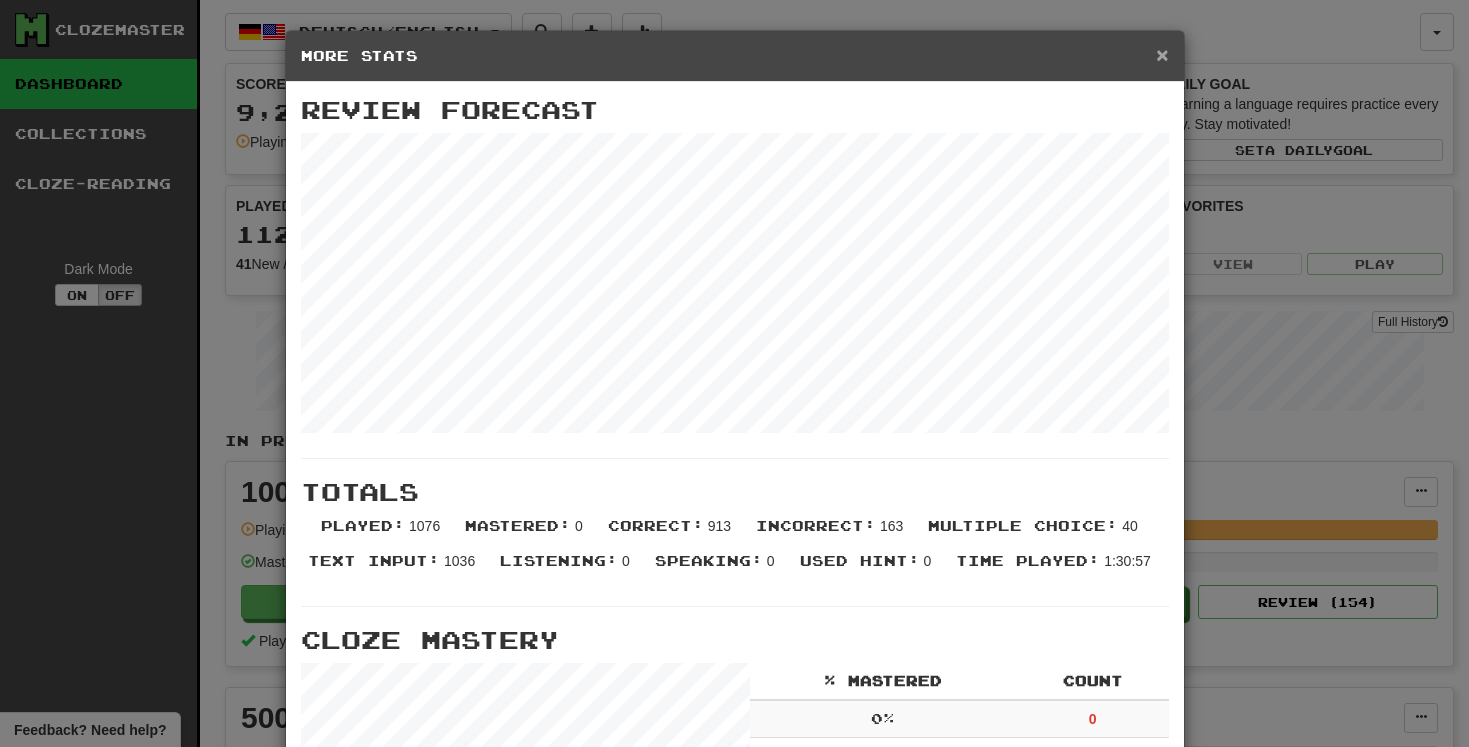 click on "×" at bounding box center (1162, 54) 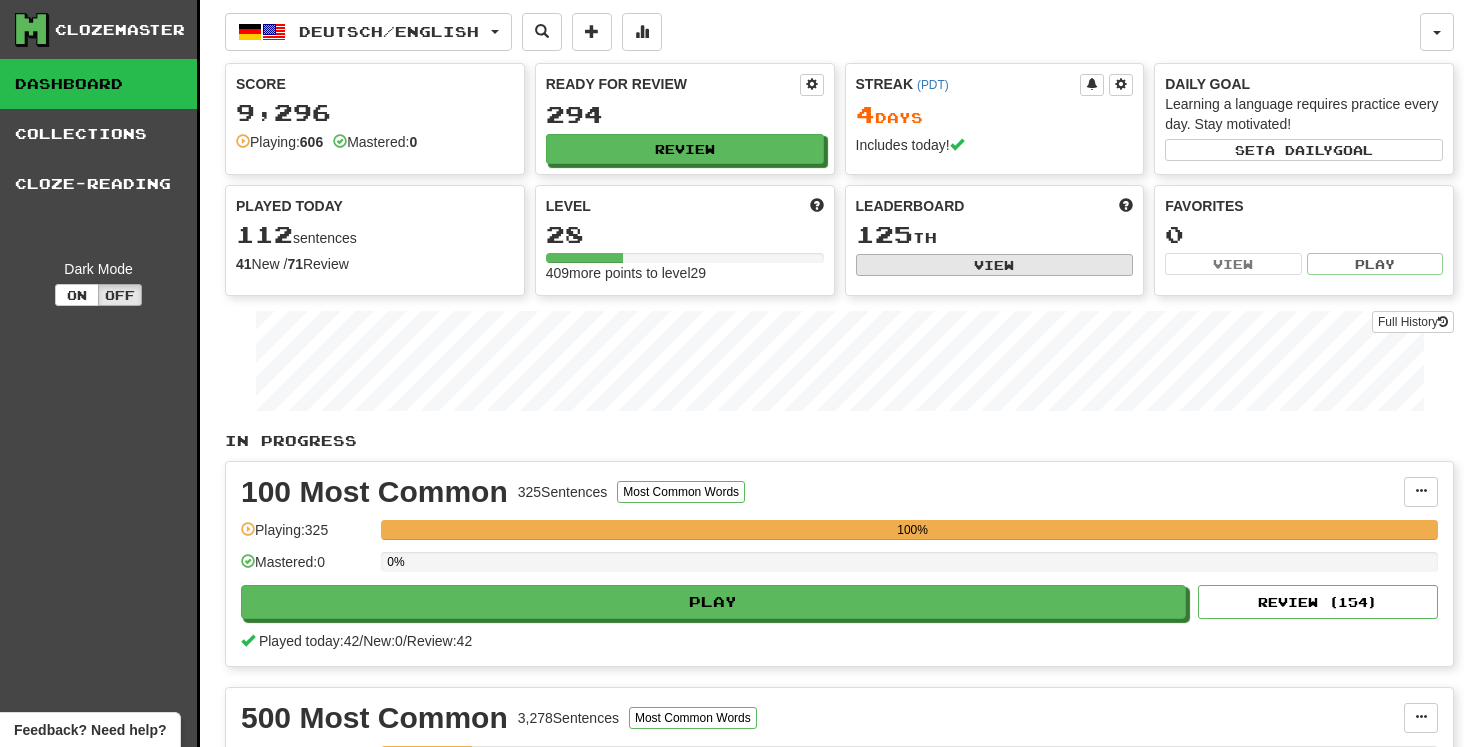 click on "View" at bounding box center (995, 265) 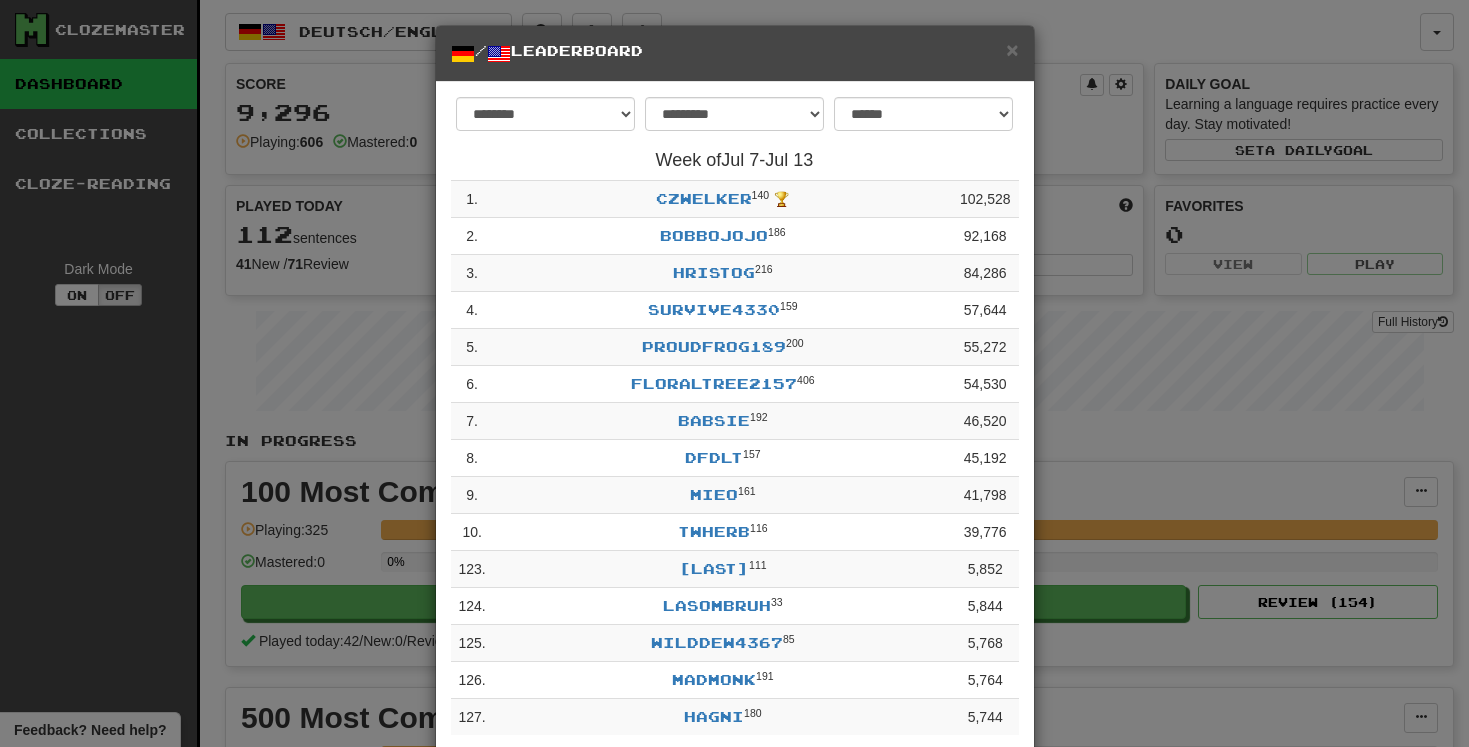 scroll, scrollTop: 2, scrollLeft: 0, axis: vertical 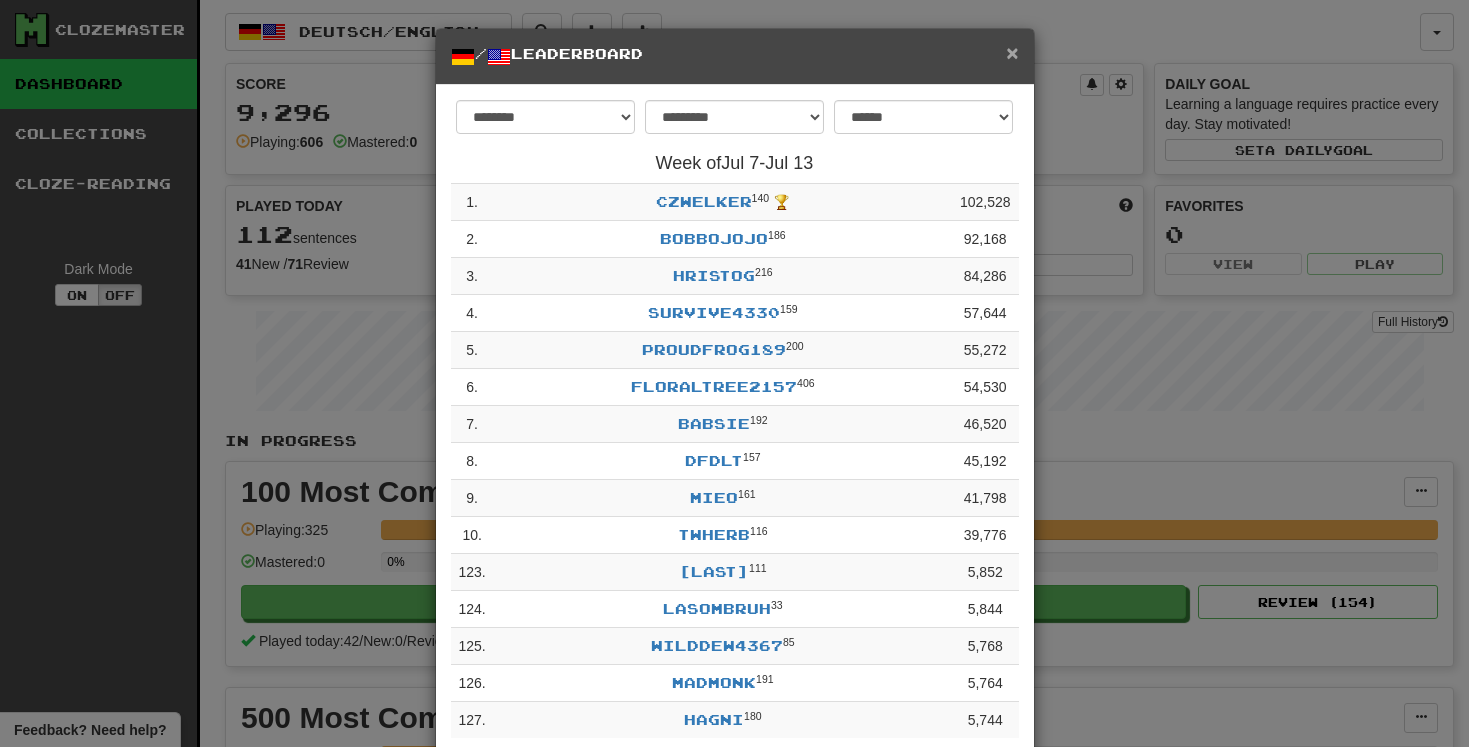 click on "×" at bounding box center [1012, 52] 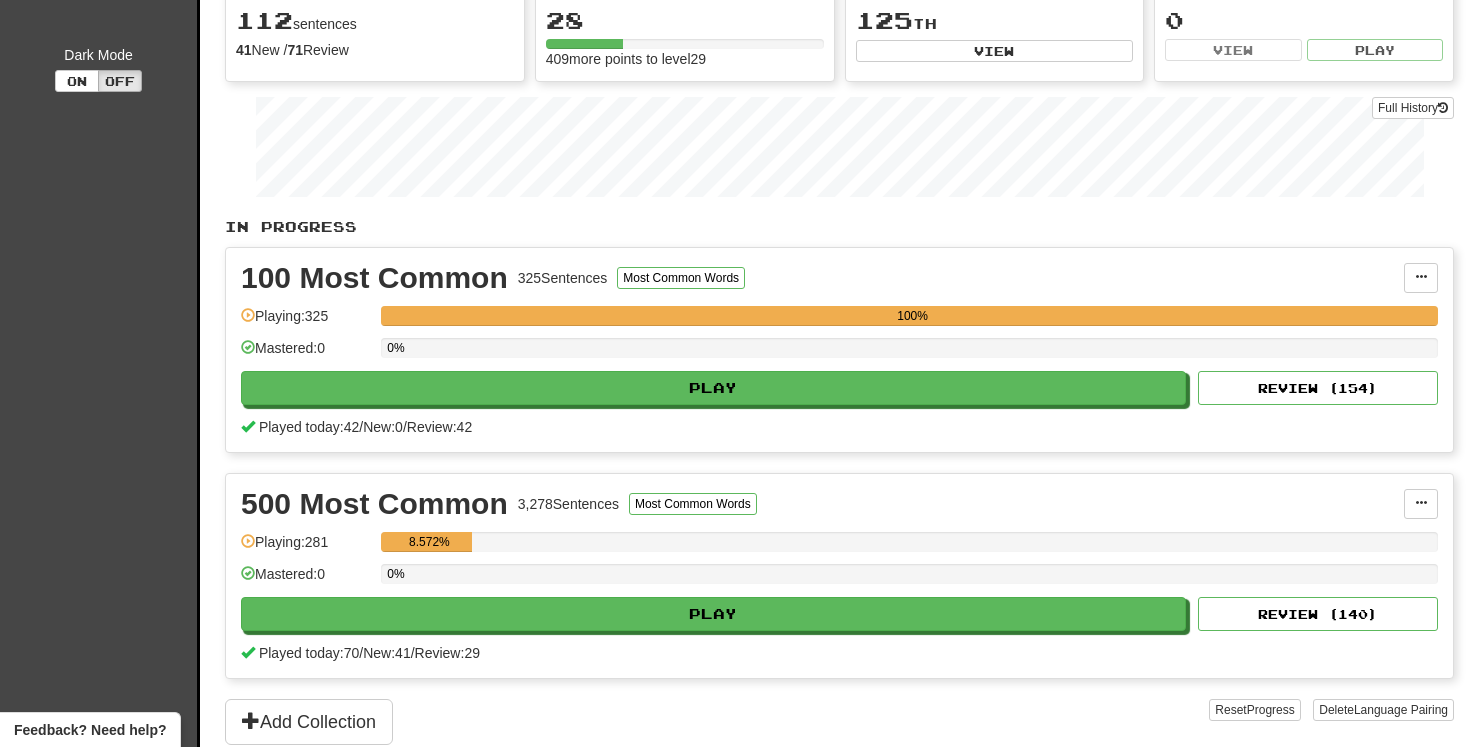 scroll, scrollTop: 217, scrollLeft: 0, axis: vertical 